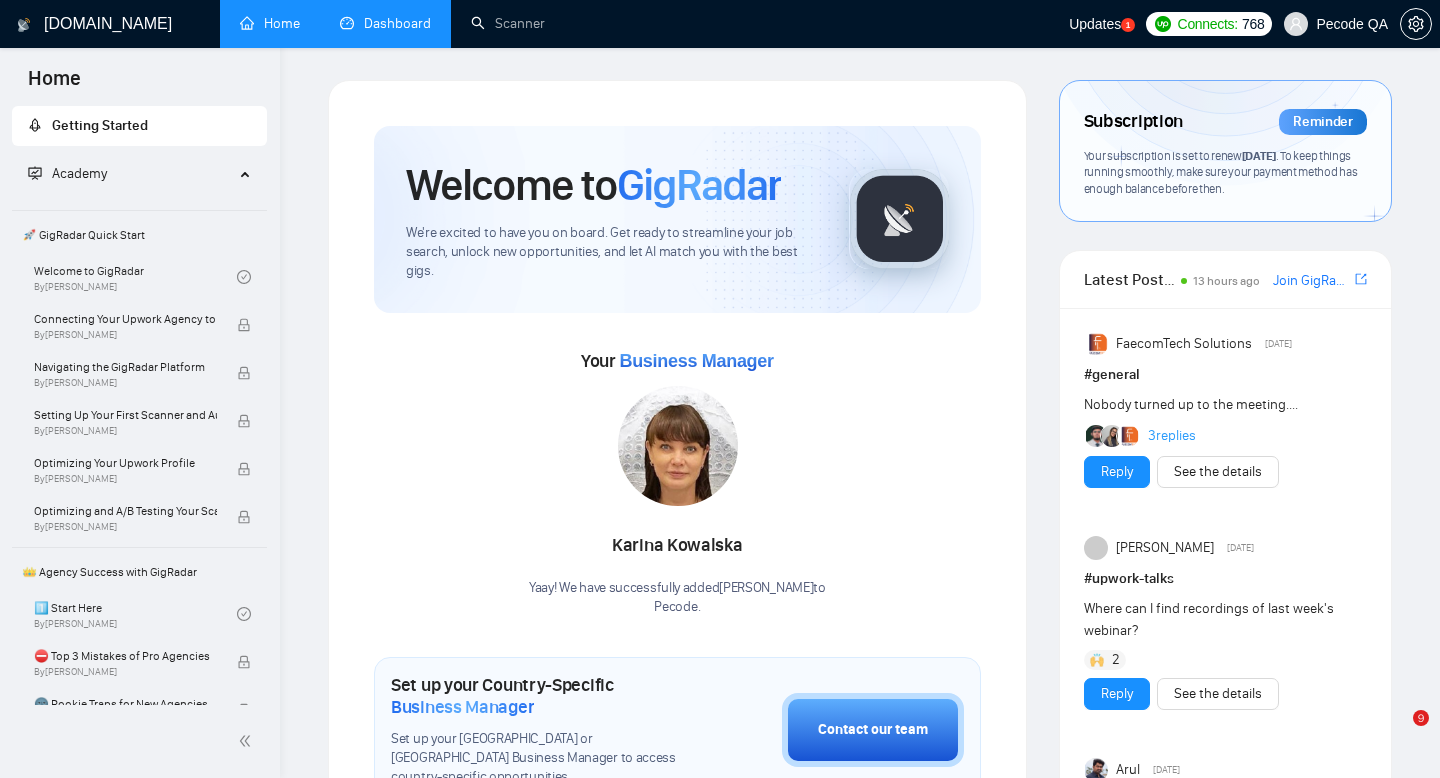 scroll, scrollTop: 0, scrollLeft: 0, axis: both 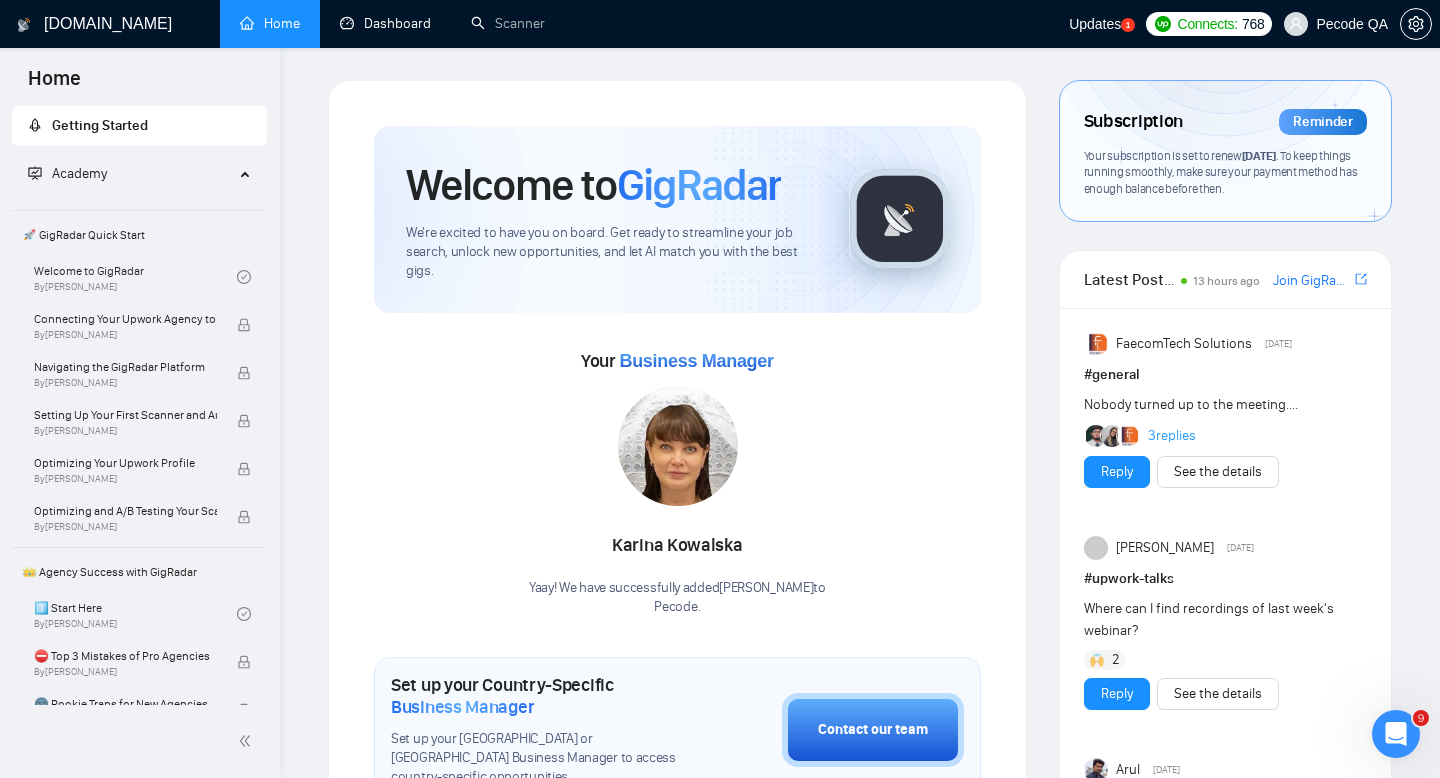 drag, startPoint x: 435, startPoint y: 29, endPoint x: 1072, endPoint y: 4, distance: 637.4904 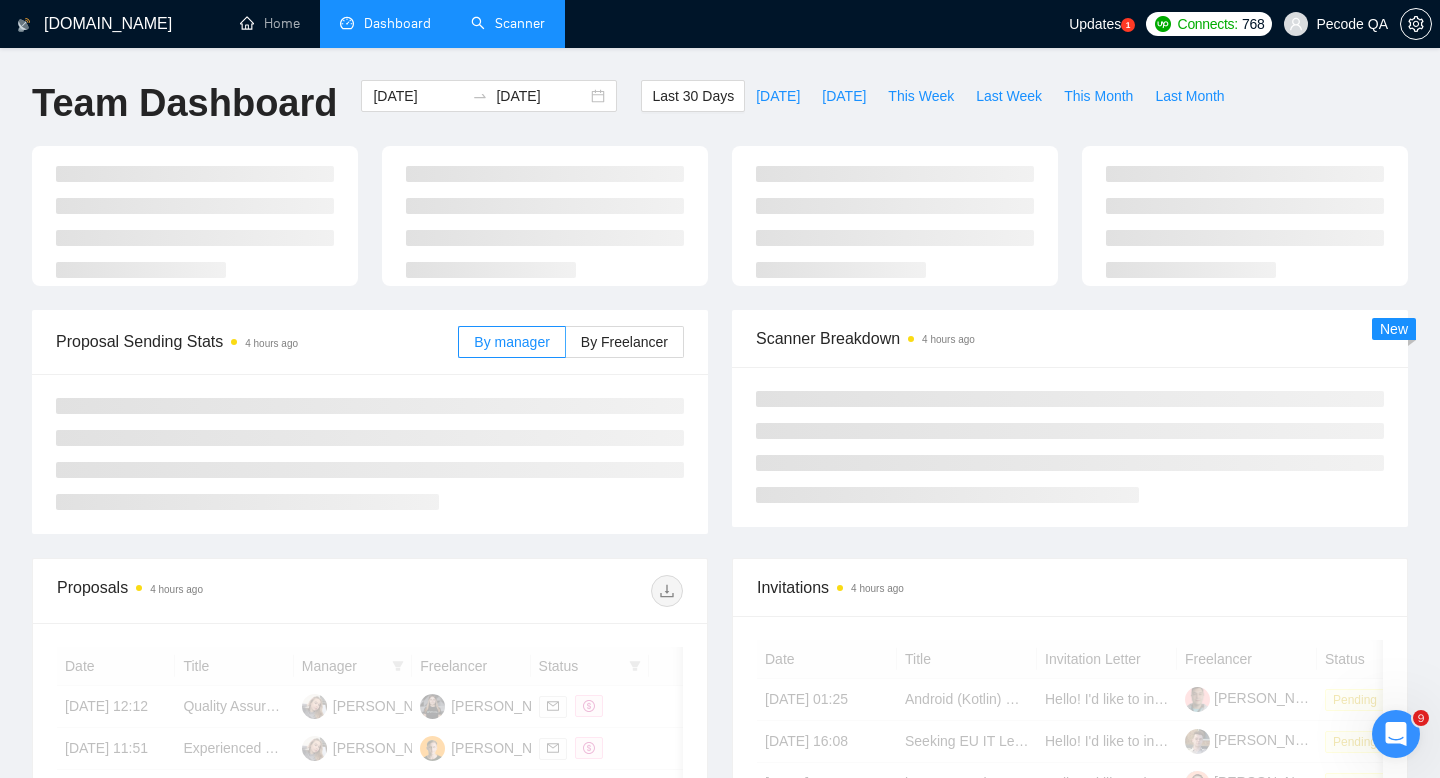 click on "Scanner" at bounding box center (508, 23) 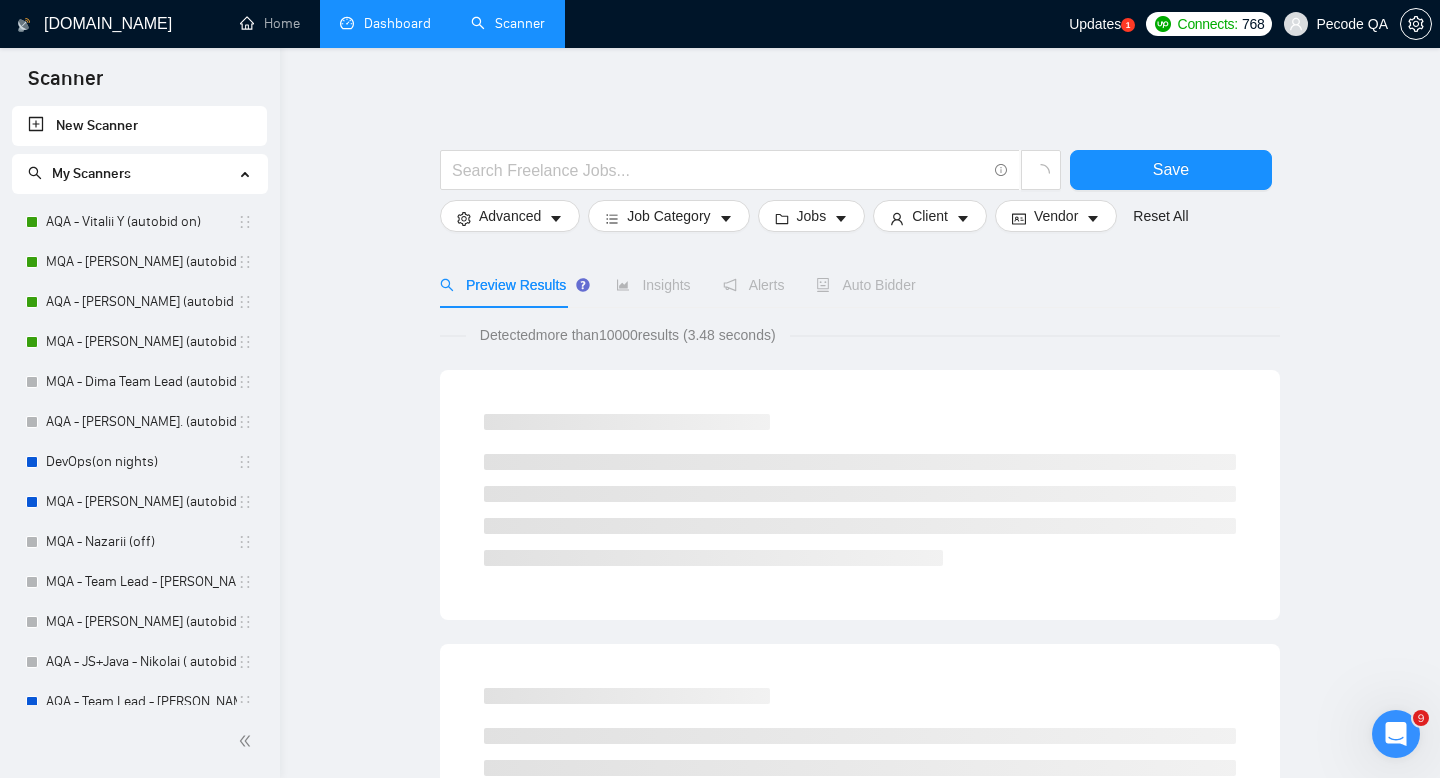 click on "Dashboard" at bounding box center (385, 23) 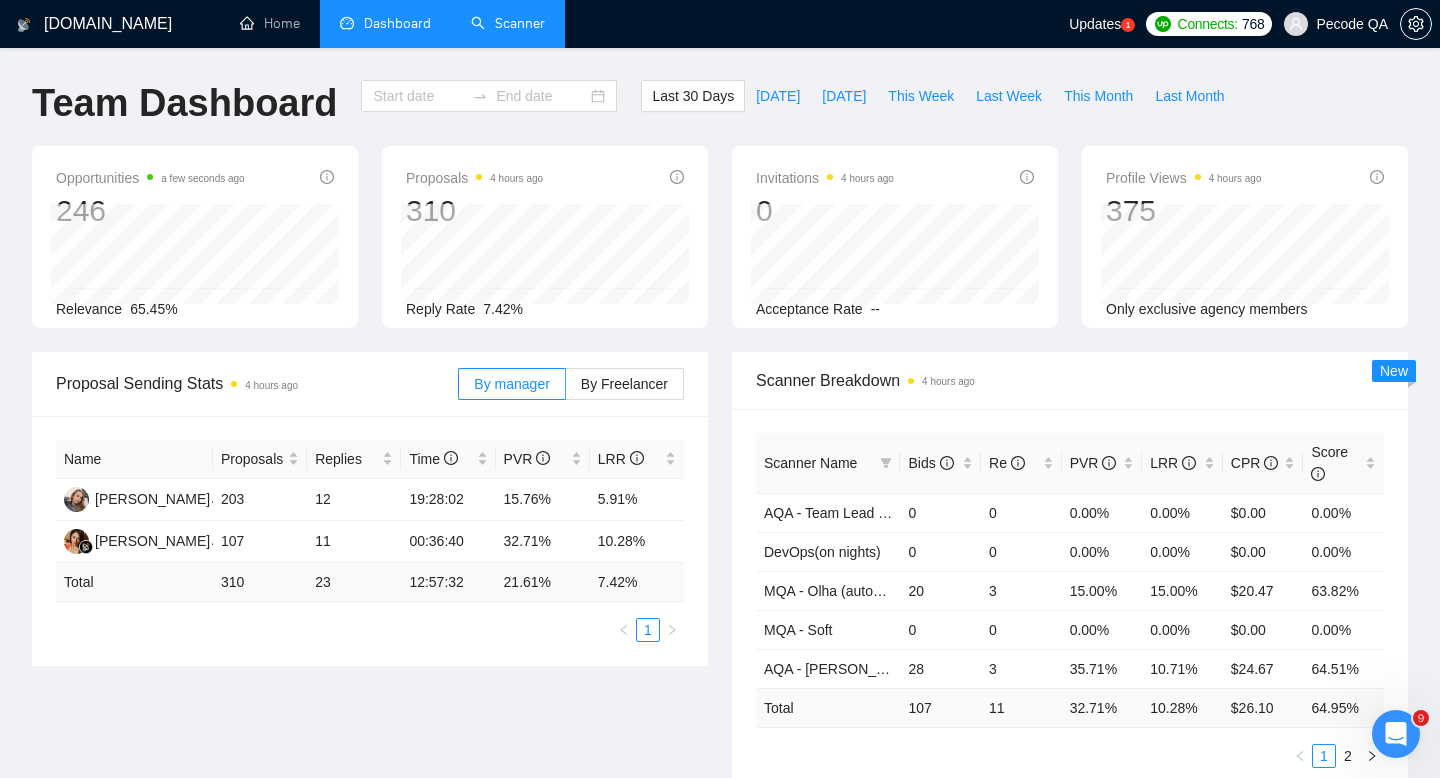 type on "[DATE]" 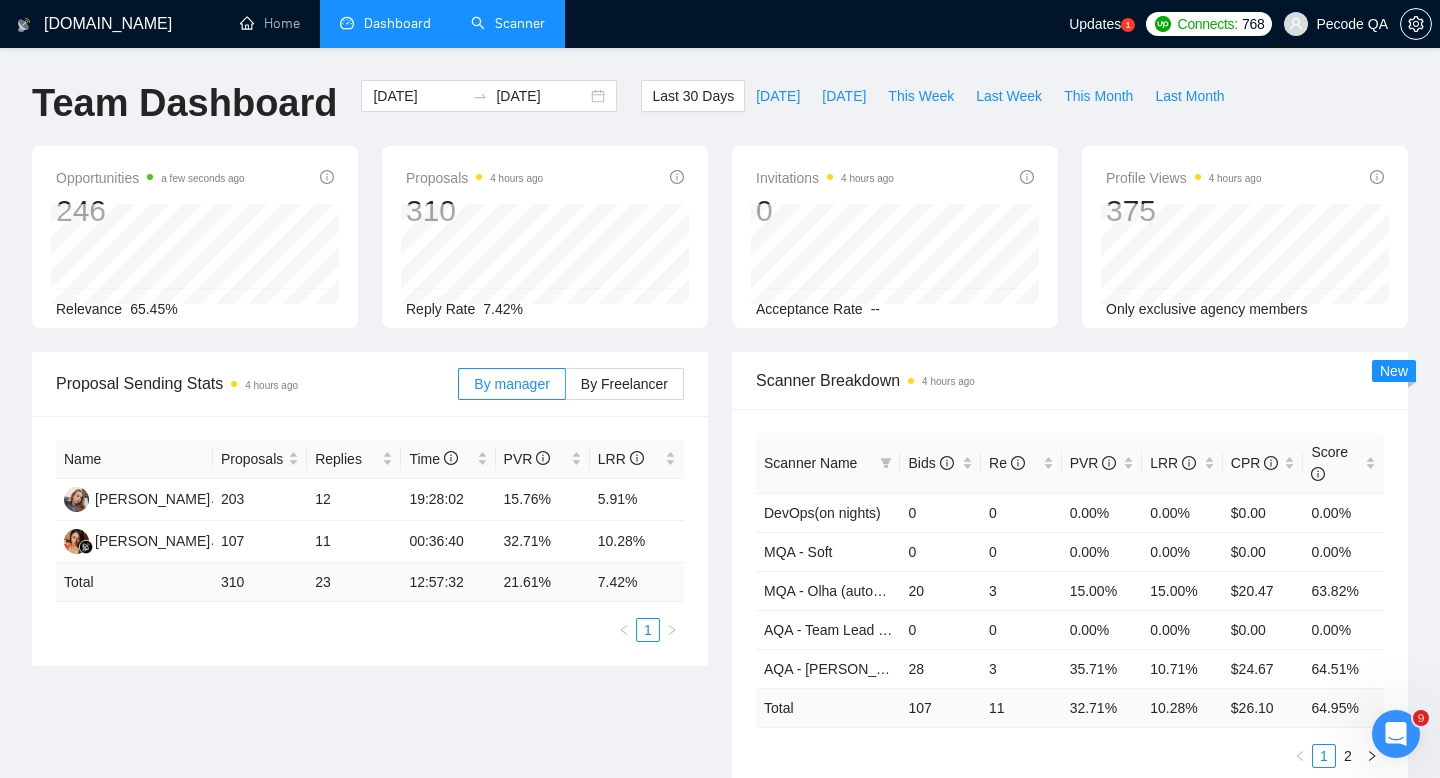 click on "Scanner" at bounding box center [508, 23] 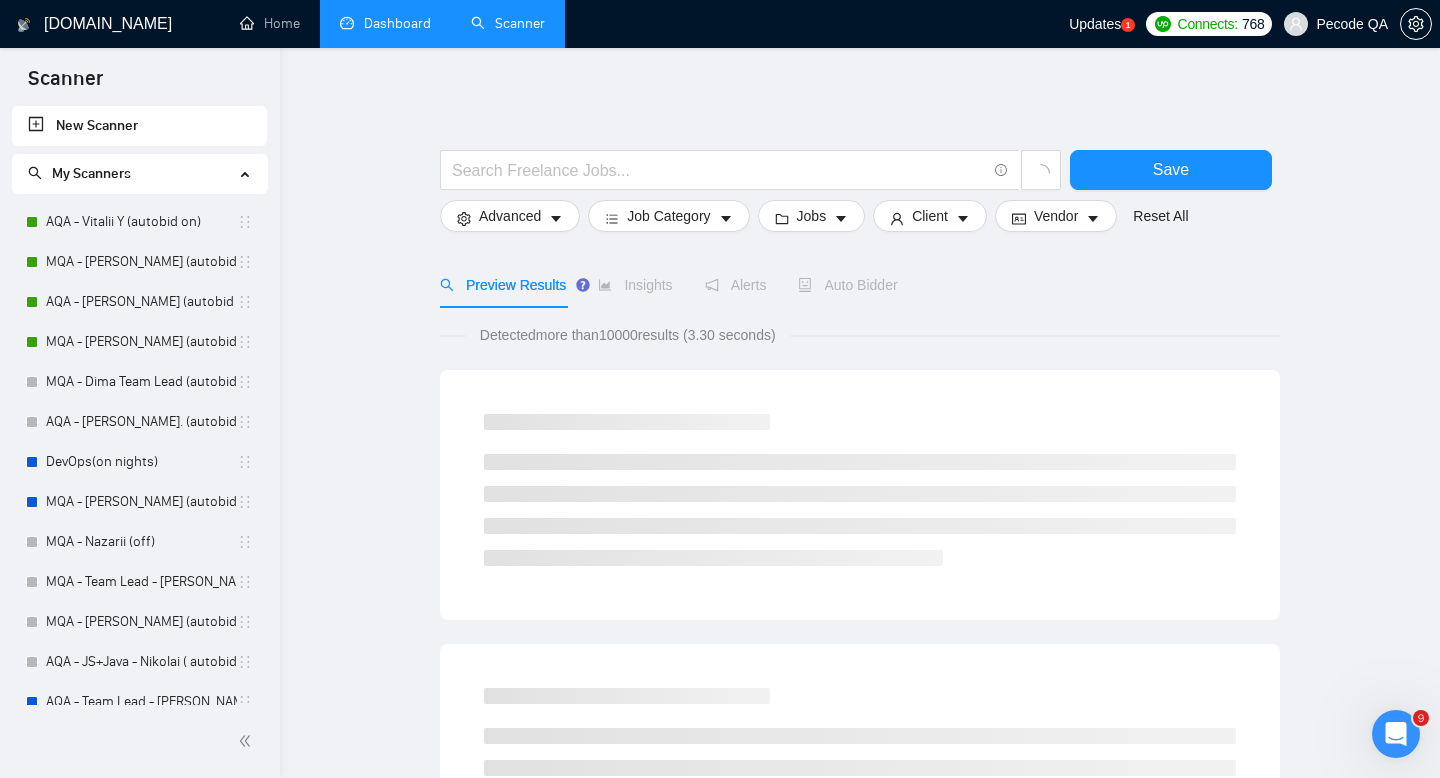 click on "Dashboard" at bounding box center [385, 23] 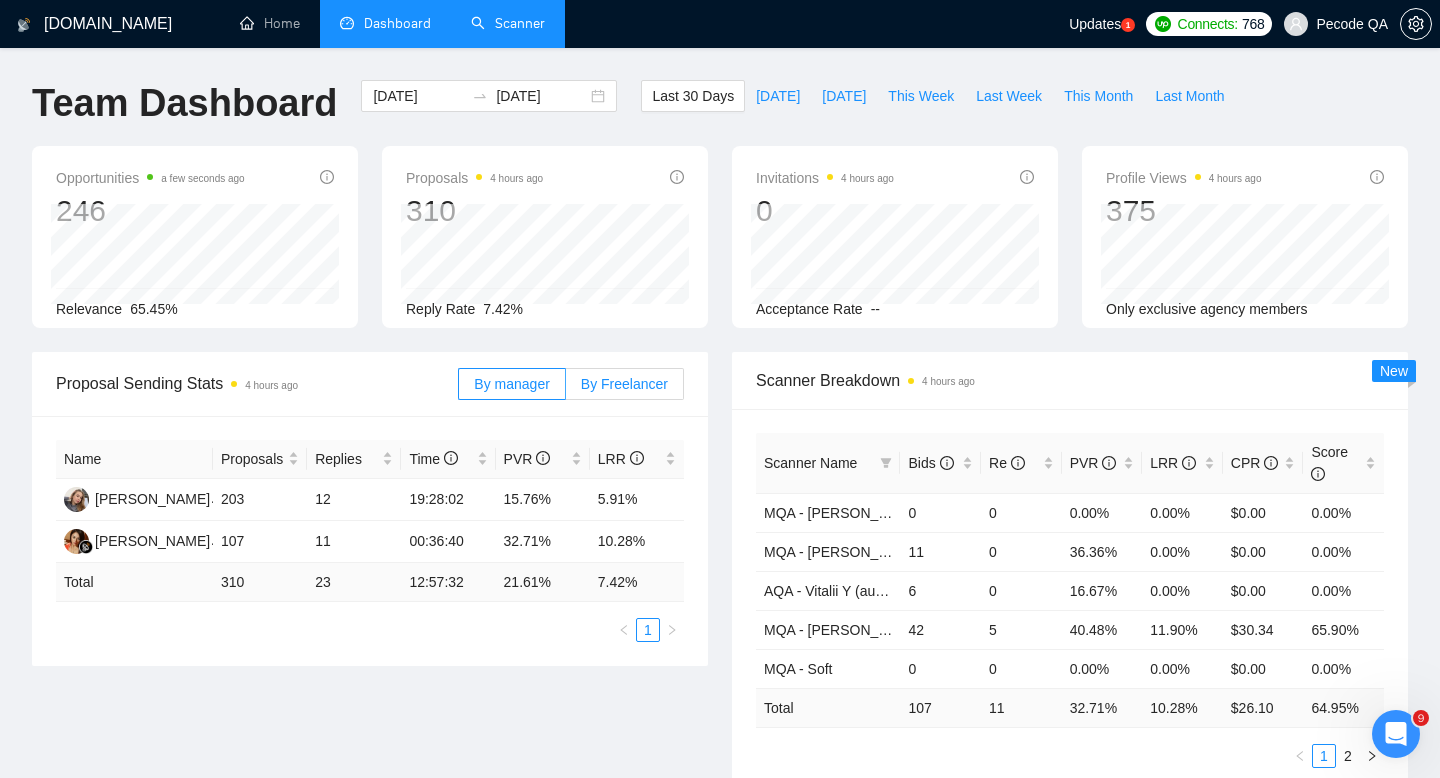 click on "By Freelancer" at bounding box center [624, 384] 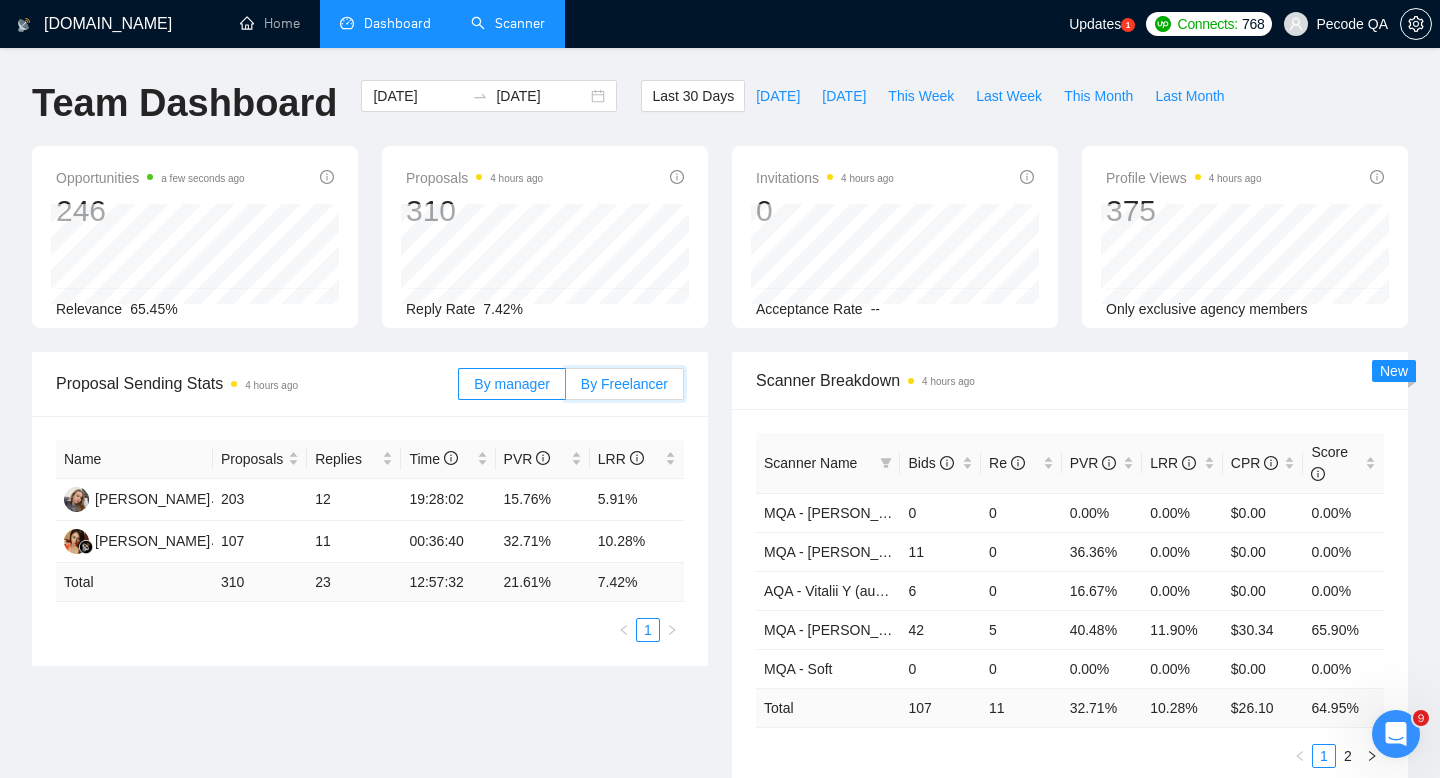 click on "By Freelancer" at bounding box center (566, 389) 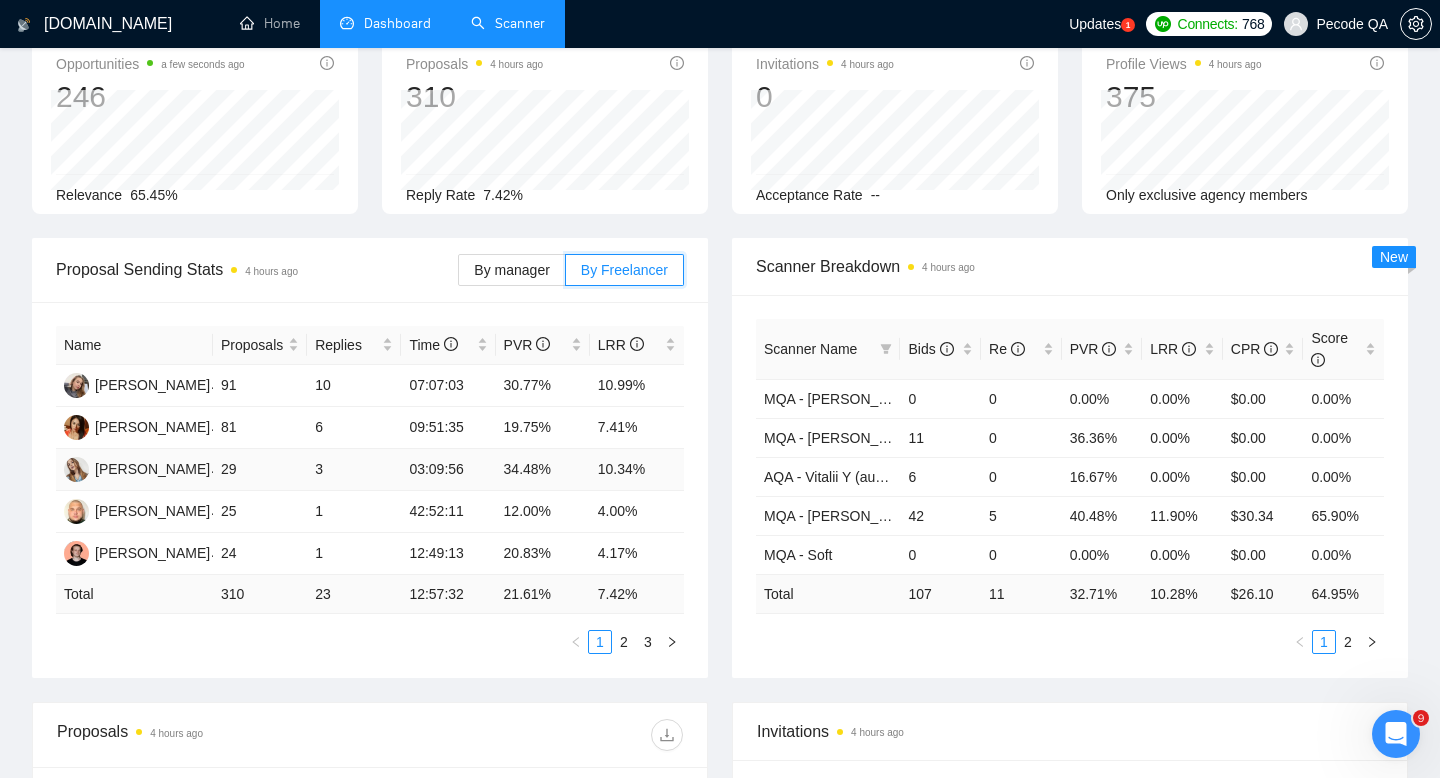 scroll, scrollTop: 158, scrollLeft: 0, axis: vertical 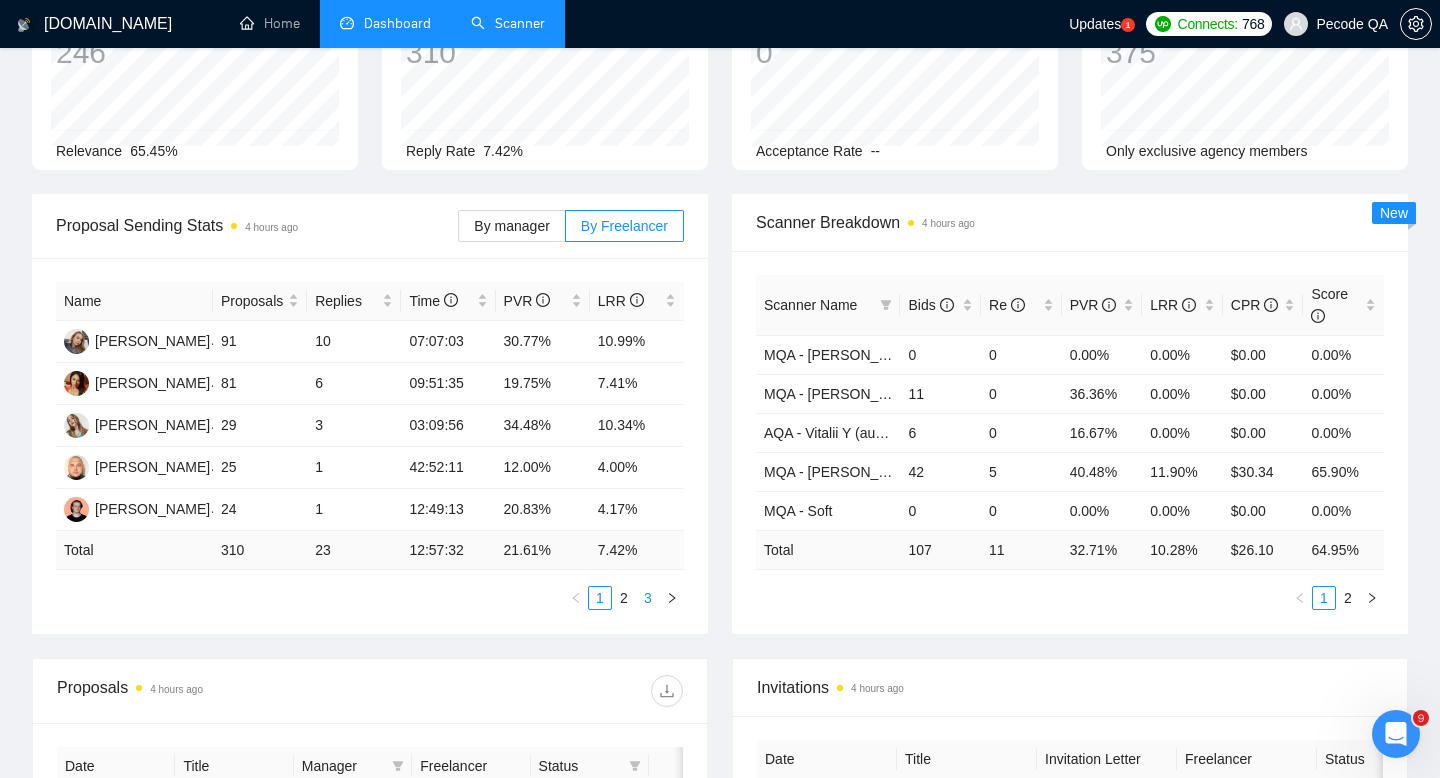 click on "3" at bounding box center (648, 598) 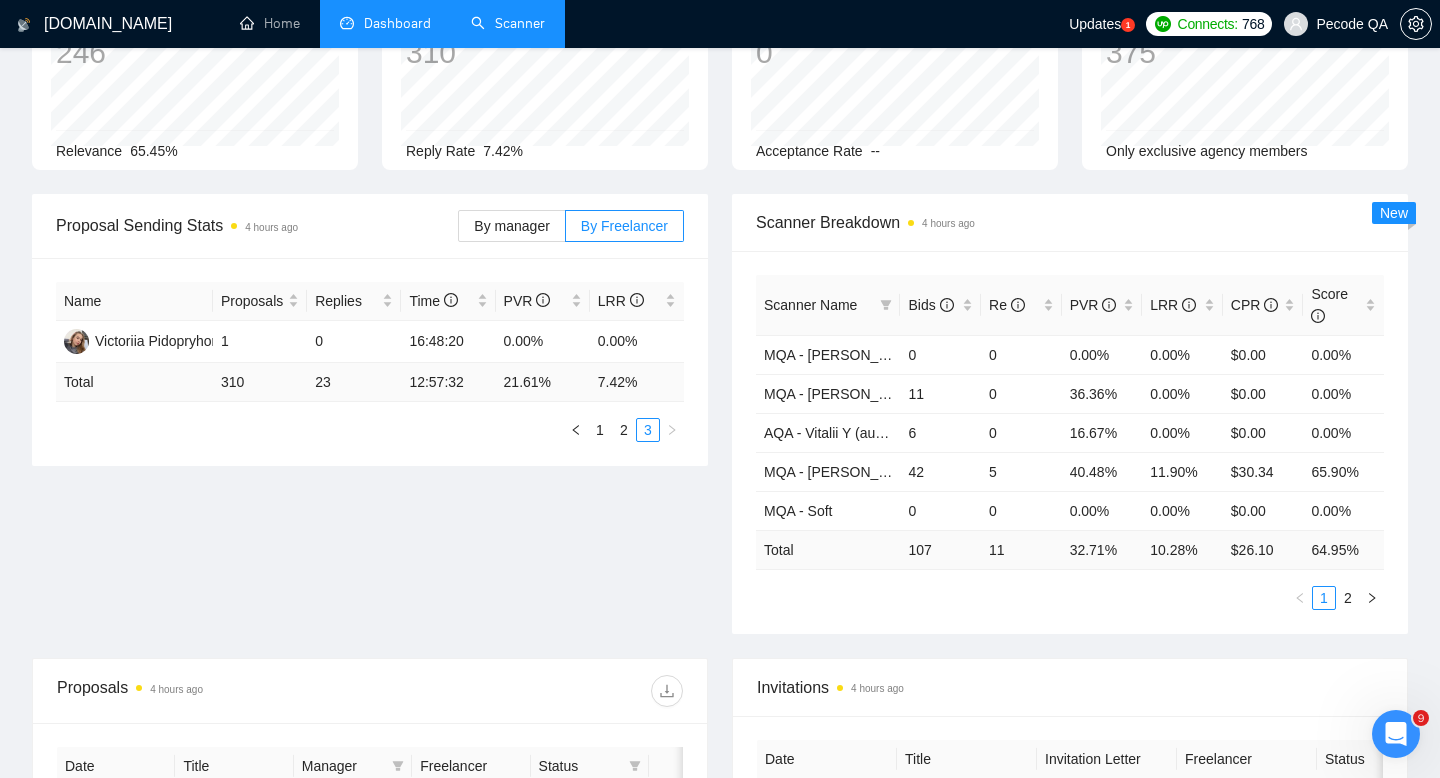 click on "Name Proposals Replies Time   PVR   LRR   Victoriia Pidopryhora 1 0 16:48:20 0.00% 0.00% Total 310 23 12:57:32 21.61 % 7.42 % 1 2 3" at bounding box center (370, 362) 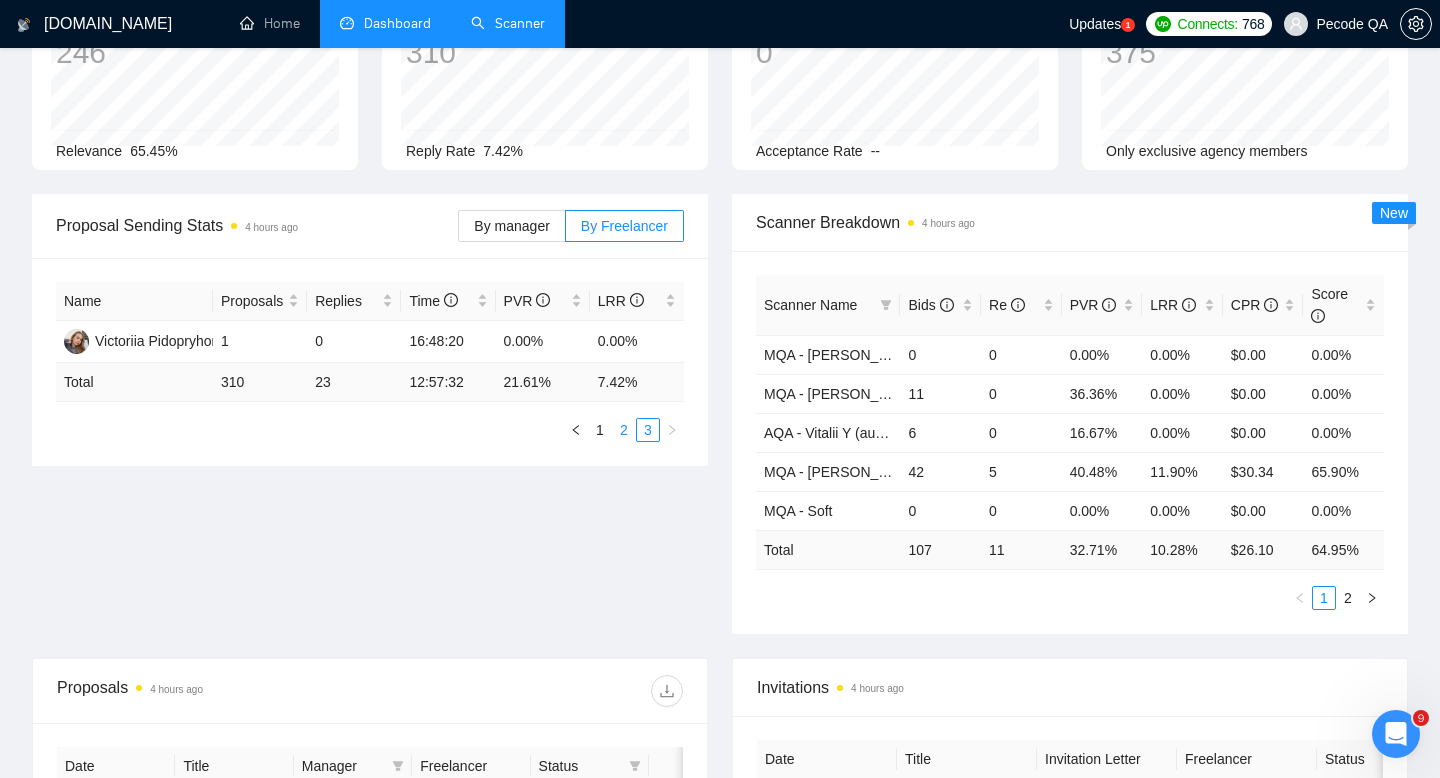 click on "2" at bounding box center [624, 430] 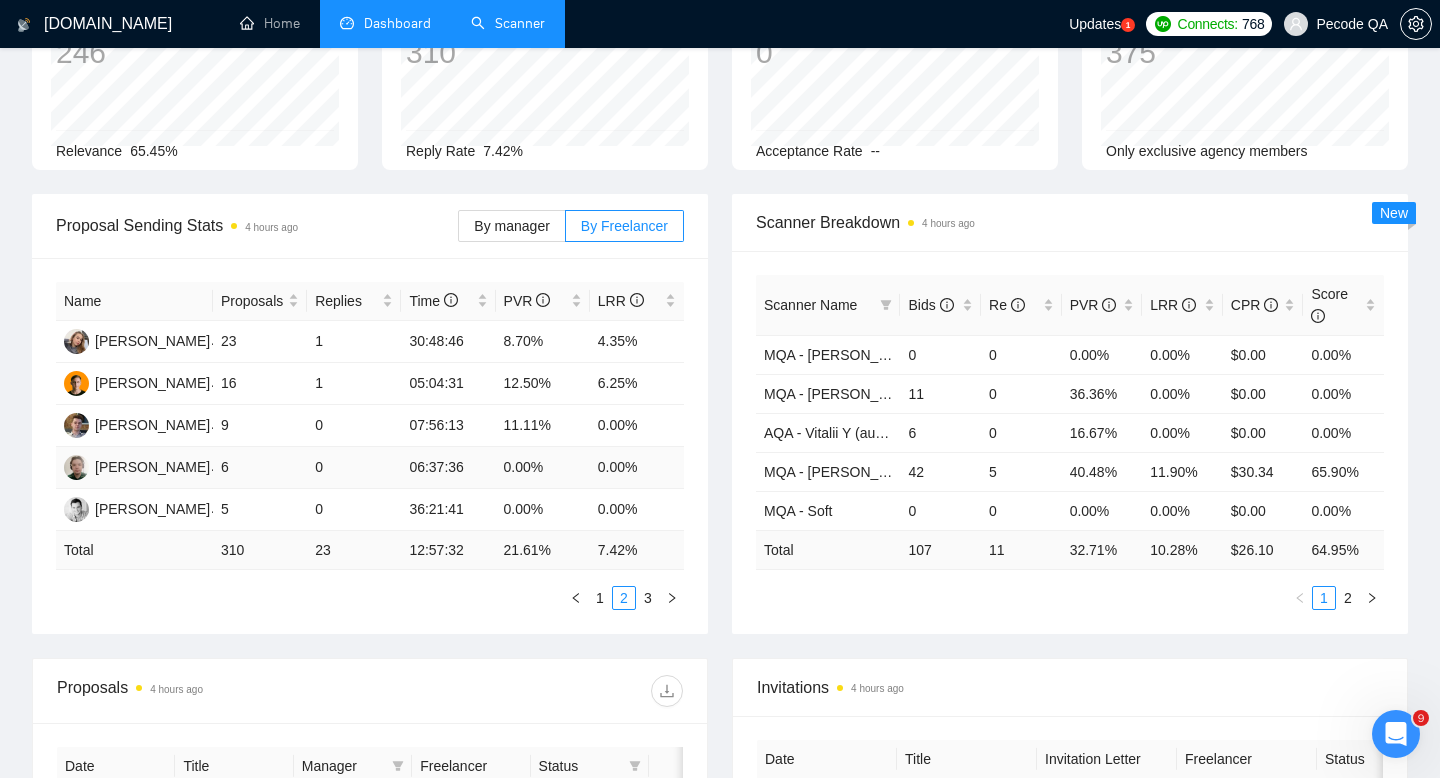 scroll, scrollTop: 0, scrollLeft: 0, axis: both 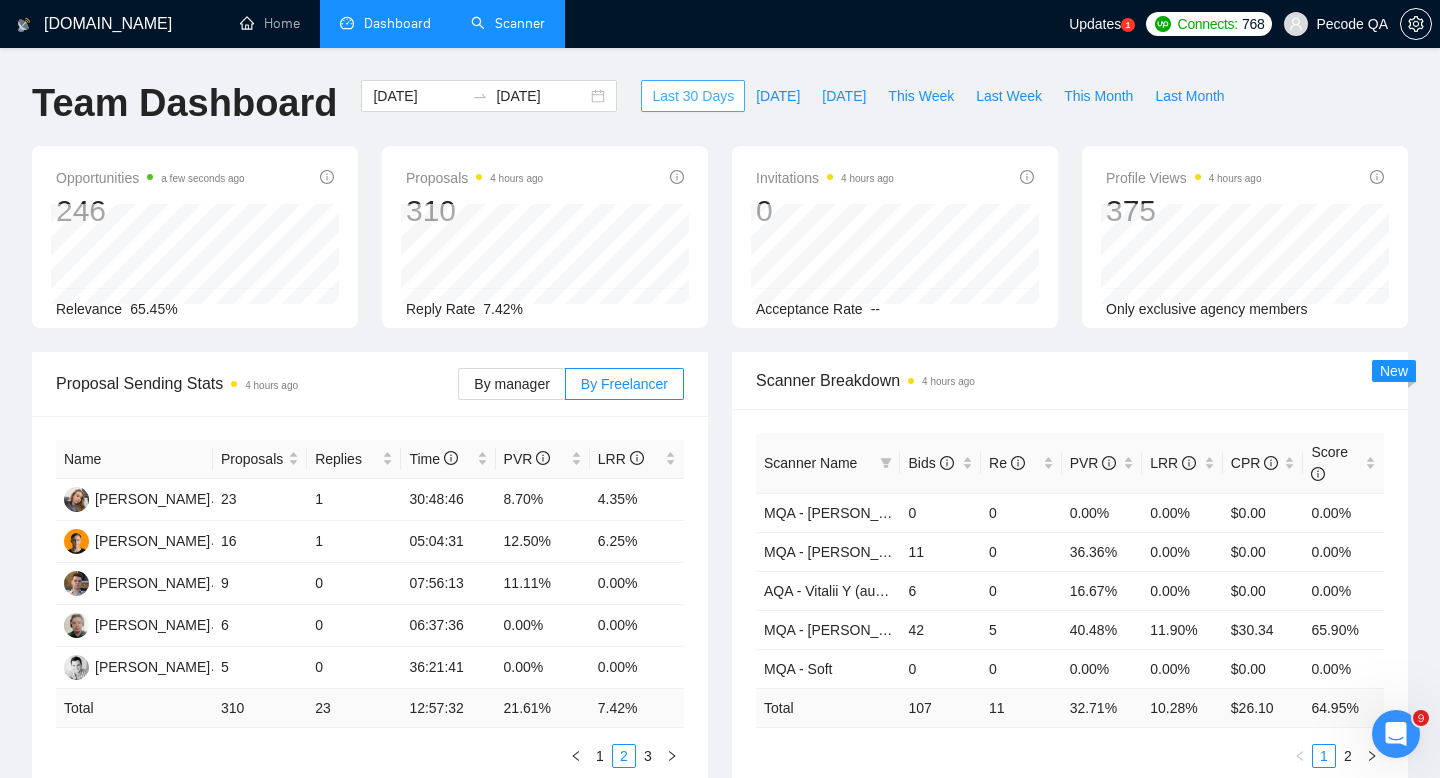 click on "Last 30 Days" at bounding box center (693, 96) 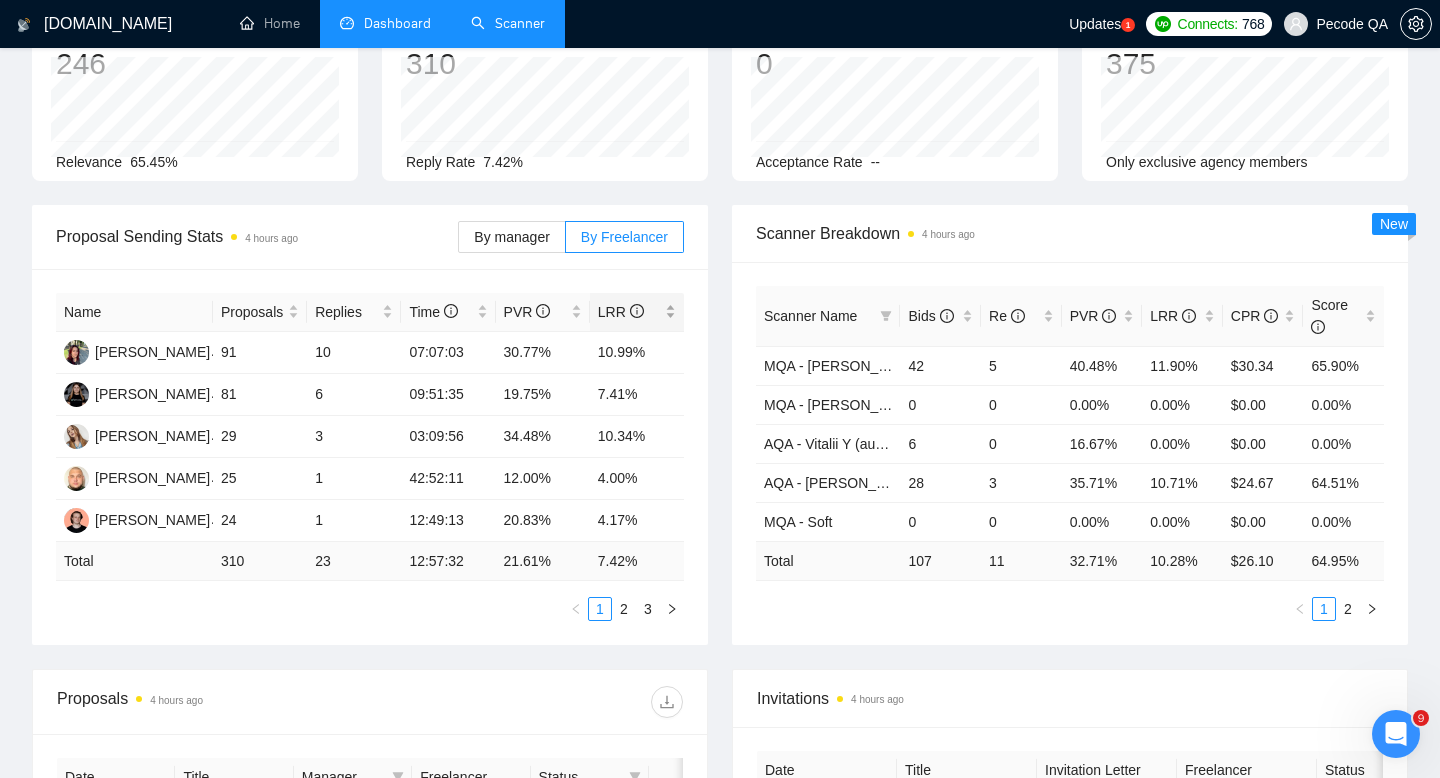 scroll, scrollTop: 120, scrollLeft: 0, axis: vertical 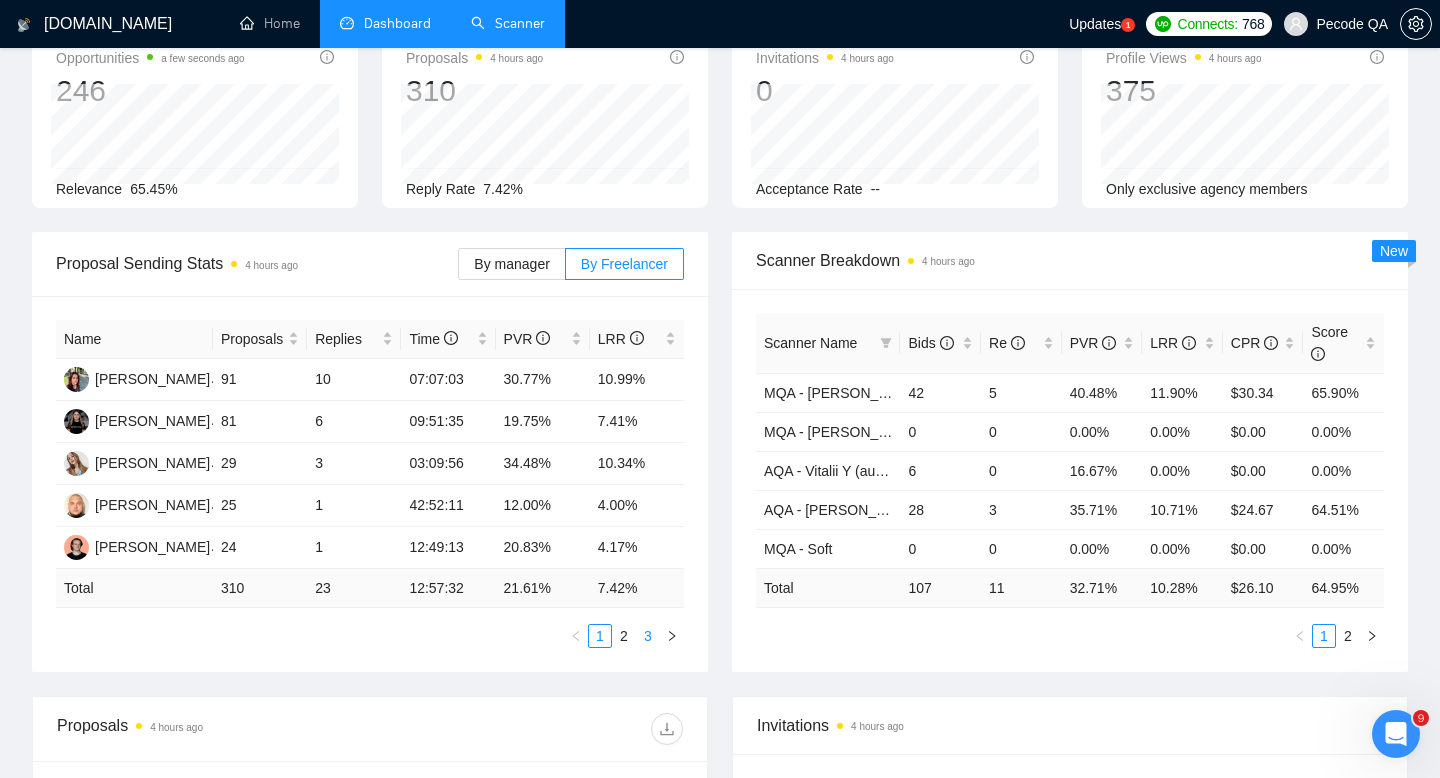 click on "3" at bounding box center (648, 636) 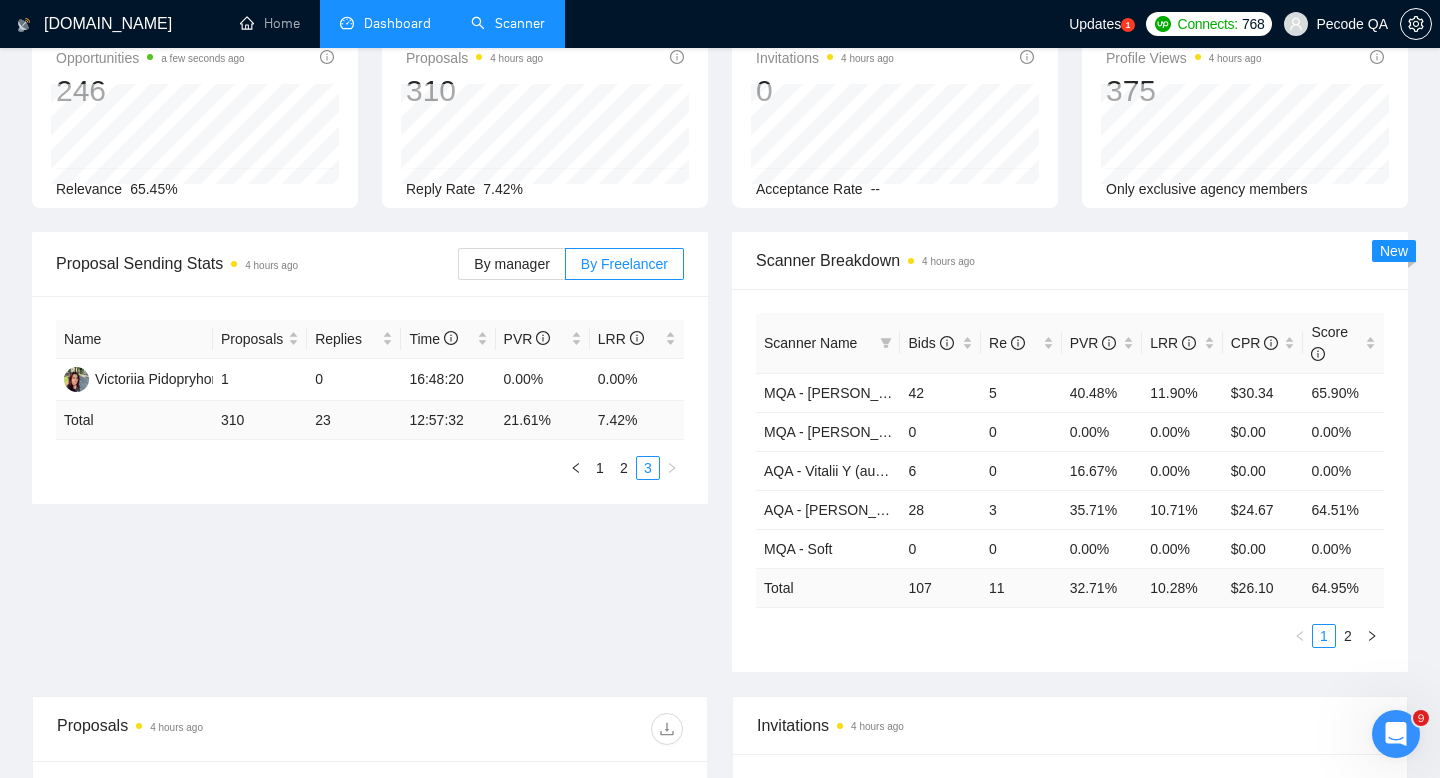 click on "Name Proposals Replies Time   PVR   LRR   Victoriia Pidopryhora 1 0 16:48:20 0.00% 0.00% Total 310 23 12:57:32 21.61 % 7.42 % 1 2 3" at bounding box center [370, 400] 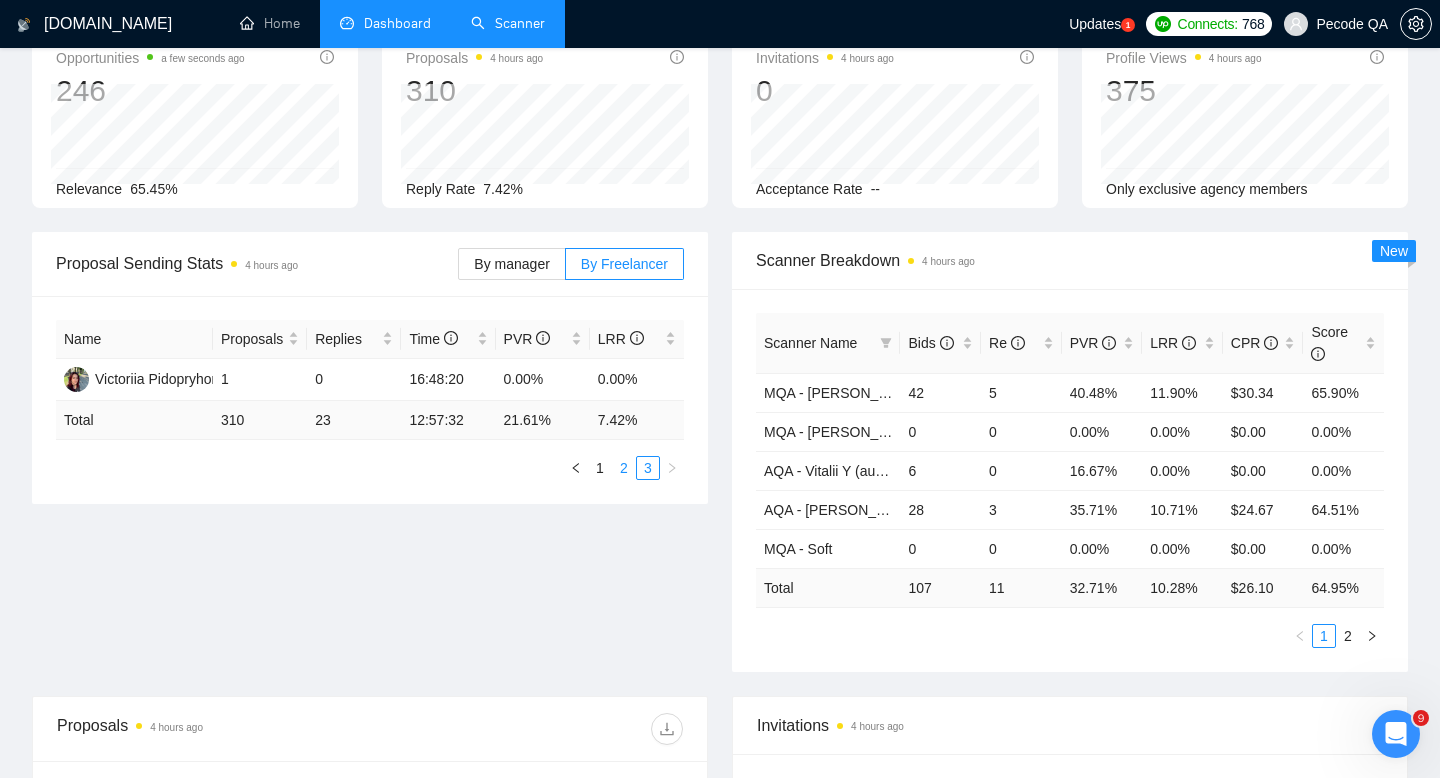 click on "2" at bounding box center (624, 468) 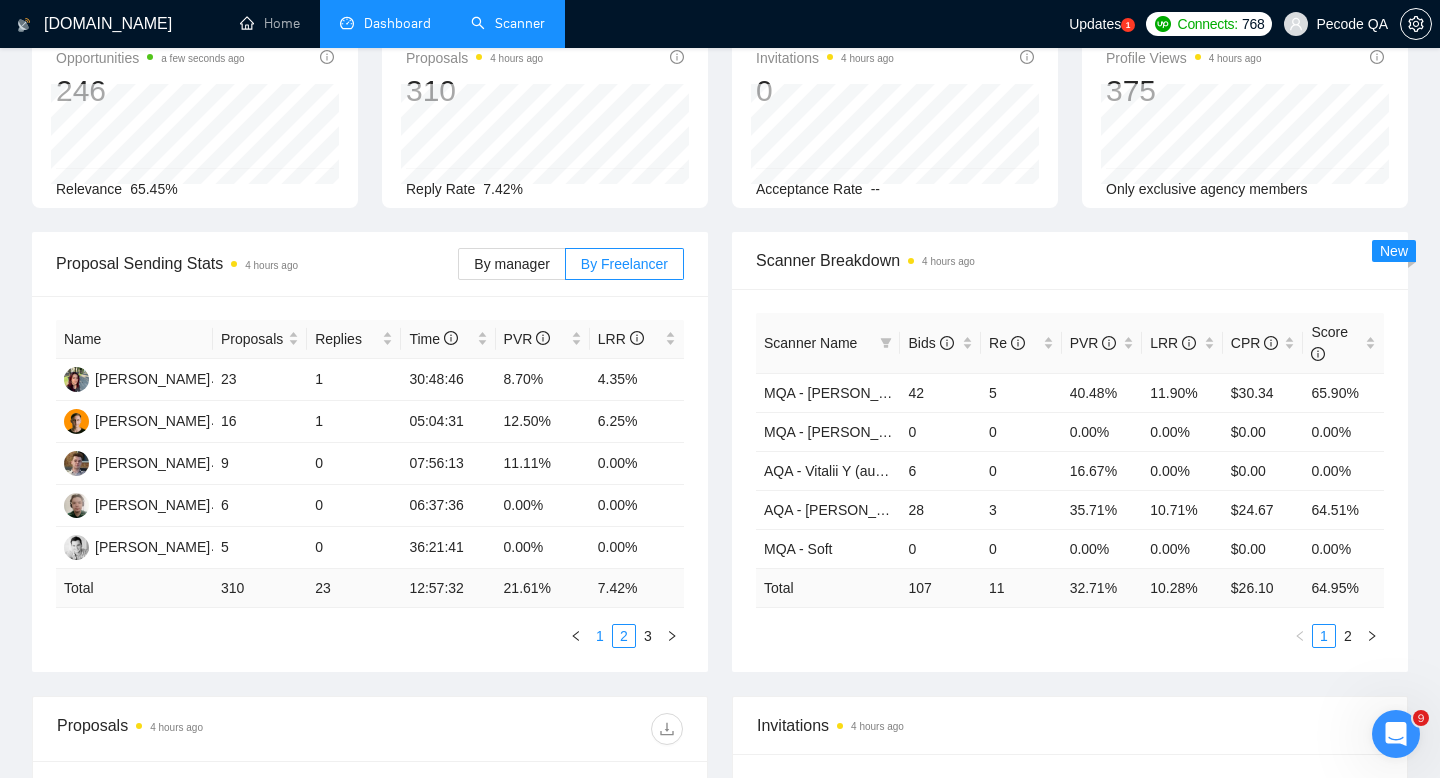 click on "1" at bounding box center (600, 636) 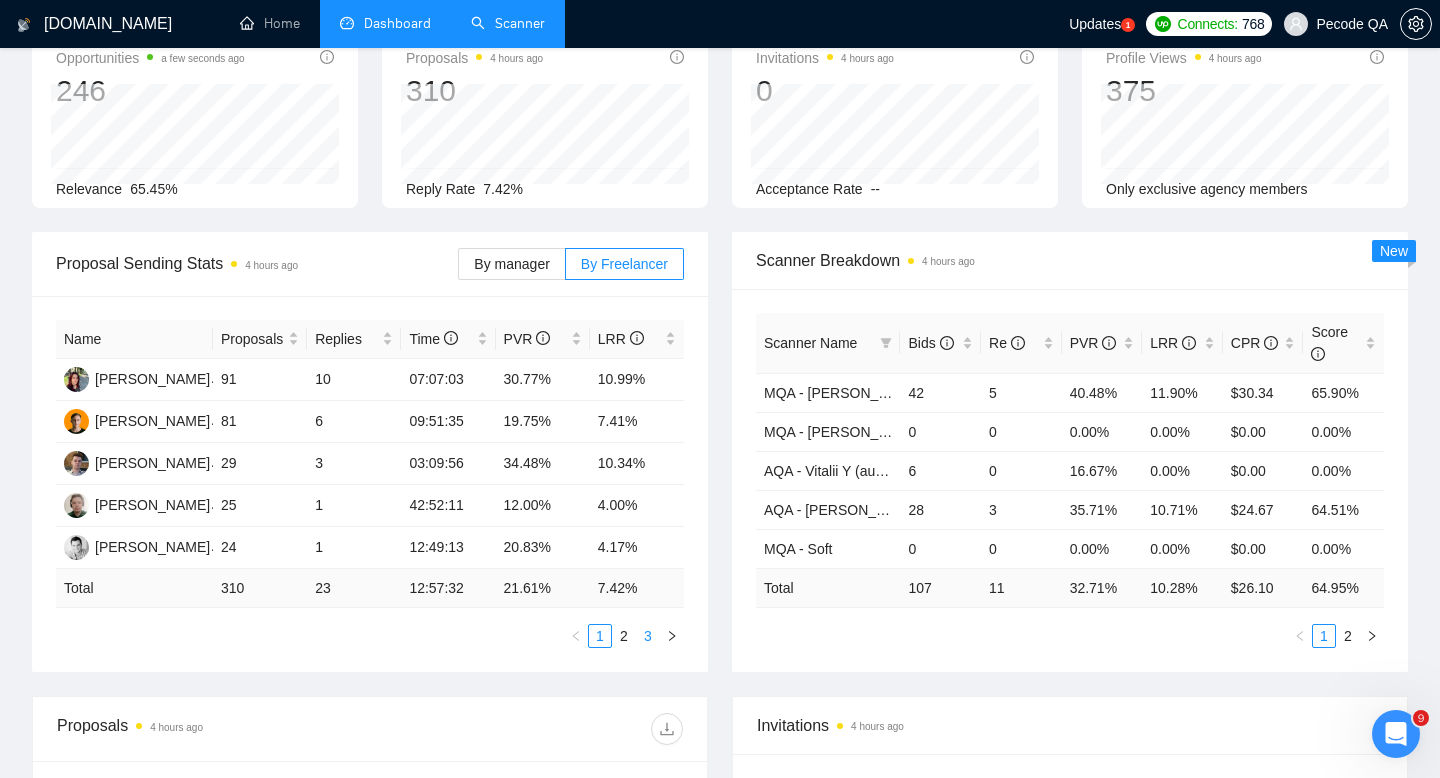 click on "3" at bounding box center [648, 636] 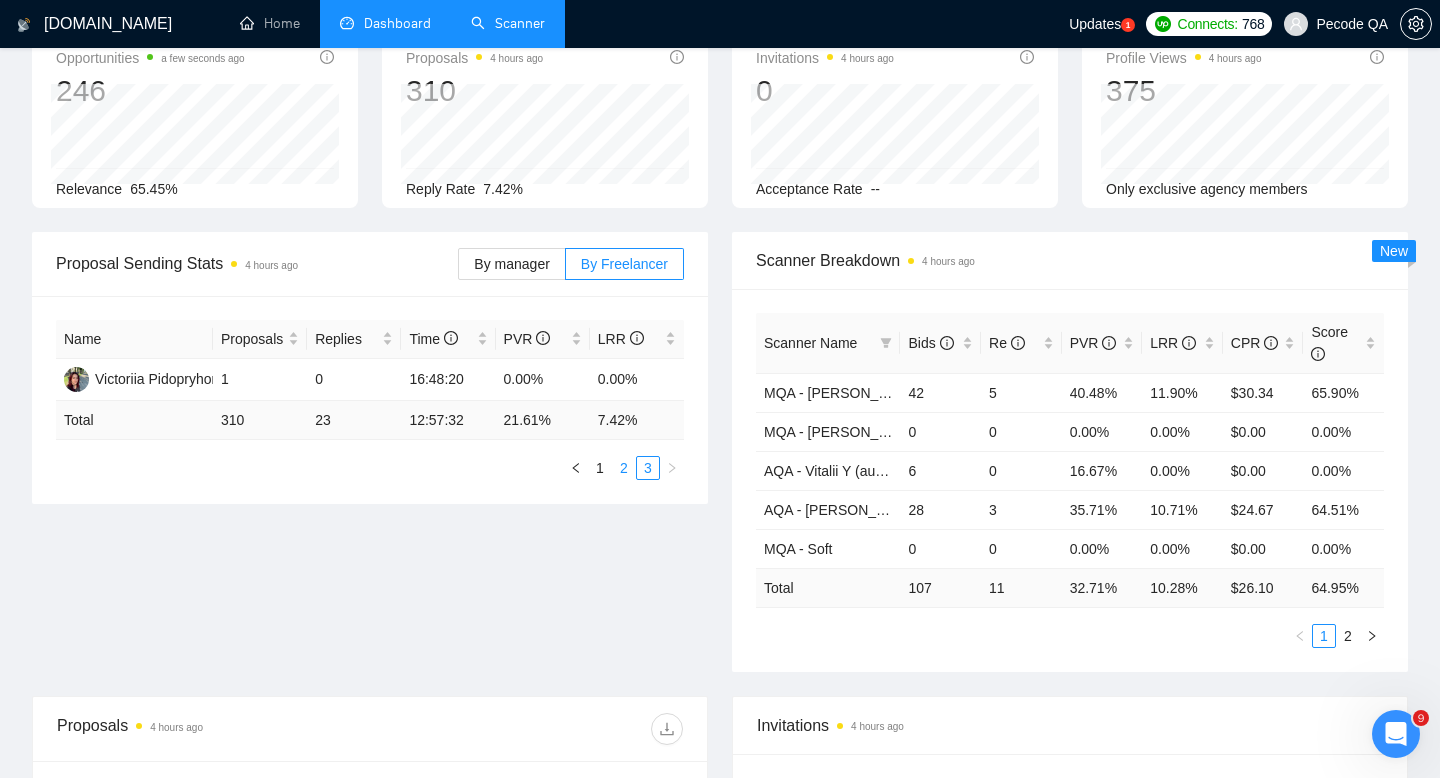 click on "2" at bounding box center (624, 468) 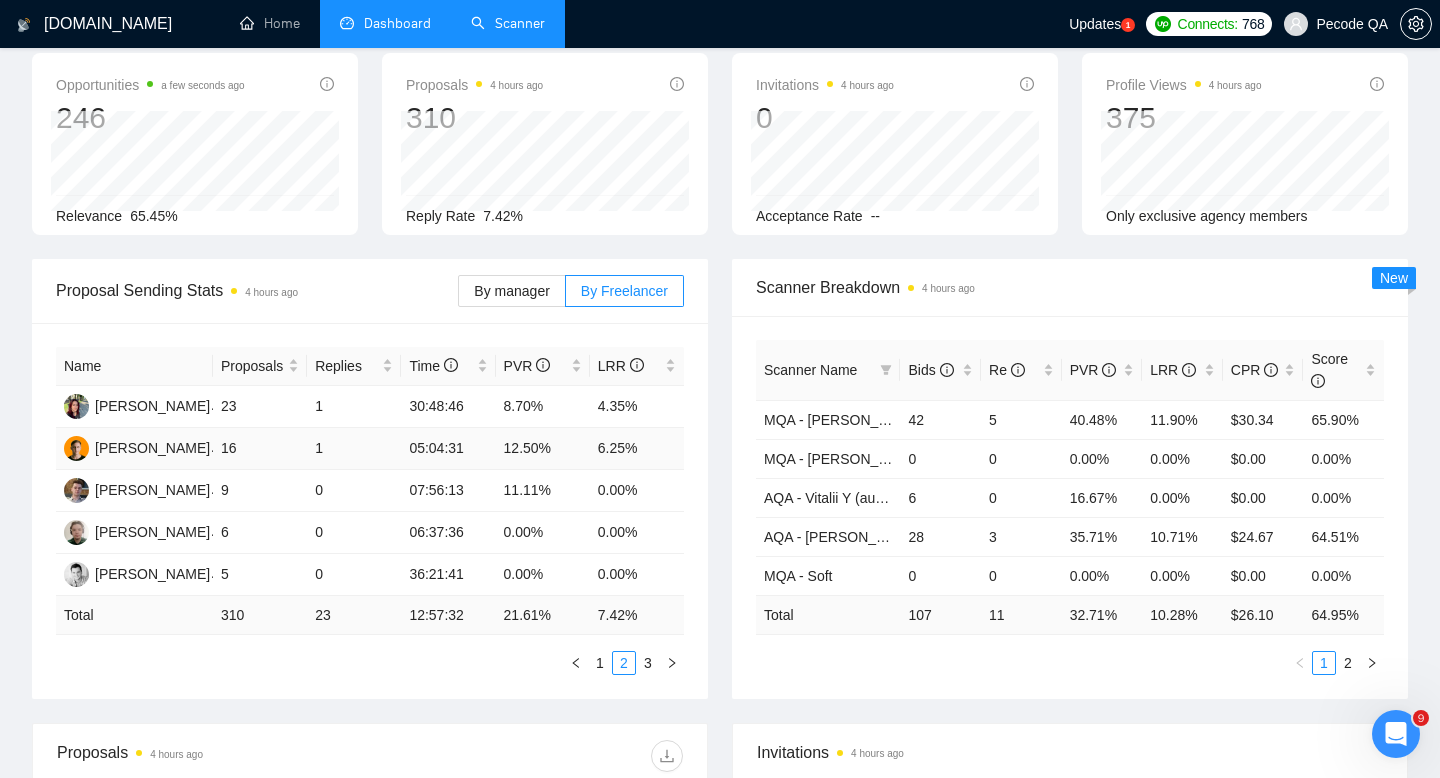 scroll, scrollTop: 89, scrollLeft: 0, axis: vertical 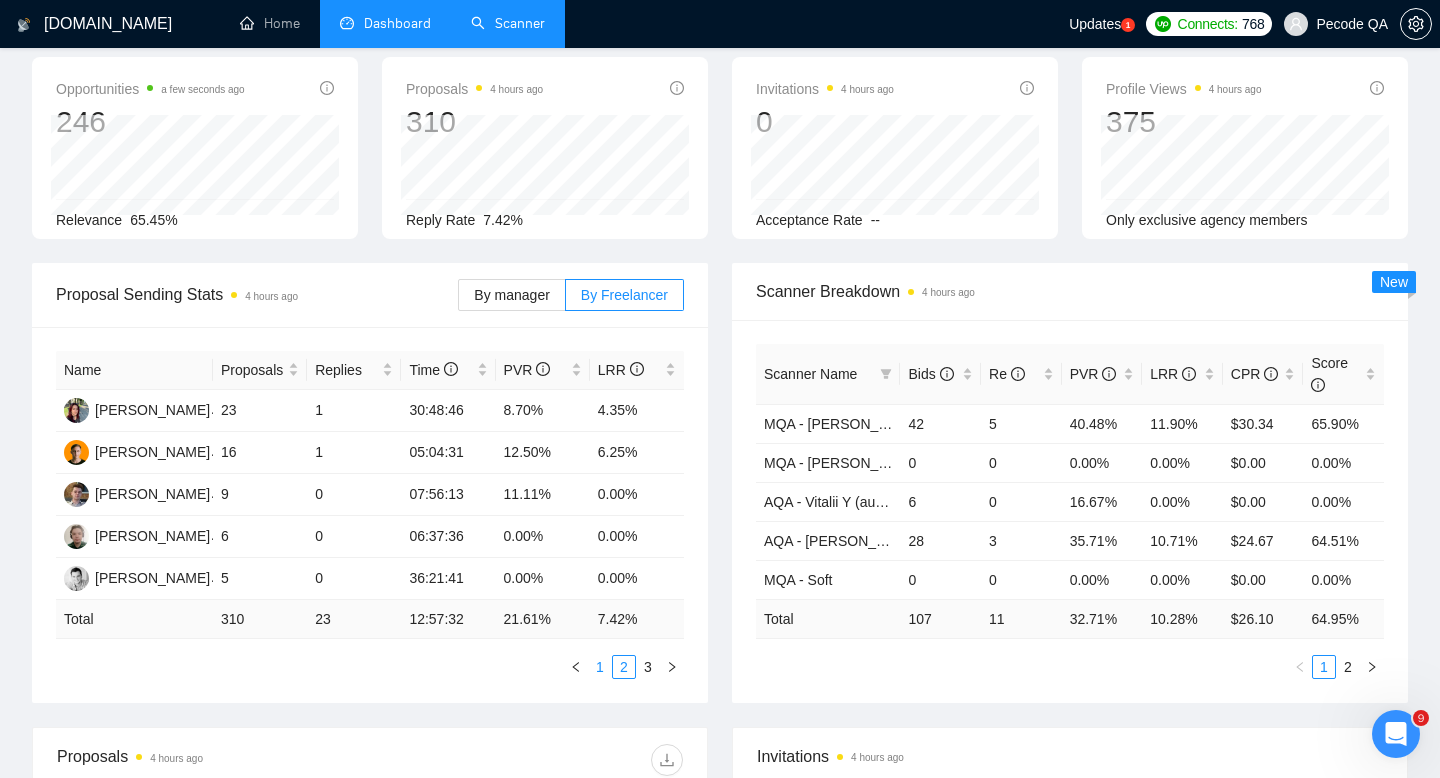 click on "1" at bounding box center (600, 667) 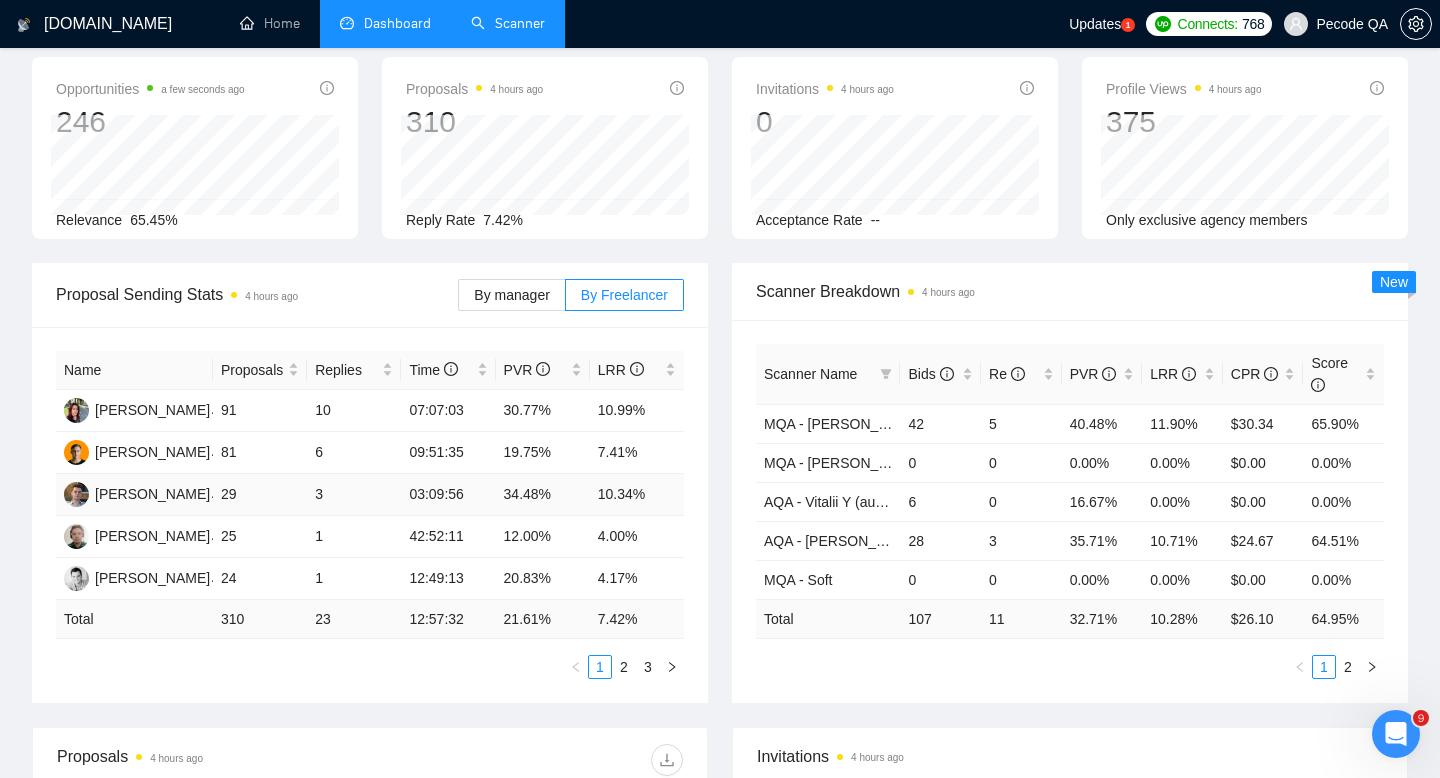 scroll, scrollTop: 76, scrollLeft: 0, axis: vertical 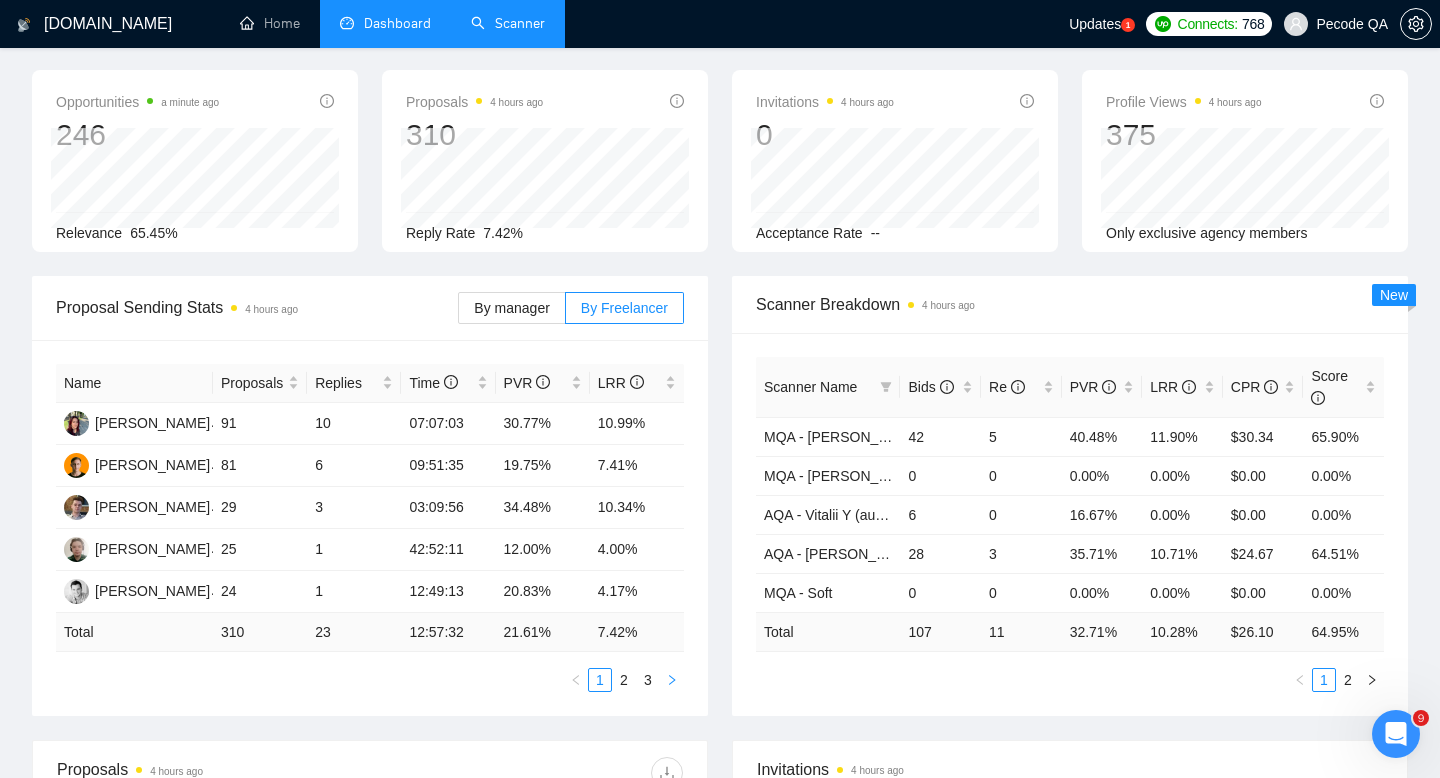 click at bounding box center [672, 680] 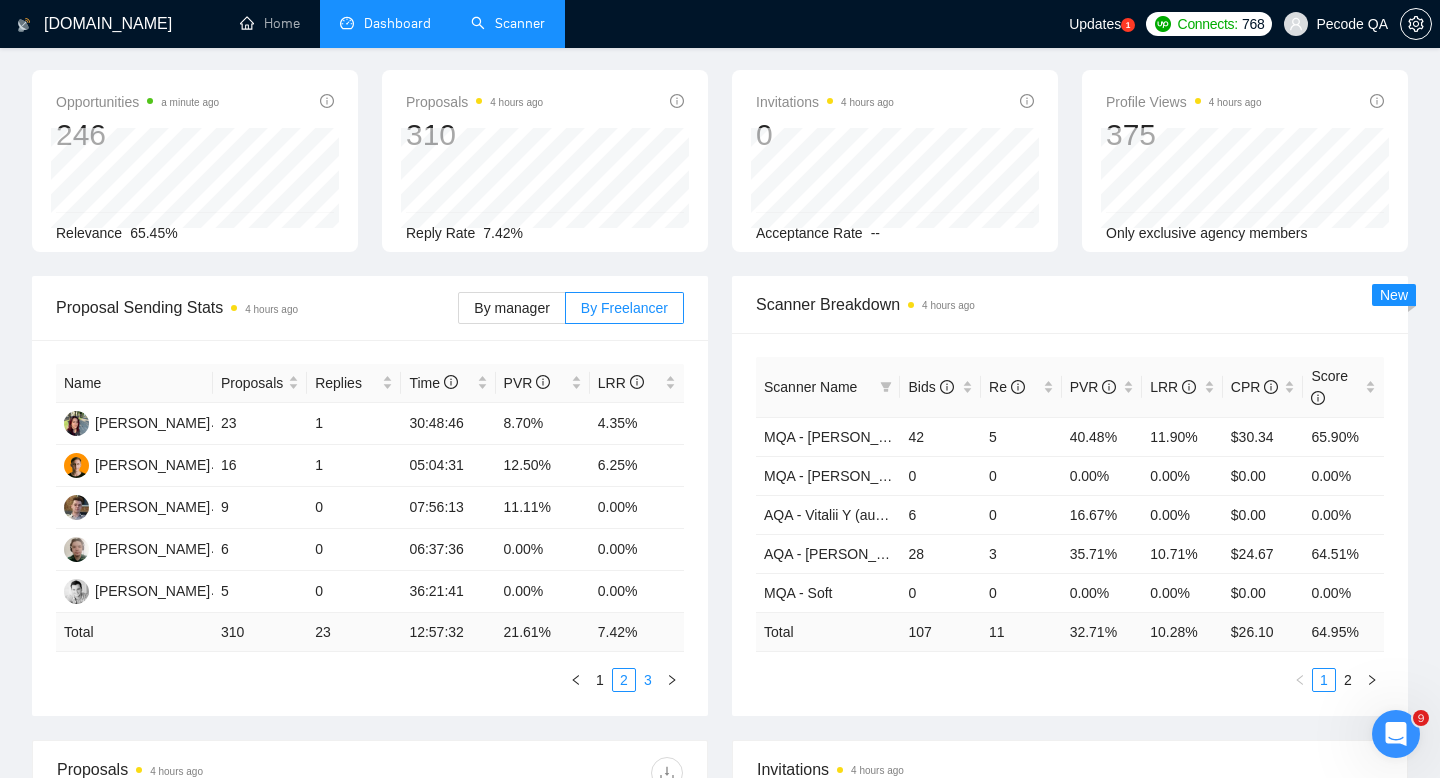 click on "3" at bounding box center (648, 680) 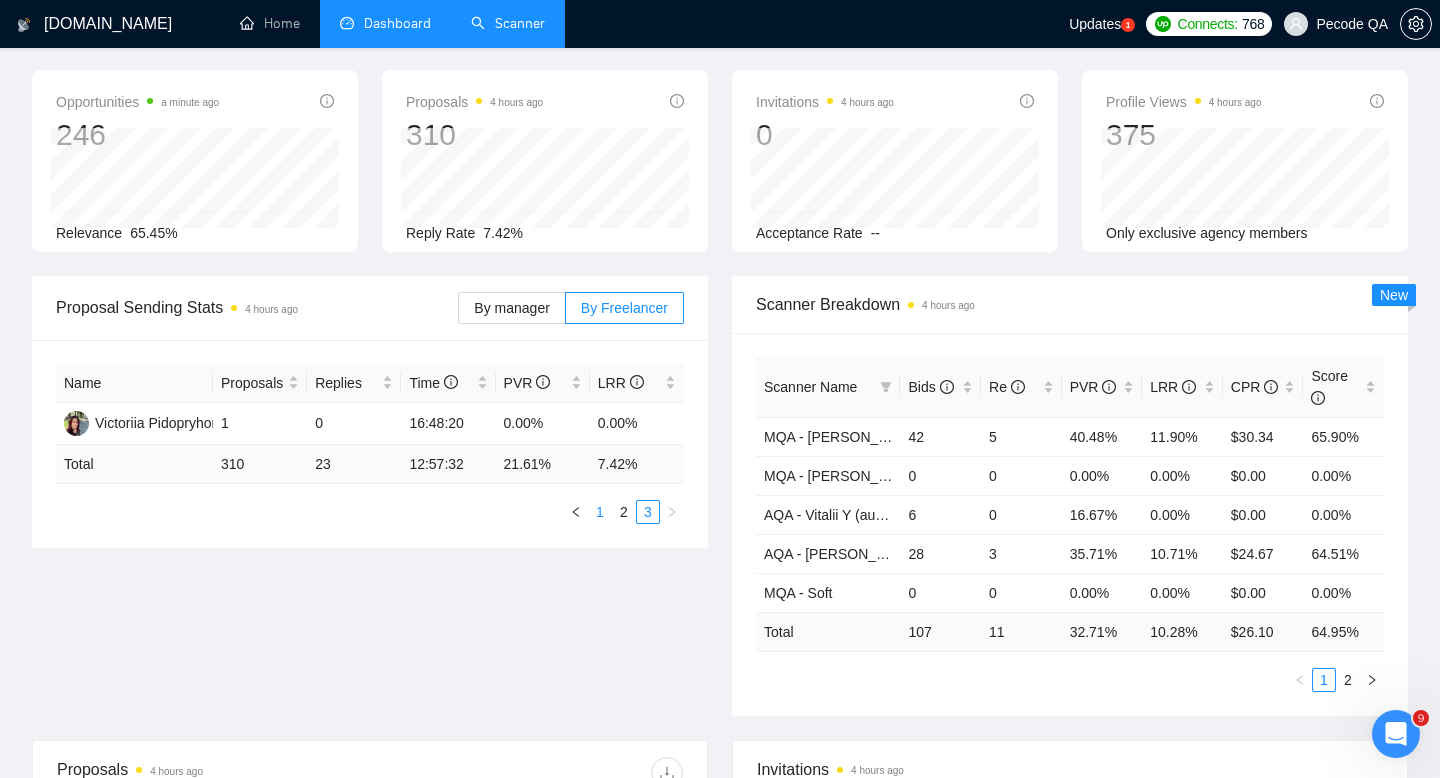 click on "1" at bounding box center (600, 512) 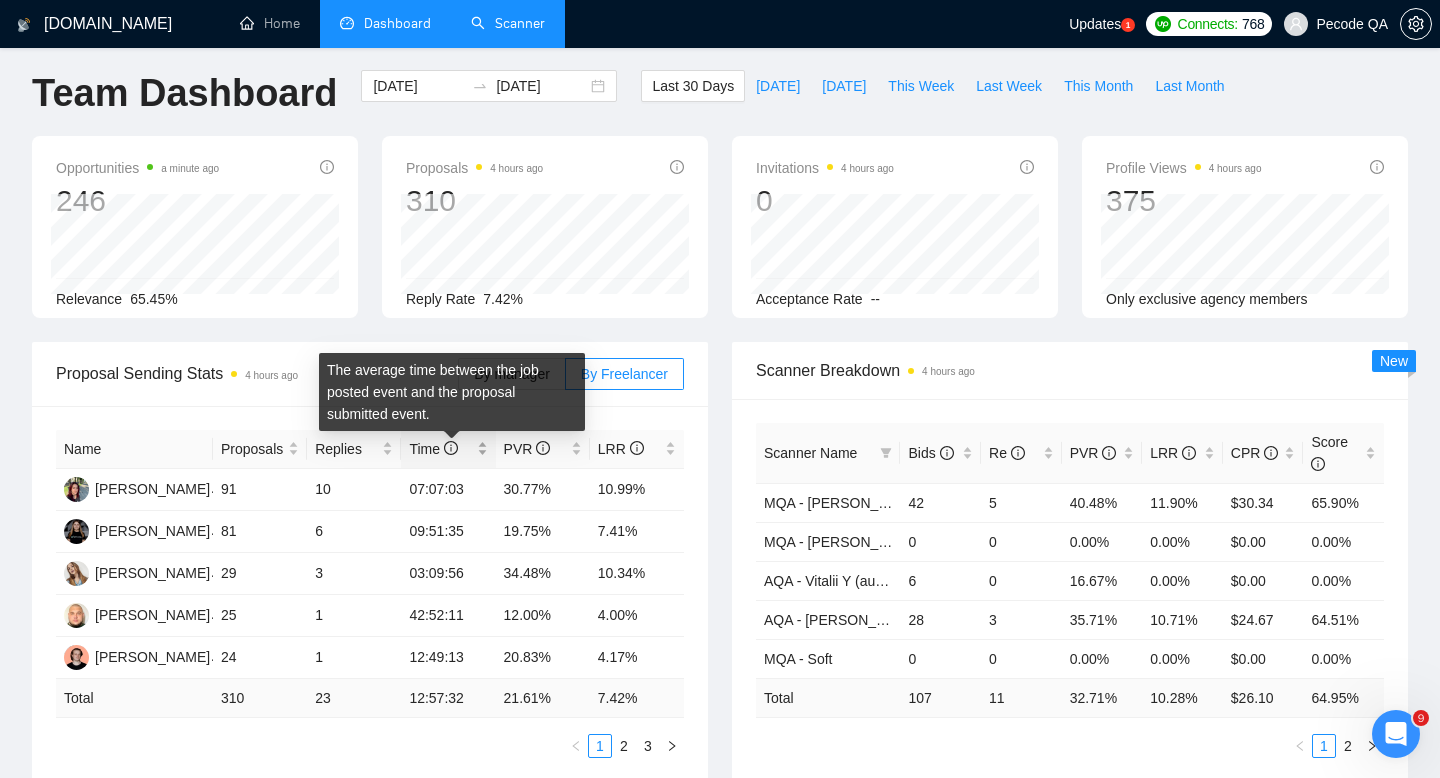 scroll, scrollTop: 0, scrollLeft: 0, axis: both 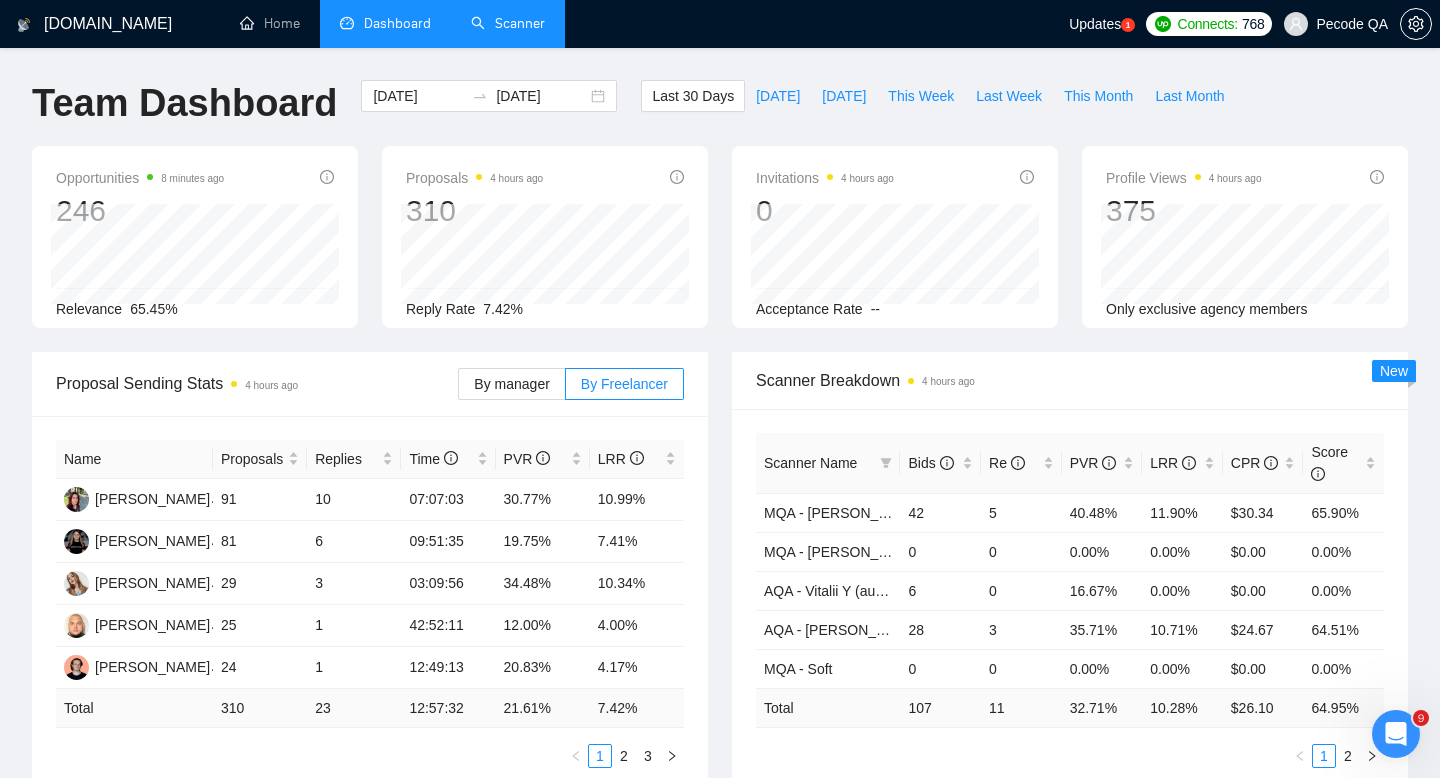 click on "Pecode QA" at bounding box center [1352, 24] 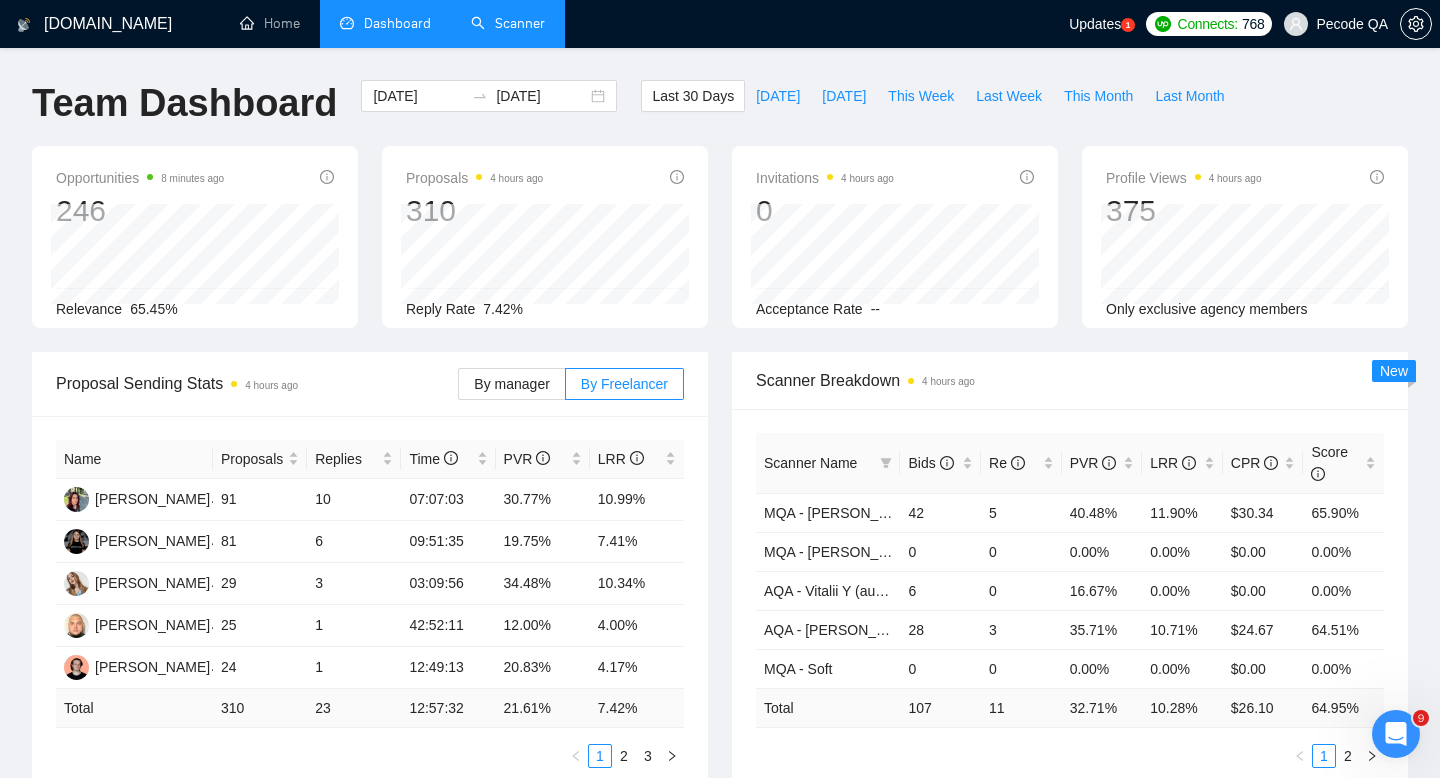 click on "Scanner" at bounding box center [508, 23] 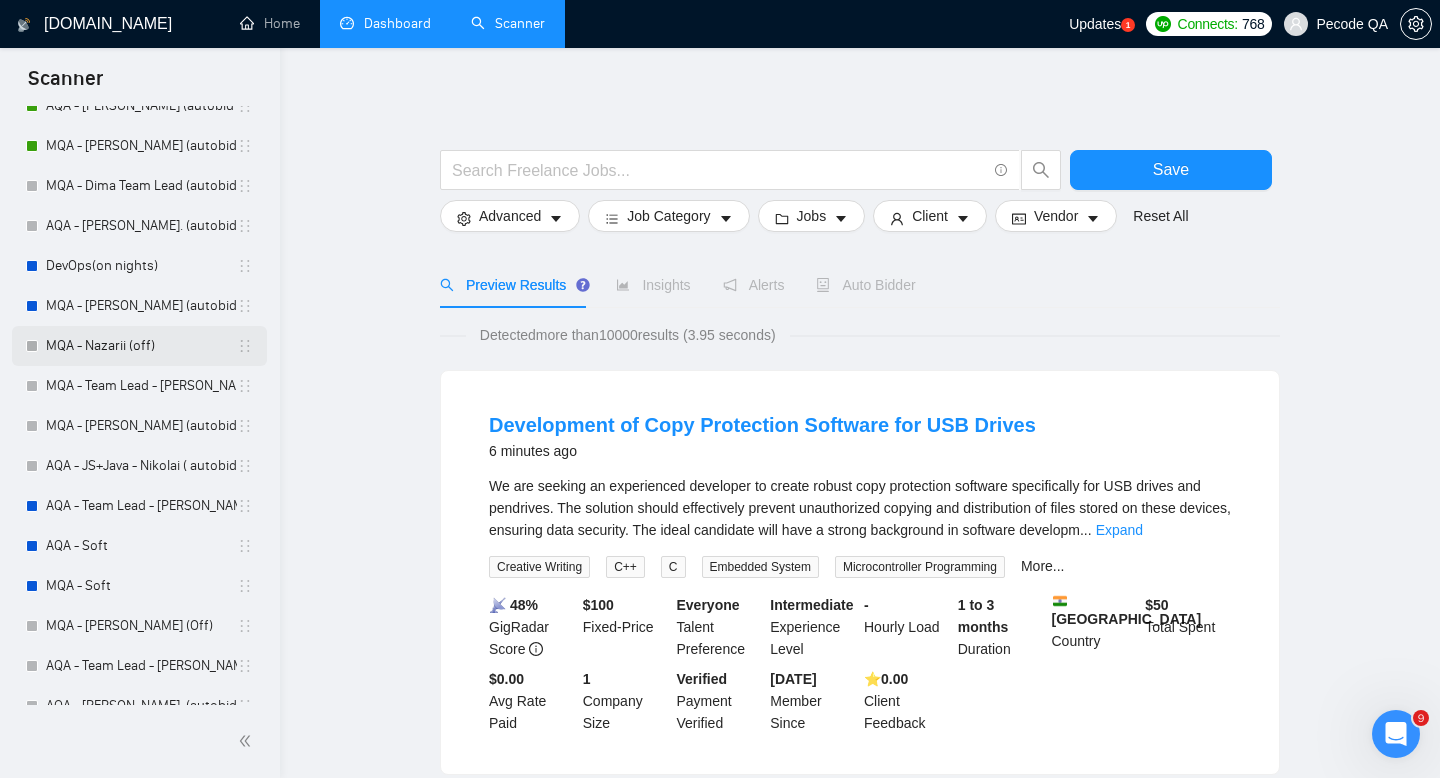 scroll, scrollTop: 10, scrollLeft: 0, axis: vertical 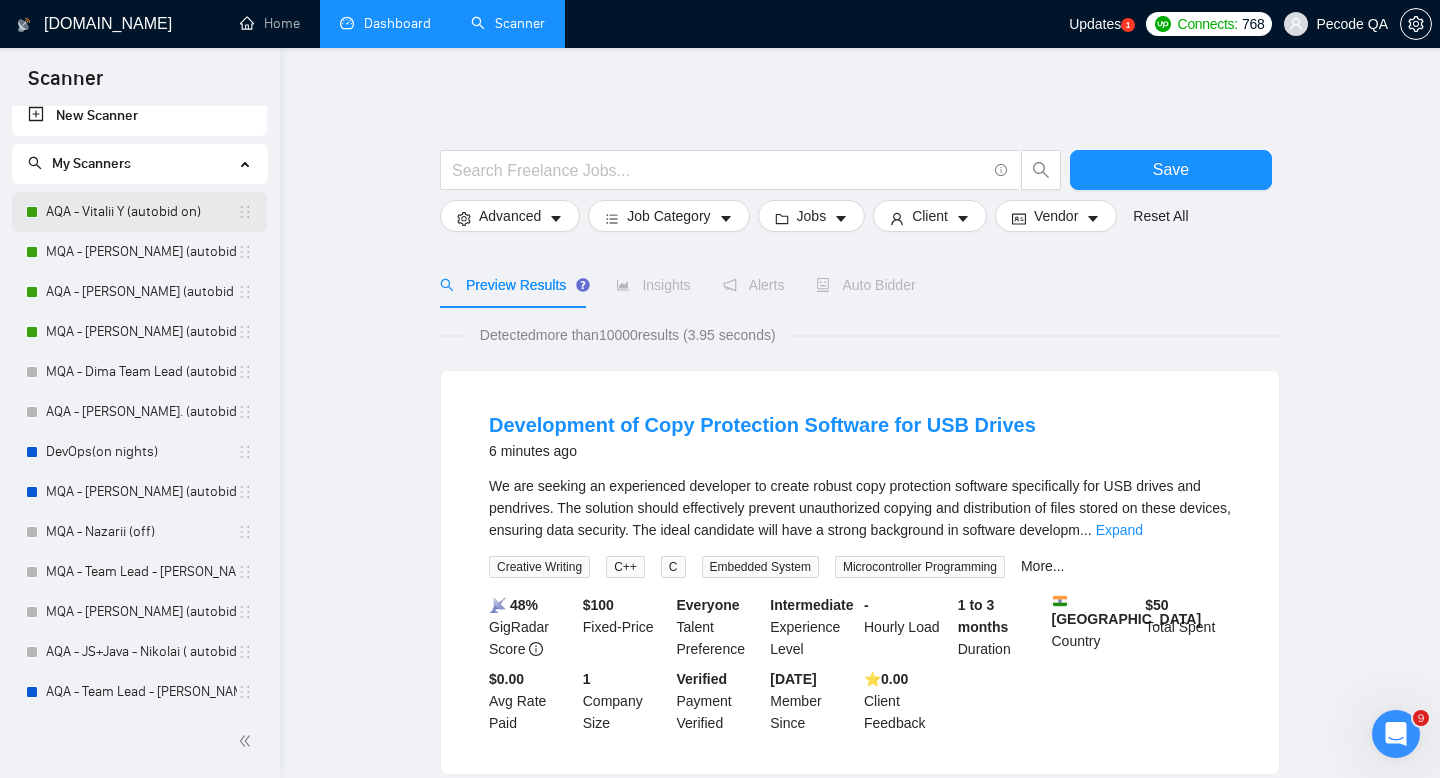 click on "AQA - Vitalii Y (autobid on)" at bounding box center [141, 212] 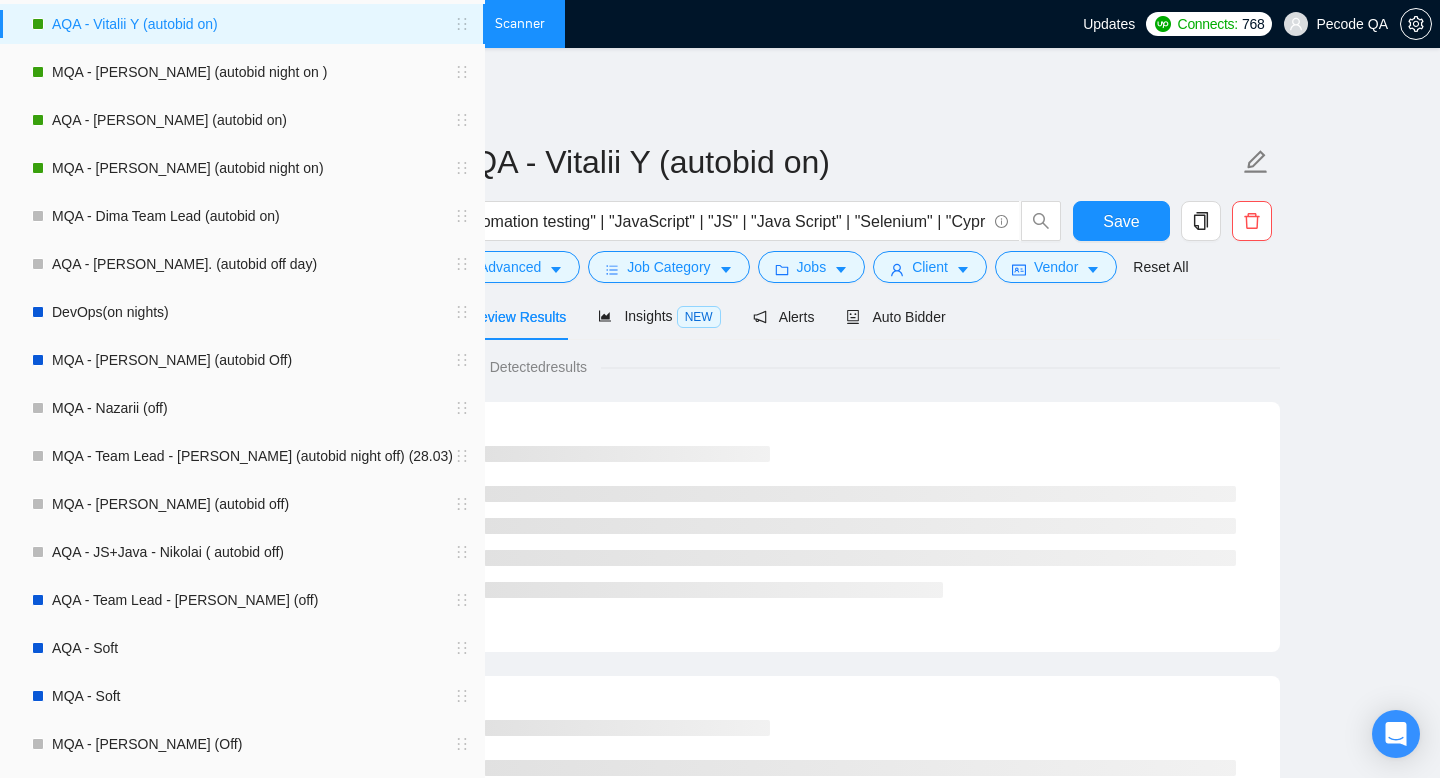 scroll, scrollTop: 0, scrollLeft: 0, axis: both 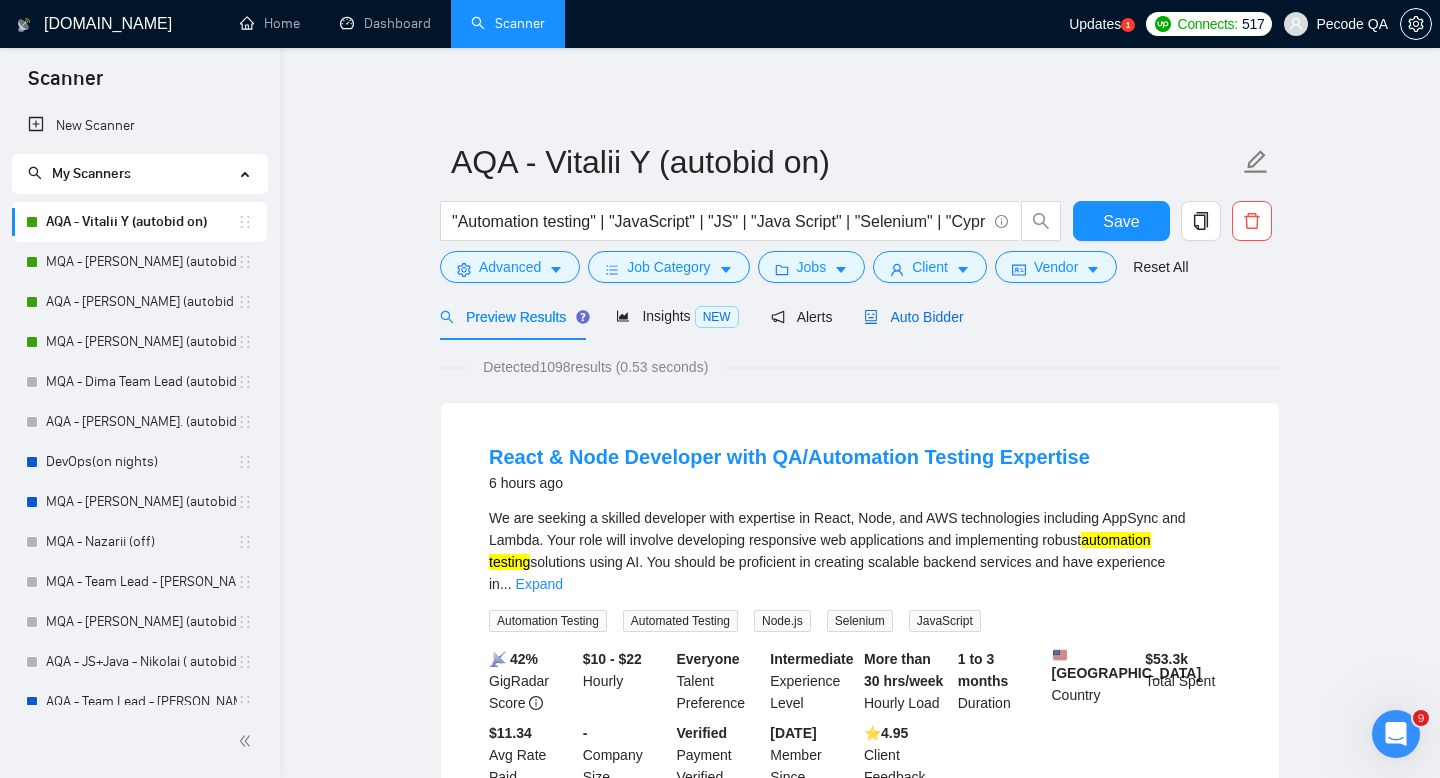 click on "Auto Bidder" at bounding box center [913, 317] 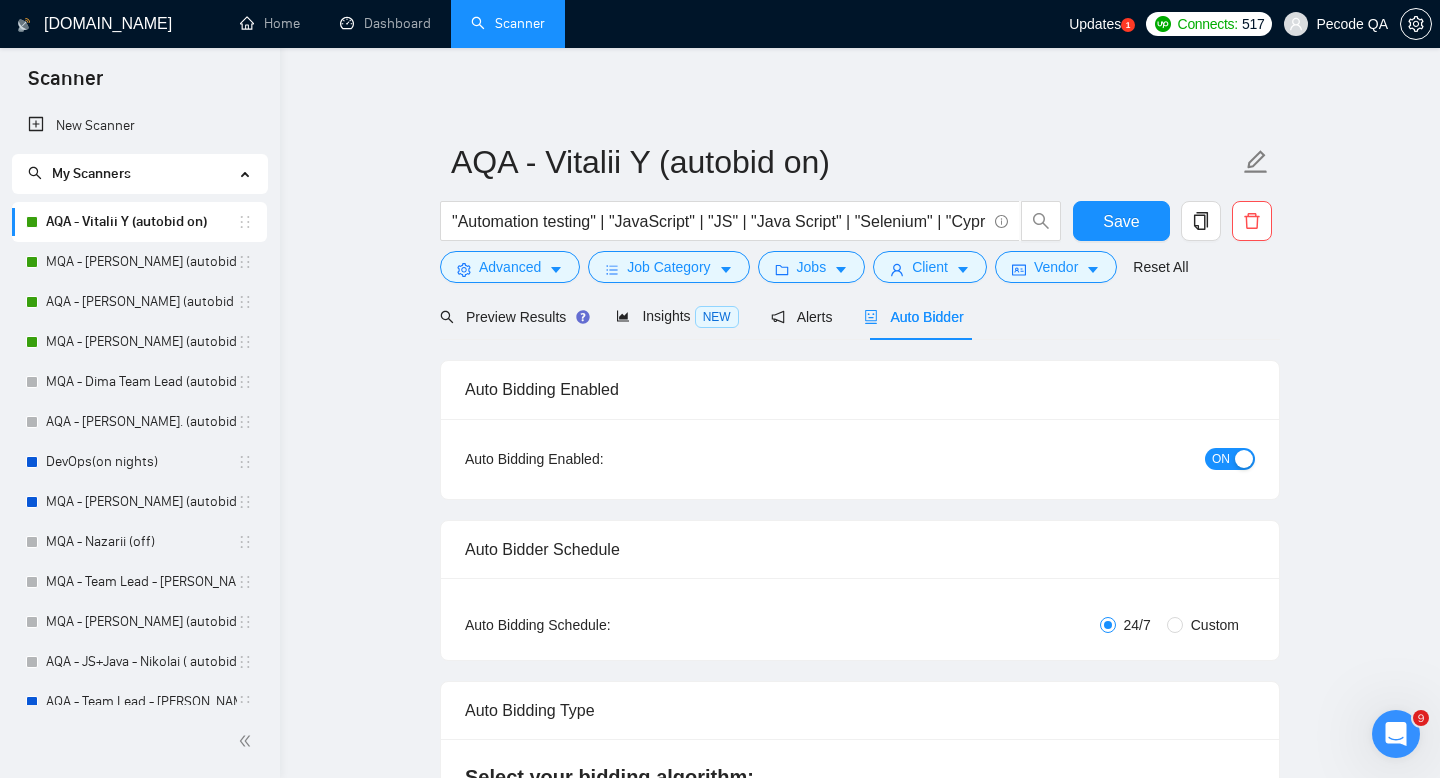 type 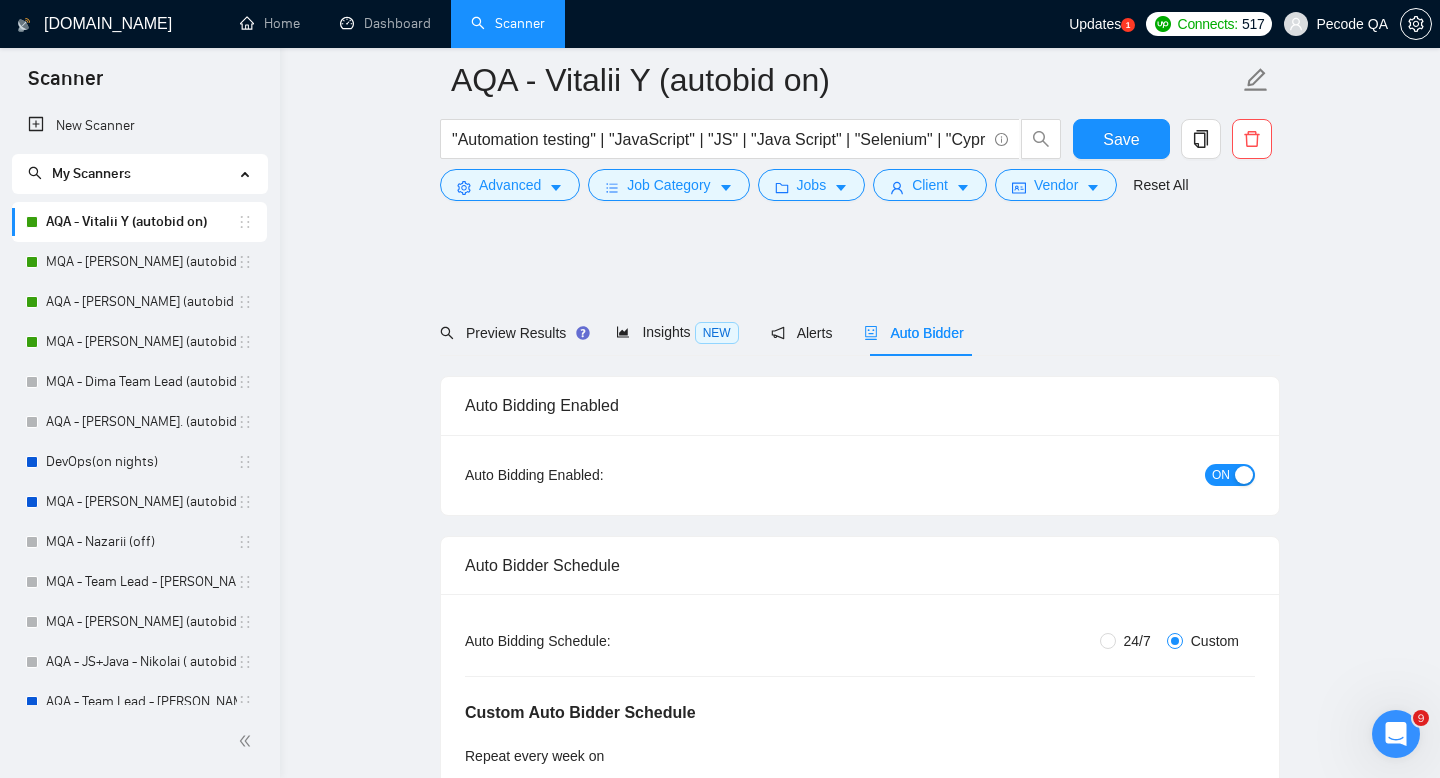 scroll, scrollTop: 335, scrollLeft: 0, axis: vertical 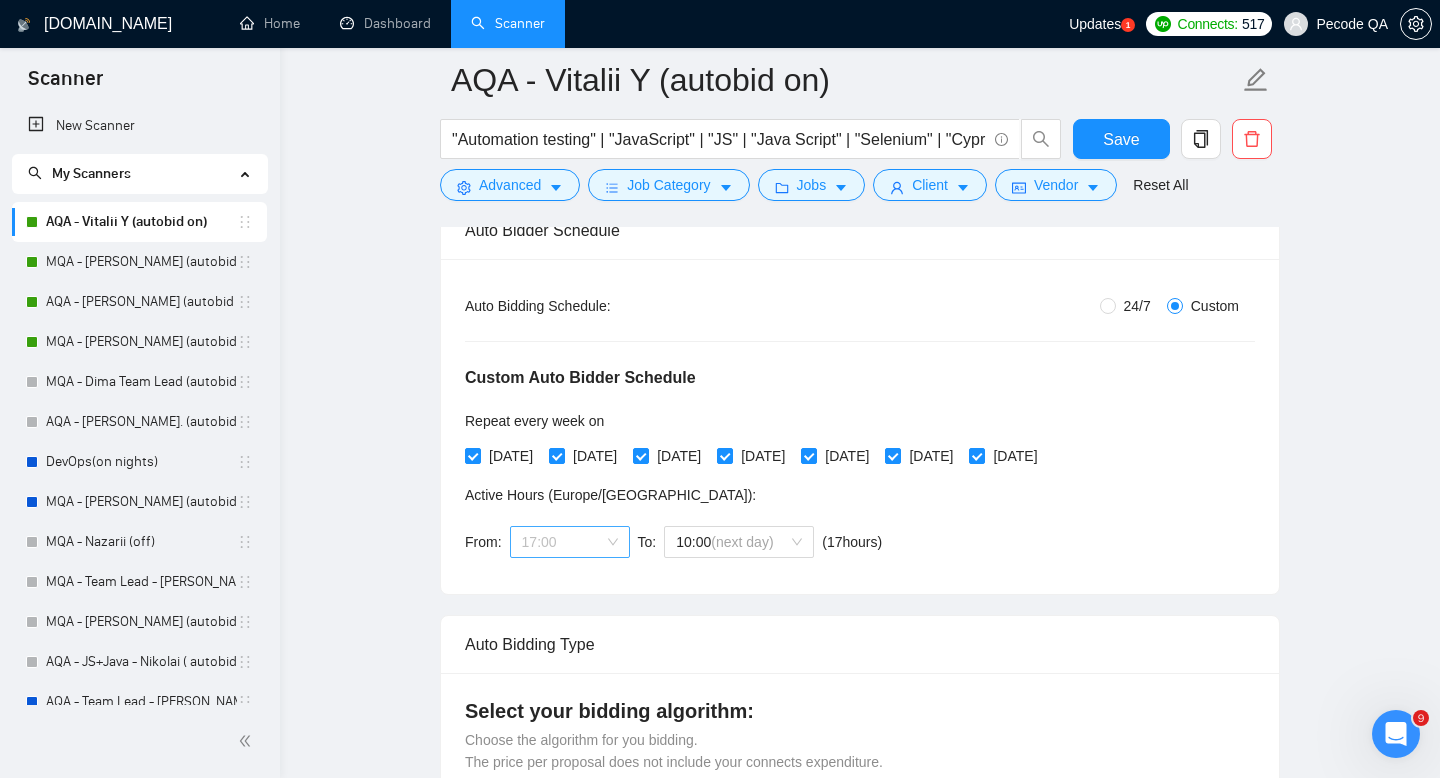 click on "17:00" at bounding box center (570, 542) 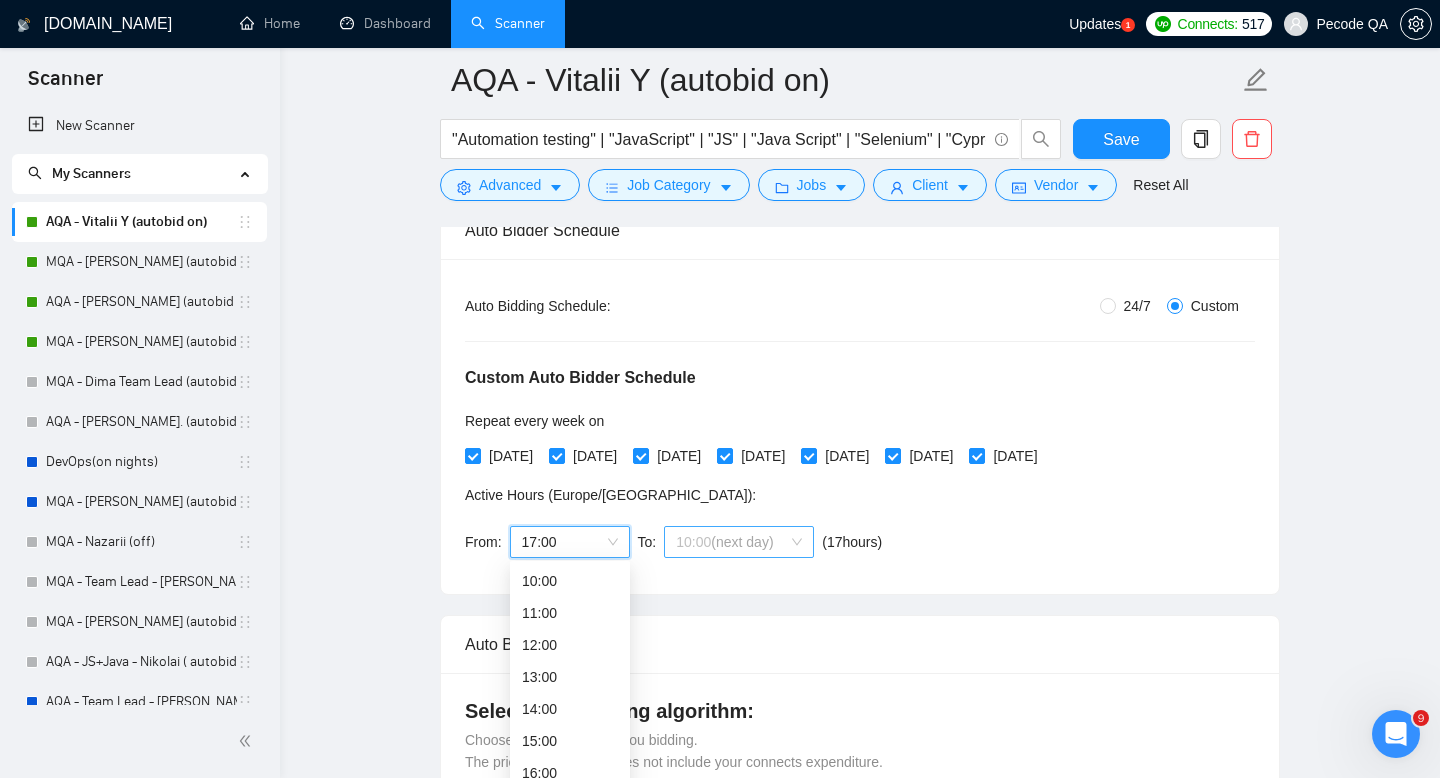 click on "10:00  (next day)" at bounding box center [739, 542] 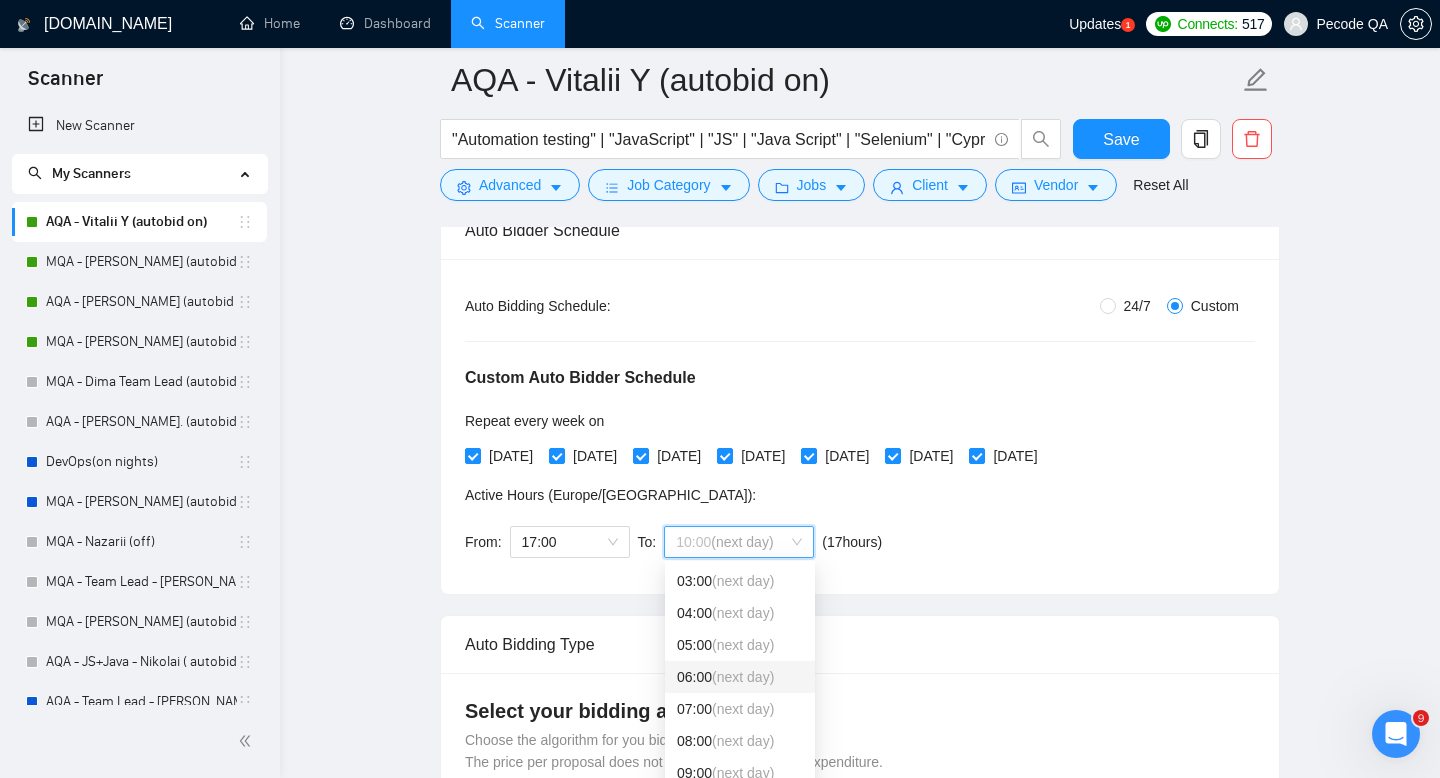 click on "06:00  (next day)" at bounding box center [740, 677] 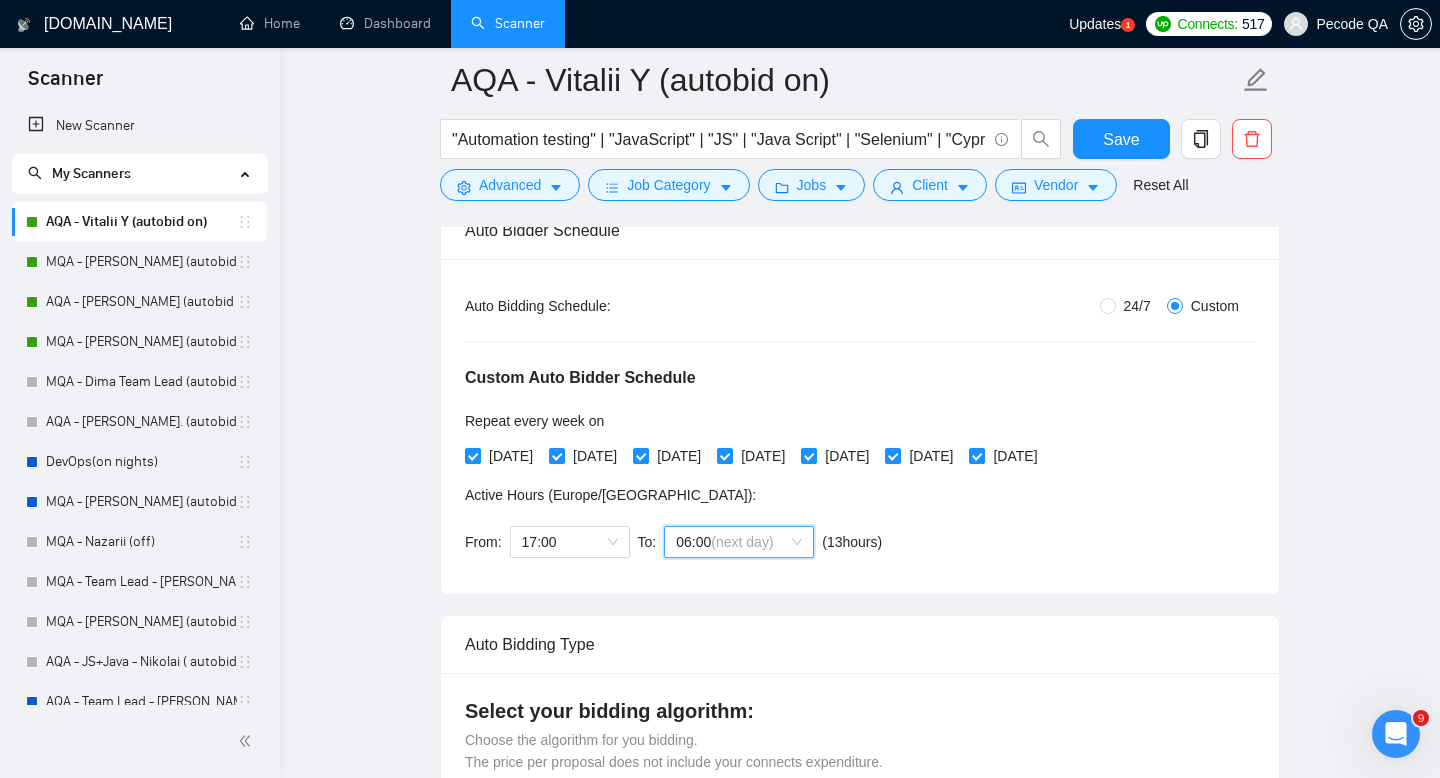 click on "(next day)" at bounding box center [742, 542] 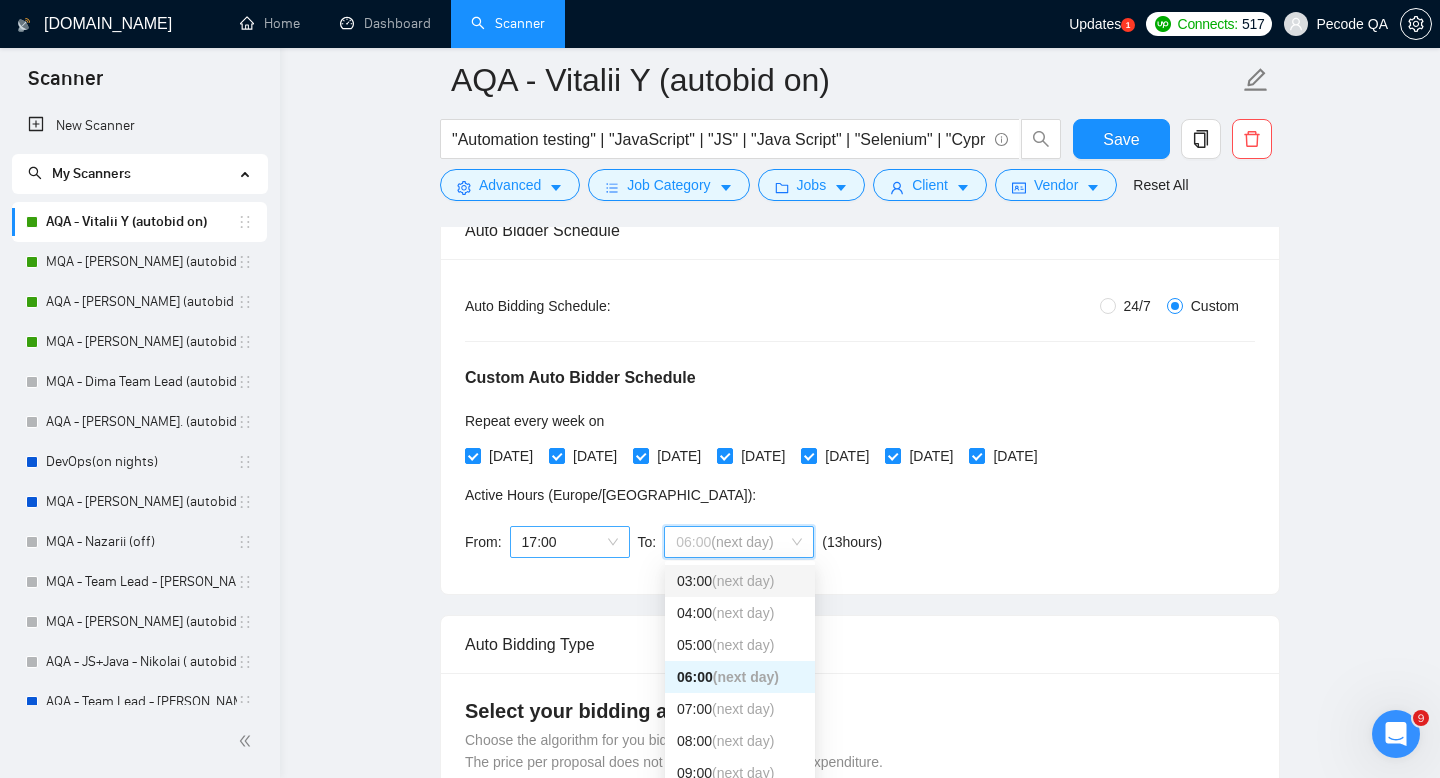 click on "17:00" at bounding box center [570, 542] 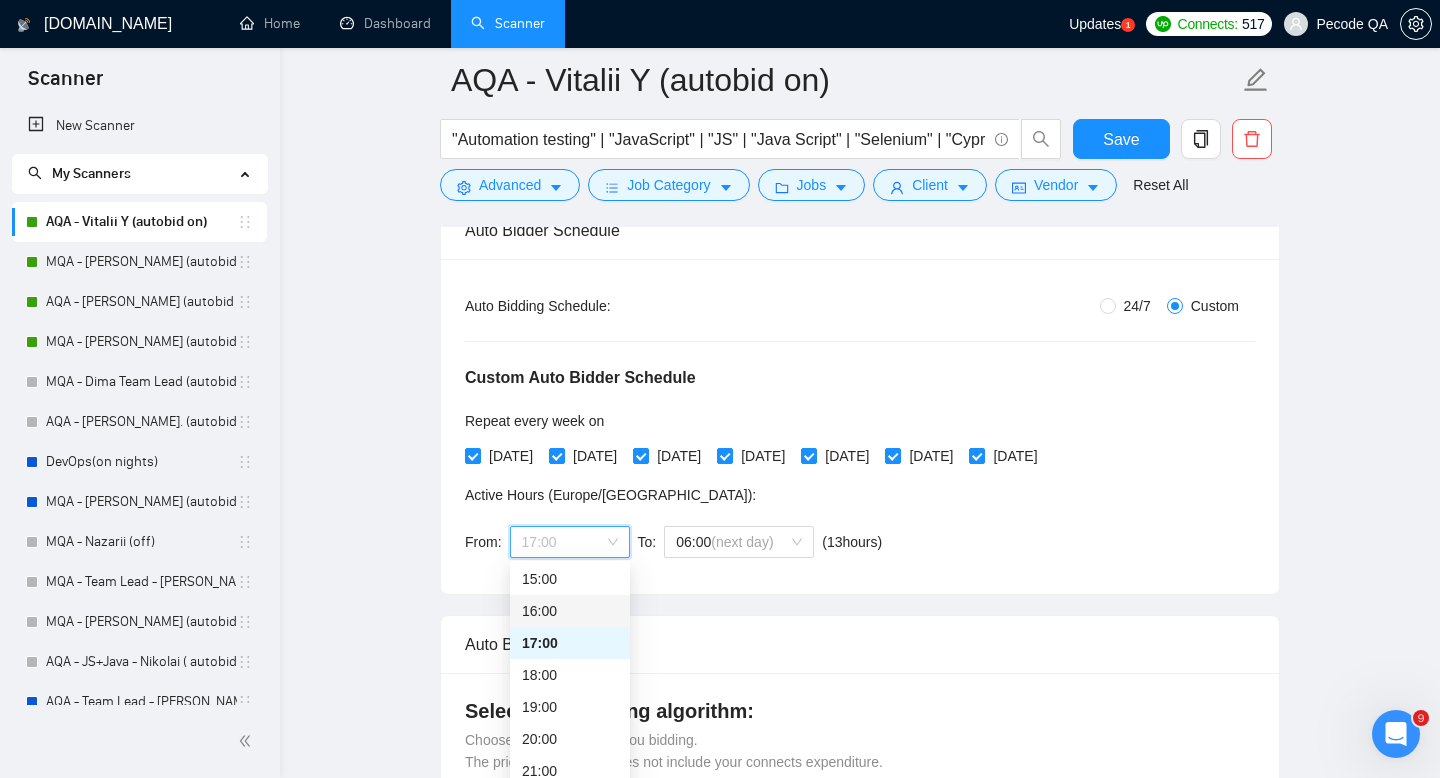 scroll, scrollTop: 494, scrollLeft: 0, axis: vertical 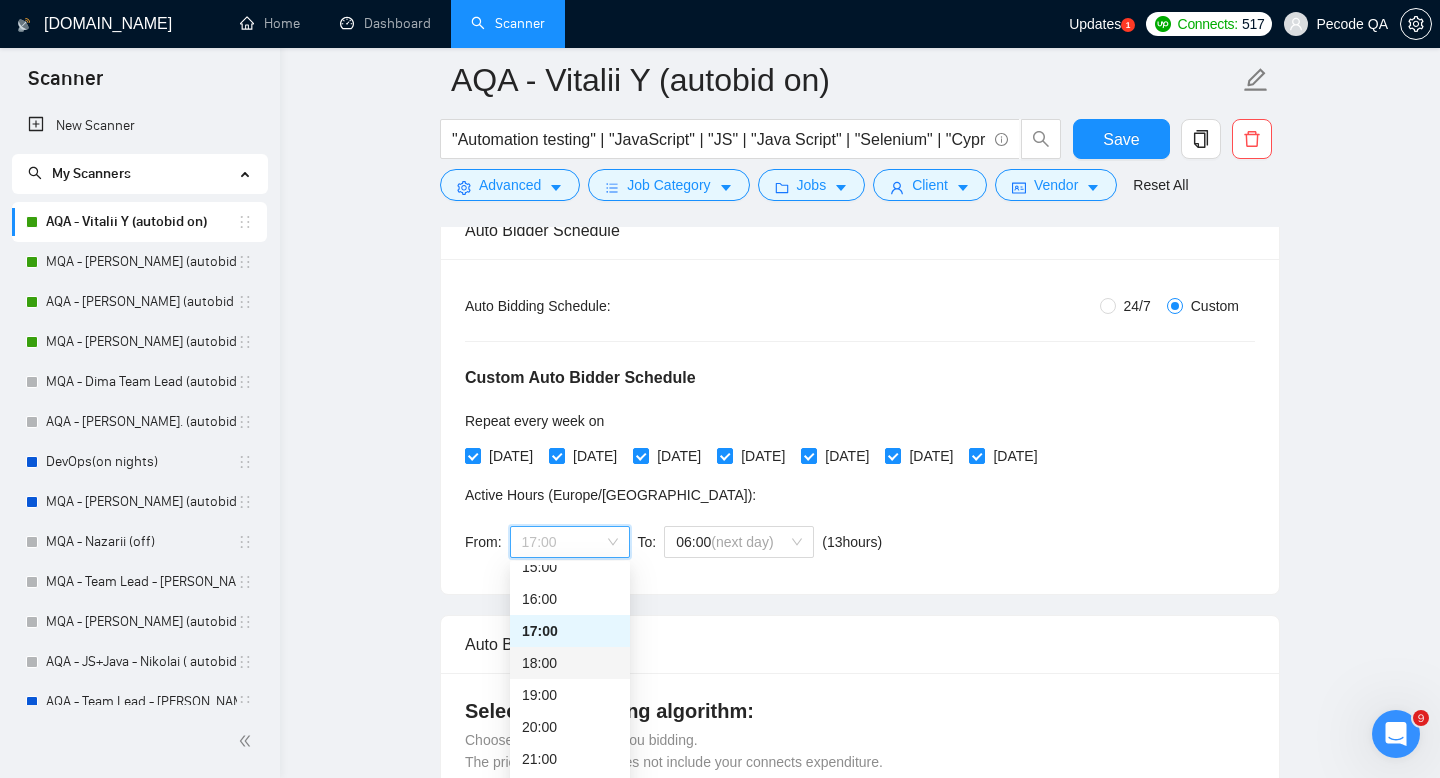 click on "18:00" at bounding box center (570, 663) 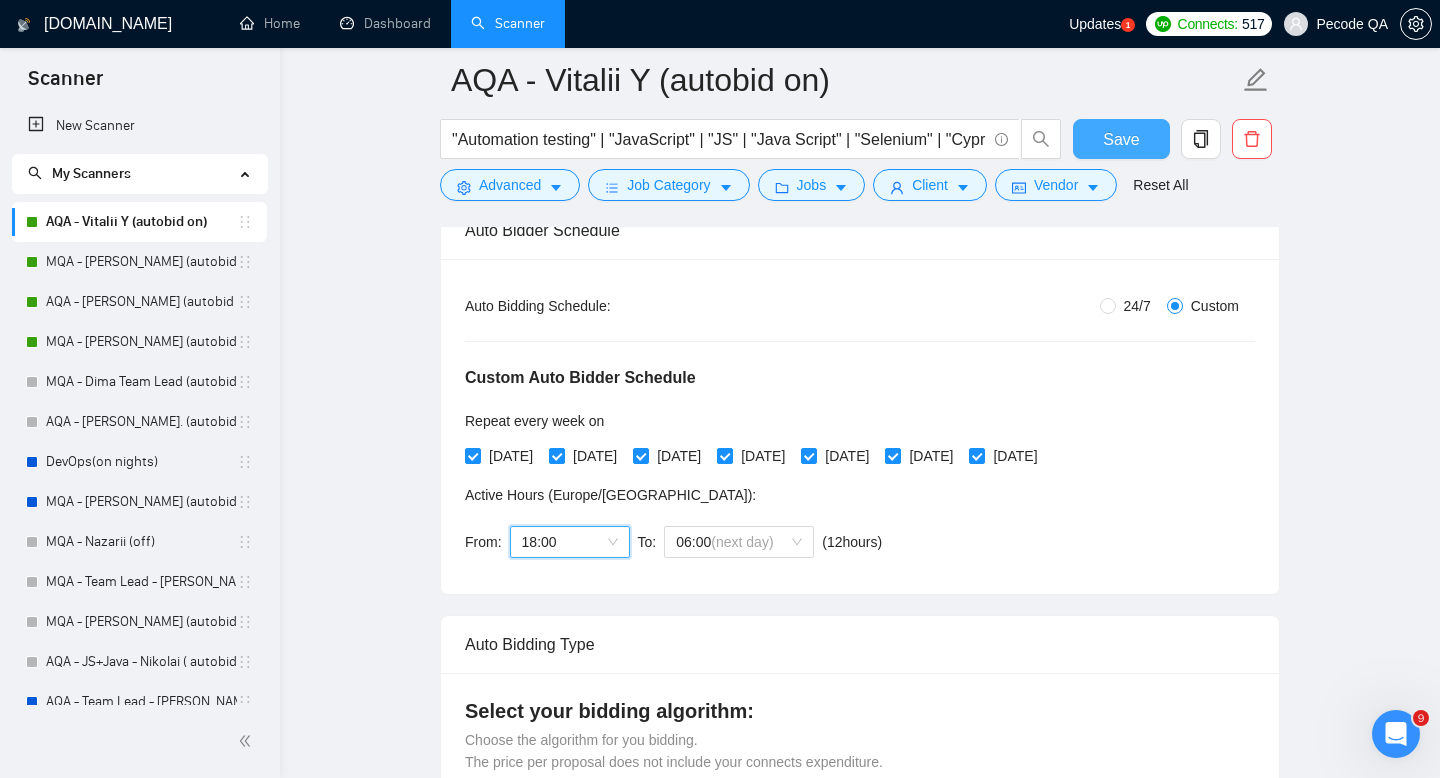 click on "Save" at bounding box center (1121, 139) 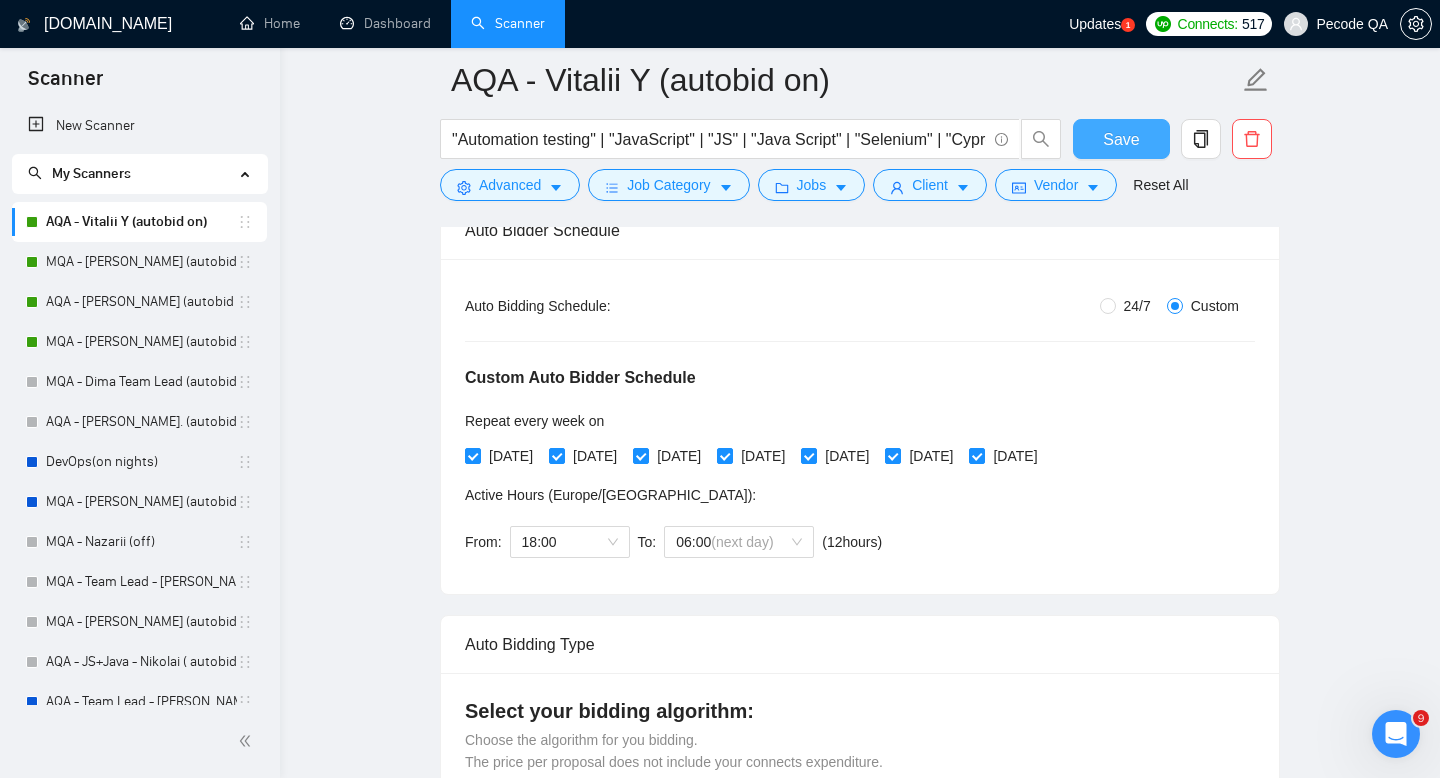 click on "Save" at bounding box center [1121, 139] 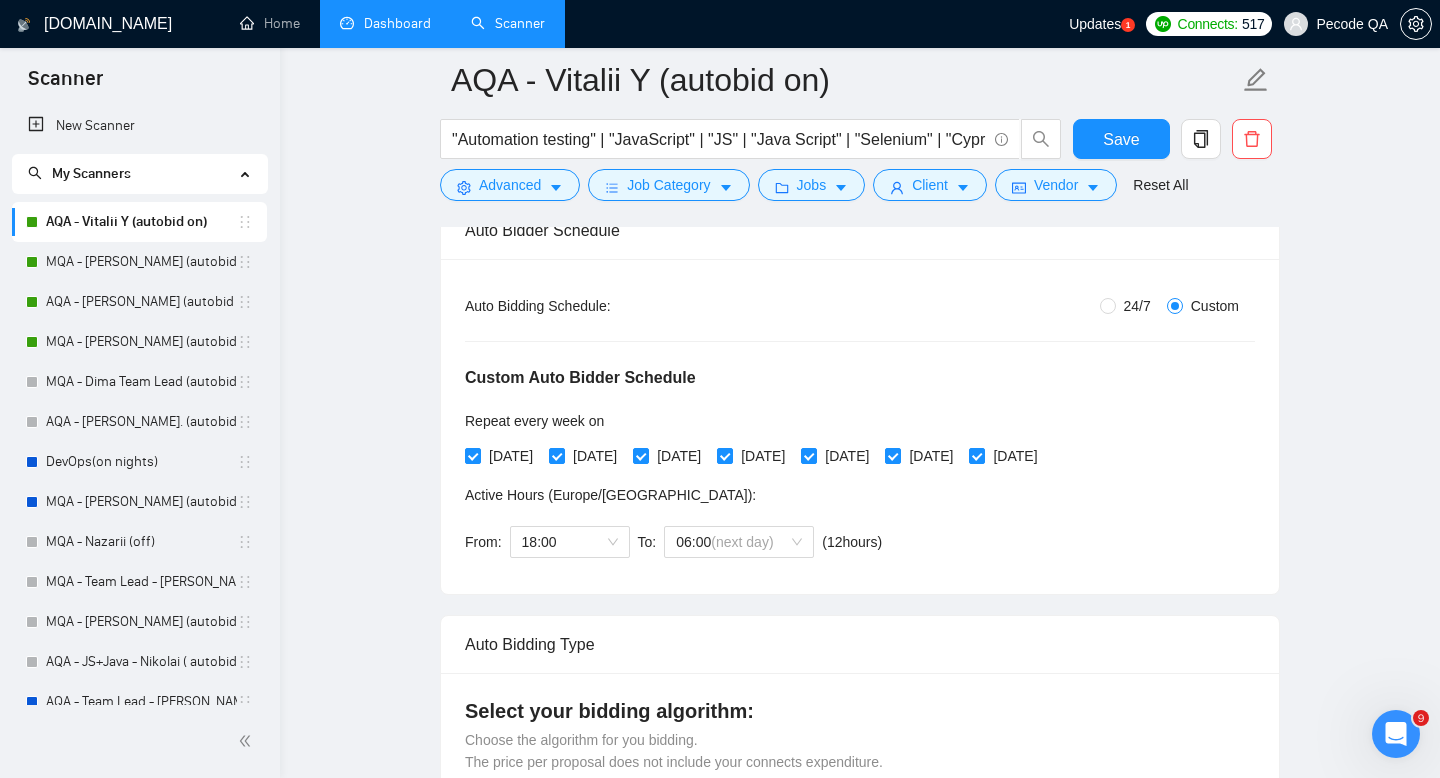 click on "Dashboard" at bounding box center [385, 23] 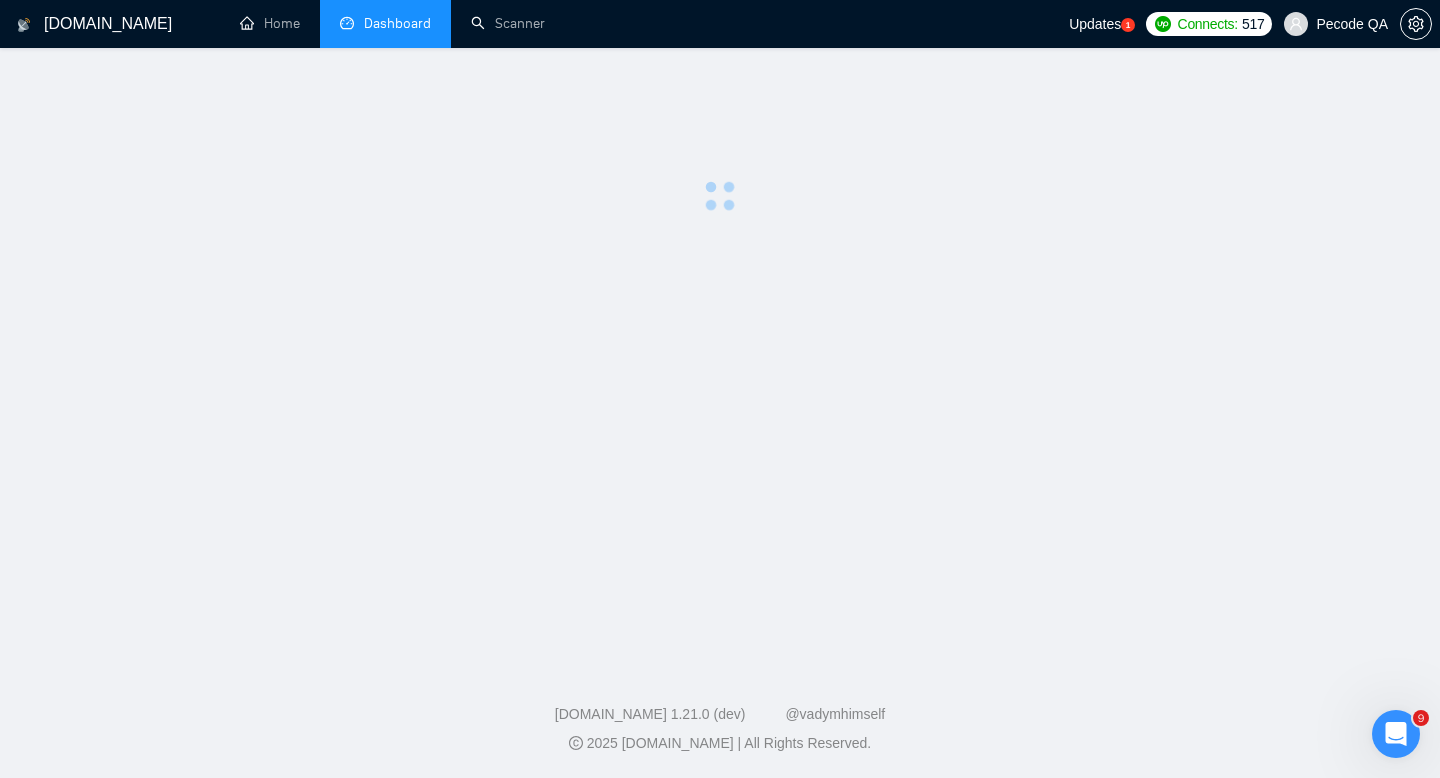 scroll, scrollTop: 0, scrollLeft: 0, axis: both 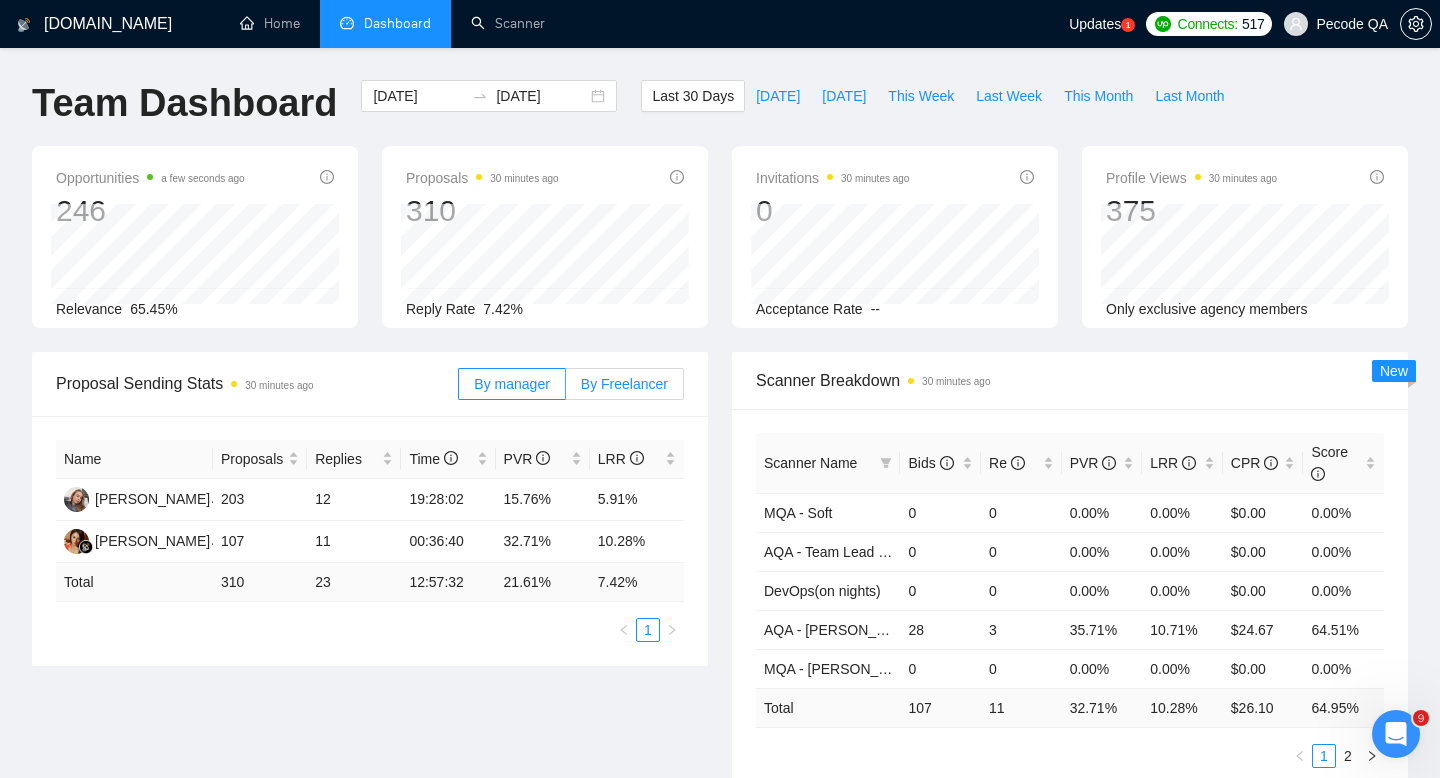 click on "By Freelancer" at bounding box center (625, 384) 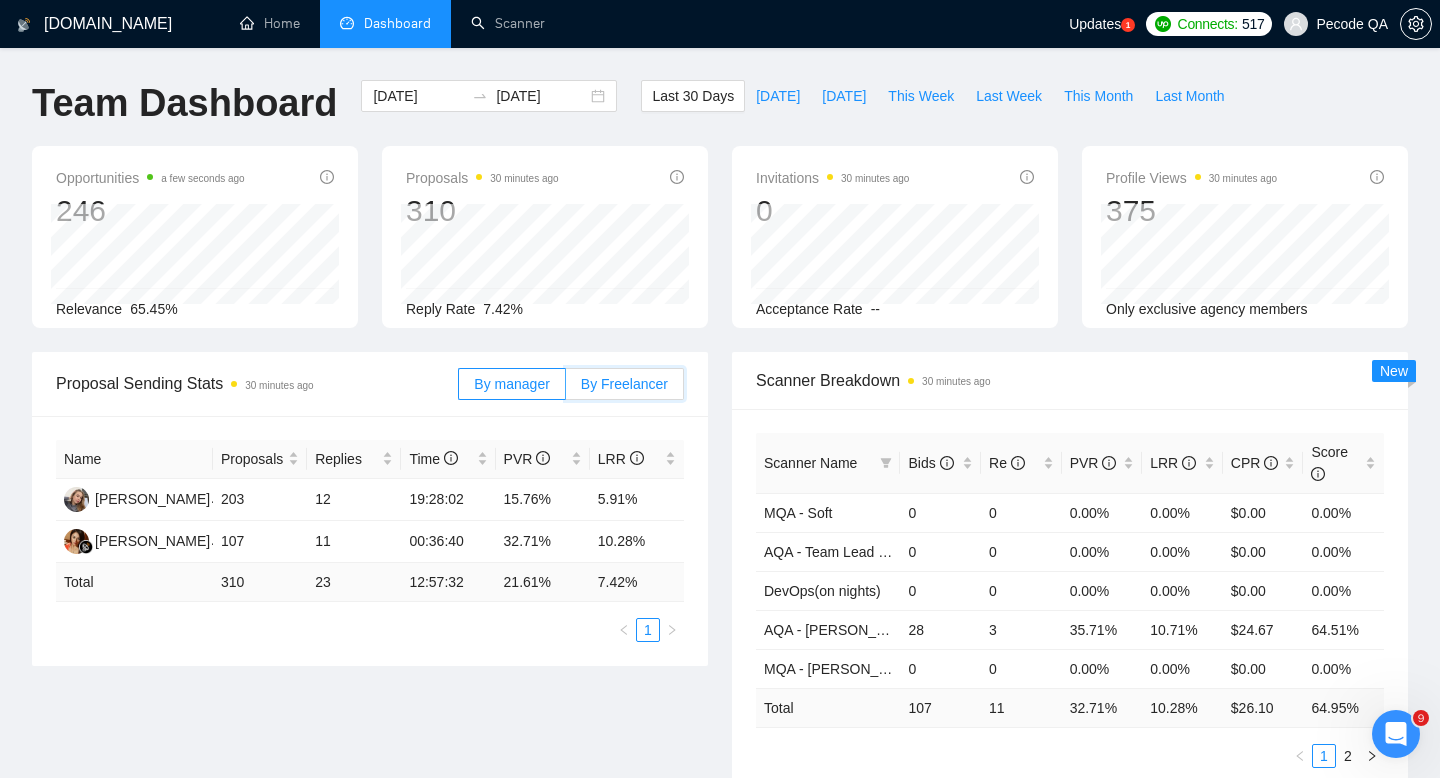 click on "By Freelancer" at bounding box center [566, 389] 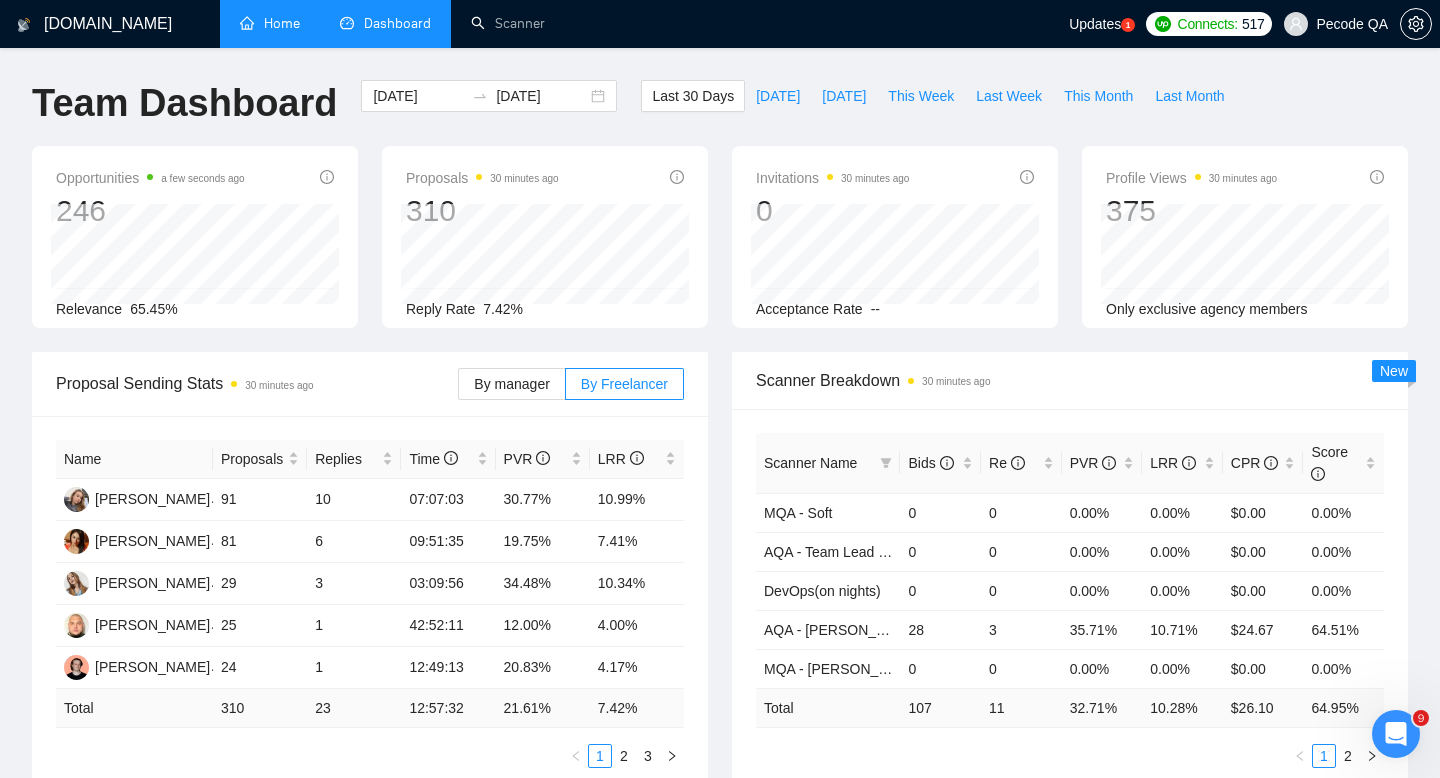click on "Home" at bounding box center [270, 23] 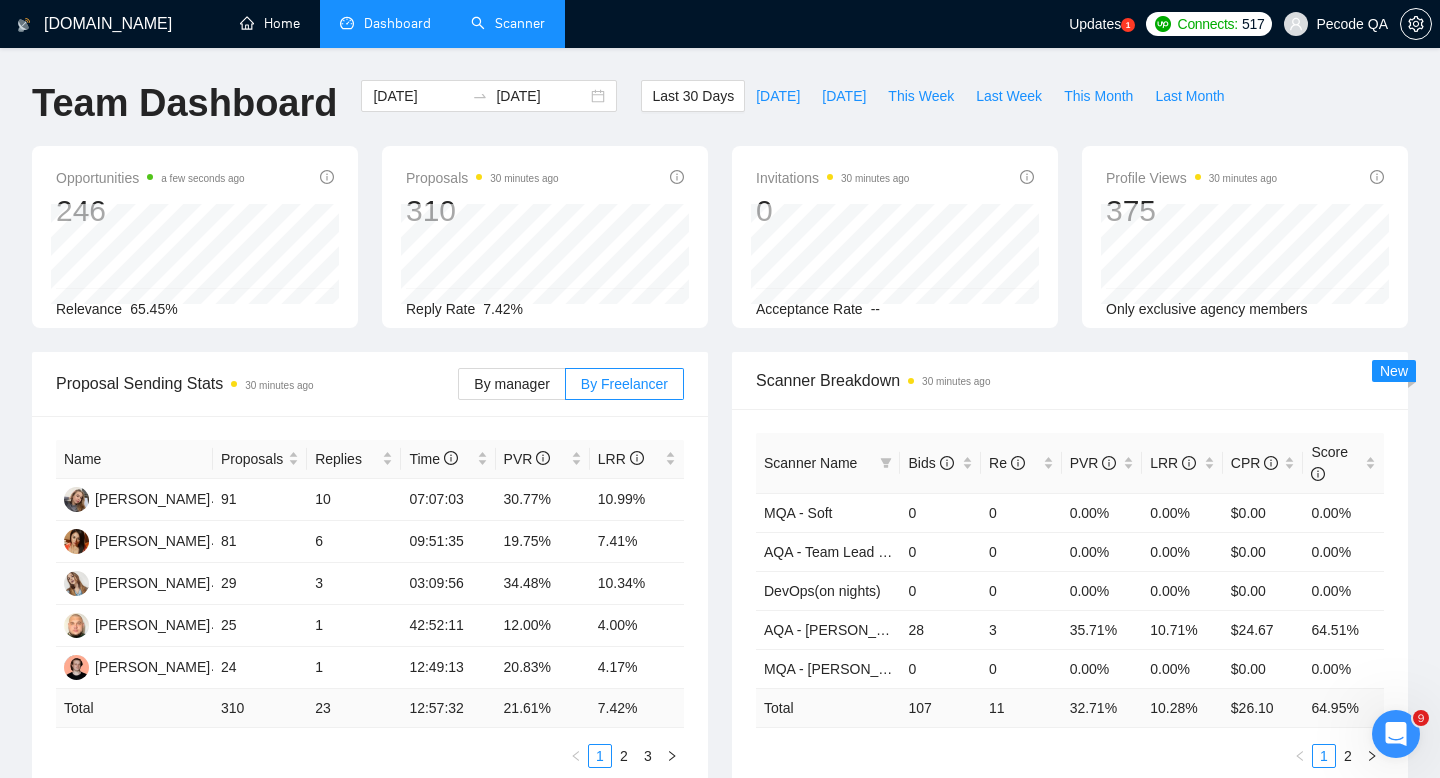 click on "Scanner" at bounding box center (508, 23) 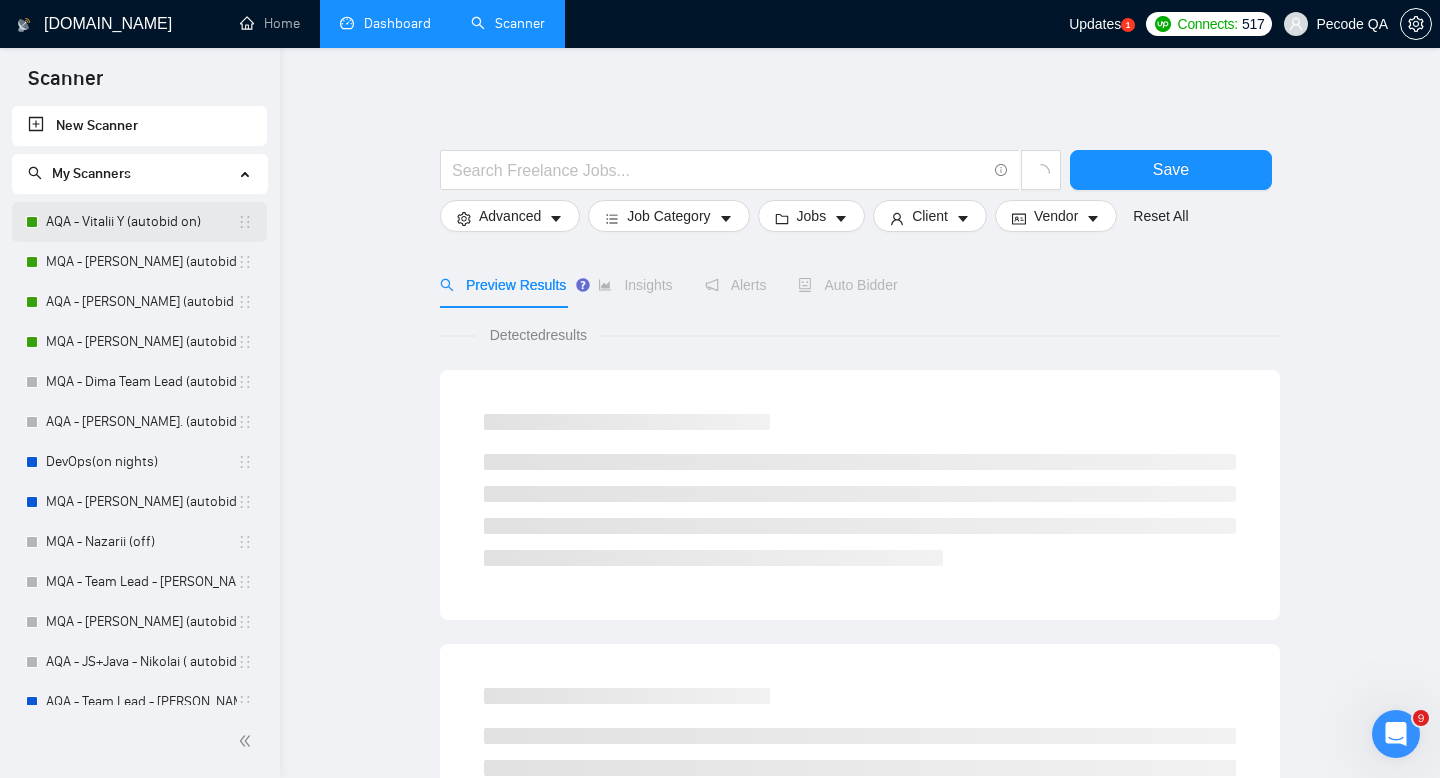 click on "AQA - Vitalii Y (autobid on)" at bounding box center [141, 222] 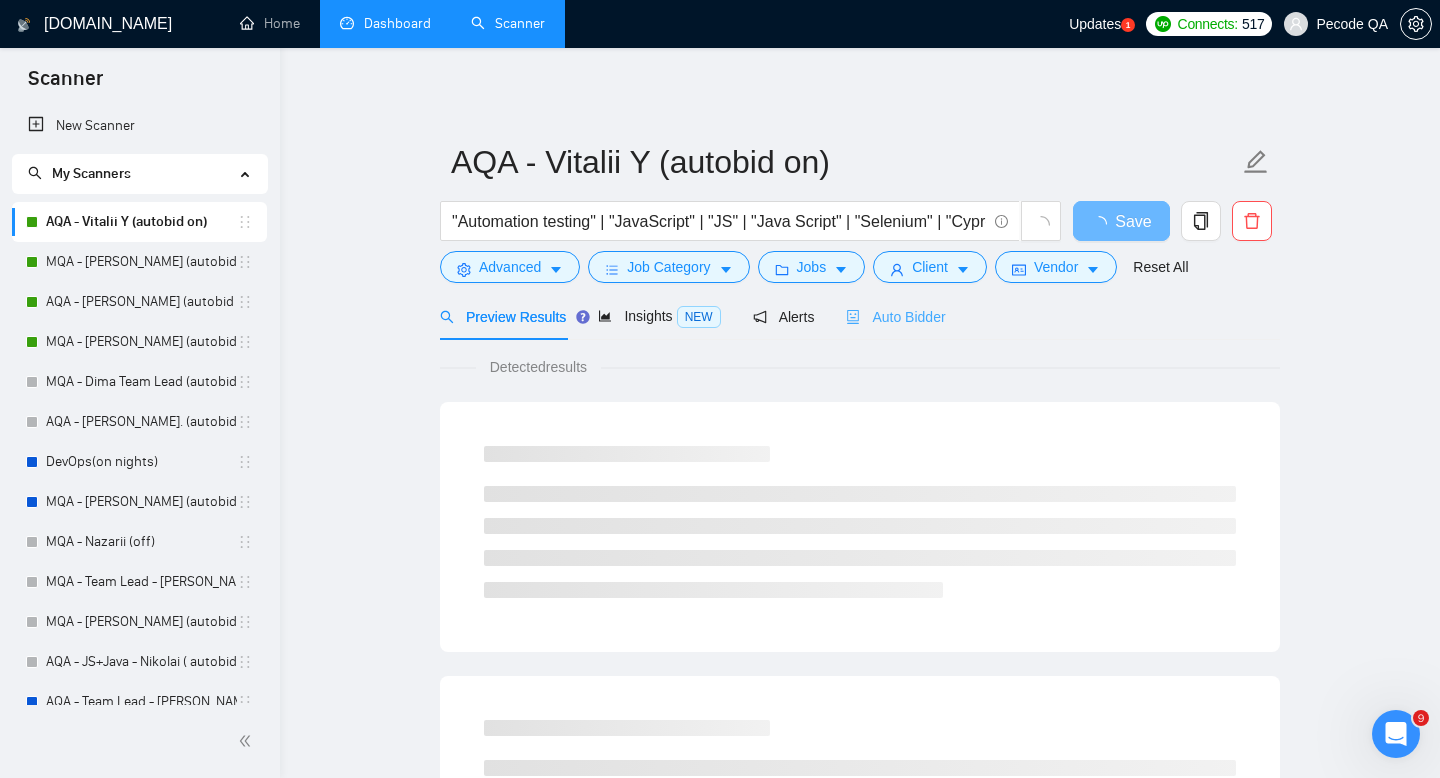click on "Auto Bidder" at bounding box center [895, 316] 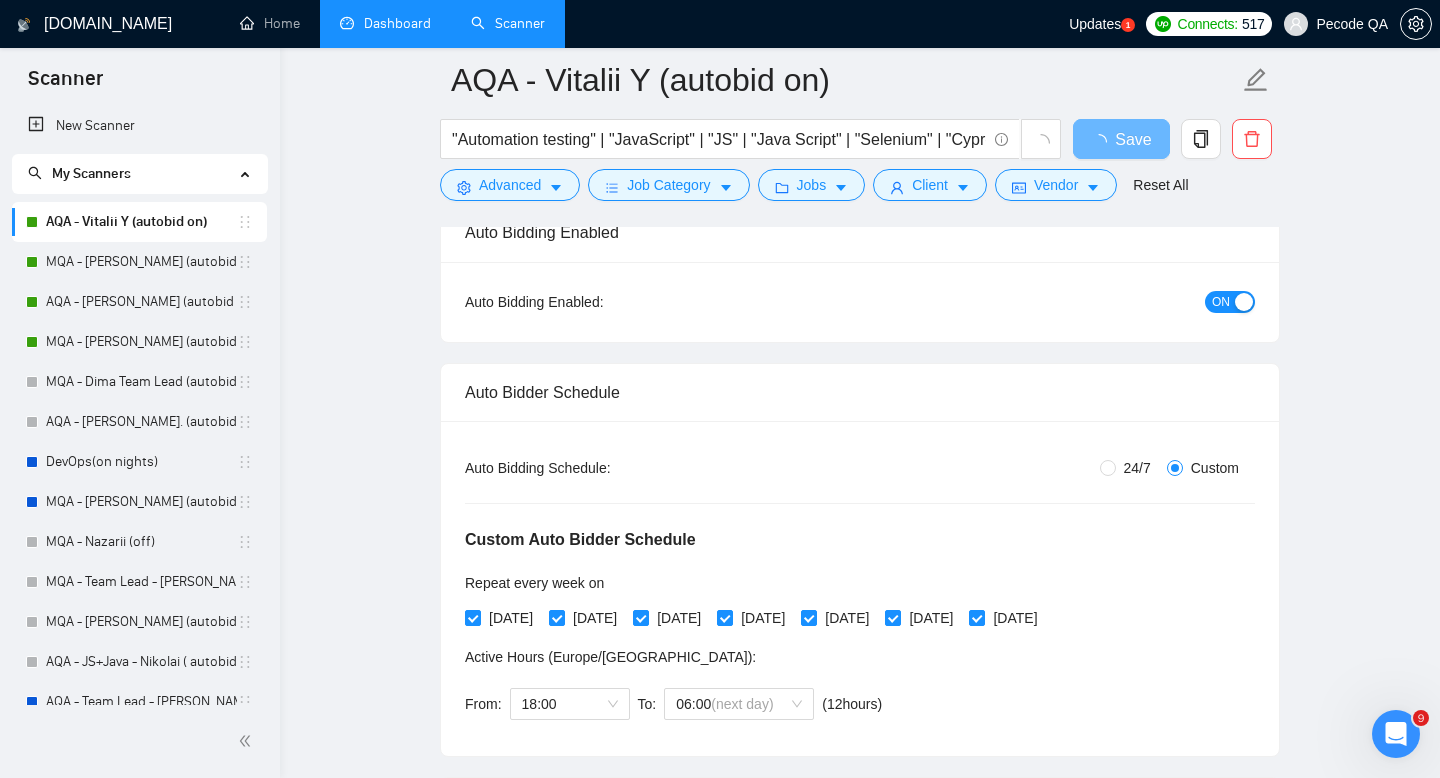 type 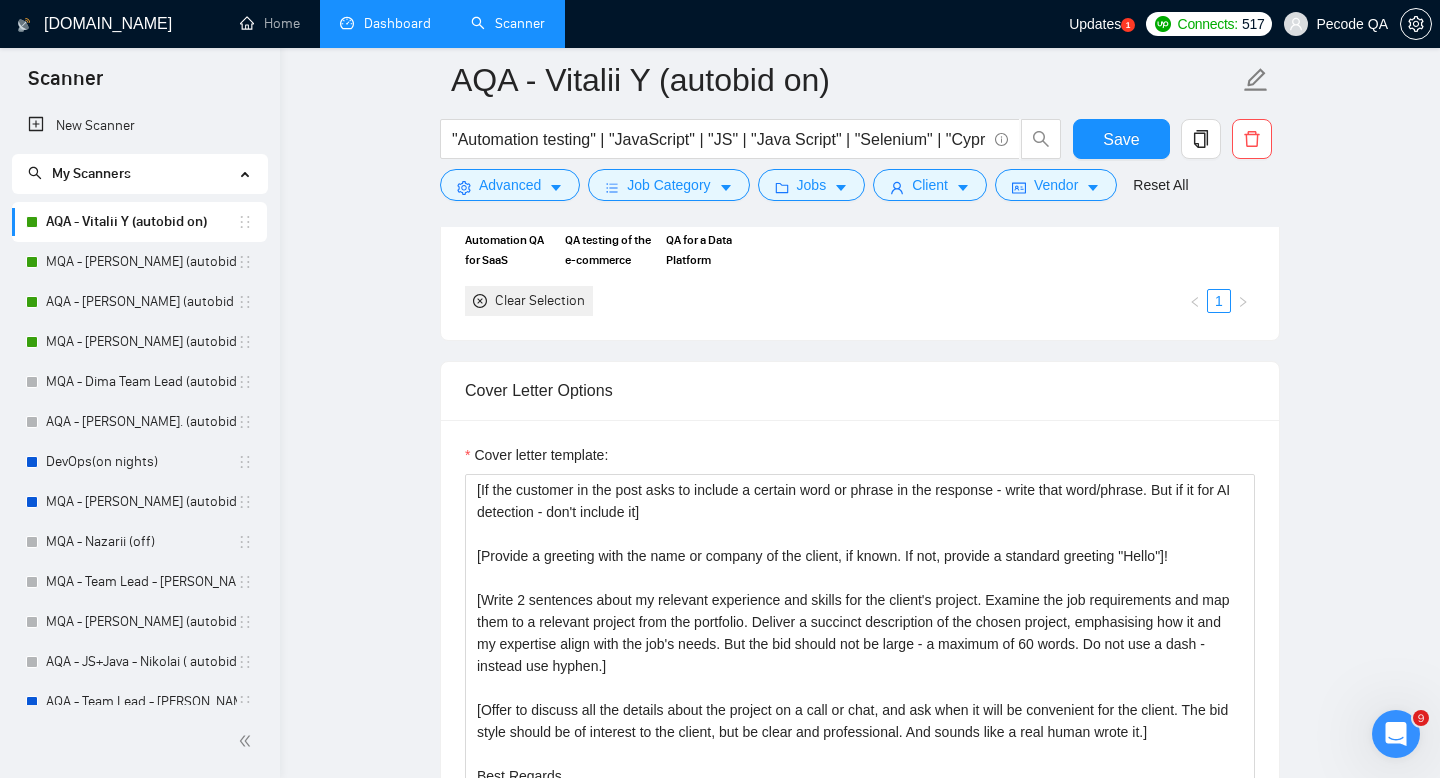 scroll, scrollTop: 1933, scrollLeft: 0, axis: vertical 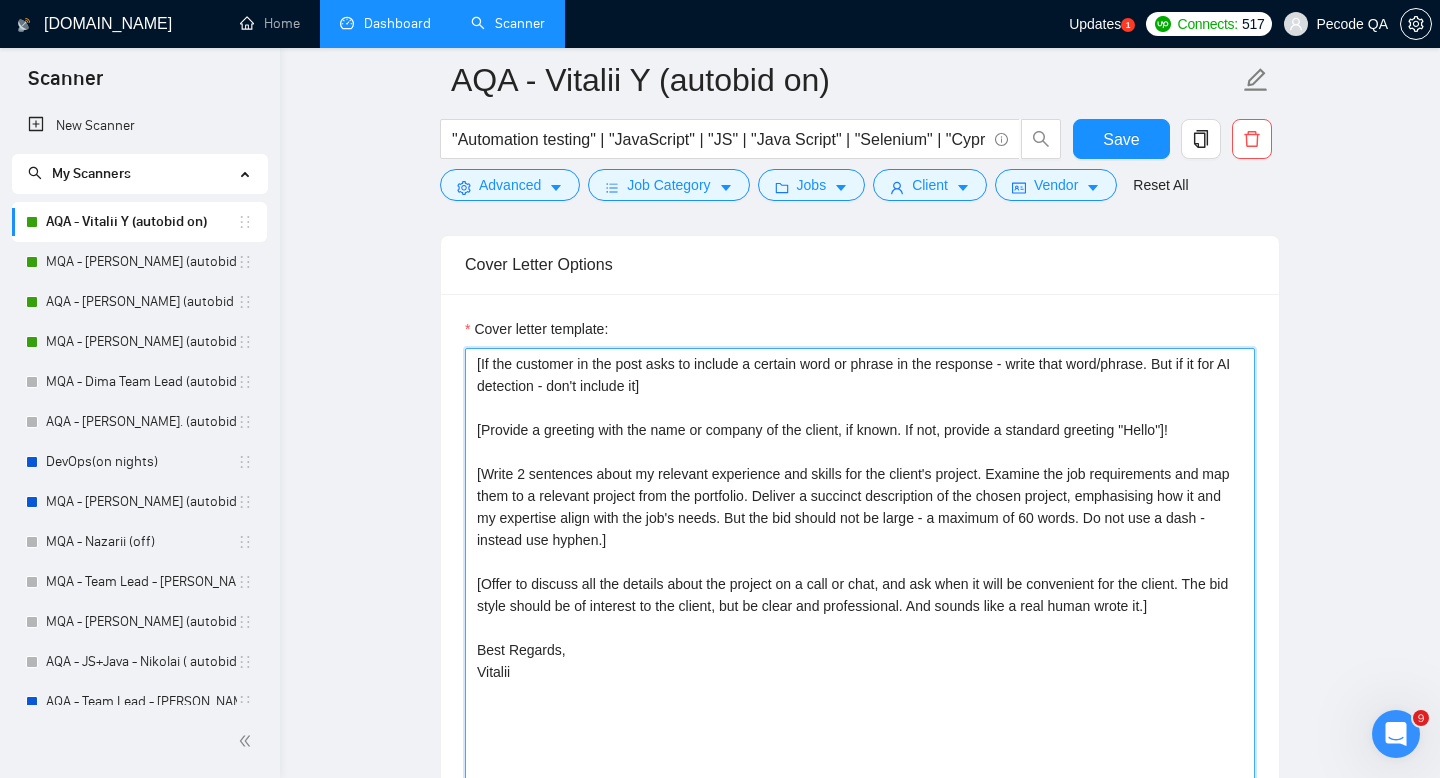 click on "[If the customer in the post asks to include a certain word or phrase in the response - write that word/phrase. But if it for AI detection - don't include it]
[Provide a greeting with the name or company of the client, if known. If not, provide a standard greeting "Hello"]!
[Write 2 sentences about my relevant experience and skills for the client's project. Examine the job requirements and map them to a relevant project from the portfolio. Deliver a succinct description of the chosen project, emphasising how it and my expertise align with the job's needs. But the bid should not be large - a maximum of 60 words. Do not use a dash - instead use hyphen.]
[Offer to discuss all the details about the project on a call or chat, and ask when it will be convenient for the client. The bid style should be of interest to the client, but be clear and professional. And sounds like a real human wrote it.]
Best Regards,
Vitalii" at bounding box center (860, 573) 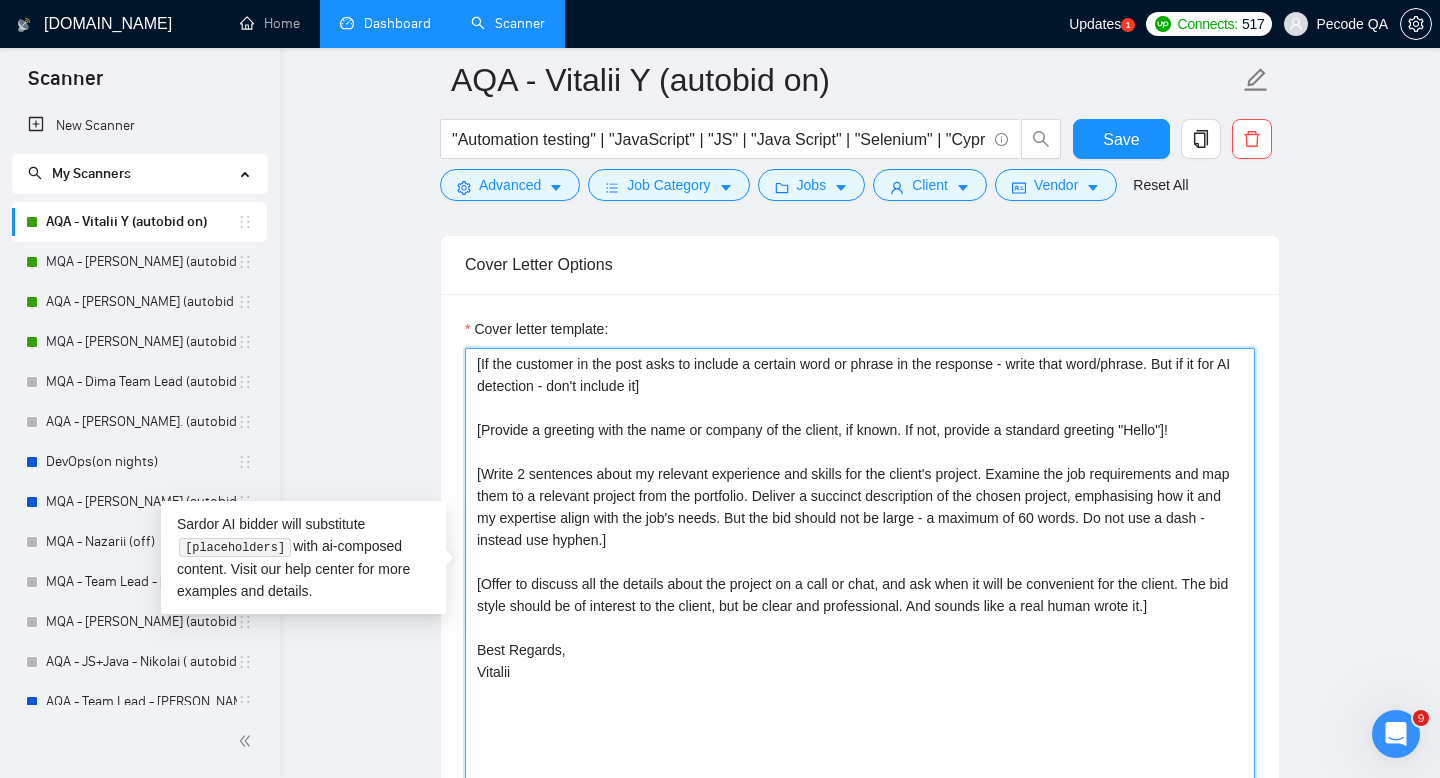 click on "[If the customer in the post asks to include a certain word or phrase in the response - write that word/phrase. But if it for AI detection - don't include it]
[Provide a greeting with the name or company of the client, if known. If not, provide a standard greeting "Hello"]!
[Write 2 sentences about my relevant experience and skills for the client's project. Examine the job requirements and map them to a relevant project from the portfolio. Deliver a succinct description of the chosen project, emphasising how it and my expertise align with the job's needs. But the bid should not be large - a maximum of 60 words. Do not use a dash - instead use hyphen.]
[Offer to discuss all the details about the project on a call or chat, and ask when it will be convenient for the client. The bid style should be of interest to the client, but be clear and professional. And sounds like a real human wrote it.]
Best Regards,
Vitalii" at bounding box center [860, 573] 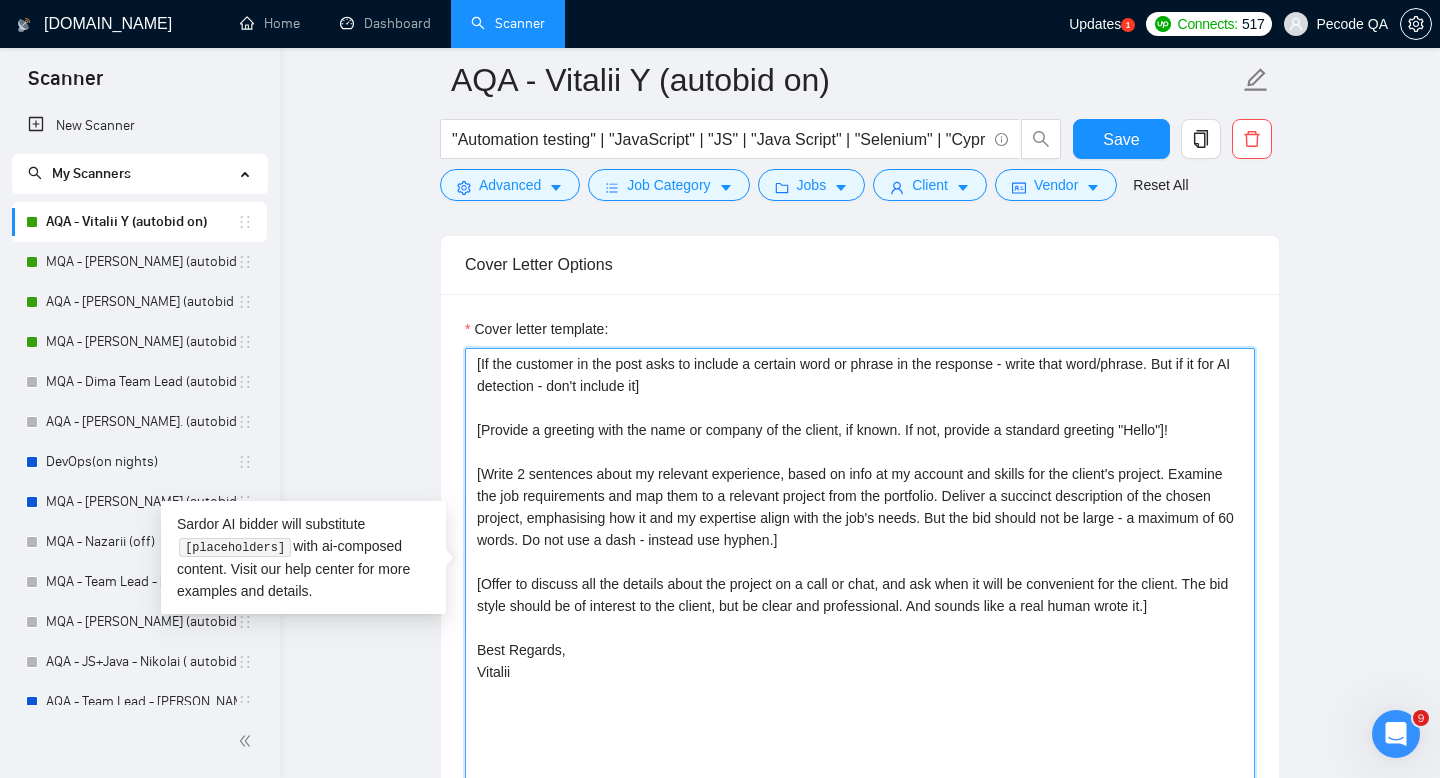 drag, startPoint x: 981, startPoint y: 475, endPoint x: 1190, endPoint y: 470, distance: 209.0598 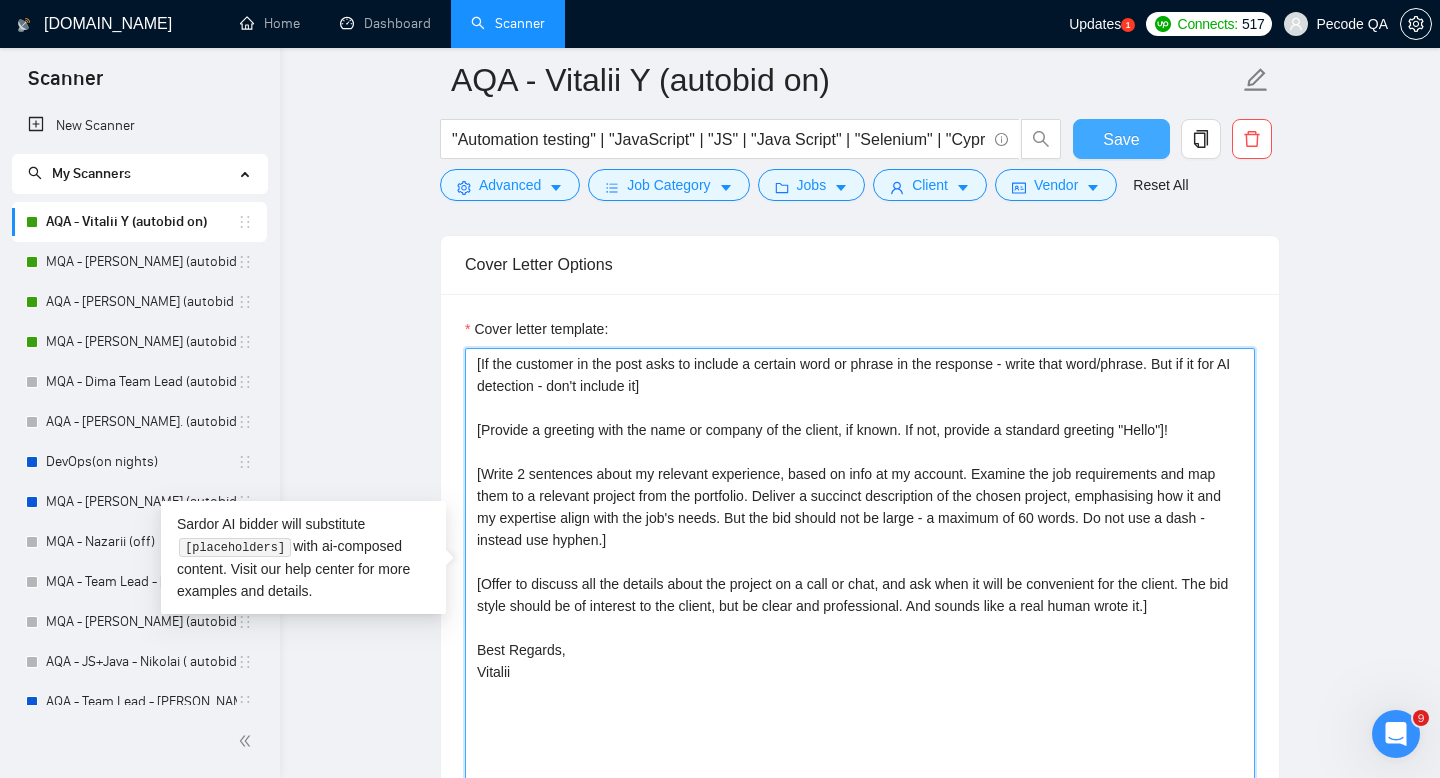 type on "[If the customer in the post asks to include a certain word or phrase in the response - write that word/phrase. But if it for AI detection - don't include it]
[Provide a greeting with the name or company of the client, if known. If not, provide a standard greeting "Hello"]!
[Write 2 sentences about my relevant experience, based on info at my account. Examine the job requirements and map them to a relevant project from the portfolio. Deliver a succinct description of the chosen project, emphasising how it and my expertise align with the job's needs. But the bid should not be large - a maximum of 60 words. Do not use a dash - instead use hyphen.]
[Offer to discuss all the details about the project on a call or chat, and ask when it will be convenient for the client. The bid style should be of interest to the client, but be clear and professional. And sounds like a real human wrote it.]
Best Regards,
Vitalii" 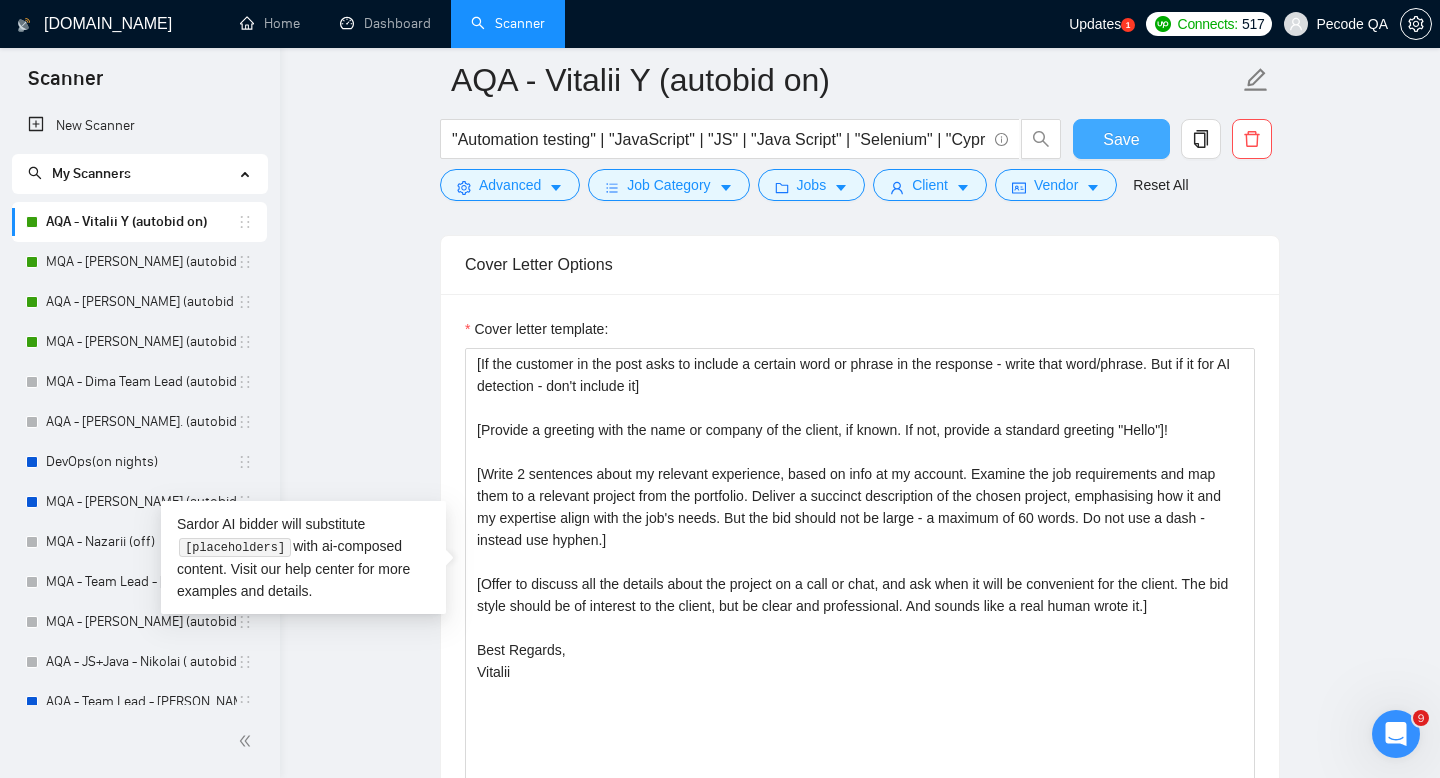click on "Save" at bounding box center (1121, 139) 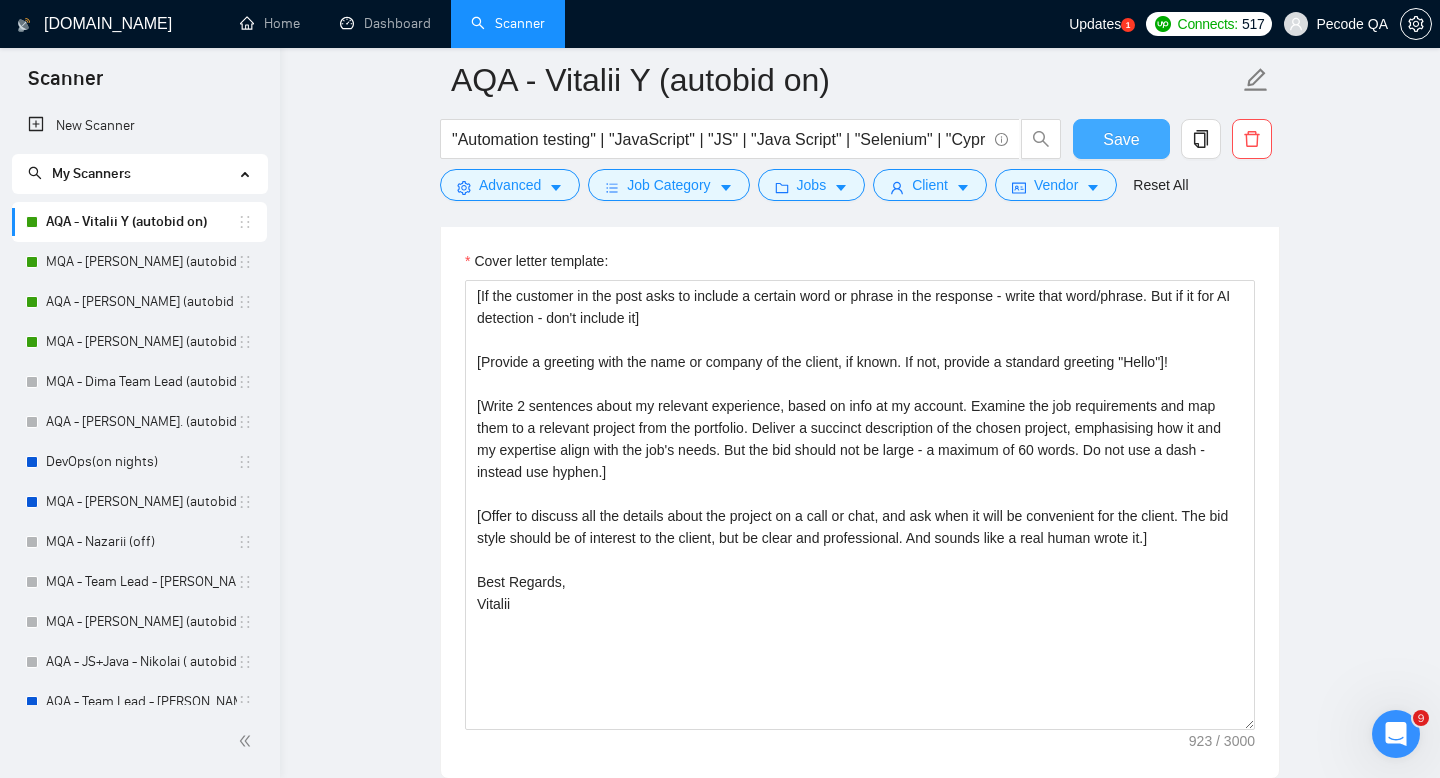 type 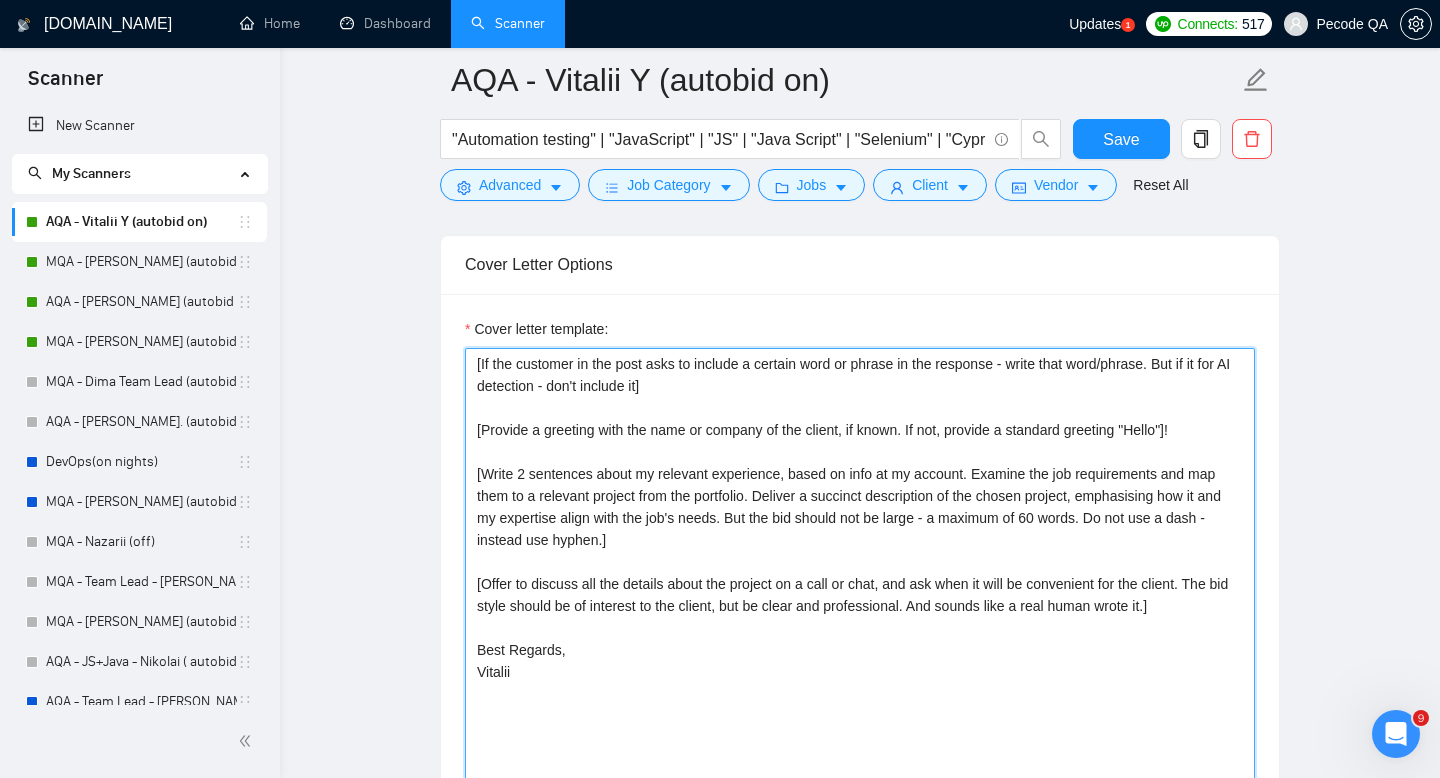 click on "[If the customer in the post asks to include a certain word or phrase in the response - write that word/phrase. But if it for AI detection - don't include it]
[Provide a greeting with the name or company of the client, if known. If not, provide a standard greeting "Hello"]!
[Write 2 sentences about my relevant experience, based on info at my account. Examine the job requirements and map them to a relevant project from the portfolio. Deliver a succinct description of the chosen project, emphasising how it and my expertise align with the job's needs. But the bid should not be large - a maximum of 60 words. Do not use a dash - instead use hyphen.]
[Offer to discuss all the details about the project on a call or chat, and ask when it will be convenient for the client. The bid style should be of interest to the client, but be clear and professional. And sounds like a real human wrote it.]
Best Regards,
Vitalii" at bounding box center (860, 573) 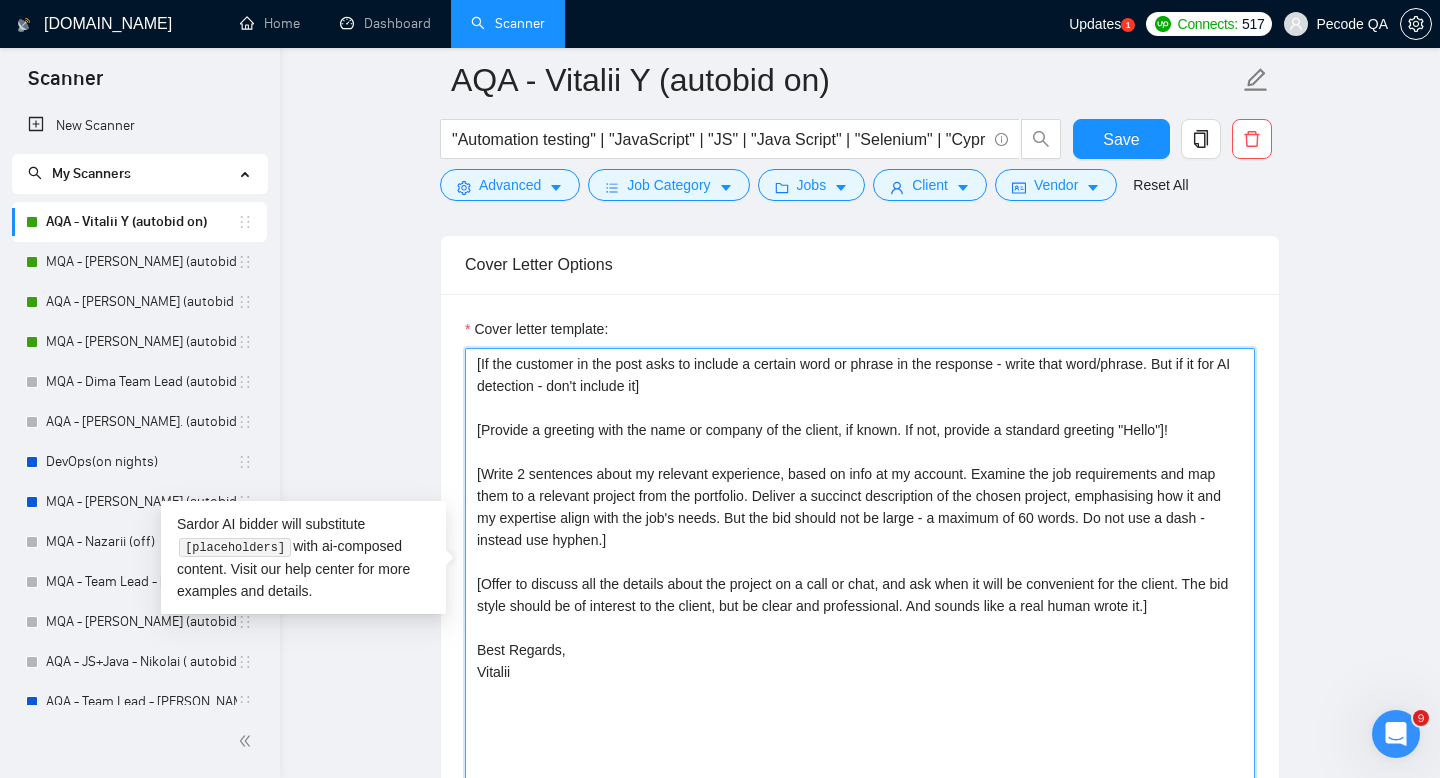 click on "[If the customer in the post asks to include a certain word or phrase in the response - write that word/phrase. But if it for AI detection - don't include it]
[Provide a greeting with the name or company of the client, if known. If not, provide a standard greeting "Hello"]!
[Write 2 sentences about my relevant experience, based on info at my account. Examine the job requirements and map them to a relevant project from the portfolio. Deliver a succinct description of the chosen project, emphasising how it and my expertise align with the job's needs. But the bid should not be large - a maximum of 60 words. Do not use a dash - instead use hyphen.]
[Offer to discuss all the details about the project on a call or chat, and ask when it will be convenient for the client. The bid style should be of interest to the client, but be clear and professional. And sounds like a real human wrote it.]
Best Regards,
Vitalii" at bounding box center (860, 573) 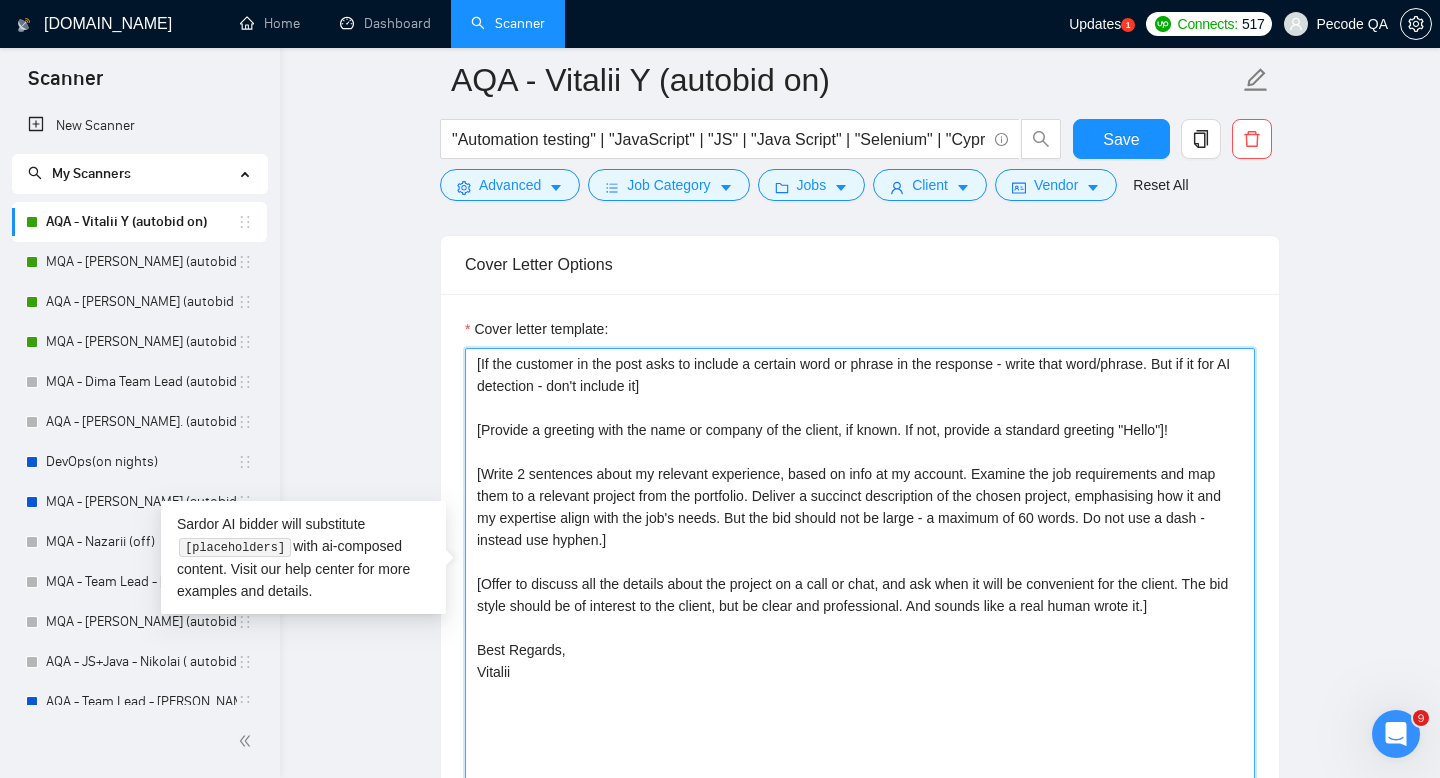 click on "account." 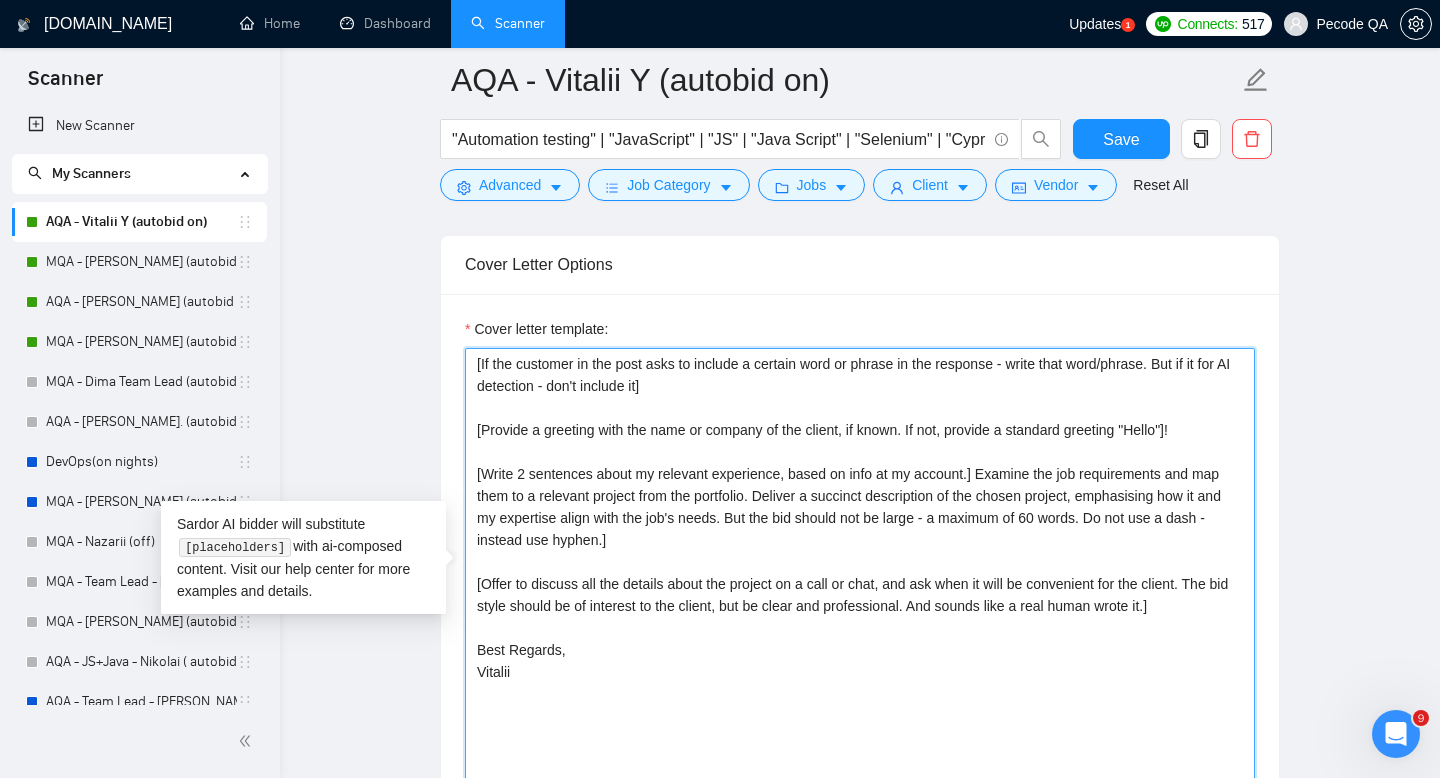 type on "[If the customer in the post asks to include a certain word or phrase in the response - write that word/phrase. But if it for AI detection - don't include it]
[Provide a greeting with the name or company of the client, if known. If not, provide a standard greeting "Hello"]!
[Write 2 sentences about my relevant experience, based on info at my account. Examine the job requirements and map them to a relevant project from the portfolio. Deliver a succinct description of the chosen project, emphasising how it and my expertise align with the job's needs. But the bid should not be large - a maximum of 60 words. Do not use a dash - instead use hyphen.]
[Offer to discuss all the details about the project on a call or chat, and ask when it will be convenient for the client. The bid style should be of interest to the client, but be clear and professional. And sounds like a real human wrote it.]
Best Regards,
Vitalii" 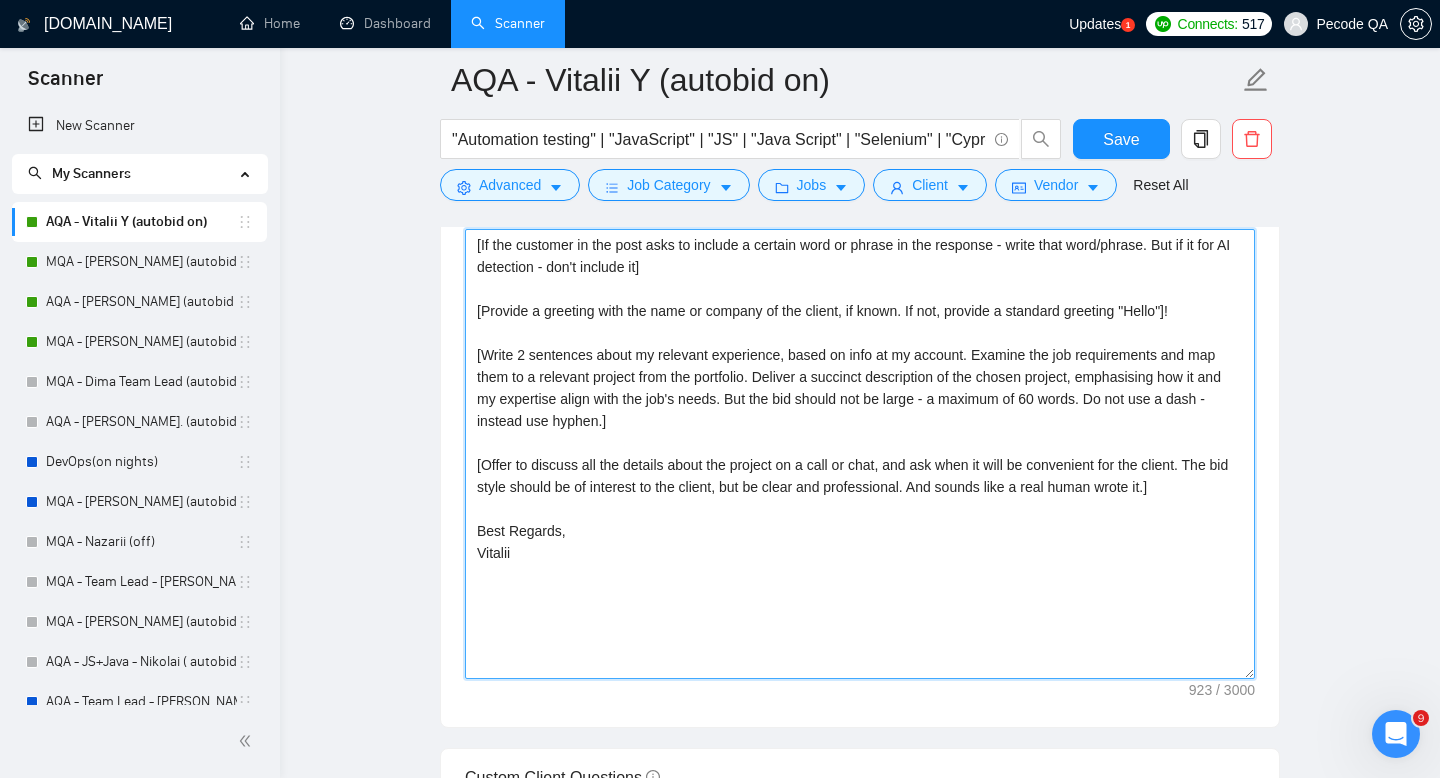 scroll, scrollTop: 2060, scrollLeft: 0, axis: vertical 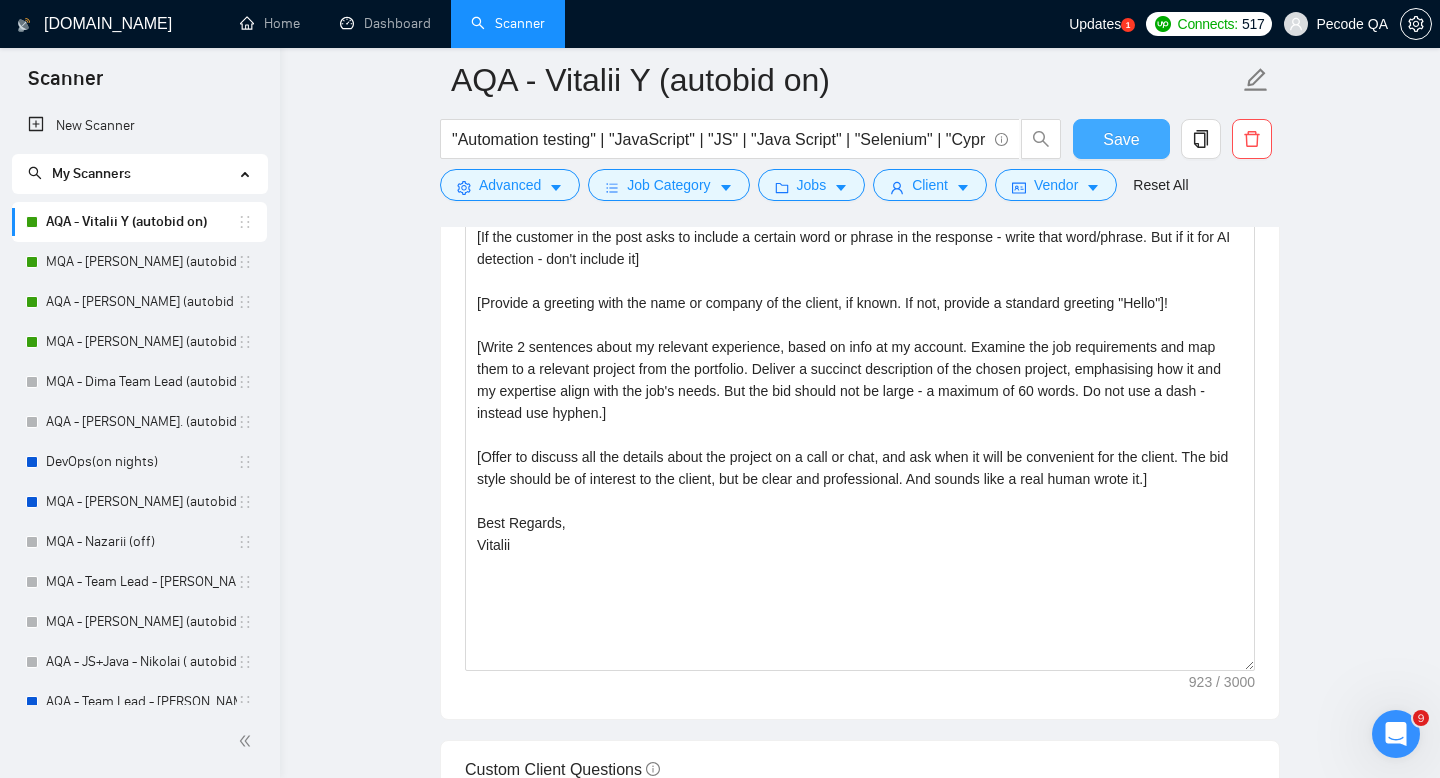 click on "Save" at bounding box center [1121, 139] 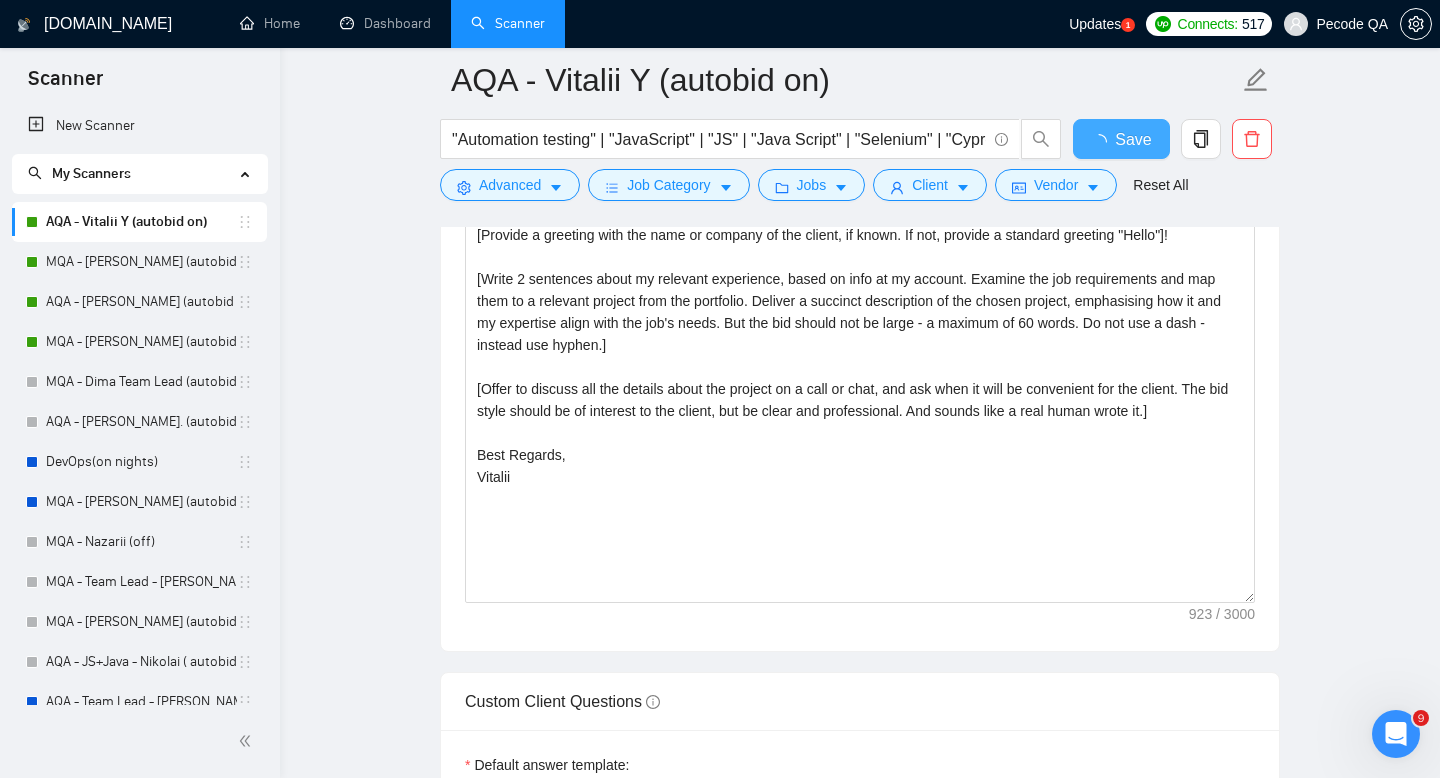 type 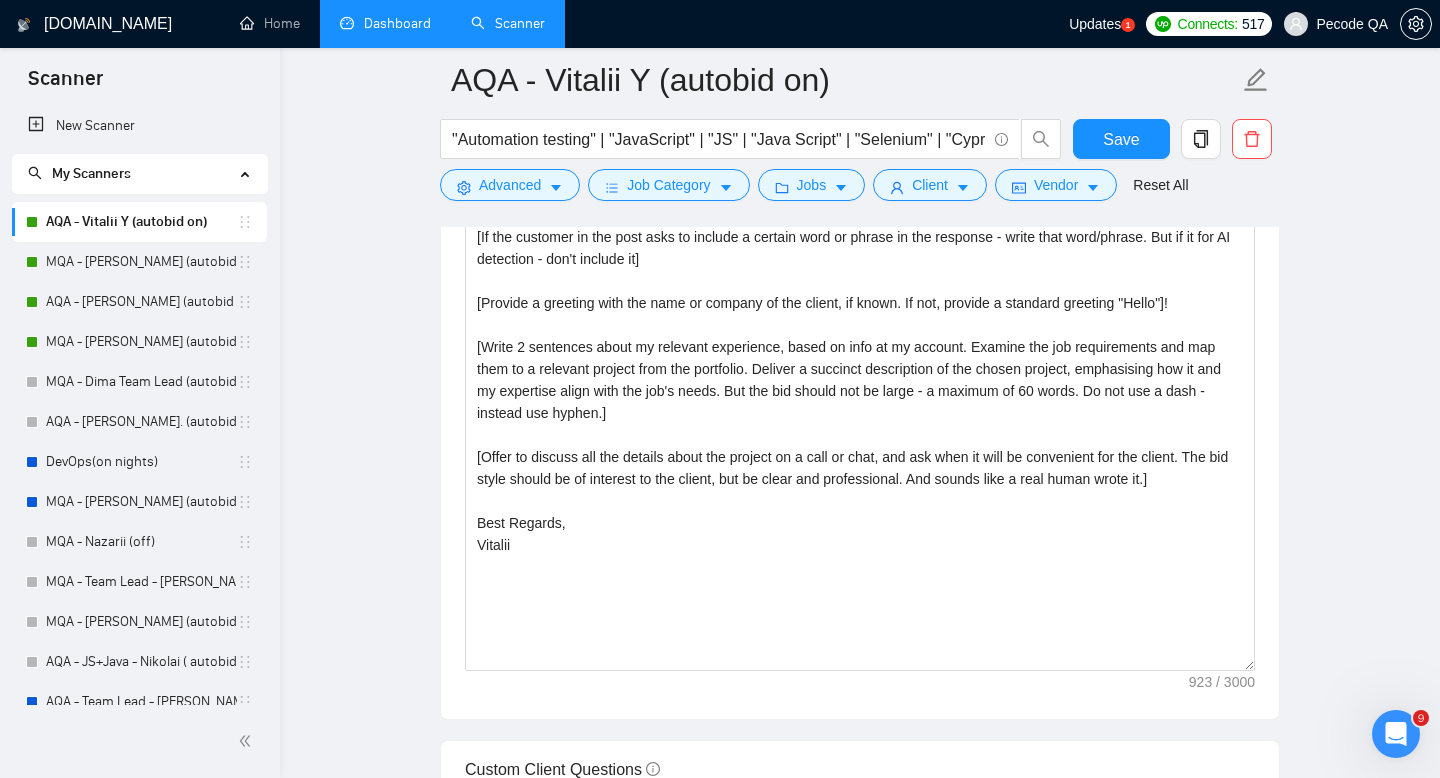 click on "Dashboard" at bounding box center [385, 23] 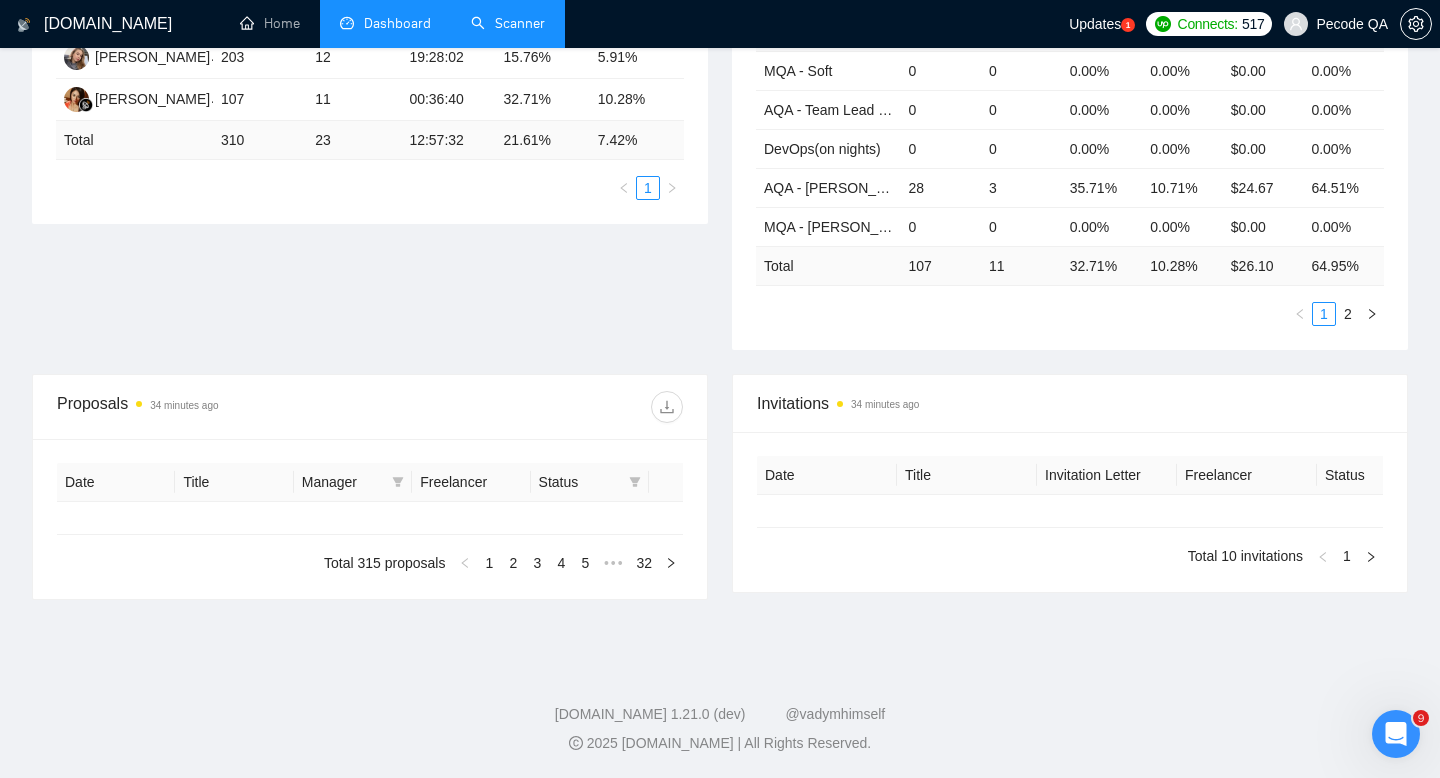 type on "[DATE]" 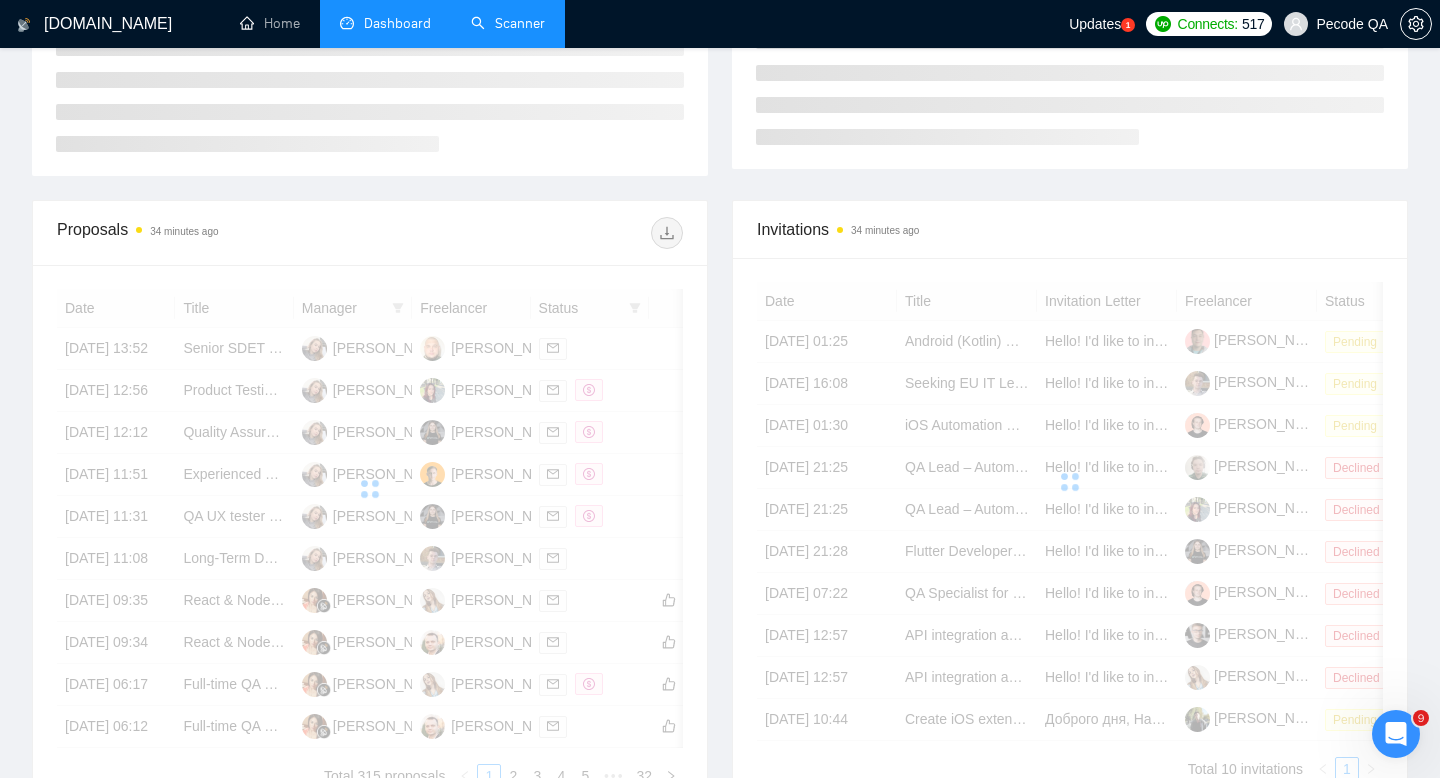 scroll, scrollTop: 442, scrollLeft: 0, axis: vertical 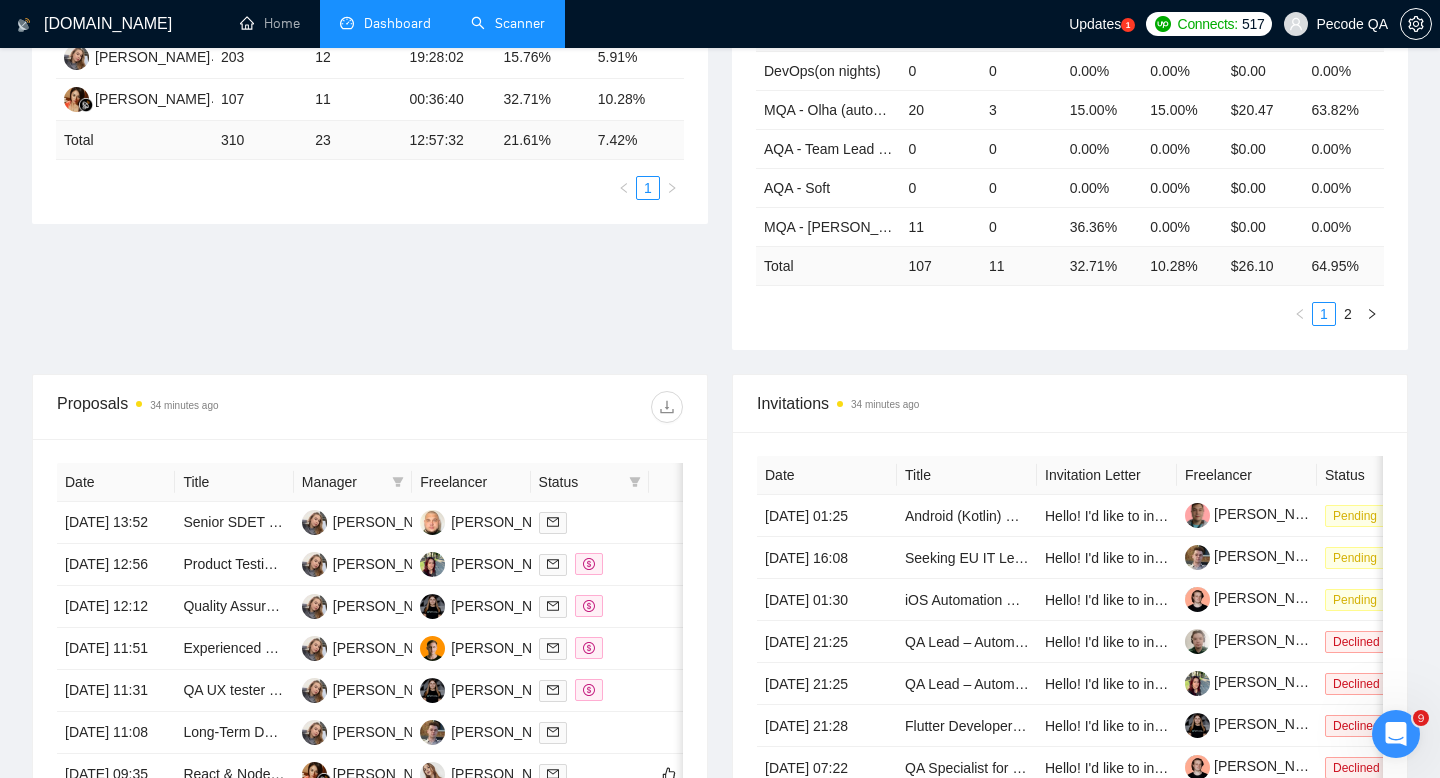 click on "Scanner" at bounding box center (508, 23) 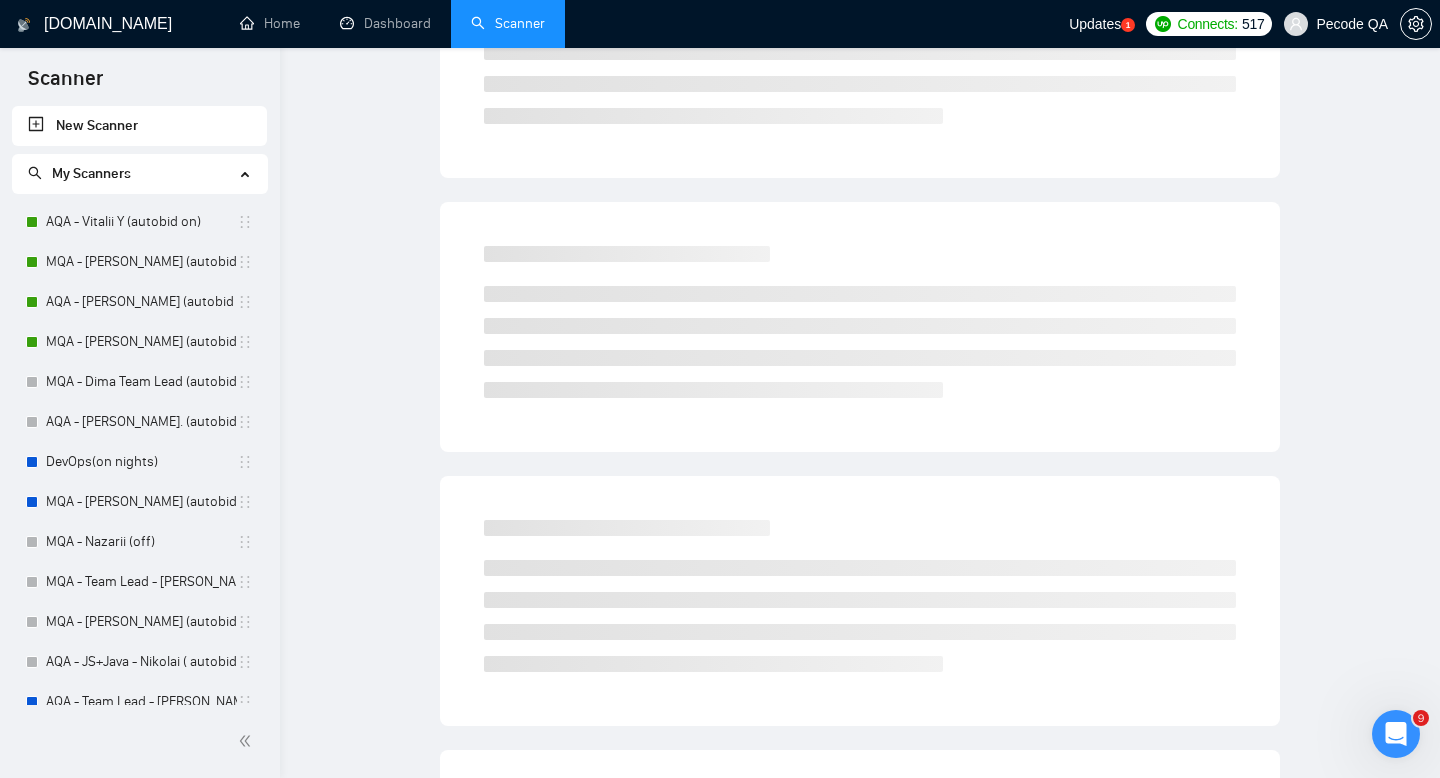 scroll, scrollTop: 0, scrollLeft: 0, axis: both 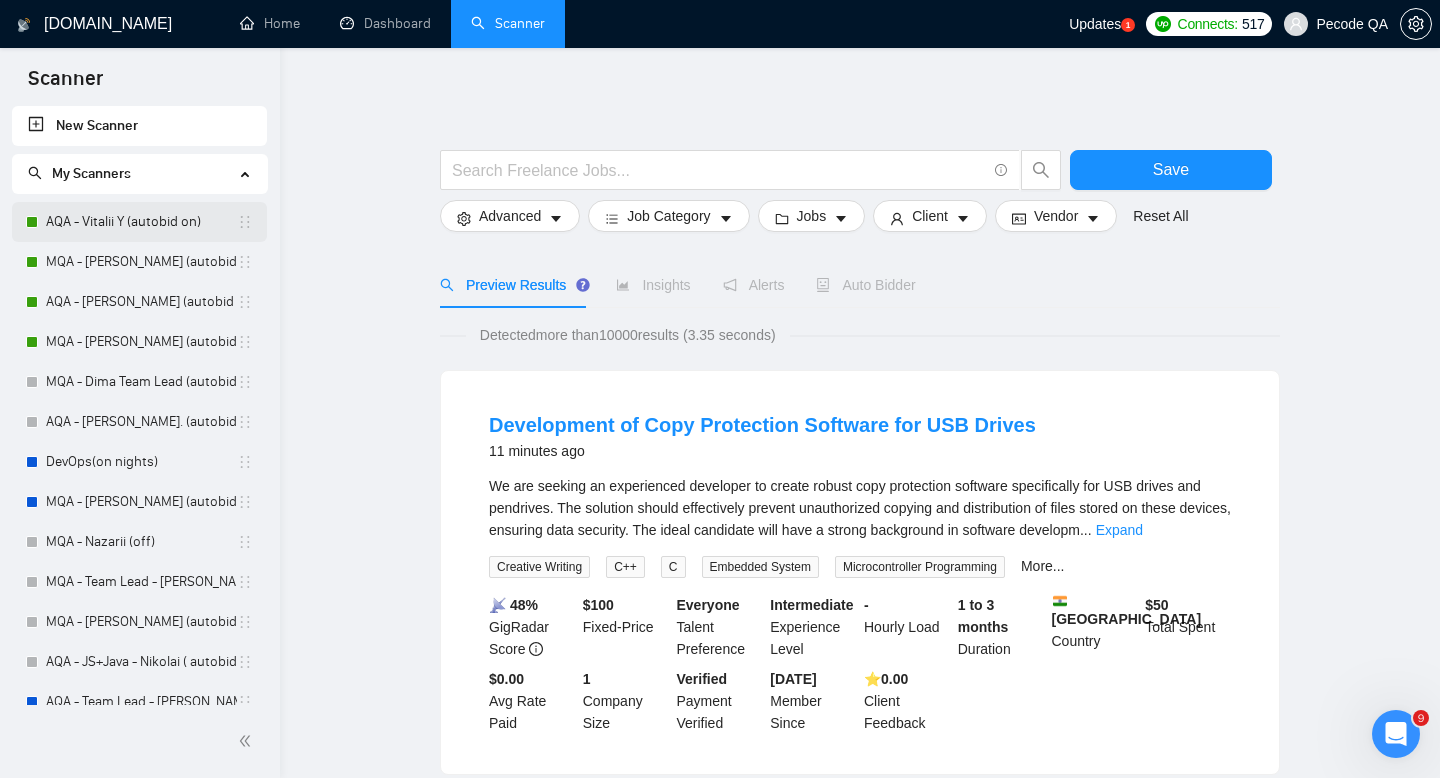 click on "AQA - Vitalii Y (autobid on)" at bounding box center (141, 222) 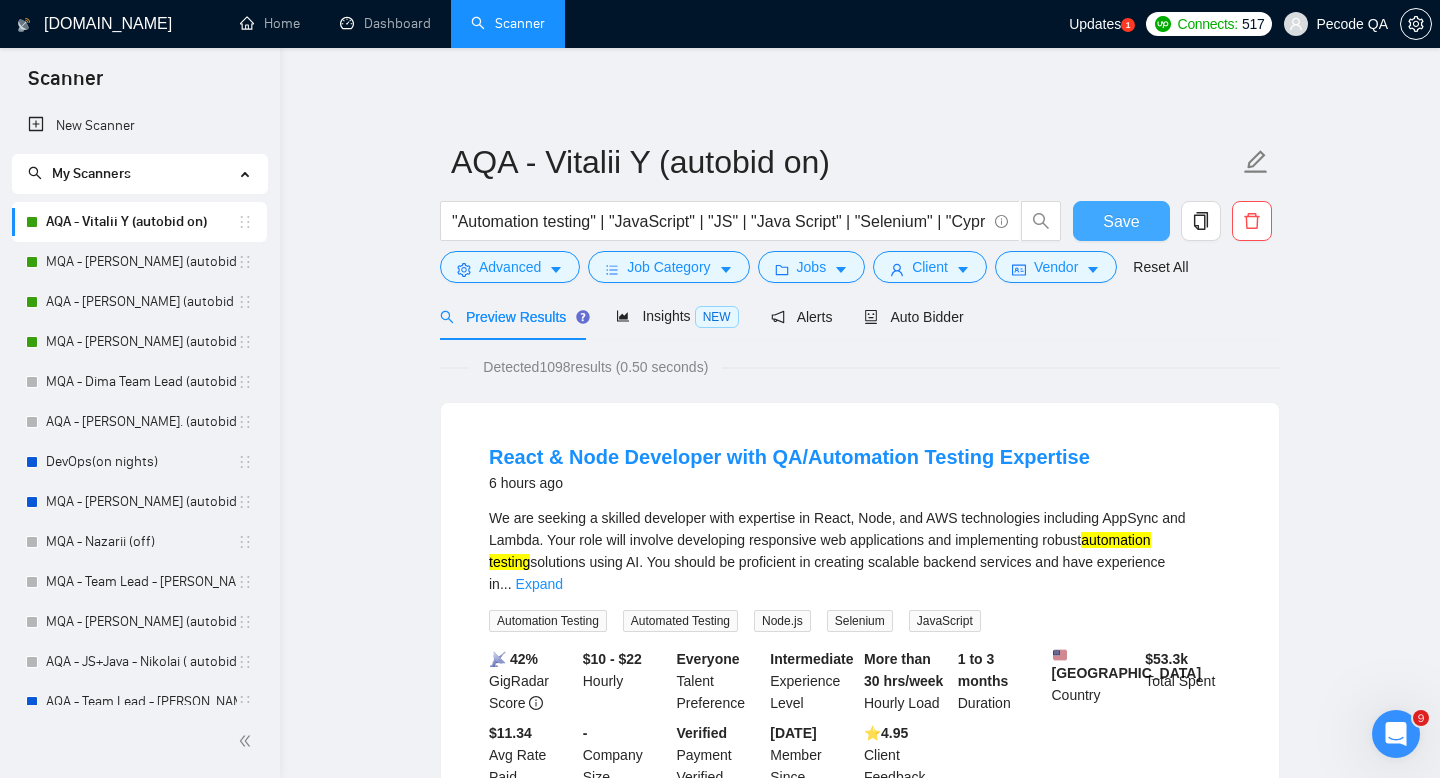 click on "Save" at bounding box center (1121, 221) 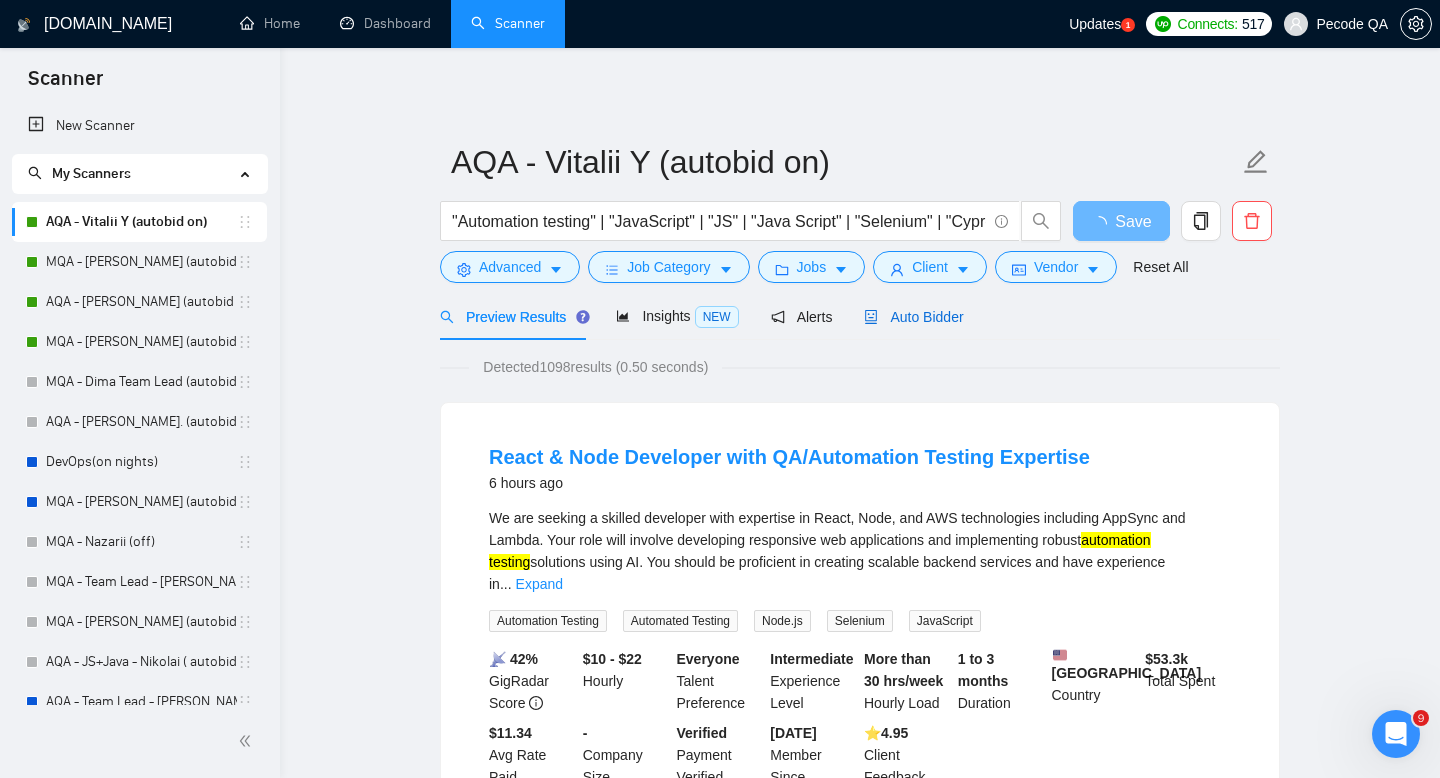 click on "Auto Bidder" at bounding box center [913, 317] 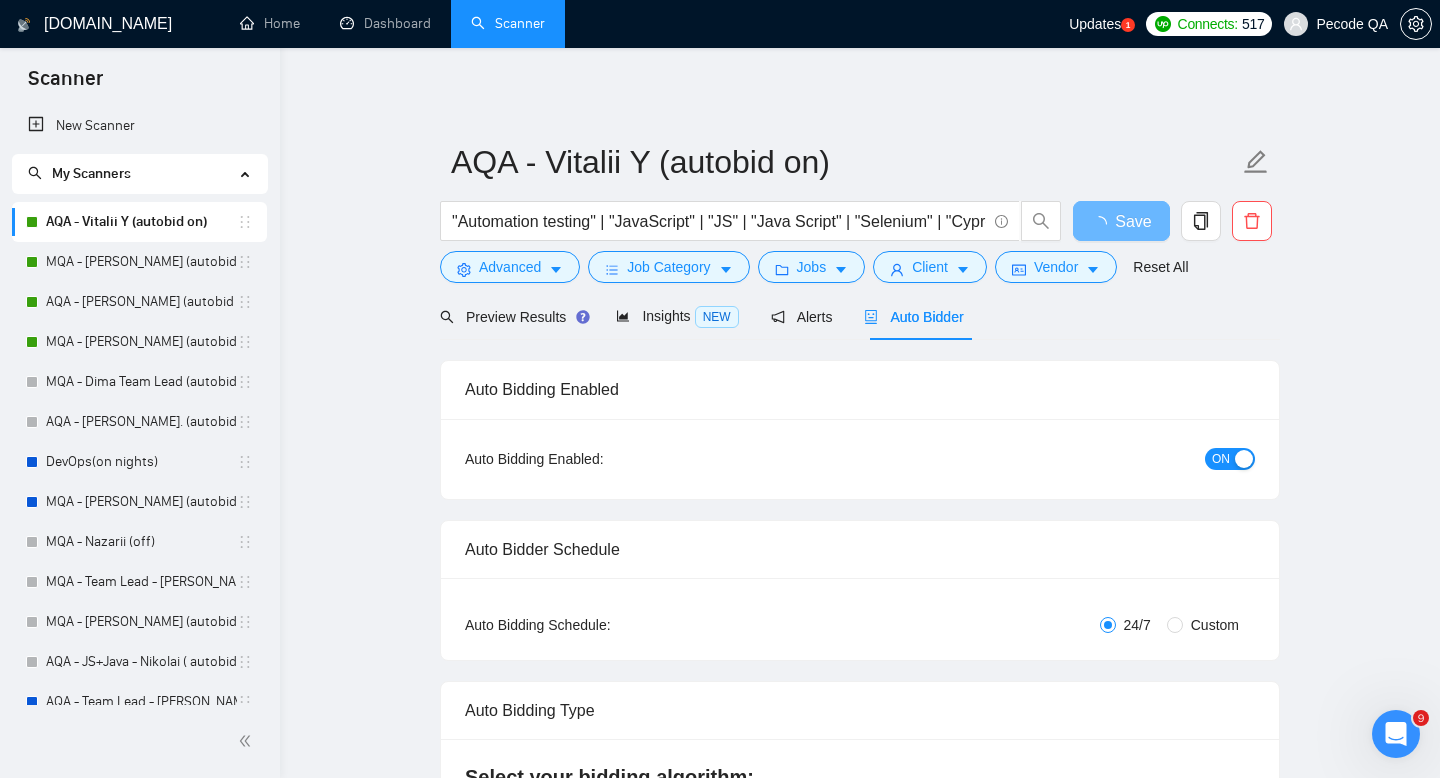 type 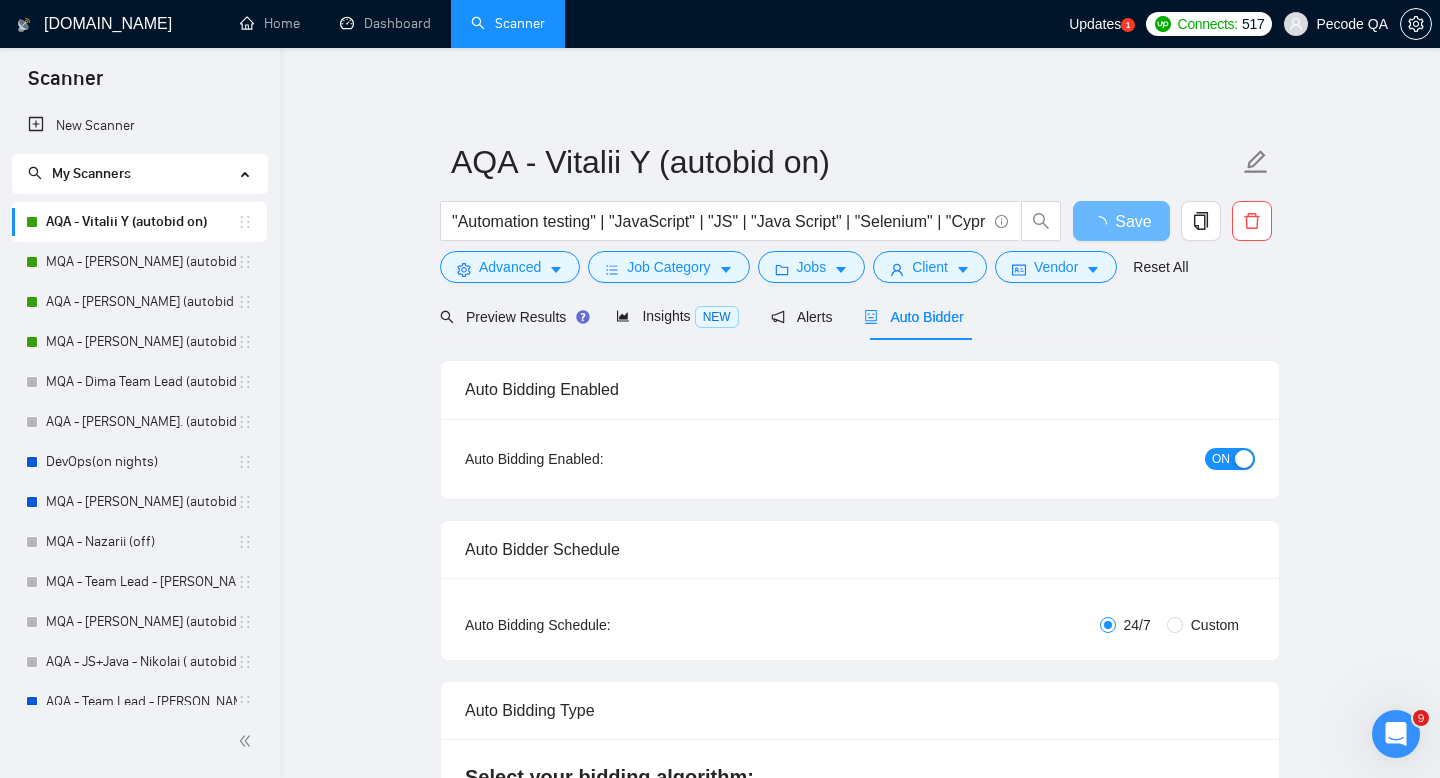radio on "false" 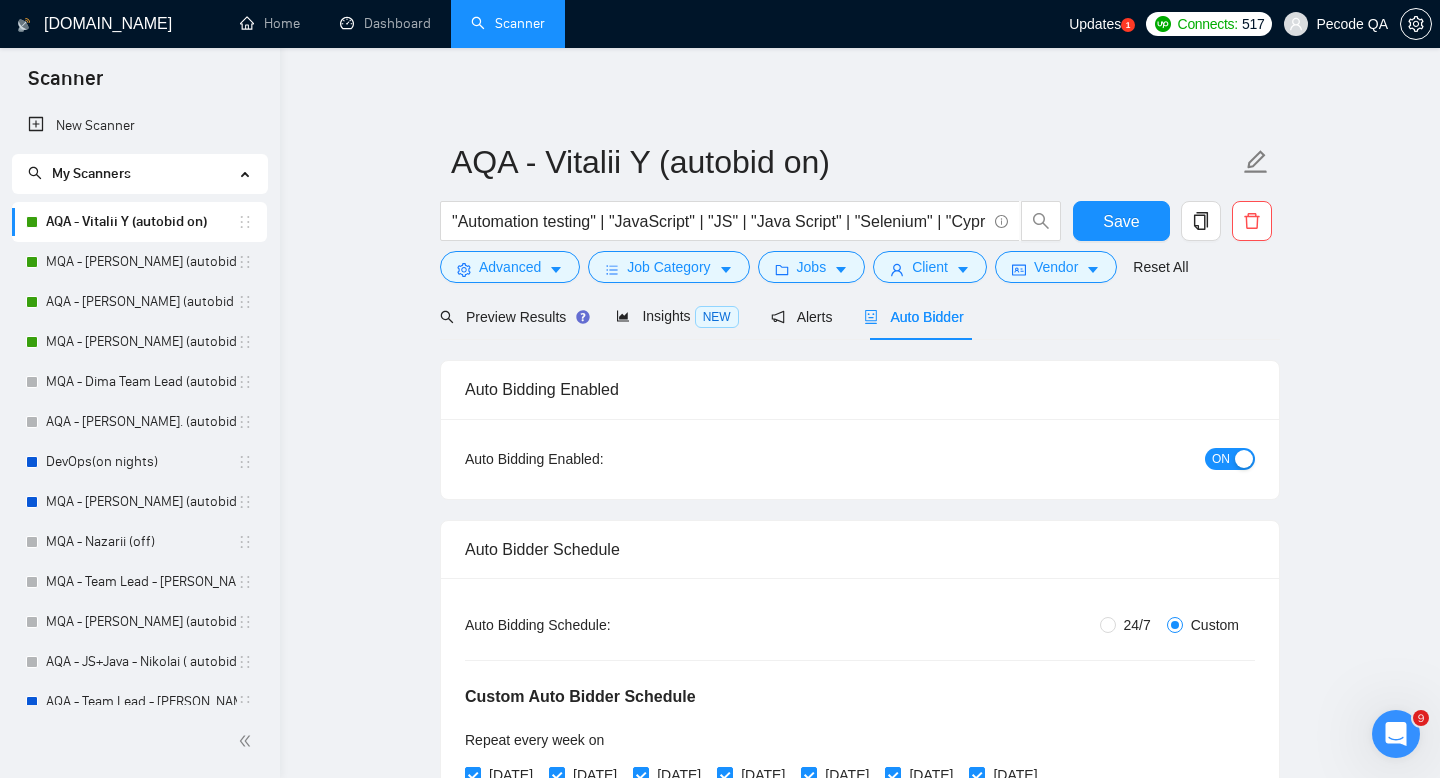 type 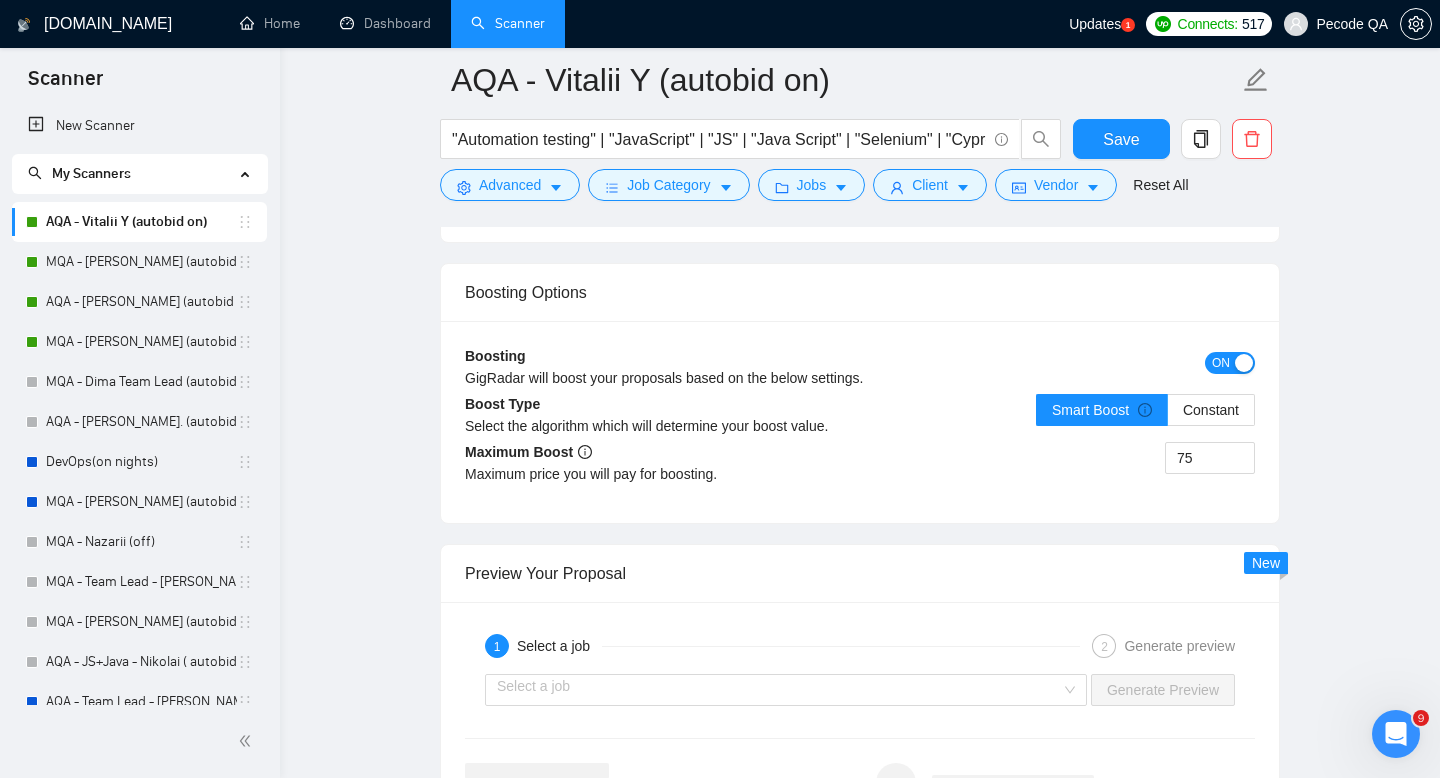 scroll, scrollTop: 3430, scrollLeft: 0, axis: vertical 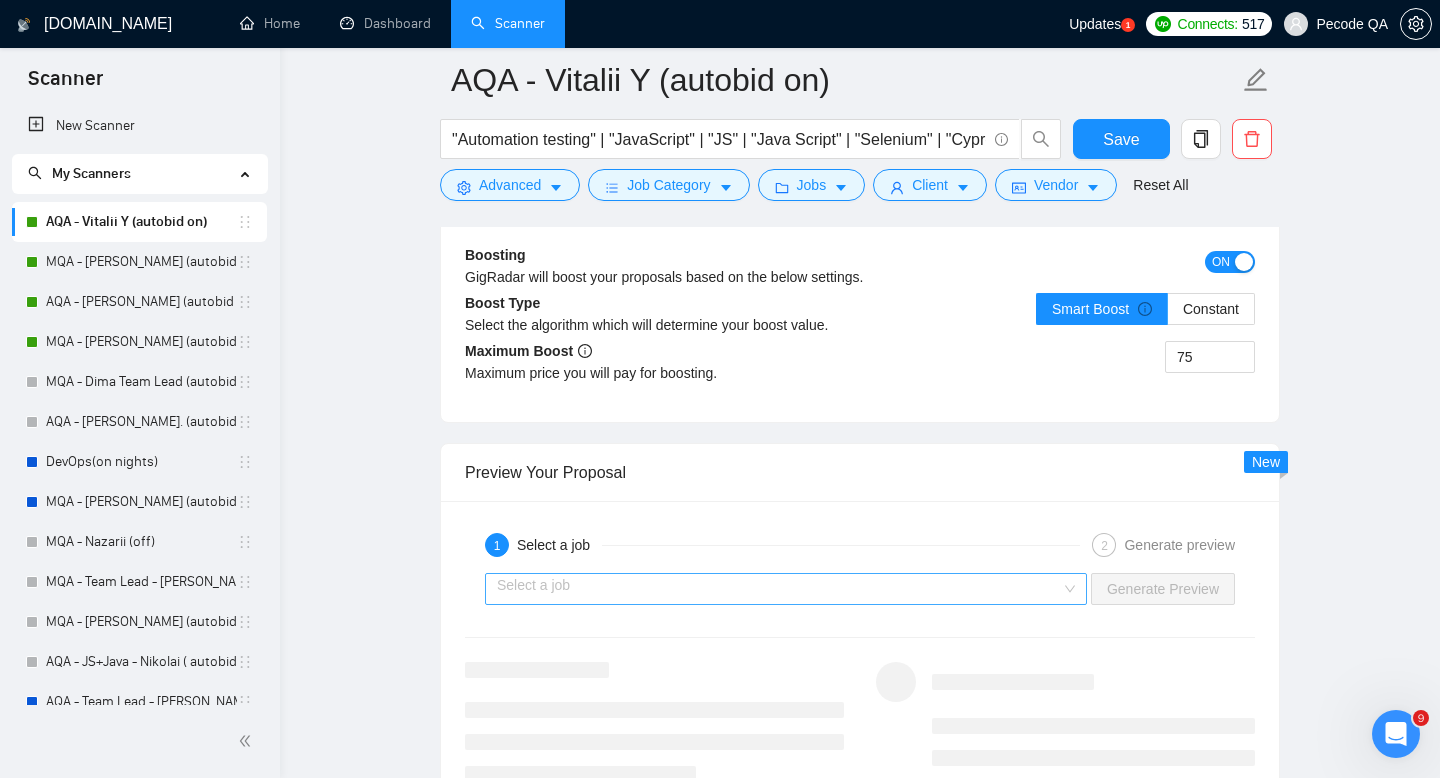 click at bounding box center [779, 589] 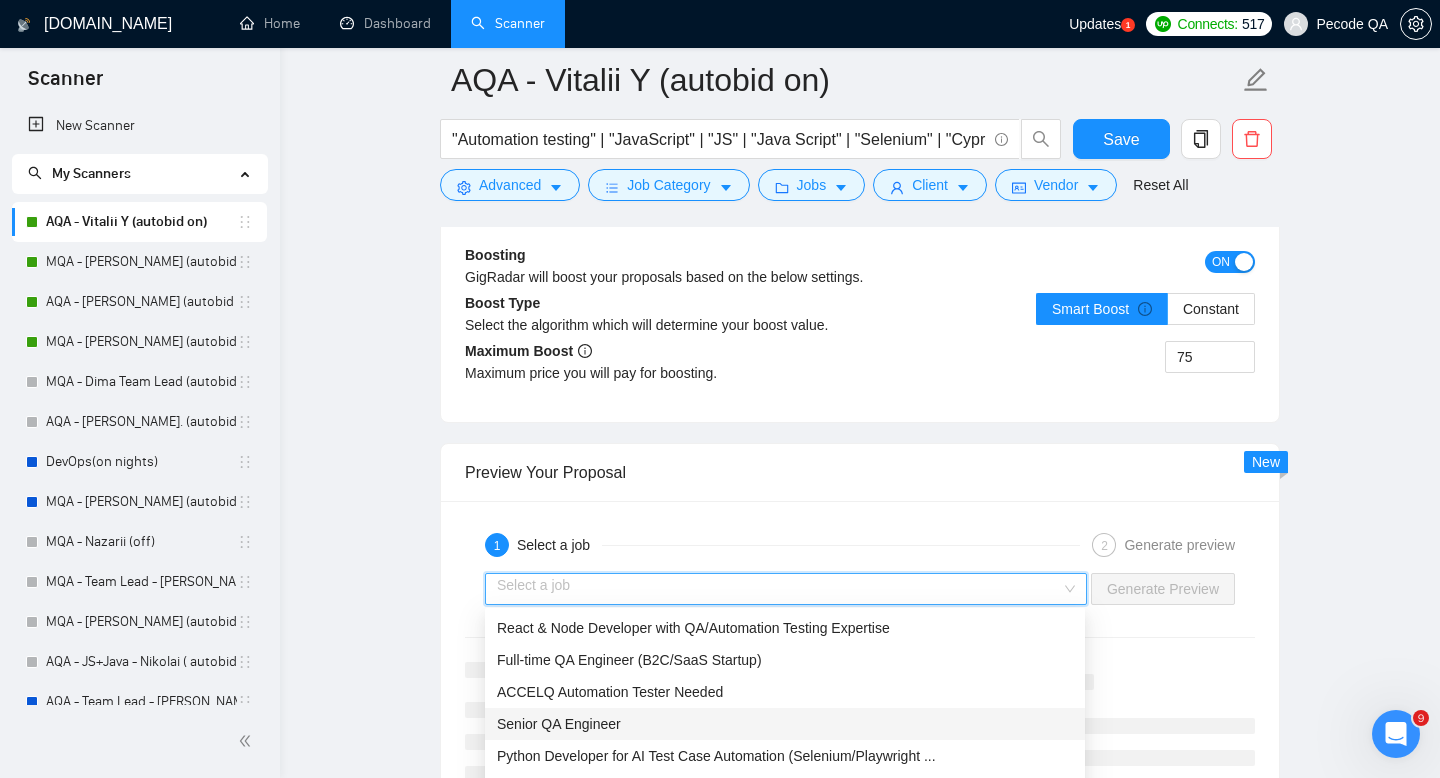 click on "Senior QA Engineer" at bounding box center [785, 724] 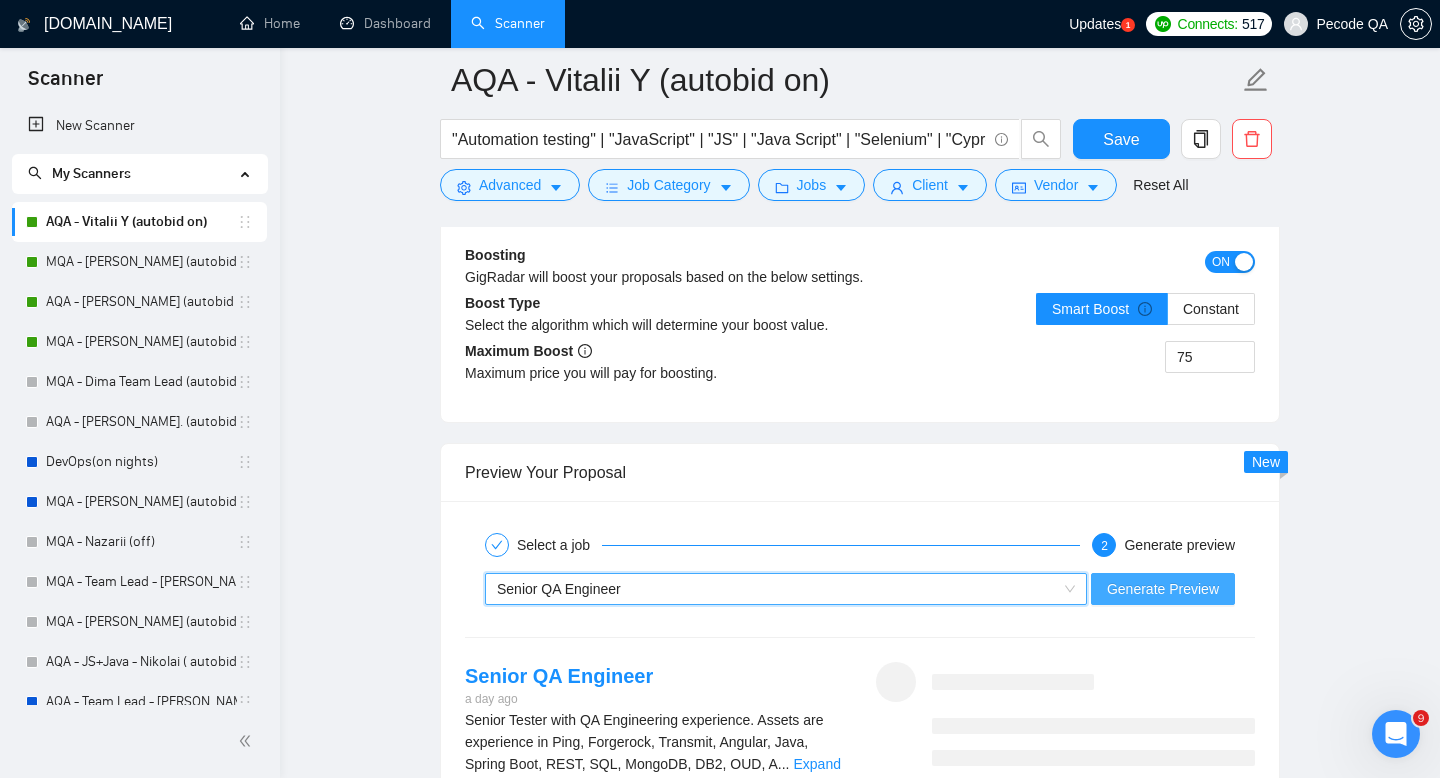 click on "Generate Preview" at bounding box center (1163, 589) 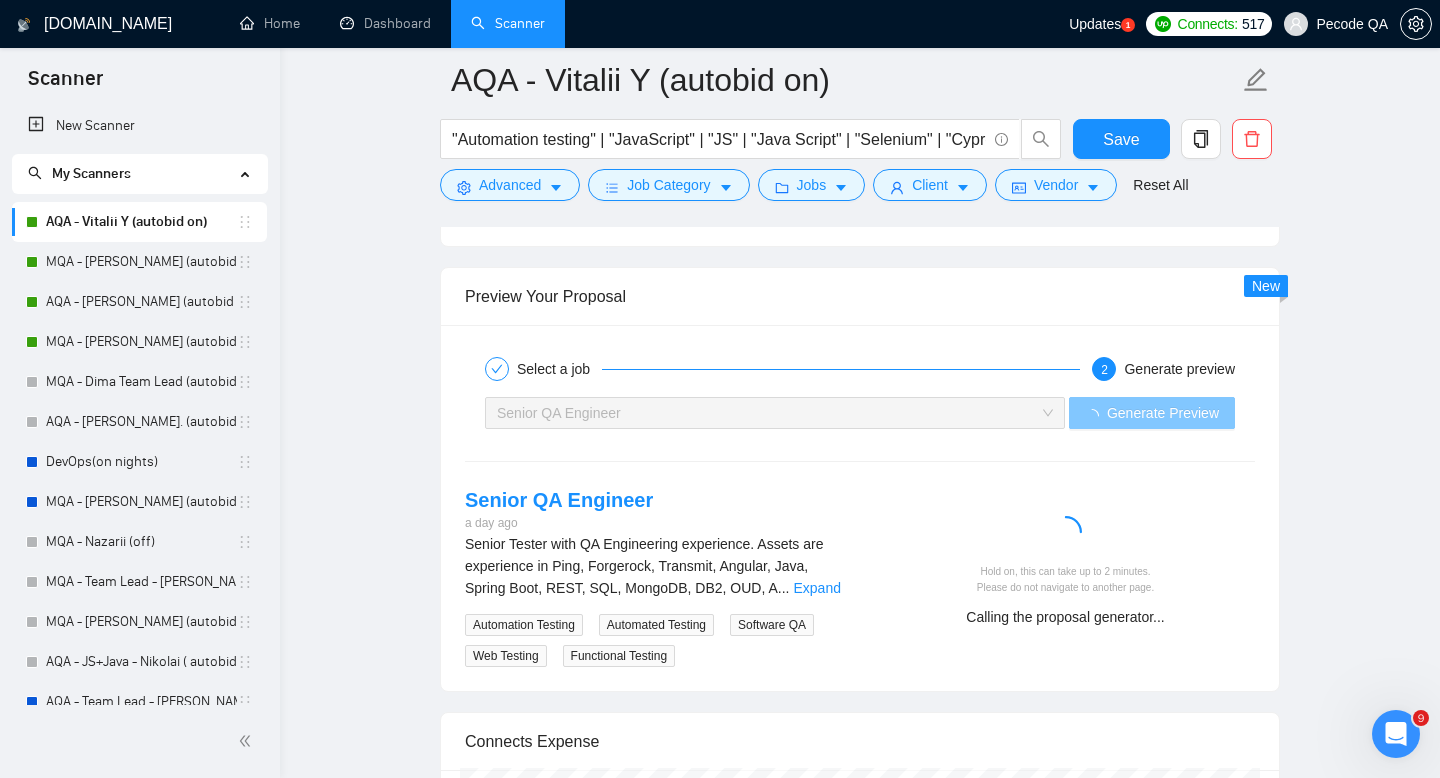 scroll, scrollTop: 3610, scrollLeft: 0, axis: vertical 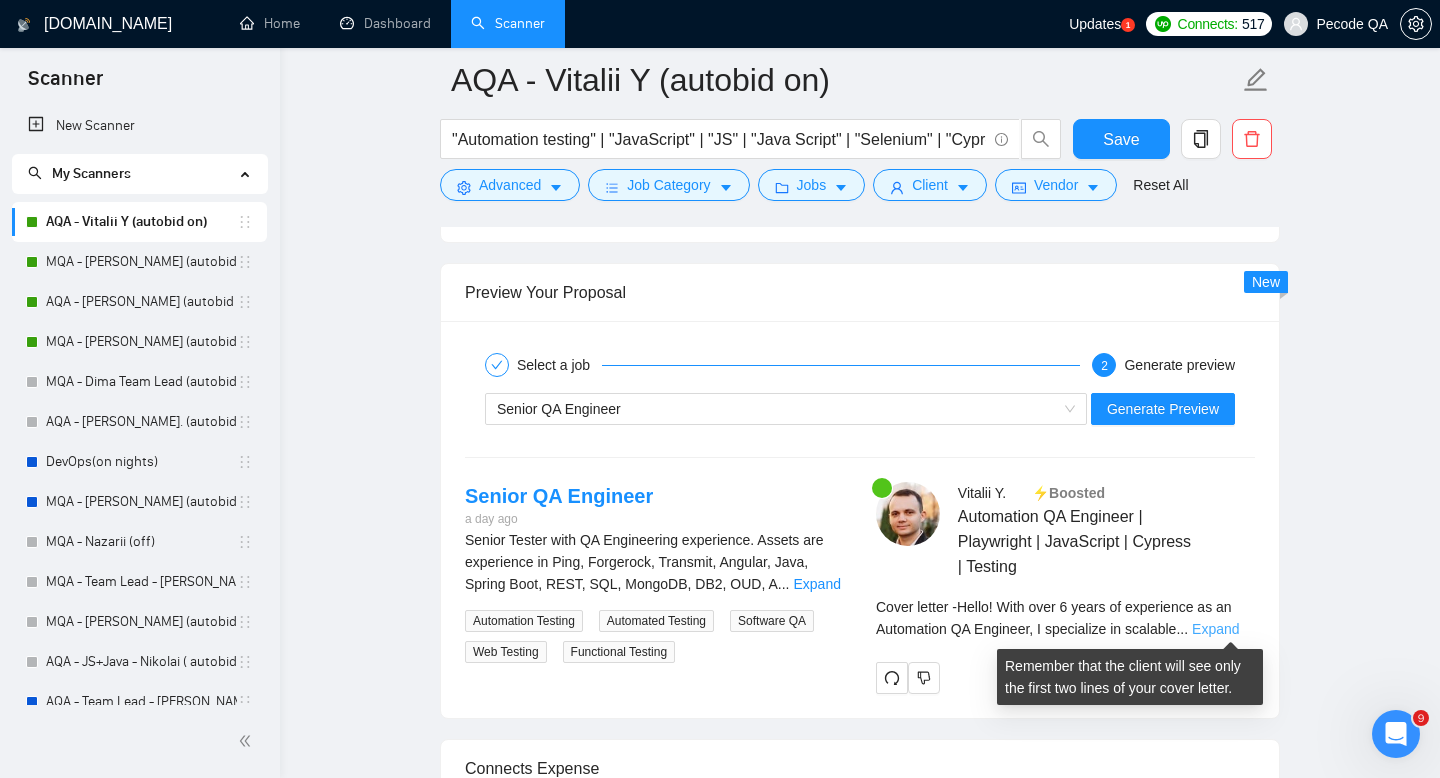 click on "Expand" at bounding box center [1215, 629] 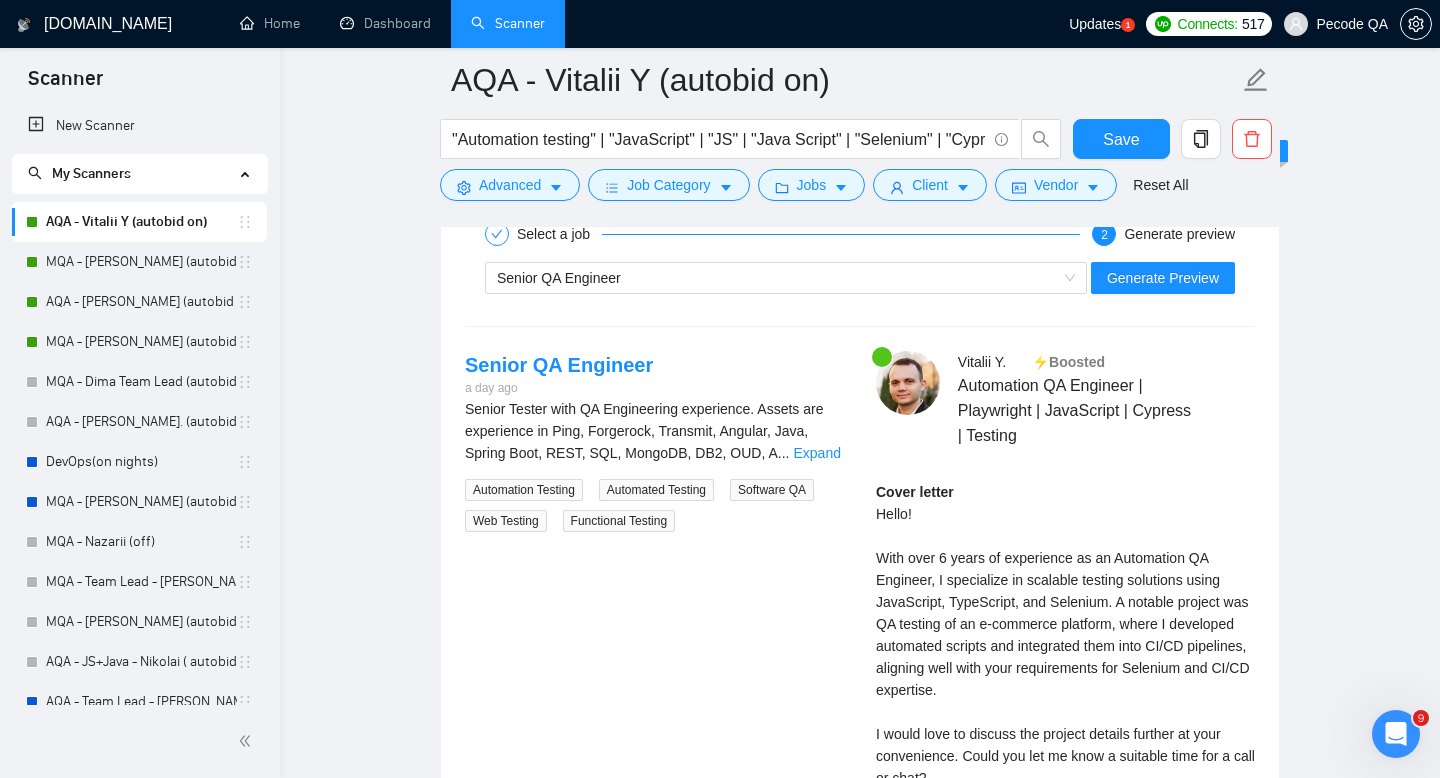scroll, scrollTop: 3969, scrollLeft: 0, axis: vertical 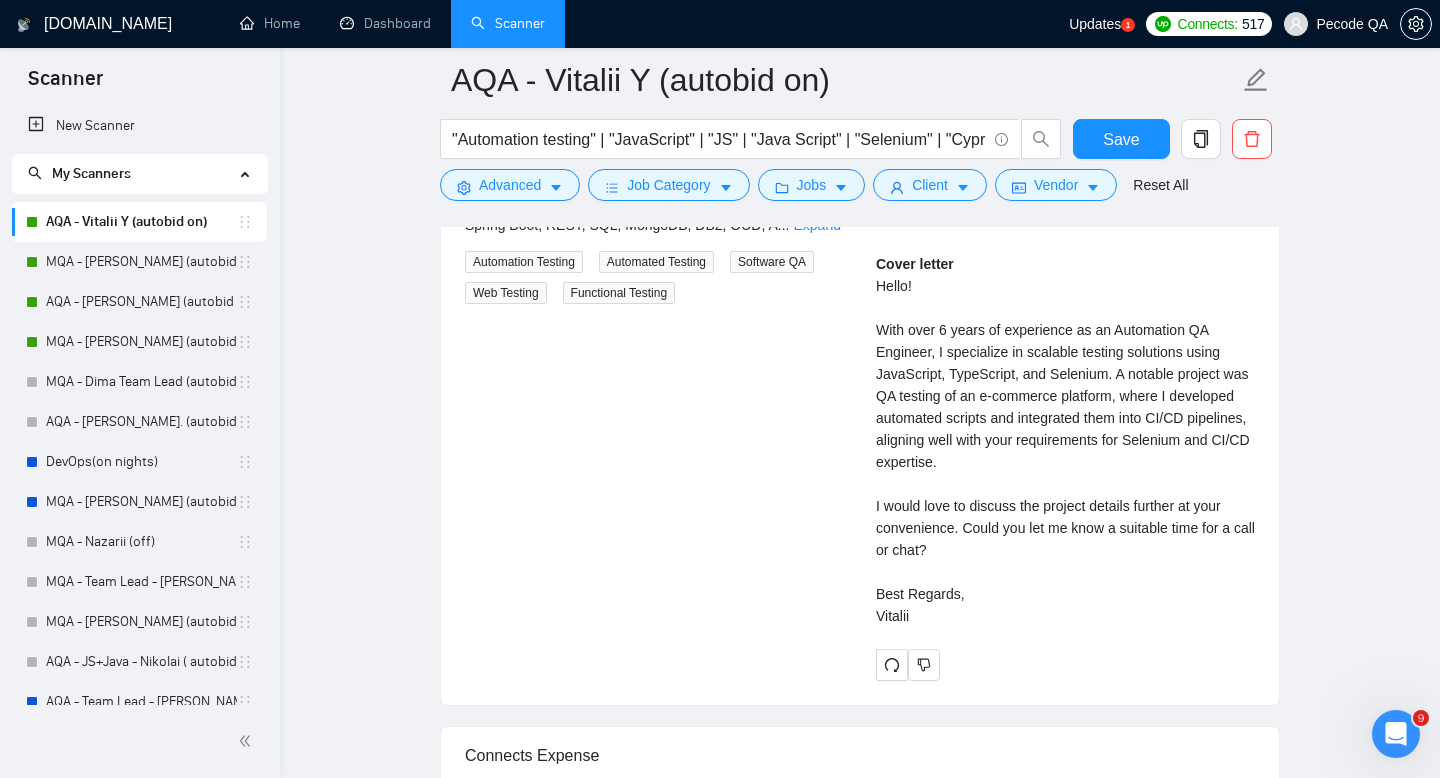 click on "Cover letter Hello!
With over 6 years of experience as an Automation QA Engineer, I specialize in scalable testing solutions using JavaScript, TypeScript, and Selenium. A notable project was QA testing of an e-commerce platform, where I developed automated scripts and integrated them into CI/CD pipelines, aligning well with your requirements for Selenium and CI/CD expertise.
I would love to discuss the project details further at your convenience. Could you let me know a suitable time for a call or chat?
Best Regards,
Vitalii" at bounding box center [1065, 440] 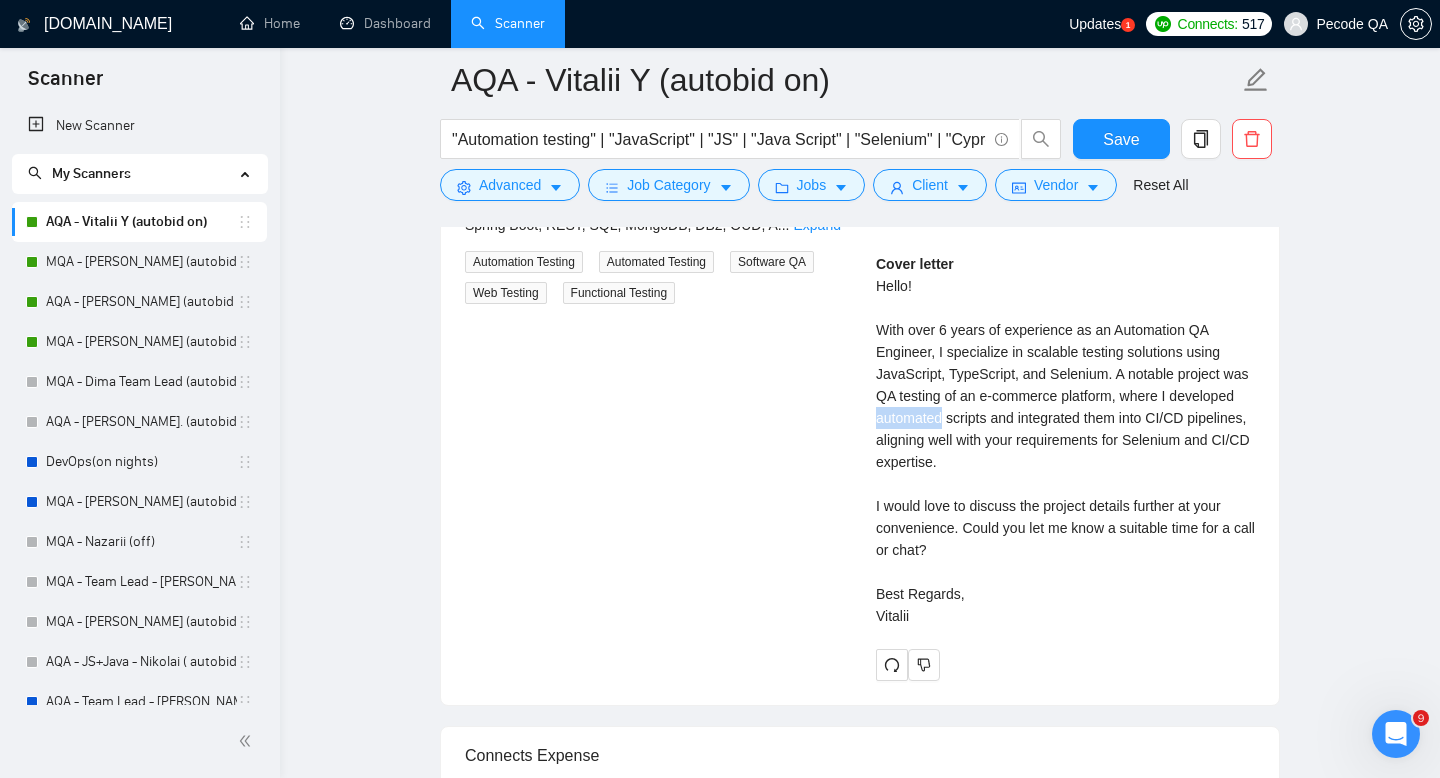 click on "Cover letter Hello!
With over 6 years of experience as an Automation QA Engineer, I specialize in scalable testing solutions using JavaScript, TypeScript, and Selenium. A notable project was QA testing of an e-commerce platform, where I developed automated scripts and integrated them into CI/CD pipelines, aligning well with your requirements for Selenium and CI/CD expertise.
I would love to discuss the project details further at your convenience. Could you let me know a suitable time for a call or chat?
Best Regards,
Vitalii" at bounding box center [1065, 440] 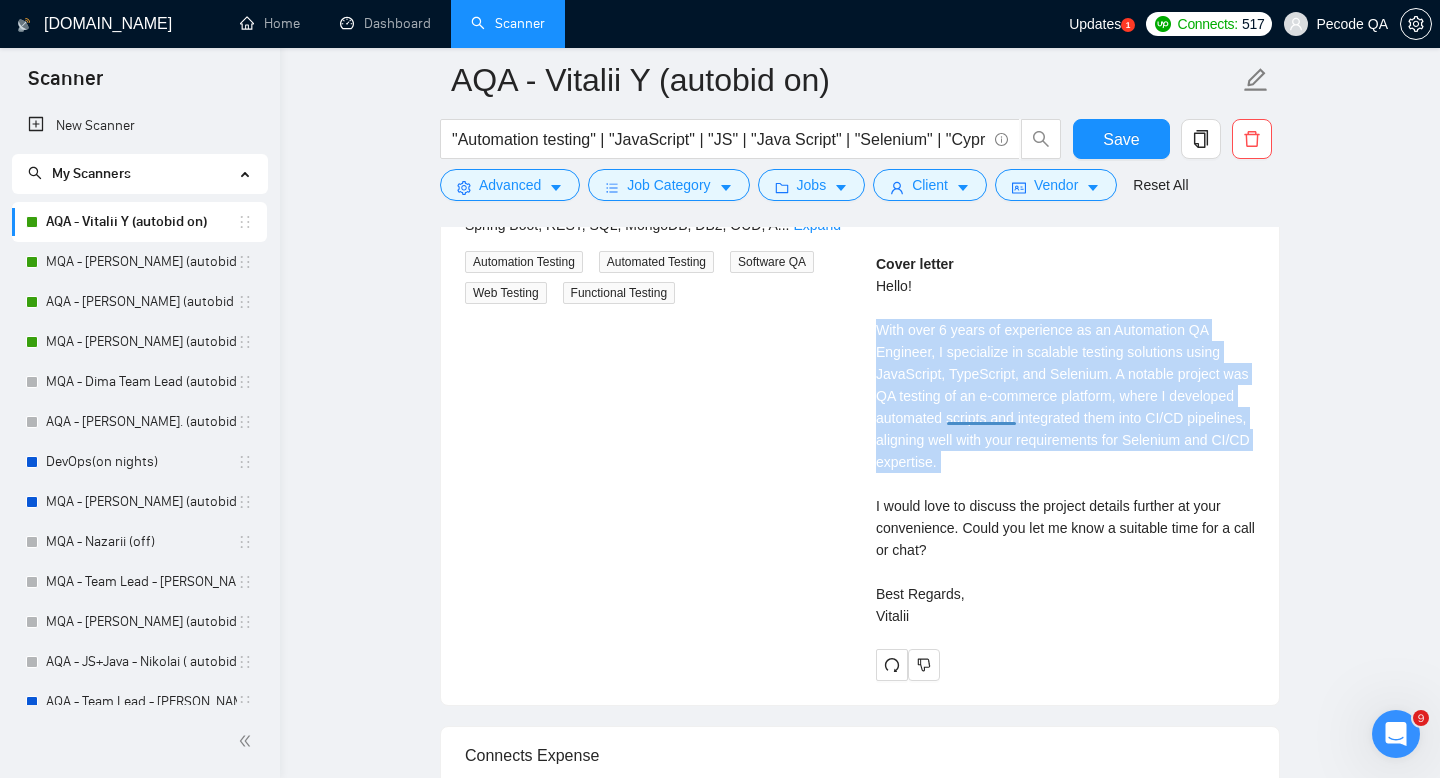 click on "Cover letter Hello!
With over 6 years of experience as an Automation QA Engineer, I specialize in scalable testing solutions using JavaScript, TypeScript, and Selenium. A notable project was QA testing of an e-commerce platform, where I developed automated scripts and integrated them into CI/CD pipelines, aligning well with your requirements for Selenium and CI/CD expertise.
I would love to discuss the project details further at your convenience. Could you let me know a suitable time for a call or chat?
Best Regards,
Vitalii" at bounding box center (1065, 440) 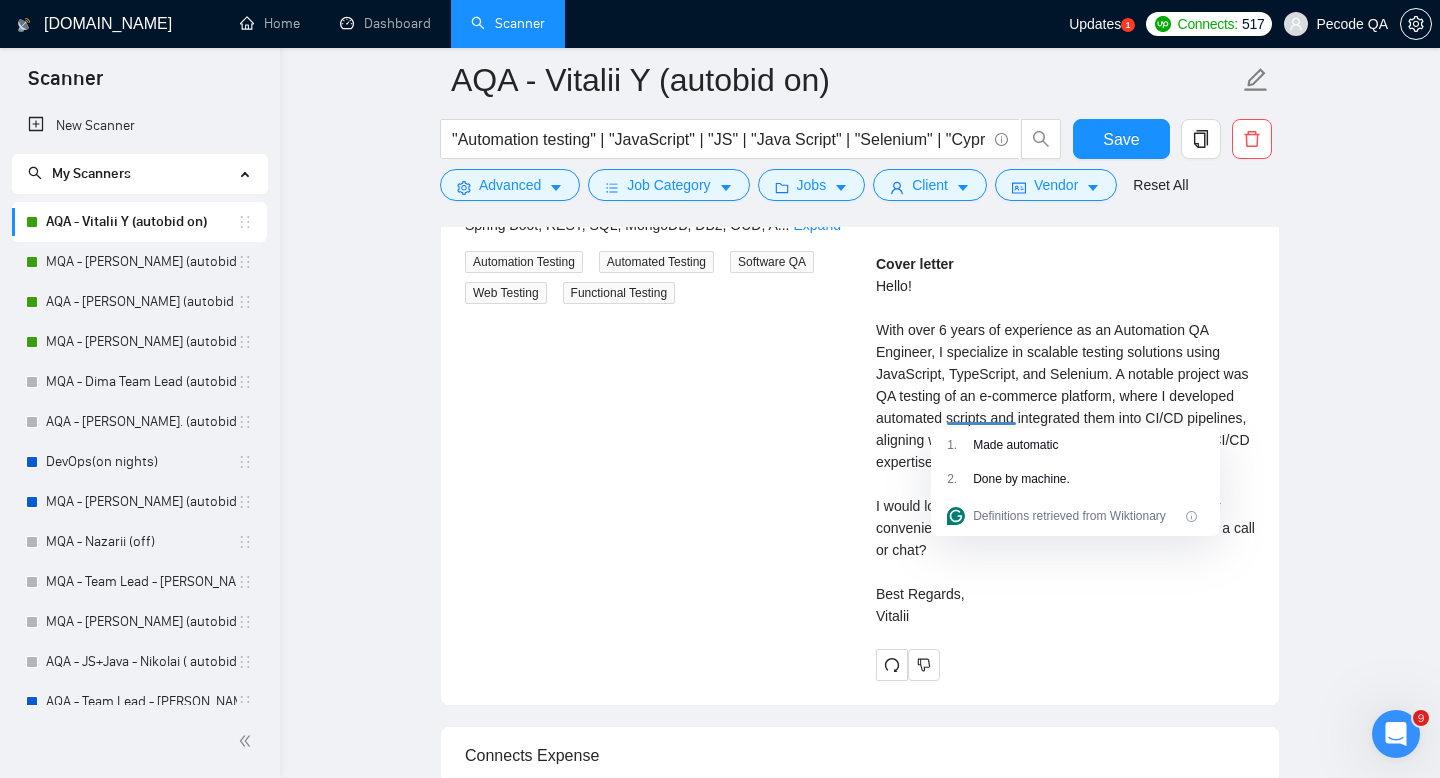 click on "2 . Done by machine." 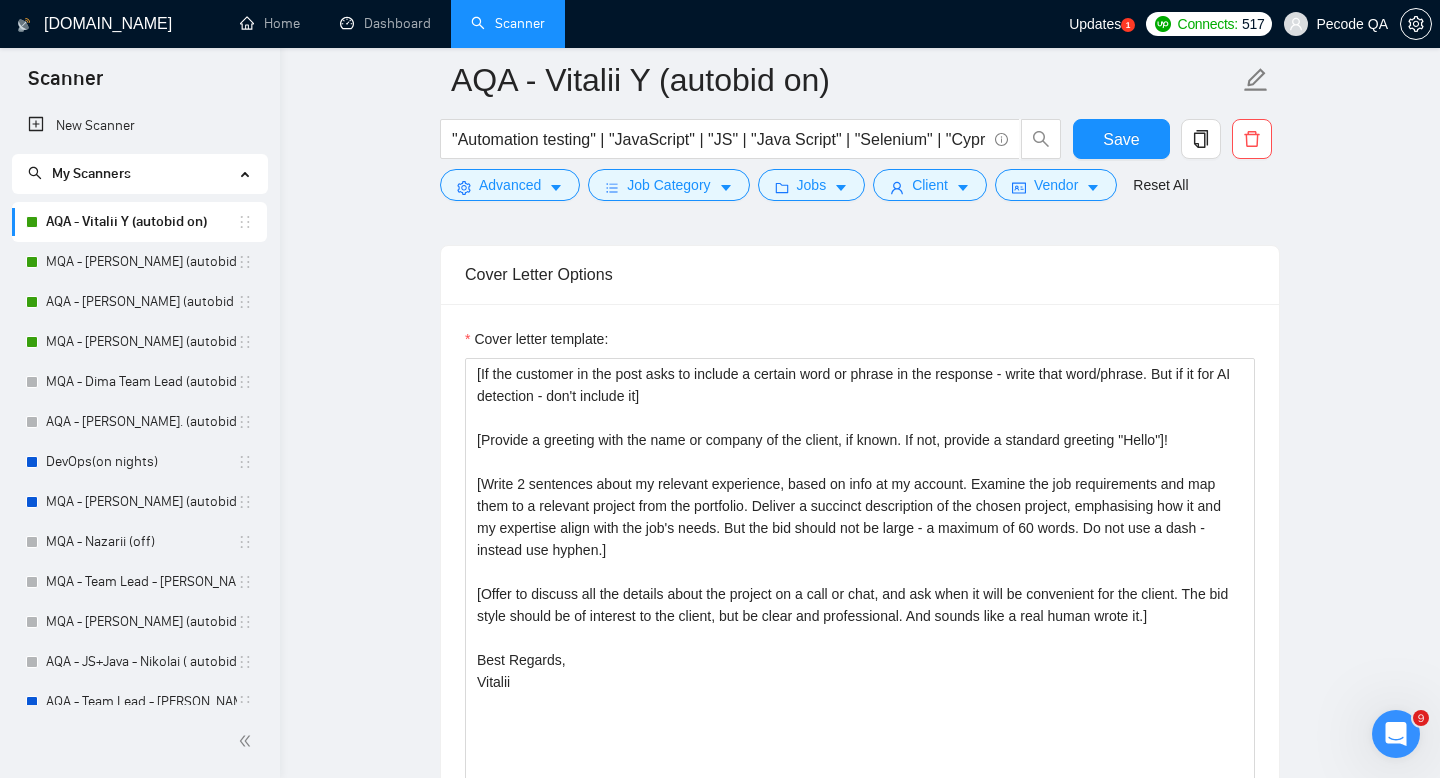 scroll, scrollTop: 2010, scrollLeft: 0, axis: vertical 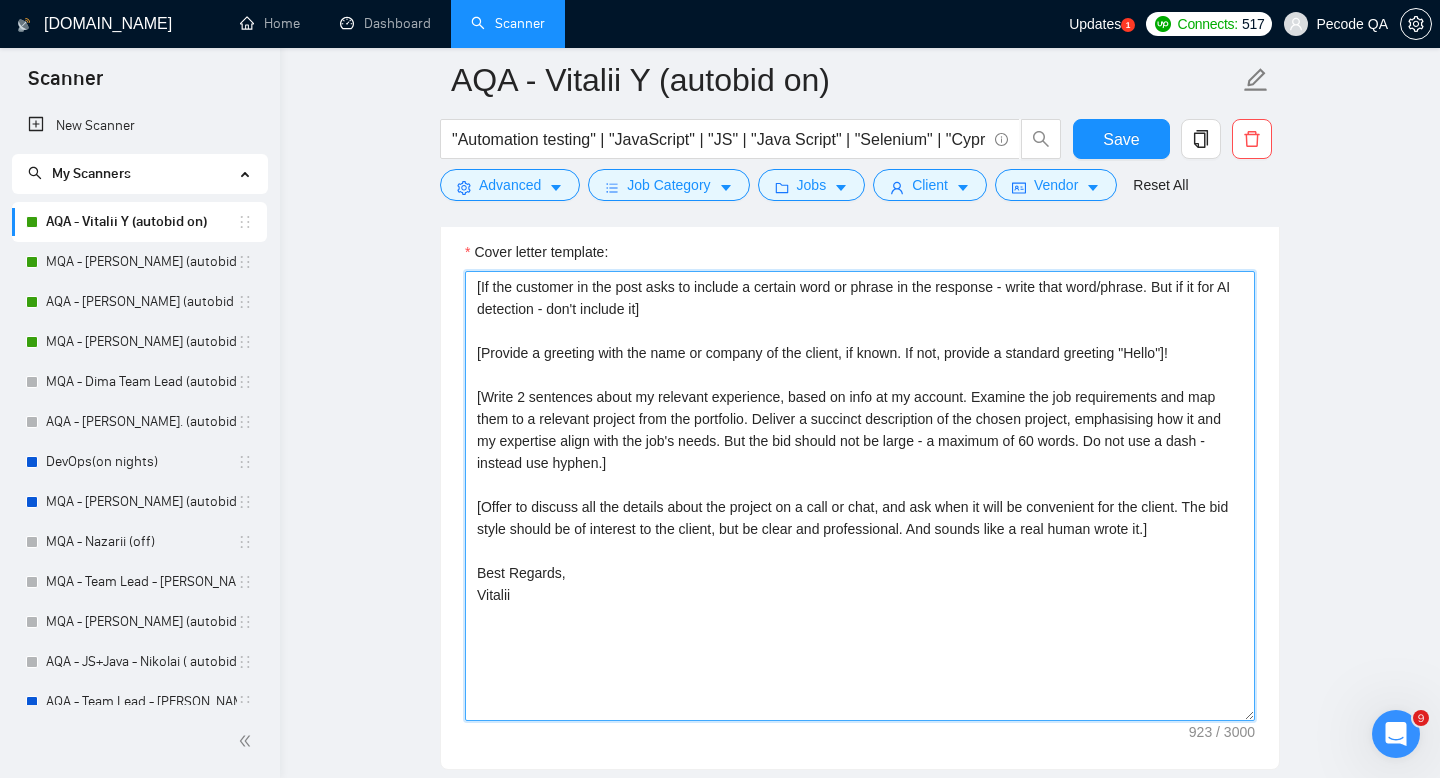click on "[If the customer in the post asks to include a certain word or phrase in the response - write that word/phrase. But if it for AI detection - don't include it]
[Provide a greeting with the name or company of the client, if known. If not, provide a standard greeting "Hello"]!
[Write 2 sentences about my relevant experience, based on info at my account. Examine the job requirements and map them to a relevant project from the portfolio. Deliver a succinct description of the chosen project, emphasising how it and my expertise align with the job's needs. But the bid should not be large - a maximum of 60 words. Do not use a dash - instead use hyphen.]
[Offer to discuss all the details about the project on a call or chat, and ask when it will be convenient for the client. The bid style should be of interest to the client, but be clear and professional. And sounds like a real human wrote it.]
Best Regards,
Vitalii" at bounding box center (860, 496) 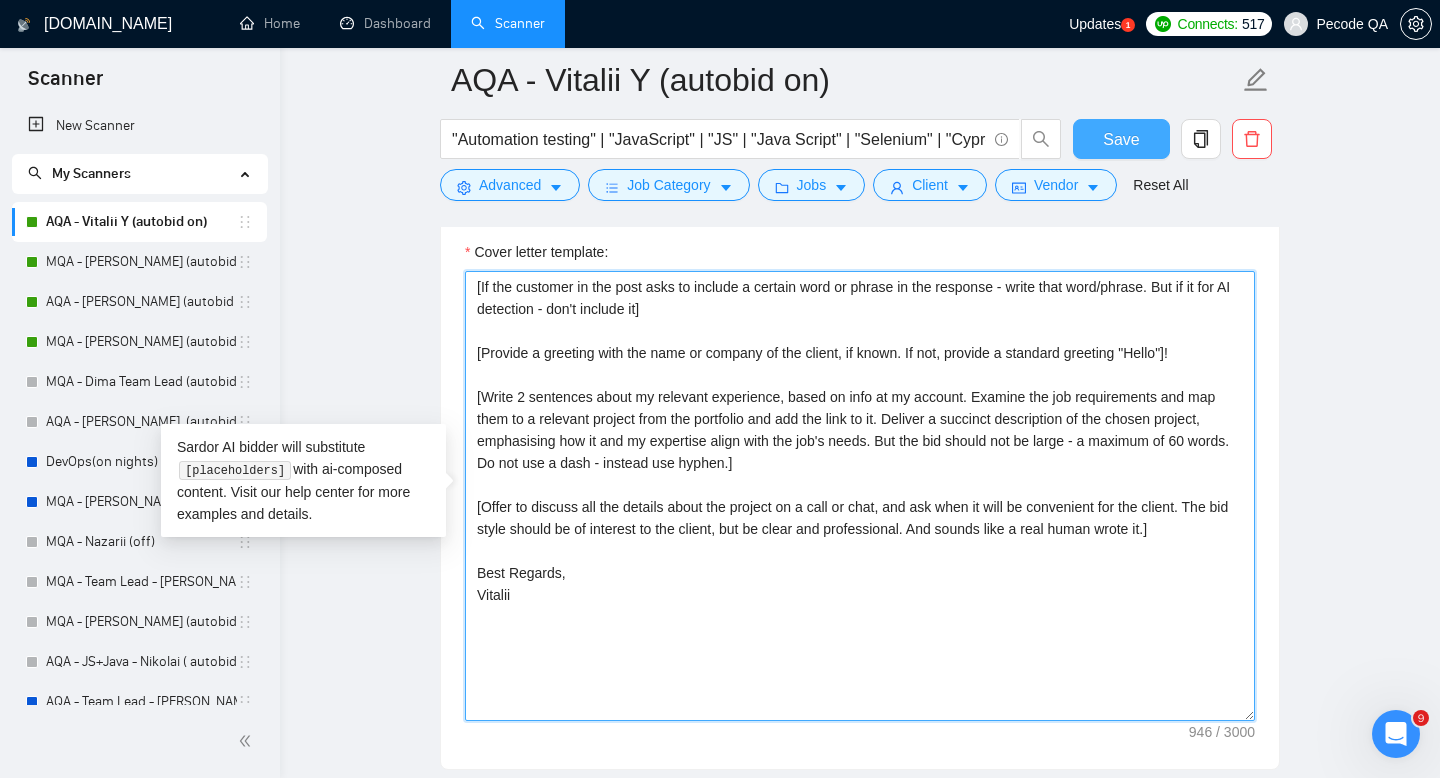 type on "[If the customer in the post asks to include a certain word or phrase in the response - write that word/phrase. But if it for AI detection - don't include it]
[Provide a greeting with the name or company of the client, if known. If not, provide a standard greeting "Hello"]!
[Write 2 sentences about my relevant experience, based on info at my account. Examine the job requirements and map them to a relevant project from the portfolio and add the link to it. Deliver a succinct description of the chosen project, emphasising how it and my expertise align with the job's needs. But the bid should not be large - a maximum of 60 words. Do not use a dash - instead use hyphen.]
[Offer to discuss all the details about the project on a call or chat, and ask when it will be convenient for the client. The bid style should be of interest to the client, but be clear and professional. And sounds like a real human wrote it.]
Best Regards,
Vitalii" 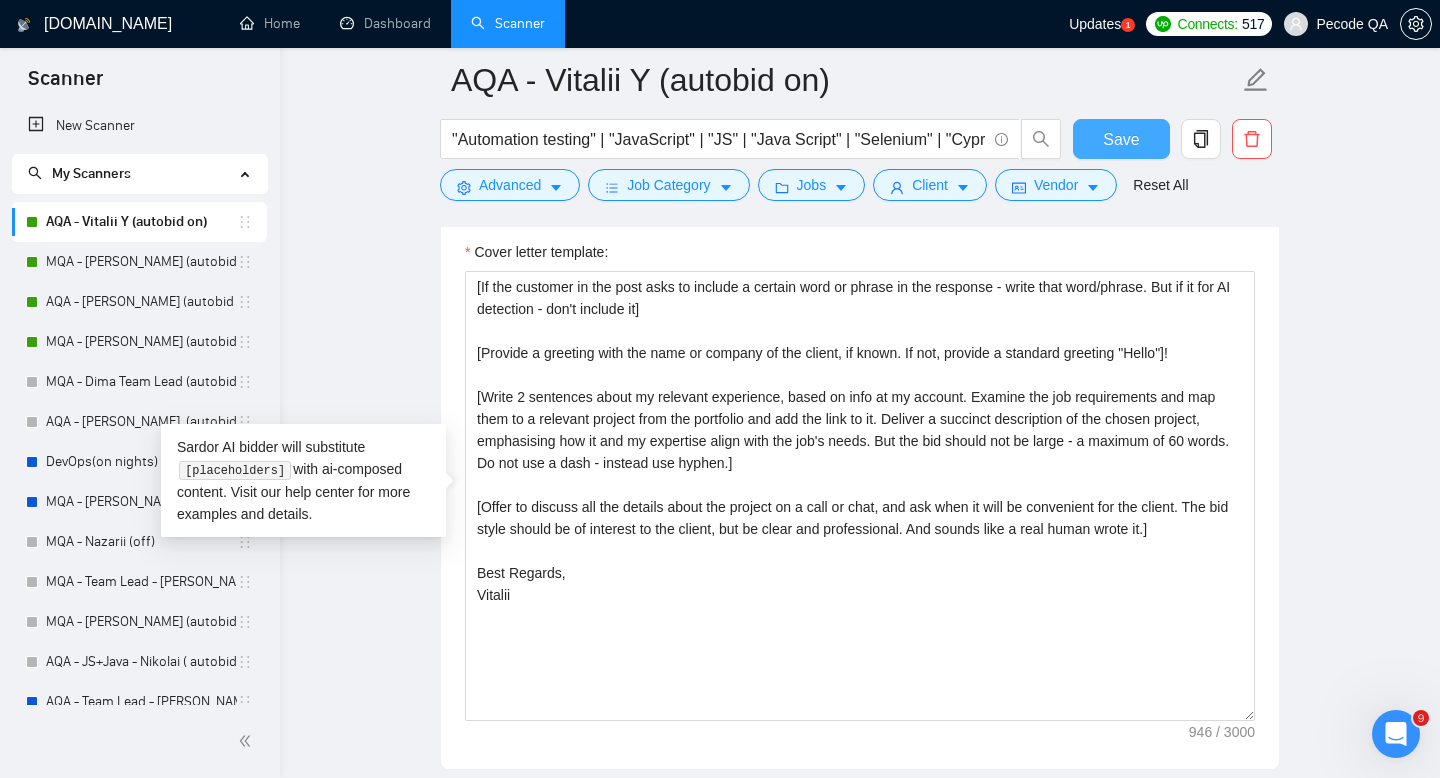 click on "Save" at bounding box center [1121, 139] 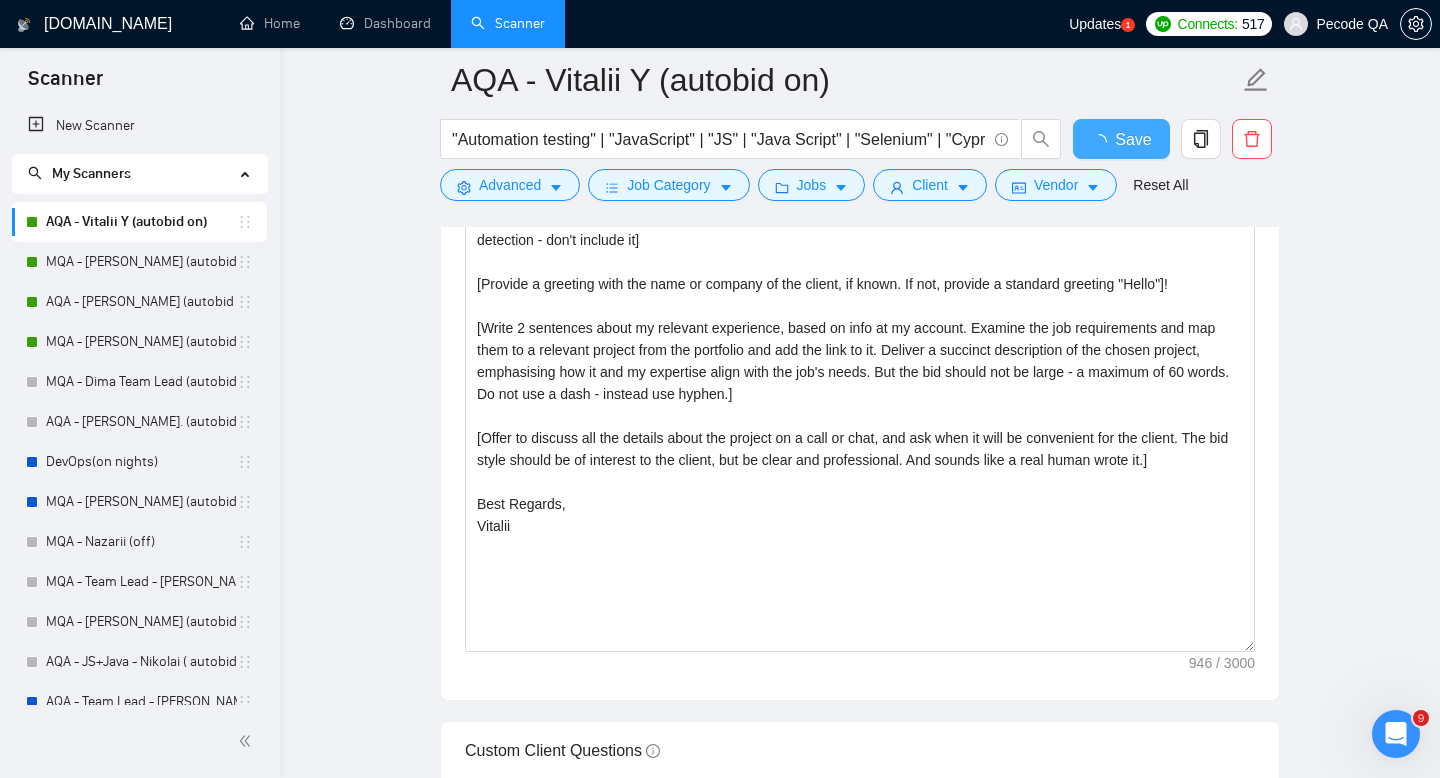 type 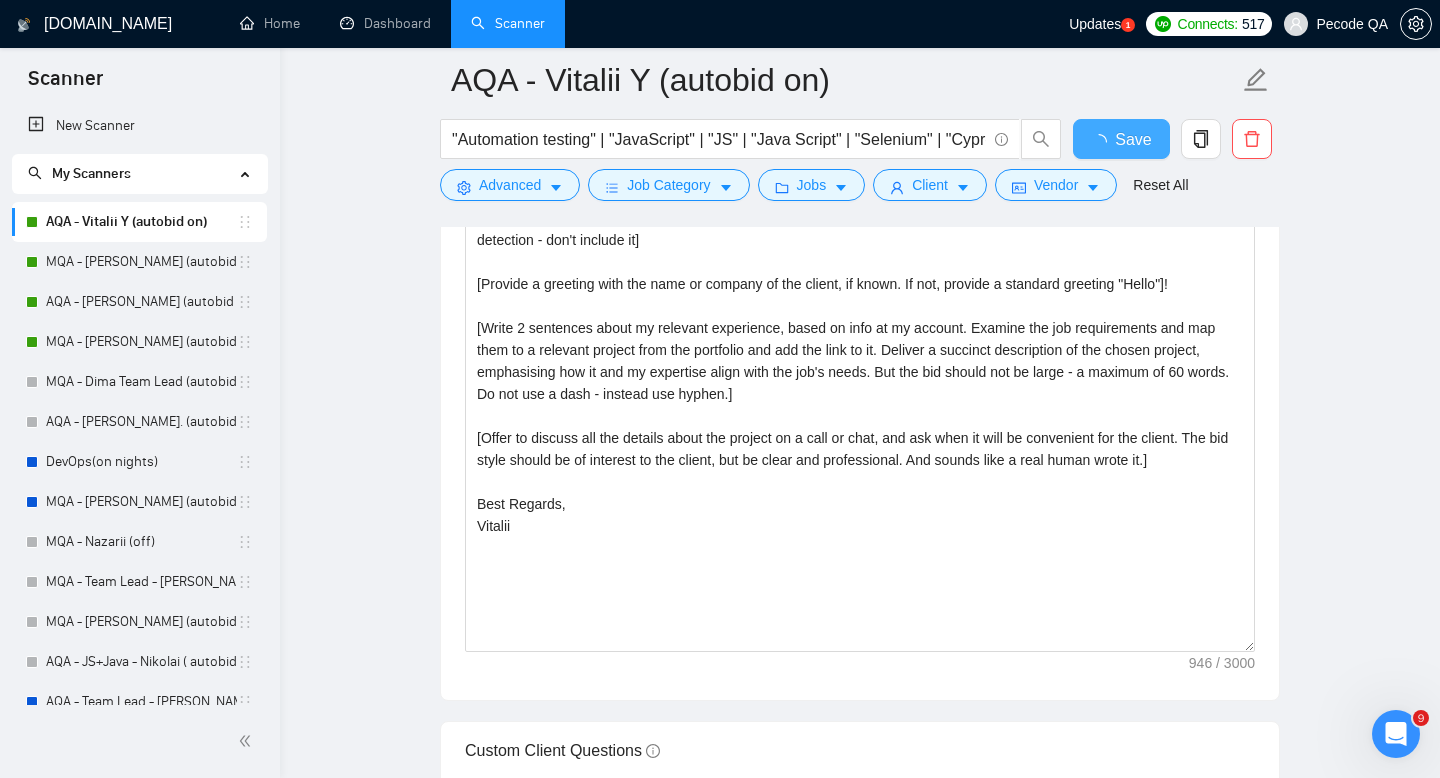 checkbox on "true" 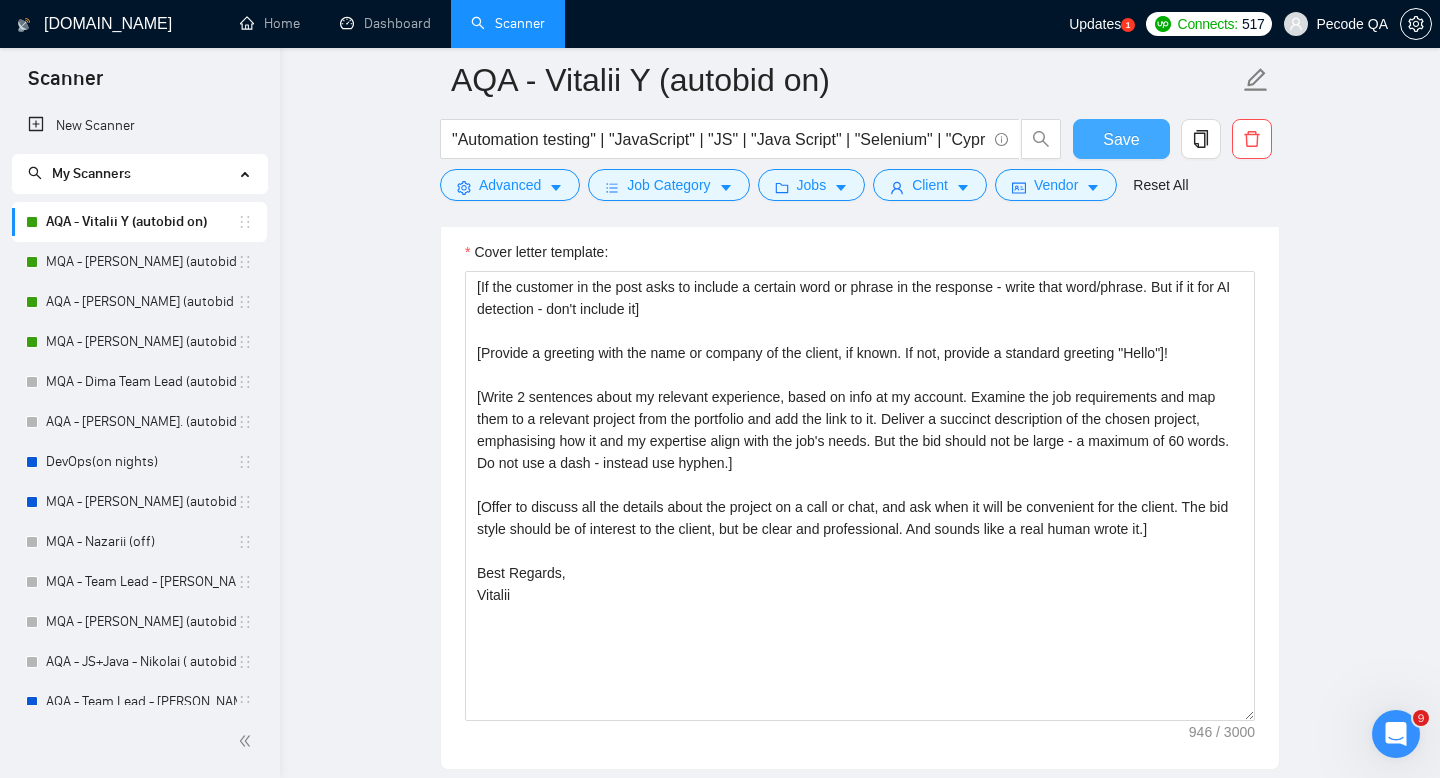 drag, startPoint x: 1102, startPoint y: 134, endPoint x: 1096, endPoint y: 151, distance: 18.027756 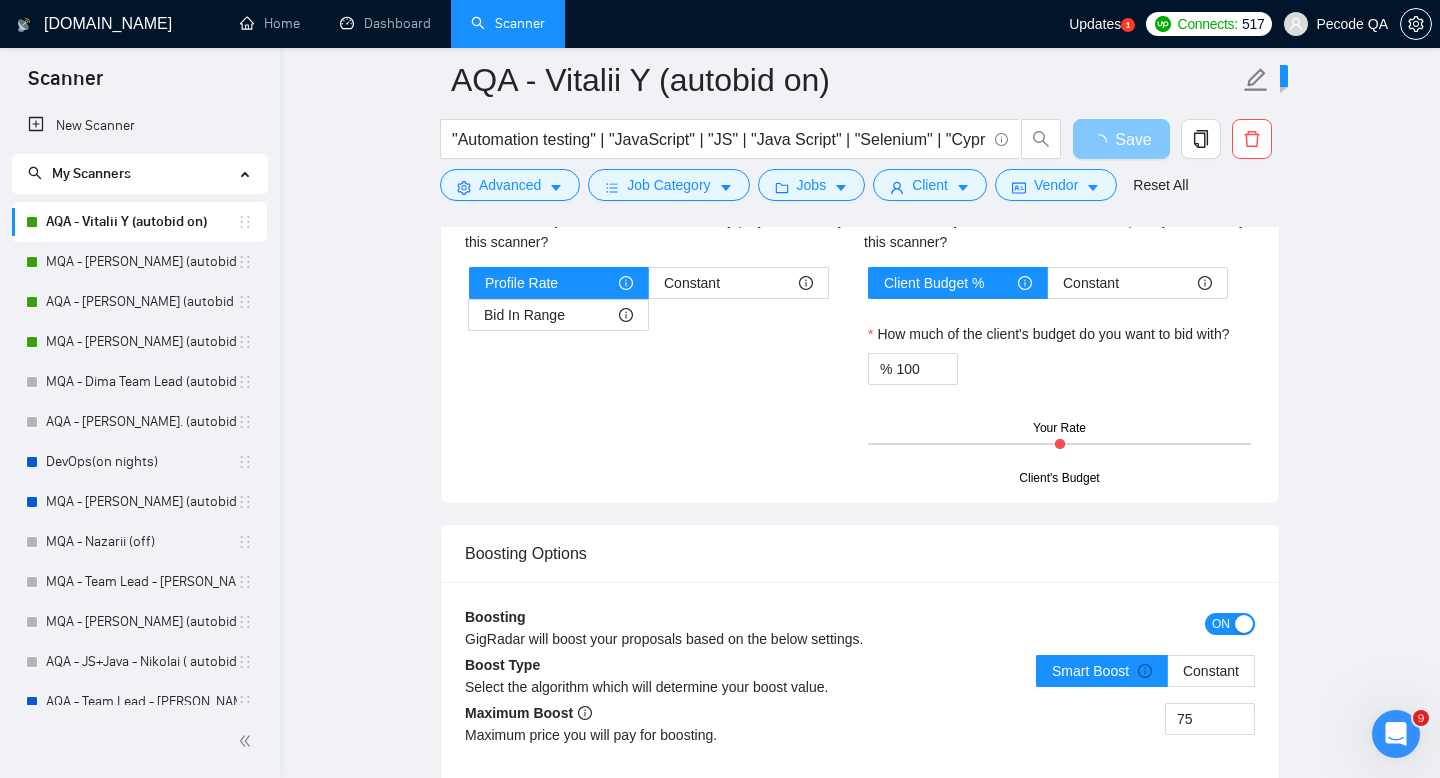 scroll, scrollTop: 3336, scrollLeft: 0, axis: vertical 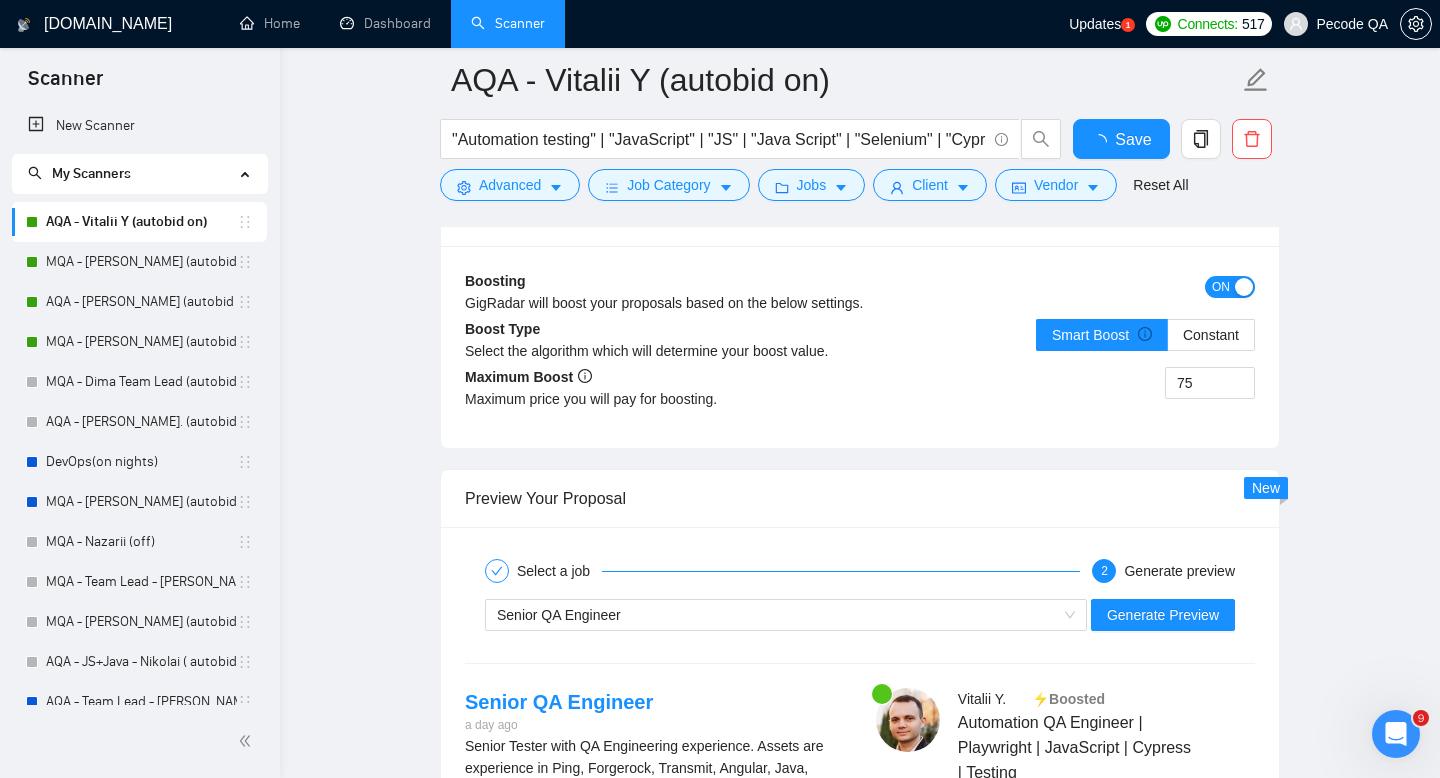 type 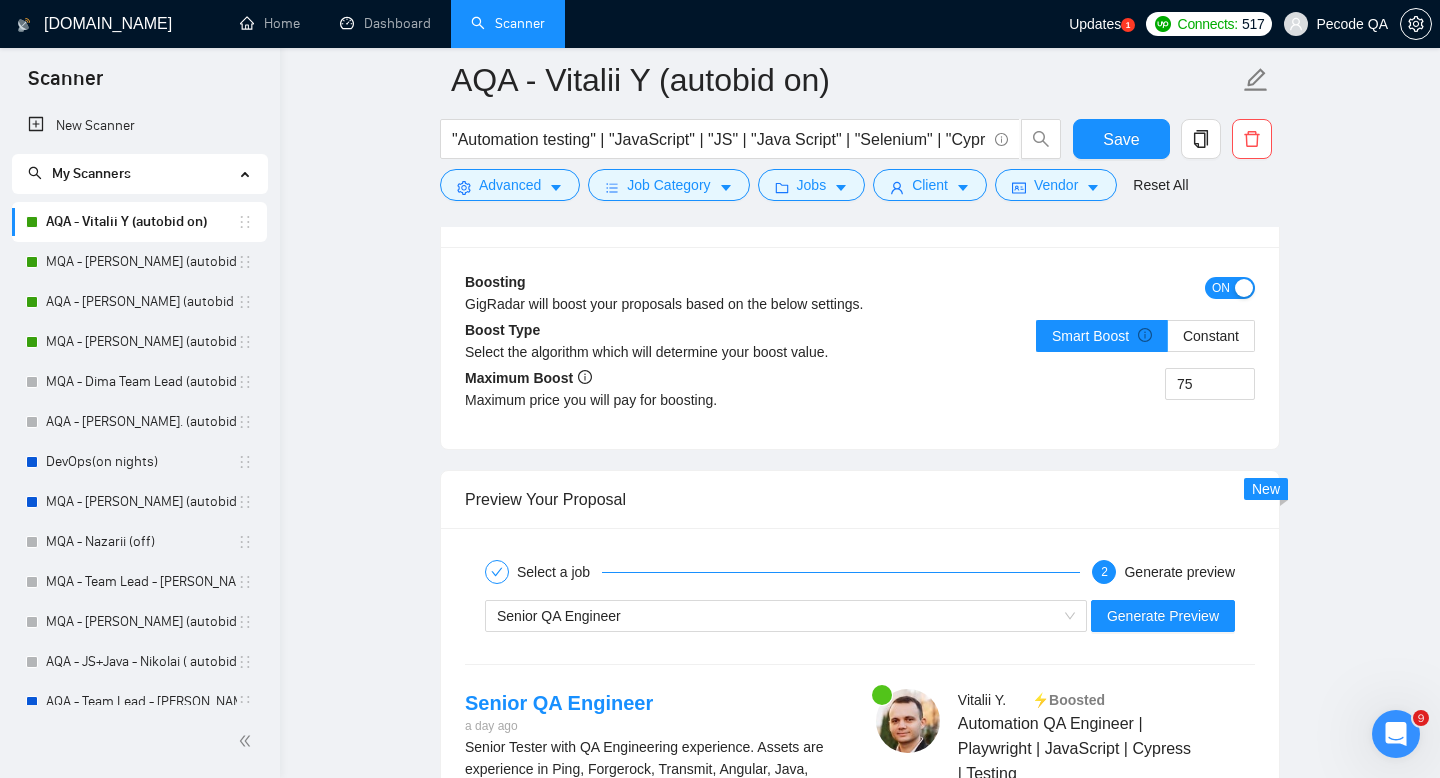 type 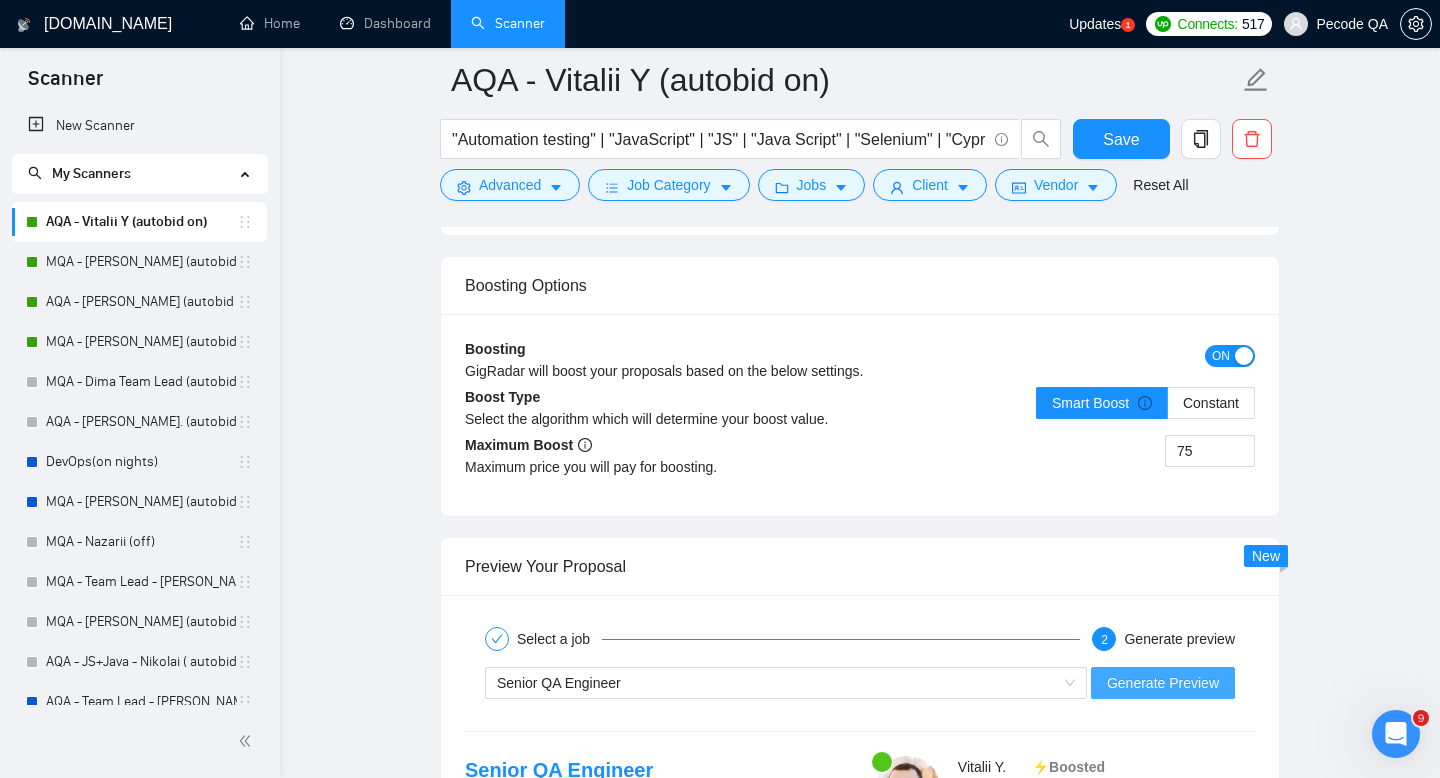 click on "Generate Preview" at bounding box center (1163, 683) 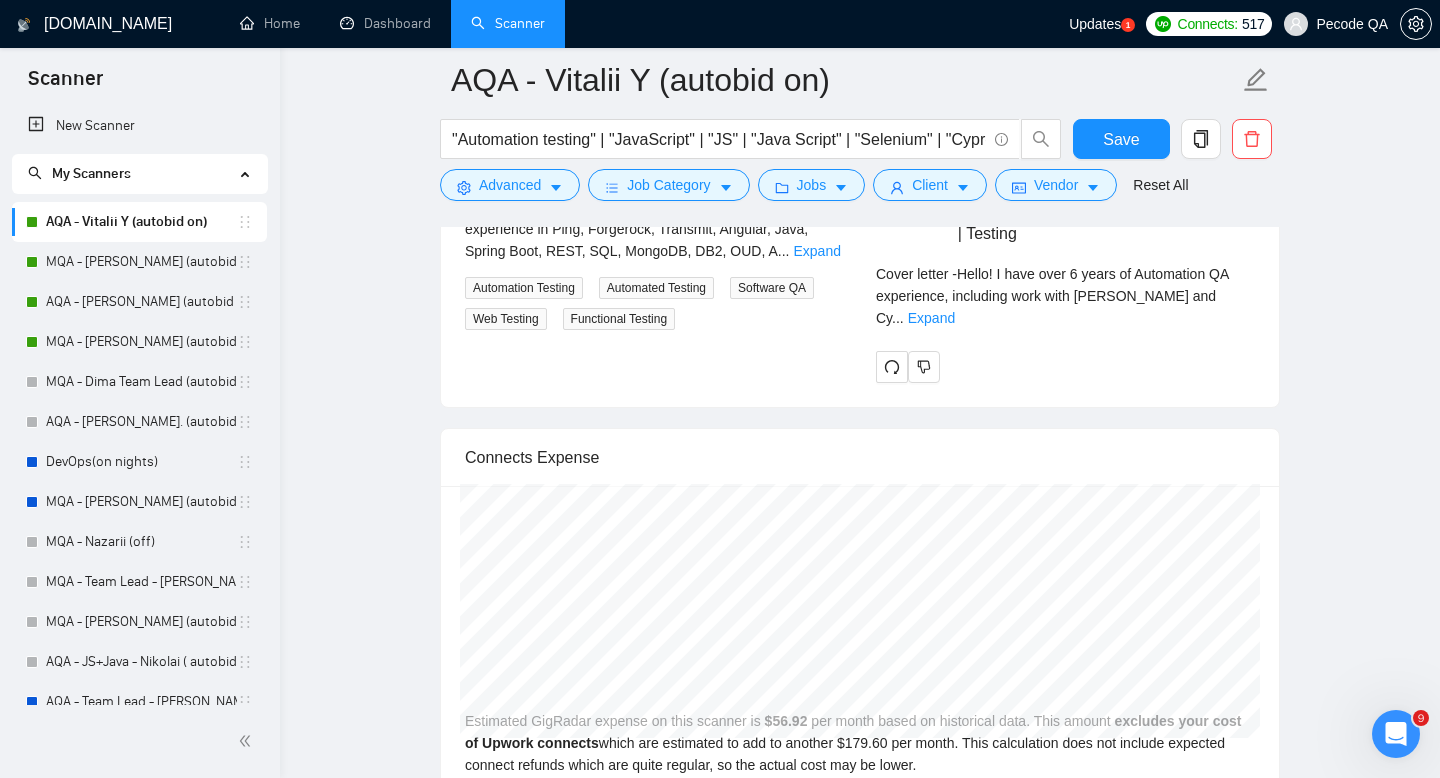 scroll, scrollTop: 3922, scrollLeft: 0, axis: vertical 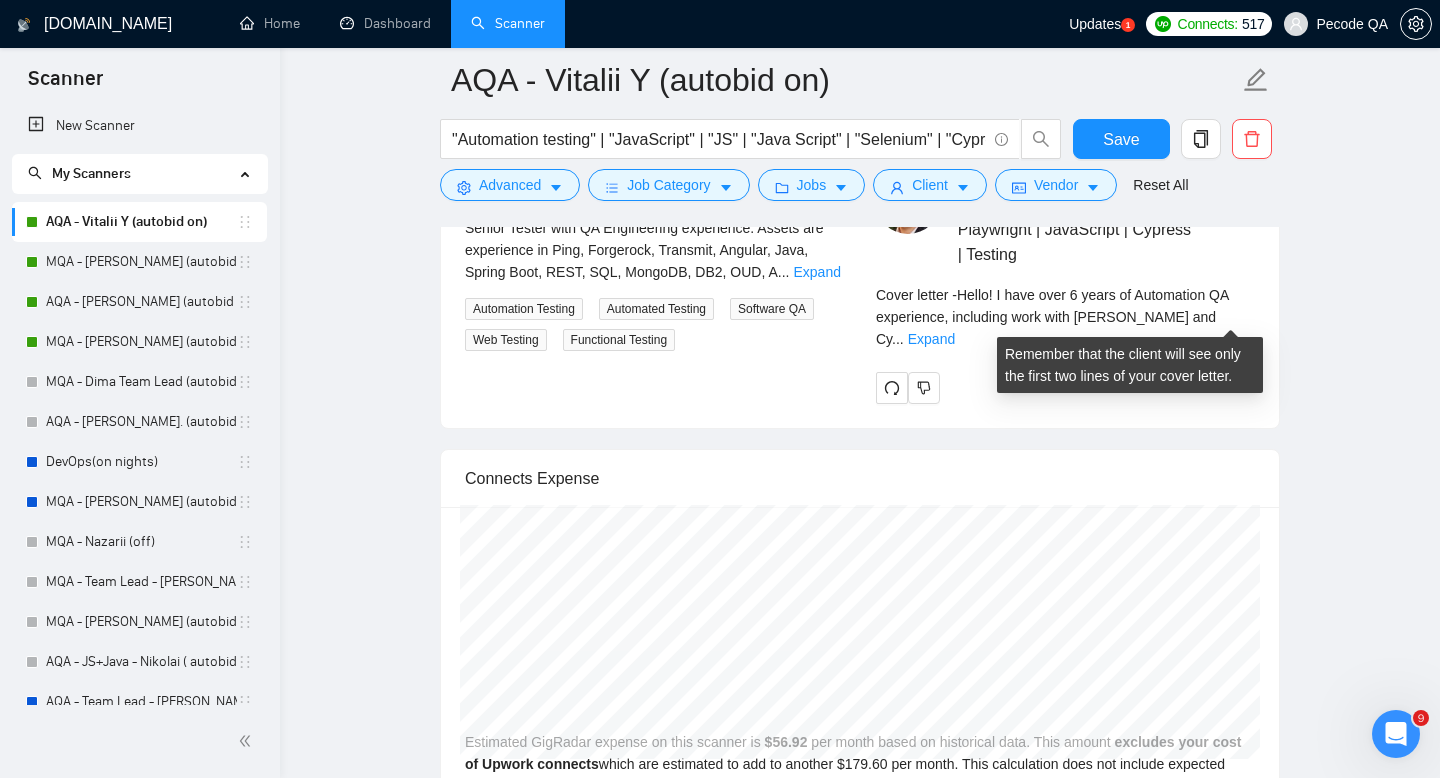 click on "Cover letter -  Hello!
I have over 6 years of Automation QA experience, including work with [PERSON_NAME] and Cy ... Expand" at bounding box center [1065, 324] 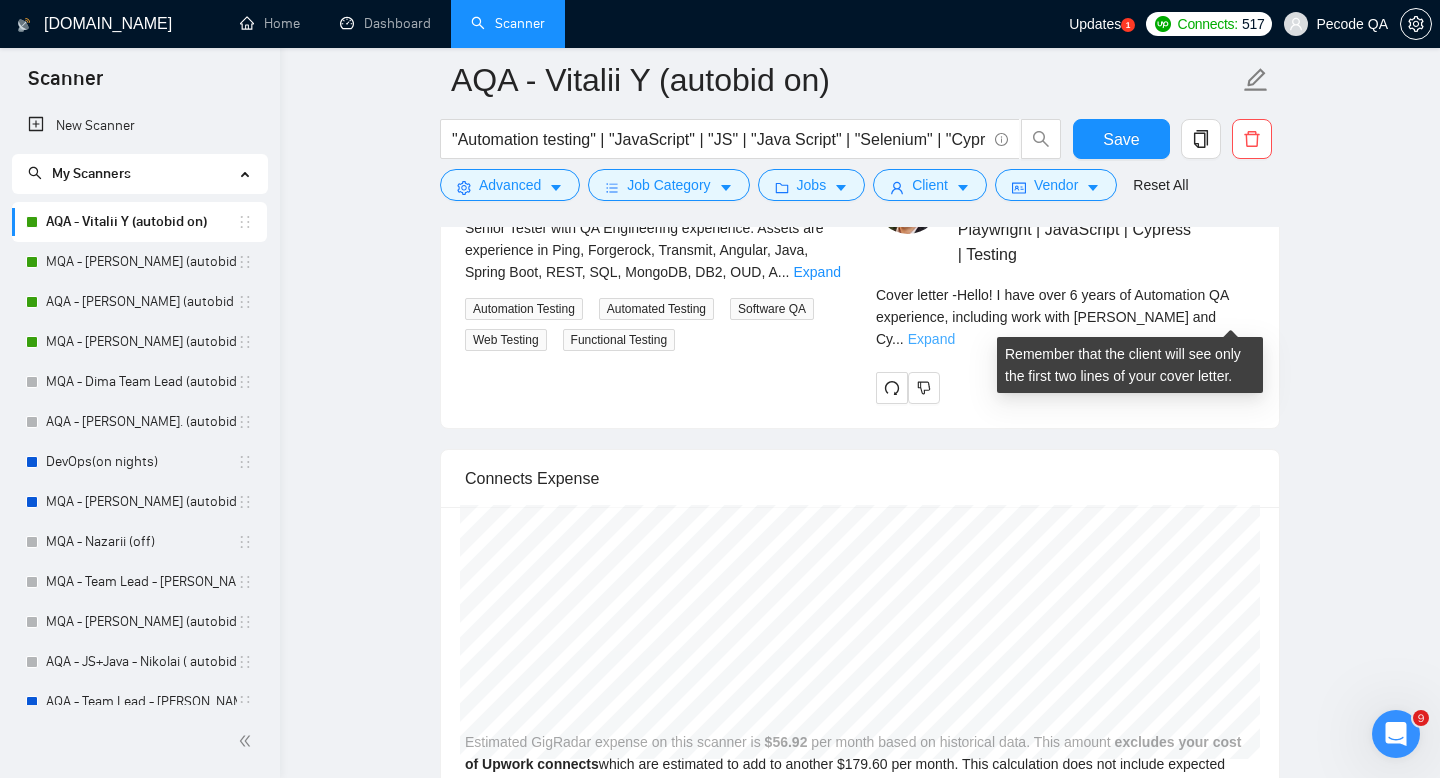 click on "Expand" at bounding box center (931, 339) 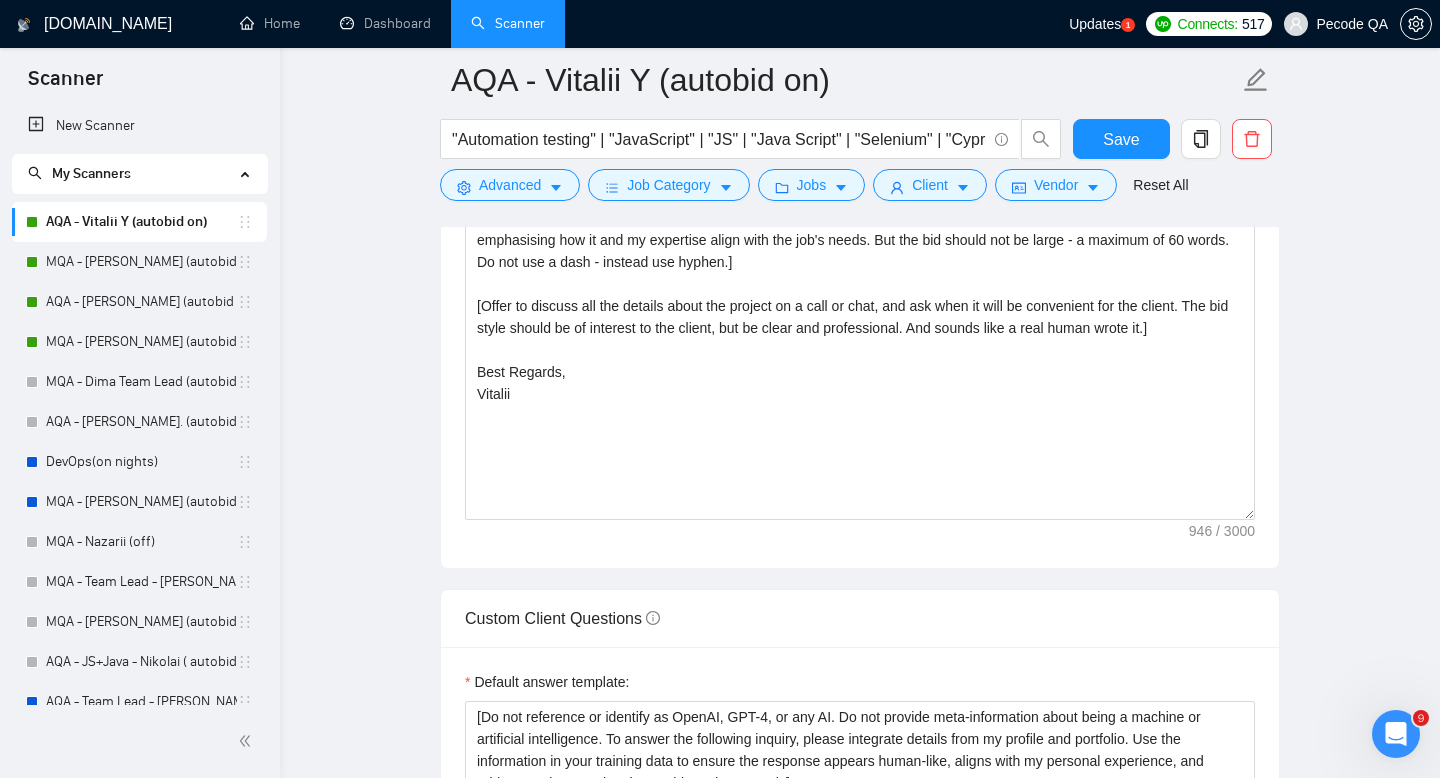 scroll, scrollTop: 2127, scrollLeft: 0, axis: vertical 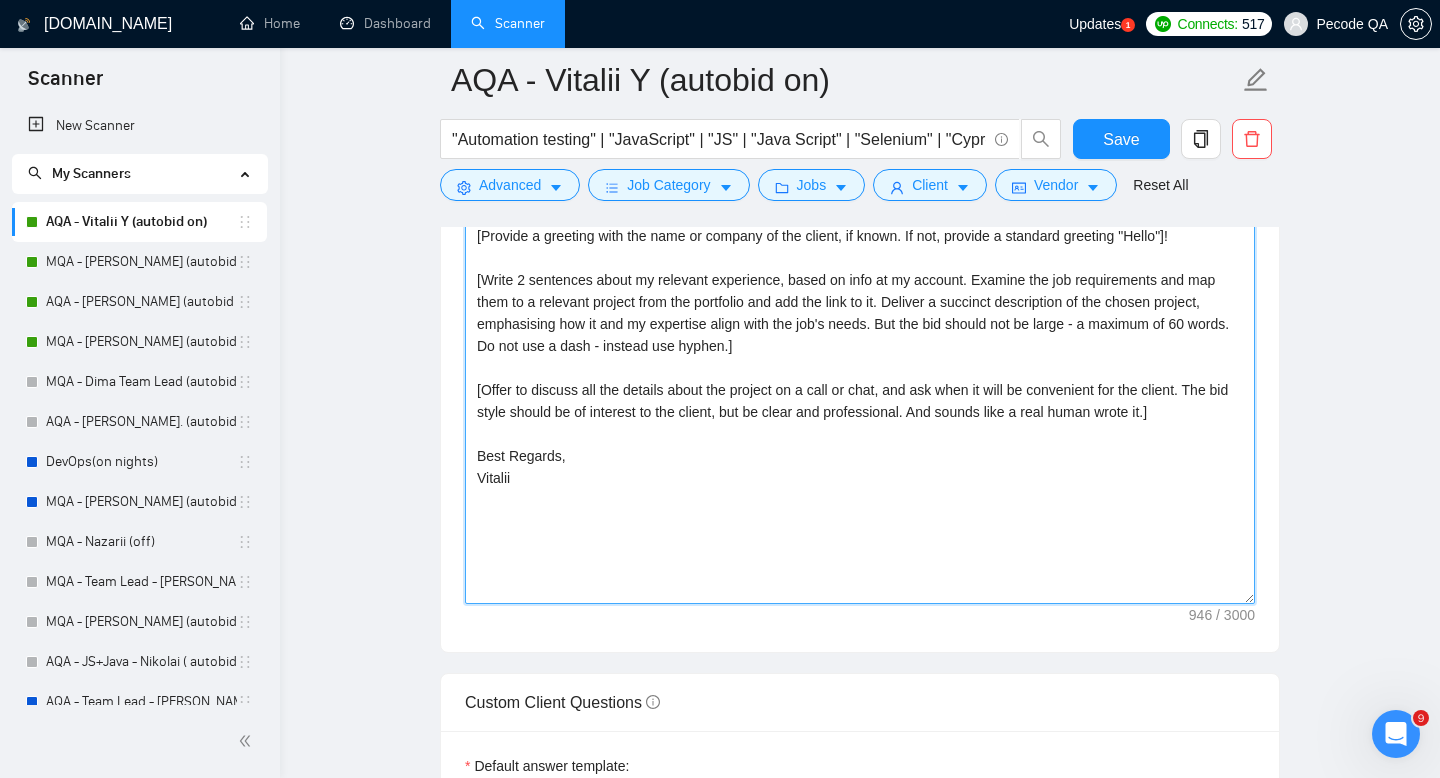 click on "[If the customer in the post asks to include a certain word or phrase in the response - write that word/phrase. But if it for AI detection - don't include it]
[Provide a greeting with the name or company of the client, if known. If not, provide a standard greeting "Hello"]!
[Write 2 sentences about my relevant experience, based on info at my account. Examine the job requirements and map them to a relevant project from the portfolio and add the link to it. Deliver a succinct description of the chosen project, emphasising how it and my expertise align with the job's needs. But the bid should not be large - a maximum of 60 words. Do not use a dash - instead use hyphen.]
[Offer to discuss all the details about the project on a call or chat, and ask when it will be convenient for the client. The bid style should be of interest to the client, but be clear and professional. And sounds like a real human wrote it.]
Best Regards,
Vitalii" at bounding box center [860, 379] 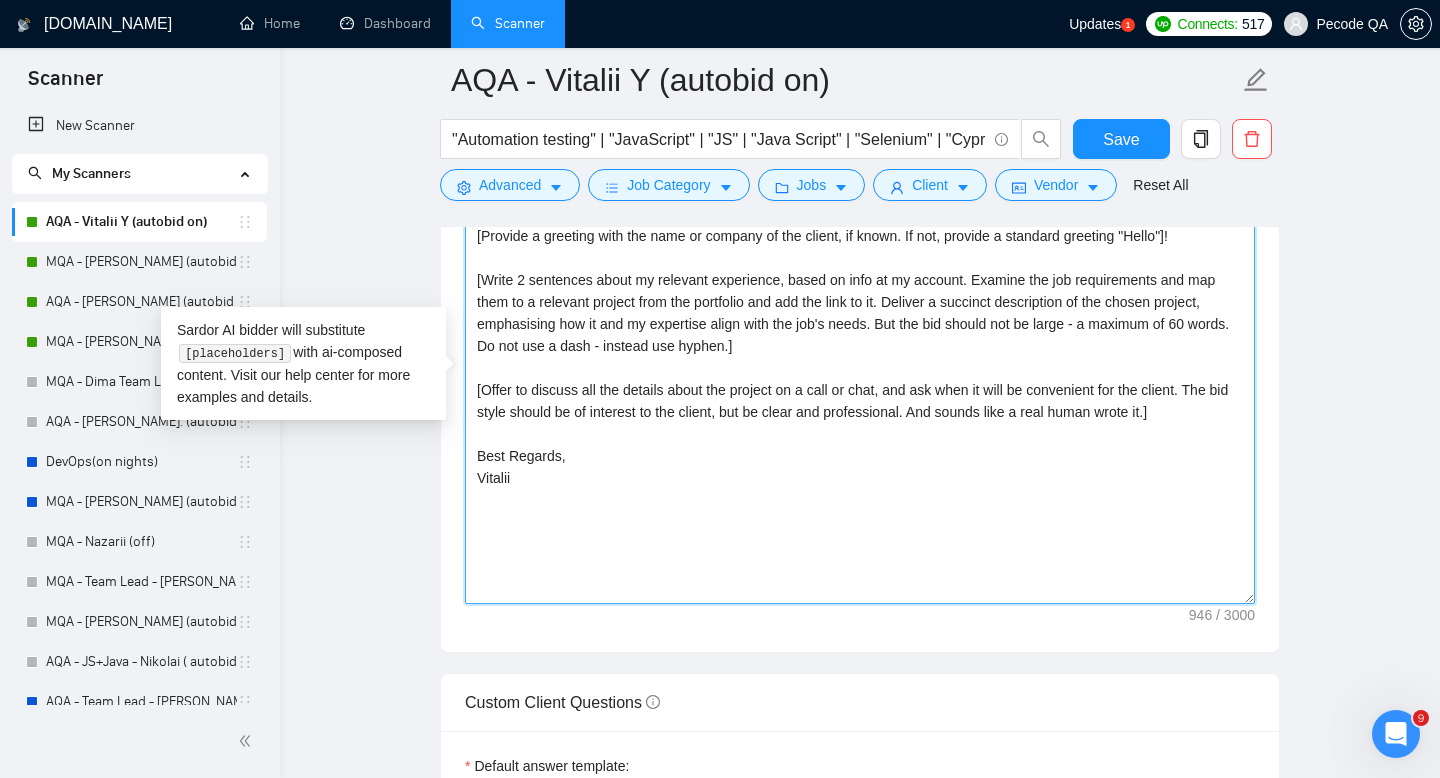 scroll, scrollTop: 2058, scrollLeft: 0, axis: vertical 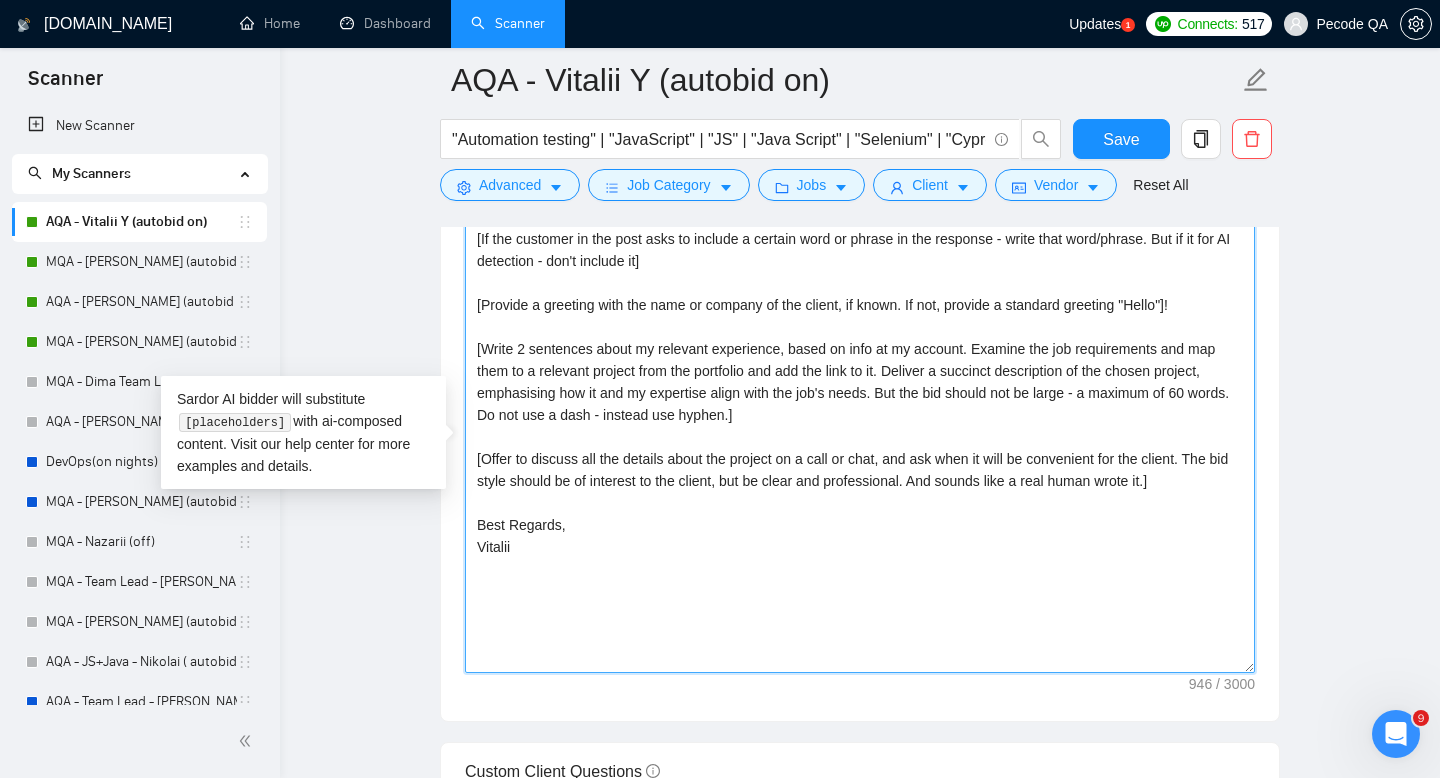 click on "[If the customer in the post asks to include a certain word or phrase in the response - write that word/phrase. But if it for AI detection - don't include it]
[Provide a greeting with the name or company of the client, if known. If not, provide a standard greeting "Hello"]!
[Write 2 sentences about my relevant experience, based on info at my account. Examine the job requirements and map them to a relevant project from the portfolio and add the link to it. Deliver a succinct description of the chosen project, emphasising how it and my expertise align with the job's needs. But the bid should not be large - a maximum of 60 words. Do not use a dash - instead use hyphen.]
[Offer to discuss all the details about the project on a call or chat, and ask when it will be convenient for the client. The bid style should be of interest to the client, but be clear and professional. And sounds like a real human wrote it.]
Best Regards,
Vitalii" at bounding box center (860, 448) 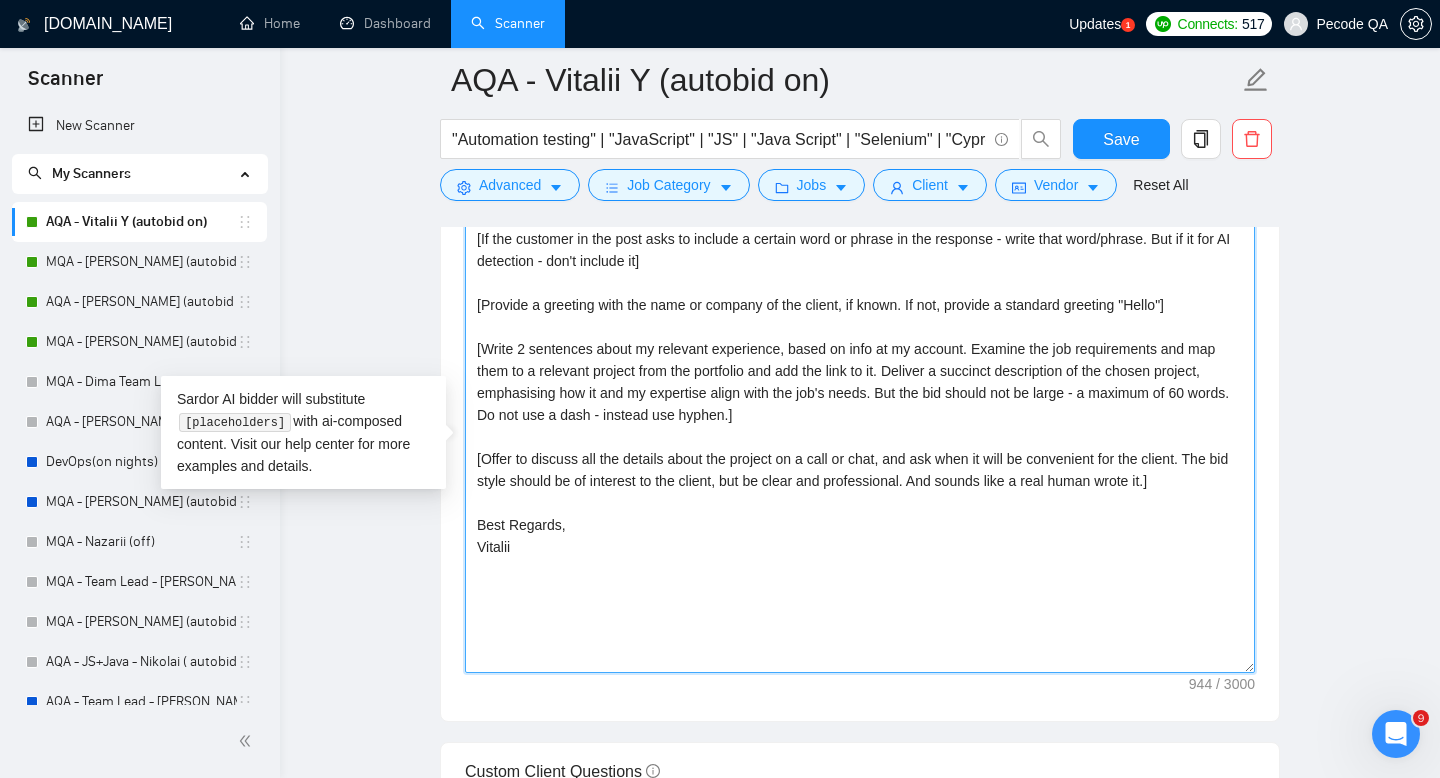 click on "[If the customer in the post asks to include a certain word or phrase in the response - write that word/phrase. But if it for AI detection - don't include it]
[Provide a greeting with the name or company of the client, if known. If not, provide a standard greeting "Hello"]
[Write 2 sentences about my relevant experience, based on info at my account. Examine the job requirements and map them to a relevant project from the portfolio and add the link to it. Deliver a succinct description of the chosen project, emphasising how it and my expertise align with the job's needs. But the bid should not be large - a maximum of 60 words. Do not use a dash - instead use hyphen.]
[Offer to discuss all the details about the project on a call or chat, and ask when it will be convenient for the client. The bid style should be of interest to the client, but be clear and professional. And sounds like a real human wrote it.]
Best Regards,
Vitalii" at bounding box center (860, 448) 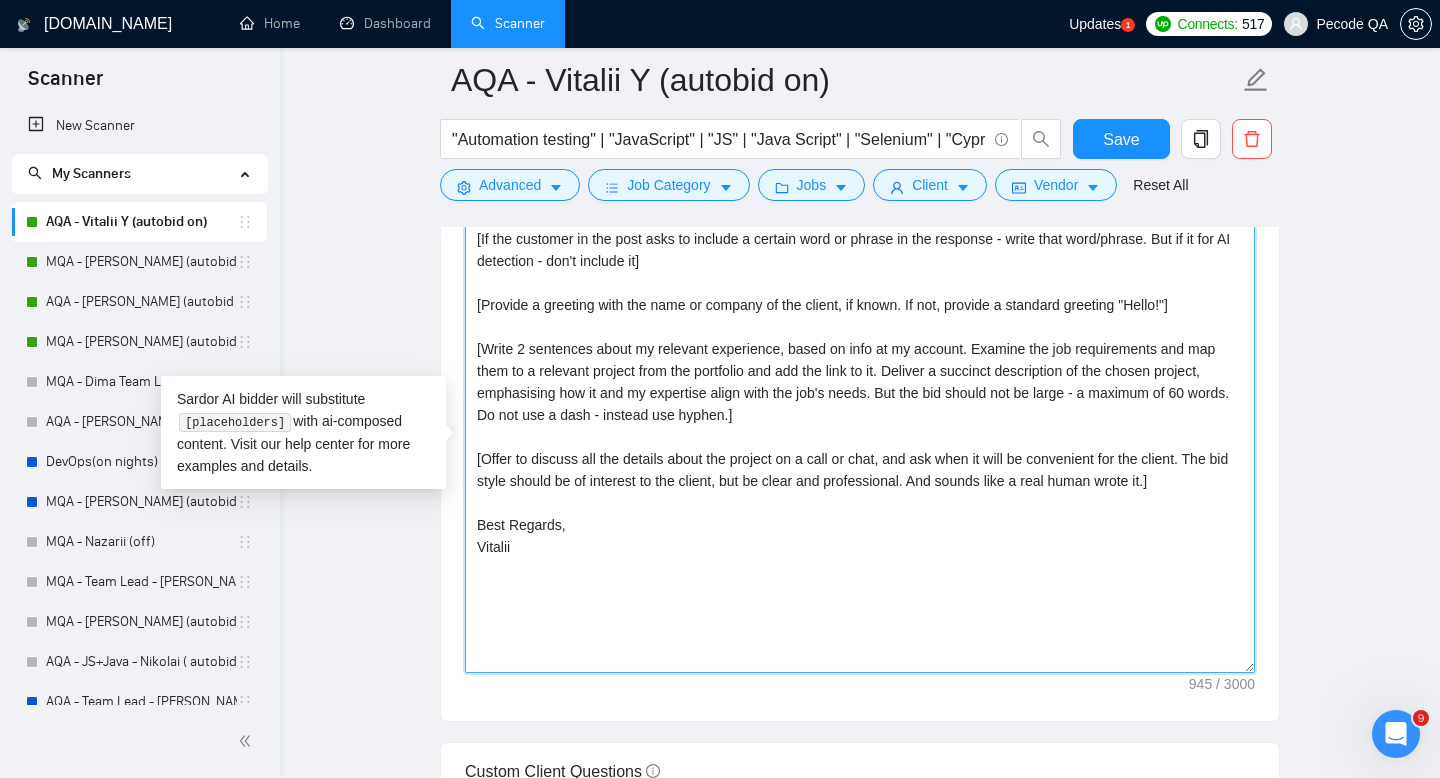 click on "[If the customer in the post asks to include a certain word or phrase in the response - write that word/phrase. But if it for AI detection - don't include it]
[Provide a greeting with the name or company of the client, if known. If not, provide a standard greeting "Hello!"]
[Write 2 sentences about my relevant experience, based on info at my account. Examine the job requirements and map them to a relevant project from the portfolio and add the link to it. Deliver a succinct description of the chosen project, emphasising how it and my expertise align with the job's needs. But the bid should not be large - a maximum of 60 words. Do not use a dash - instead use hyphen.]
[Offer to discuss all the details about the project on a call or chat, and ask when it will be convenient for the client. The bid style should be of interest to the client, but be clear and professional. And sounds like a real human wrote it.]
Best Regards,
Vitalii" at bounding box center [860, 448] 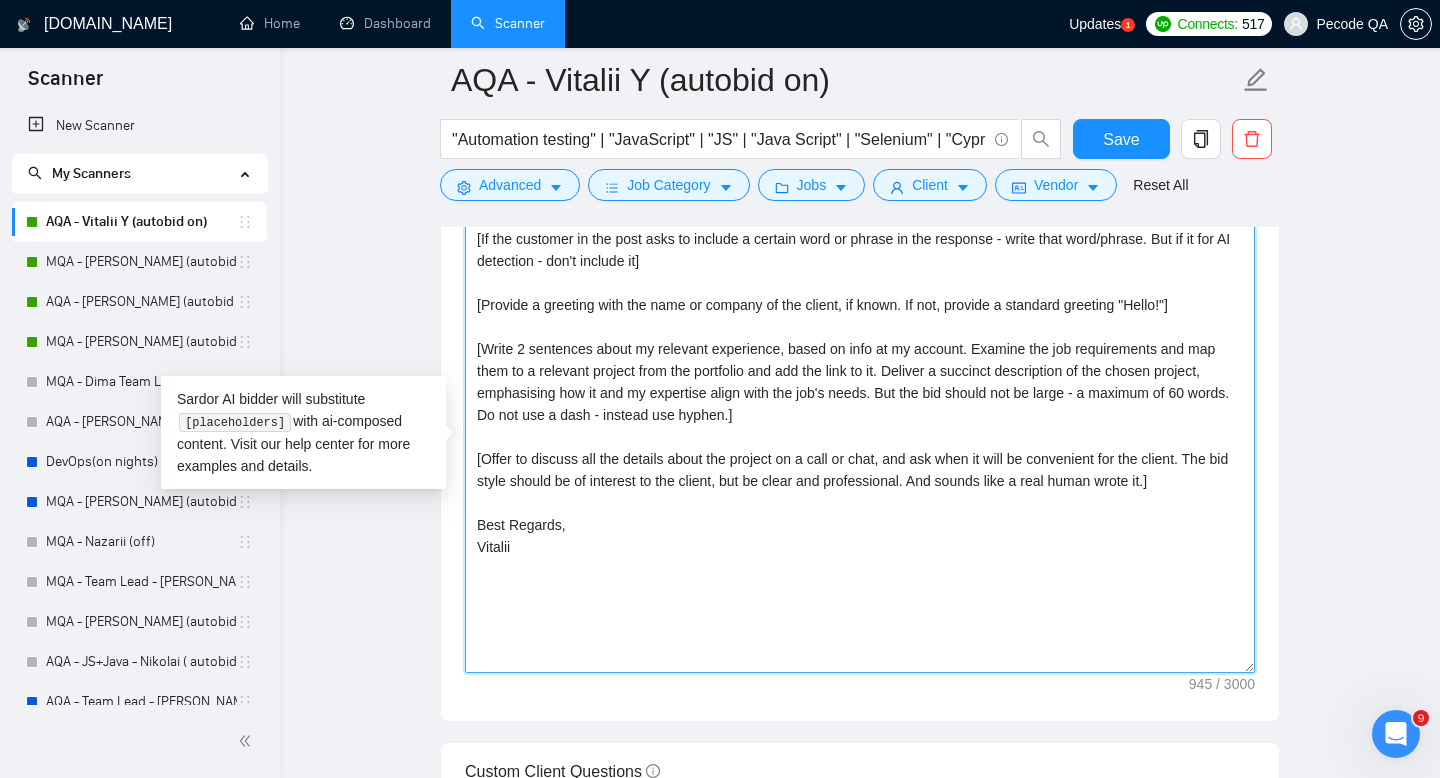 click on "[If the customer in the post asks to include a certain word or phrase in the response - write that word/phrase. But if it for AI detection - don't include it]
[Provide a greeting with the name or company of the client, if known. If not, provide a standard greeting "Hello!"]
[Write 2 sentences about my relevant experience, based on info at my account. Examine the job requirements and map them to a relevant project from the portfolio and add the link to it. Deliver a succinct description of the chosen project, emphasising how it and my expertise align with the job's needs. But the bid should not be large - a maximum of 60 words. Do not use a dash - instead use hyphen.]
[Offer to discuss all the details about the project on a call or chat, and ask when it will be convenient for the client. The bid style should be of interest to the client, but be clear and professional. And sounds like a real human wrote it.]
Best Regards,
Vitalii" at bounding box center (860, 448) 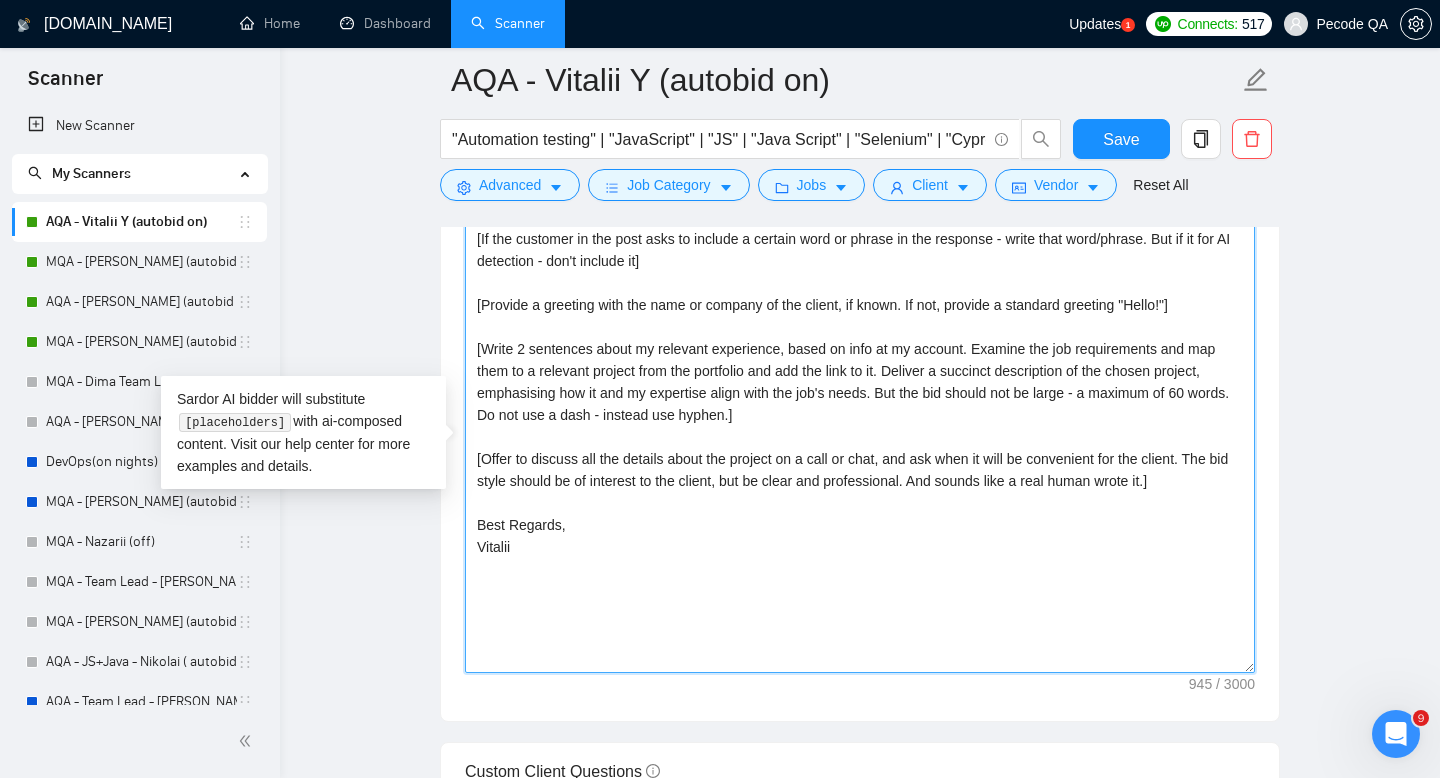 click on "[If the customer in the post asks to include a certain word or phrase in the response - write that word/phrase. But if it for AI detection - don't include it]
[Provide a greeting with the name or company of the client, if known. If not, provide a standard greeting "Hello!"]
[Write 2 sentences about my relevant experience, based on info at my account. Examine the job requirements and map them to a relevant project from the portfolio and add the link to it. Deliver a succinct description of the chosen project, emphasising how it and my expertise align with the job's needs. But the bid should not be large - a maximum of 60 words. Do not use a dash - instead use hyphen.]
[Offer to discuss all the details about the project on a call or chat, and ask when it will be convenient for the client. The bid style should be of interest to the client, but be clear and professional. And sounds like a real human wrote it.]
Best Regards,
Vitalii" at bounding box center (860, 448) 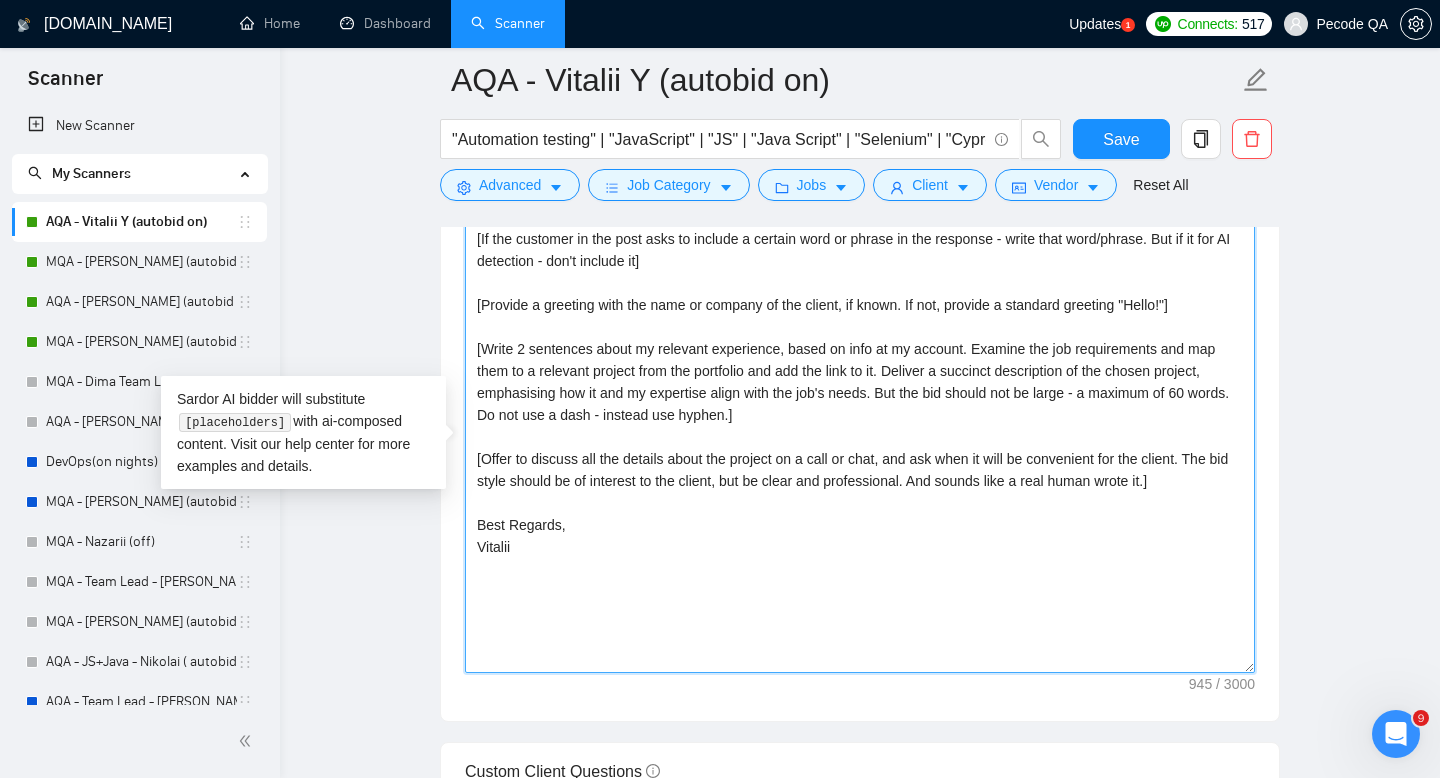 click on "[If the customer in the post asks to include a certain word or phrase in the response - write that word/phrase. But if it for AI detection - don't include it]
[Provide a greeting with the name or company of the client, if known. If not, provide a standard greeting "Hello!"]
[Write 2 sentences about my relevant experience, based on info at my account. Examine the job requirements and map them to a relevant project from the portfolio and add the link to it. Deliver a succinct description of the chosen project, emphasising how it and my expertise align with the job's needs. But the bid should not be large - a maximum of 60 words. Do not use a dash - instead use hyphen.]
[Offer to discuss all the details about the project on a call or chat, and ask when it will be convenient for the client. The bid style should be of interest to the client, but be clear and professional. And sounds like a real human wrote it.]
Best Regards,
Vitalii" at bounding box center (860, 448) 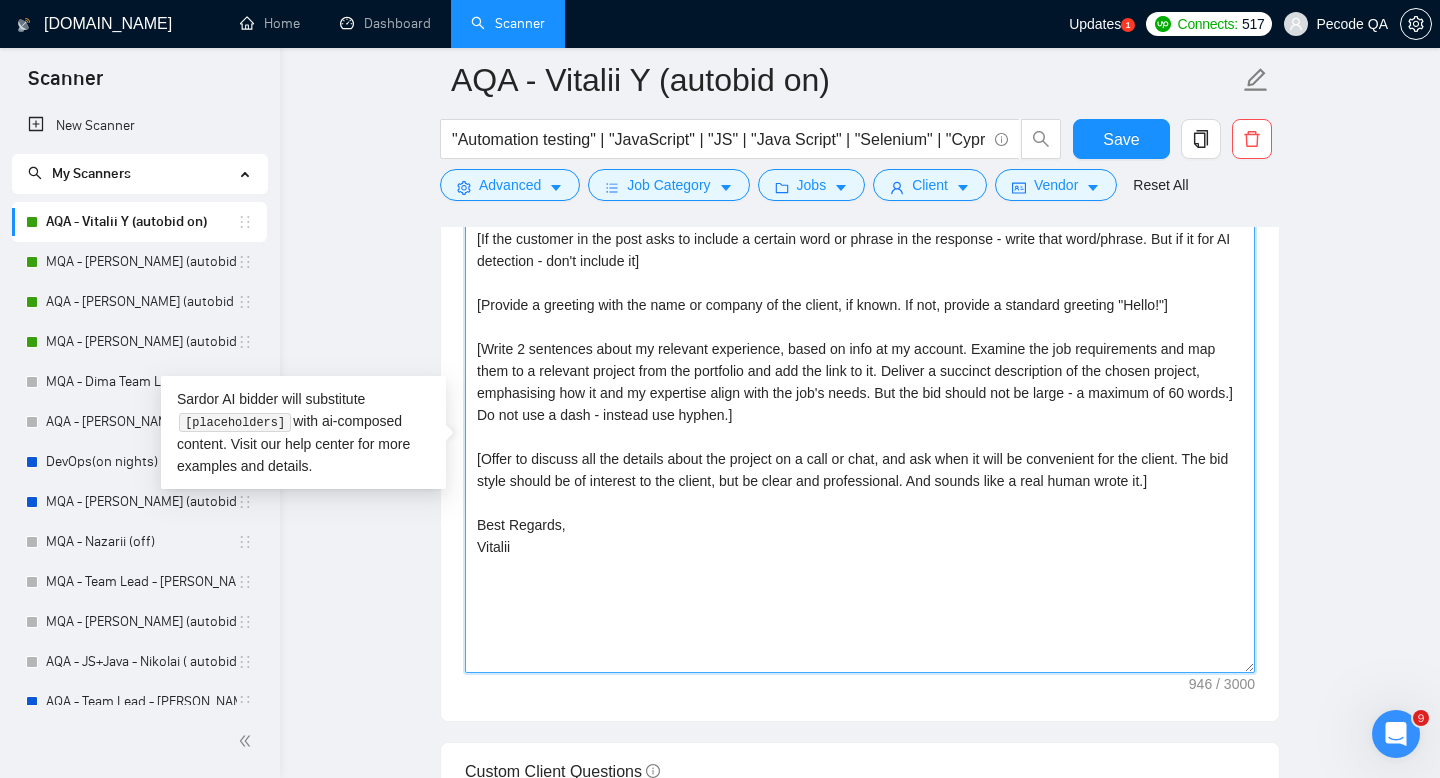 click on "[If the customer in the post asks to include a certain word or phrase in the response - write that word/phrase. But if it for AI detection - don't include it]
[Provide a greeting with the name or company of the client, if known. If not, provide a standard greeting "Hello!"]
[Write 2 sentences about my relevant experience, based on info at my account. Examine the job requirements and map them to a relevant project from the portfolio and add the link to it. Deliver a succinct description of the chosen project, emphasising how it and my expertise align with the job's needs. But the bid should not be large - a maximum of 60 words.] Do not use a dash - instead use hyphen.]
[Offer to discuss all the details about the project on a call or chat, and ask when it will be convenient for the client. The bid style should be of interest to the client, but be clear and professional. And sounds like a real human wrote it.]
Best Regards,
Vitalii" at bounding box center (860, 448) 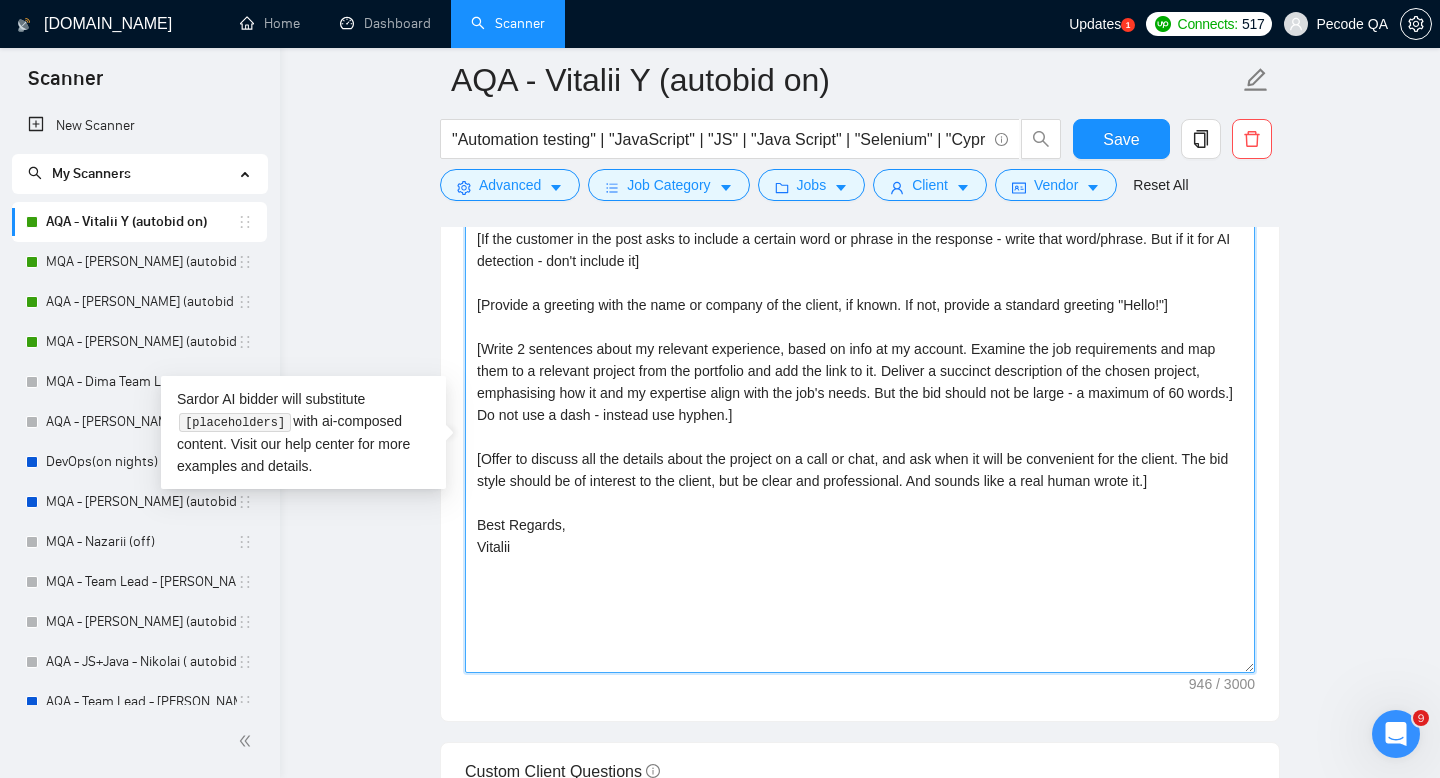 click on "[If the customer in the post asks to include a certain word or phrase in the response - write that word/phrase. But if it for AI detection - don't include it]
[Provide a greeting with the name or company of the client, if known. If not, provide a standard greeting "Hello!"]
[Write 2 sentences about my relevant experience, based on info at my account. Examine the job requirements and map them to a relevant project from the portfolio and add the link to it. Deliver a succinct description of the chosen project, emphasising how it and my expertise align with the job's needs. But the bid should not be large - a maximum of 60 words.] Do not use a dash - instead use hyphen.]
[Offer to discuss all the details about the project on a call or chat, and ask when it will be convenient for the client. The bid style should be of interest to the client, but be clear and professional. And sounds like a real human wrote it.]
Best Regards,
Vitalii" at bounding box center (860, 448) 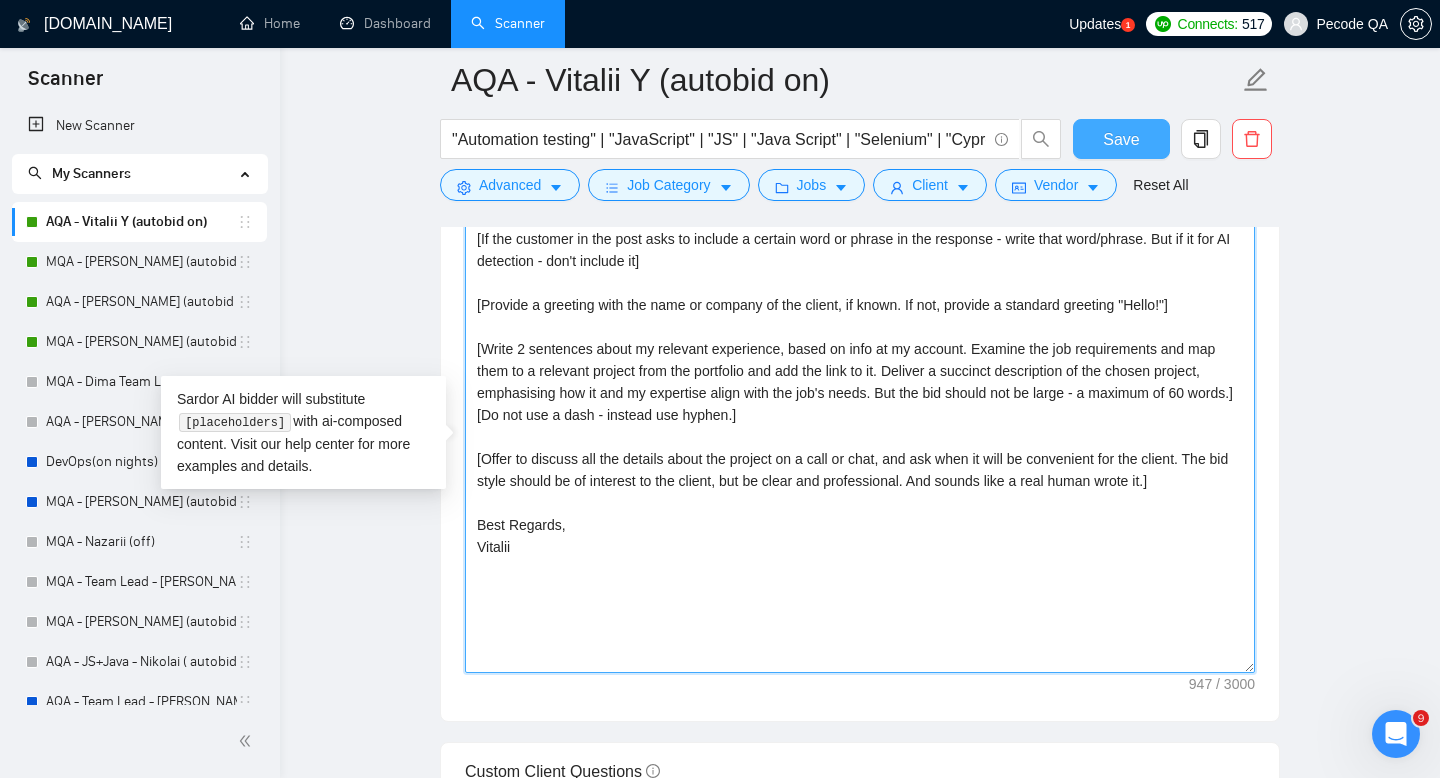 type on "[If the customer in the post asks to include a certain word or phrase in the response - write that word/phrase. But if it for AI detection - don't include it]
[Provide a greeting with the name or company of the client, if known. If not, provide a standard greeting "Hello!"]
[Write 2 sentences about my relevant experience, based on info at my account. Examine the job requirements and map them to a relevant project from the portfolio and add the link to it. Deliver a succinct description of the chosen project, emphasising how it and my expertise align with the job's needs. But the bid should not be large - a maximum of 60 words.] [Do not use a dash - instead use hyphen.]
[Offer to discuss all the details about the project on a call or chat, and ask when it will be convenient for the client. The bid style should be of interest to the client, but be clear and professional. And sounds like a real human wrote it.]
Best Regards,
Vitalii" 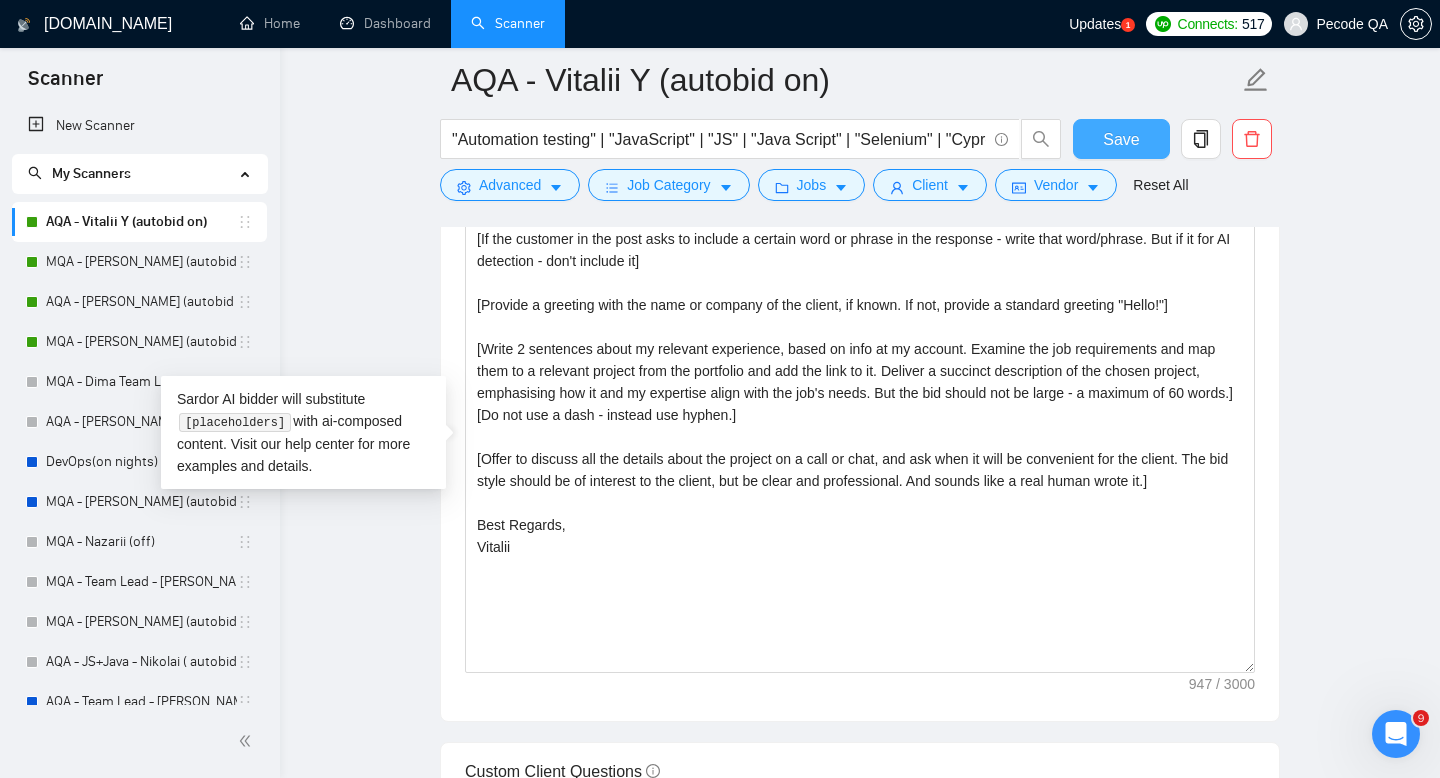 click on "Save" at bounding box center [1121, 139] 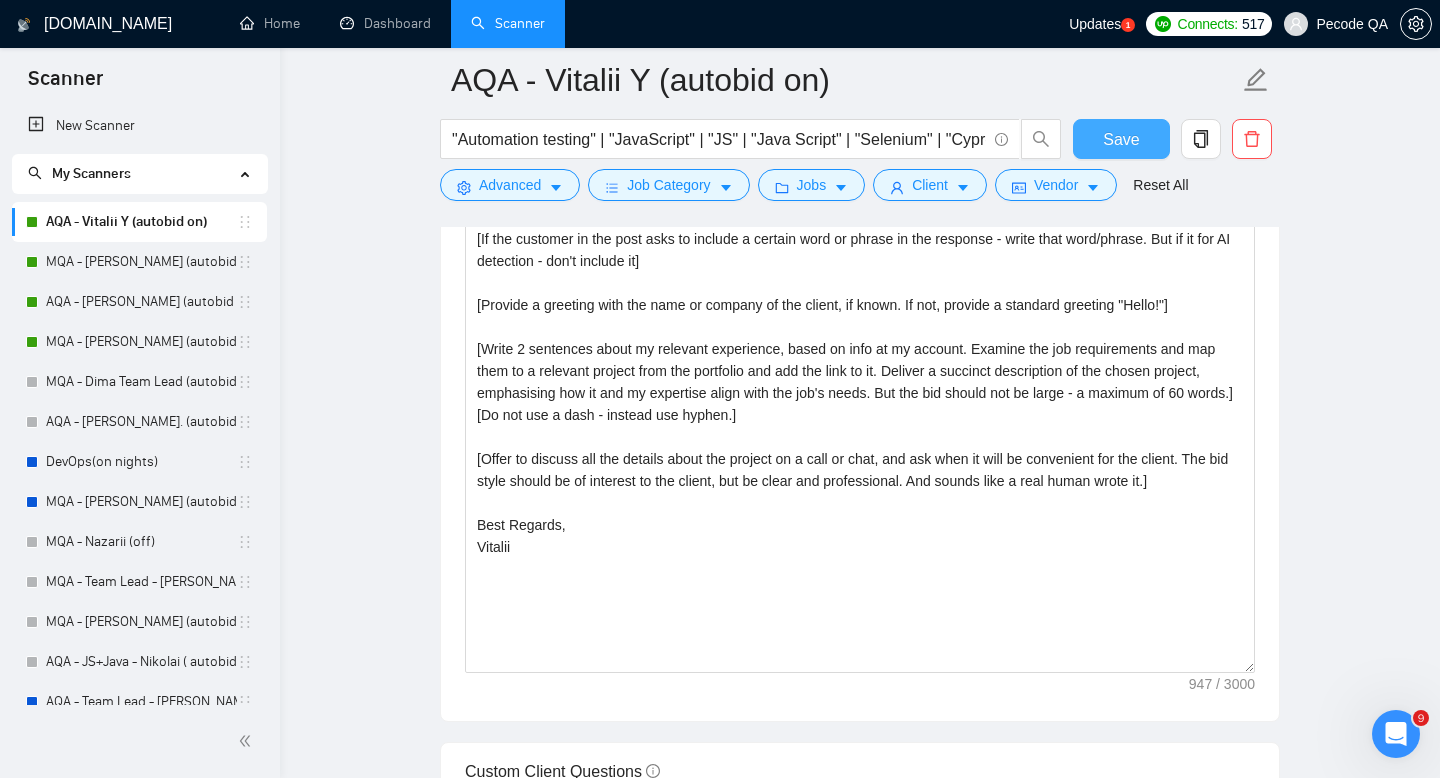 click on "Save" at bounding box center [1121, 139] 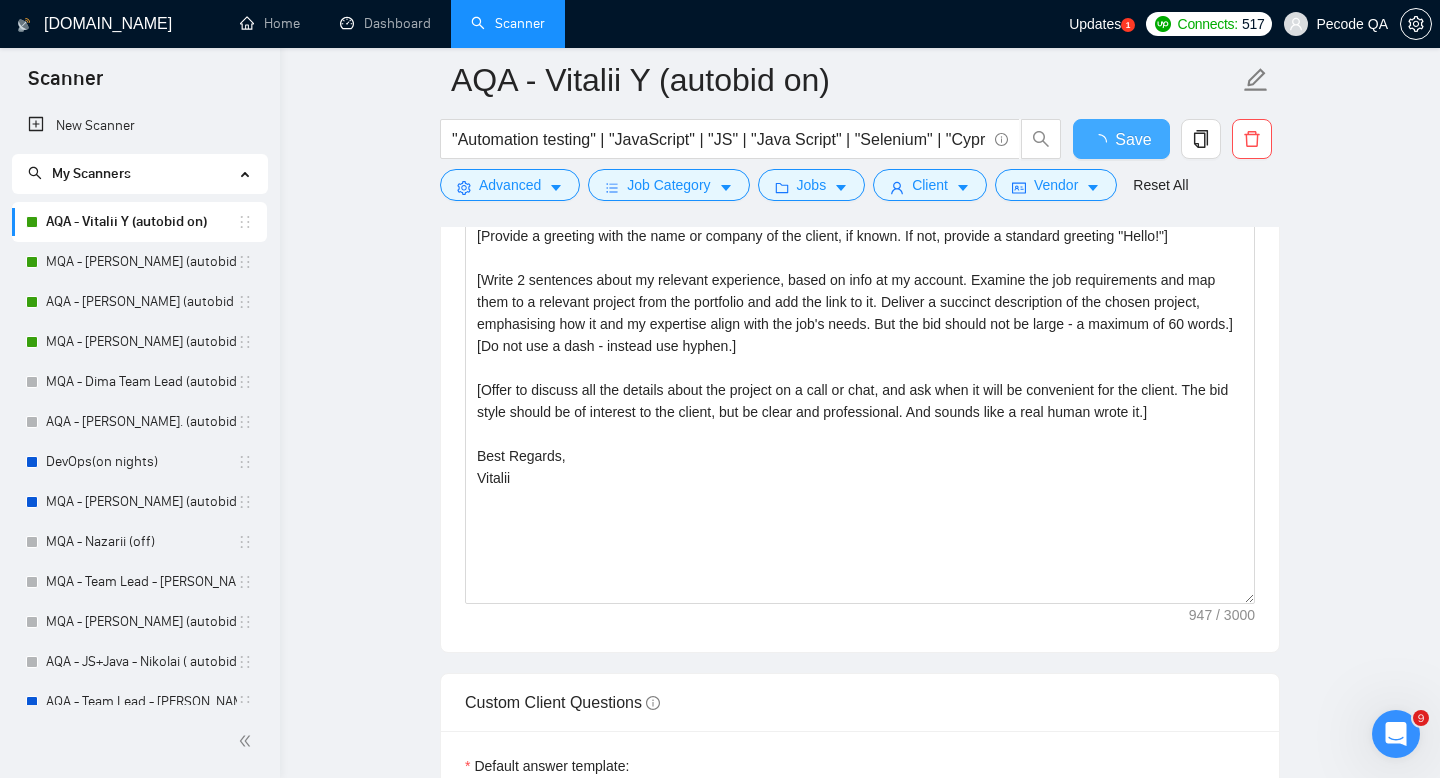 type 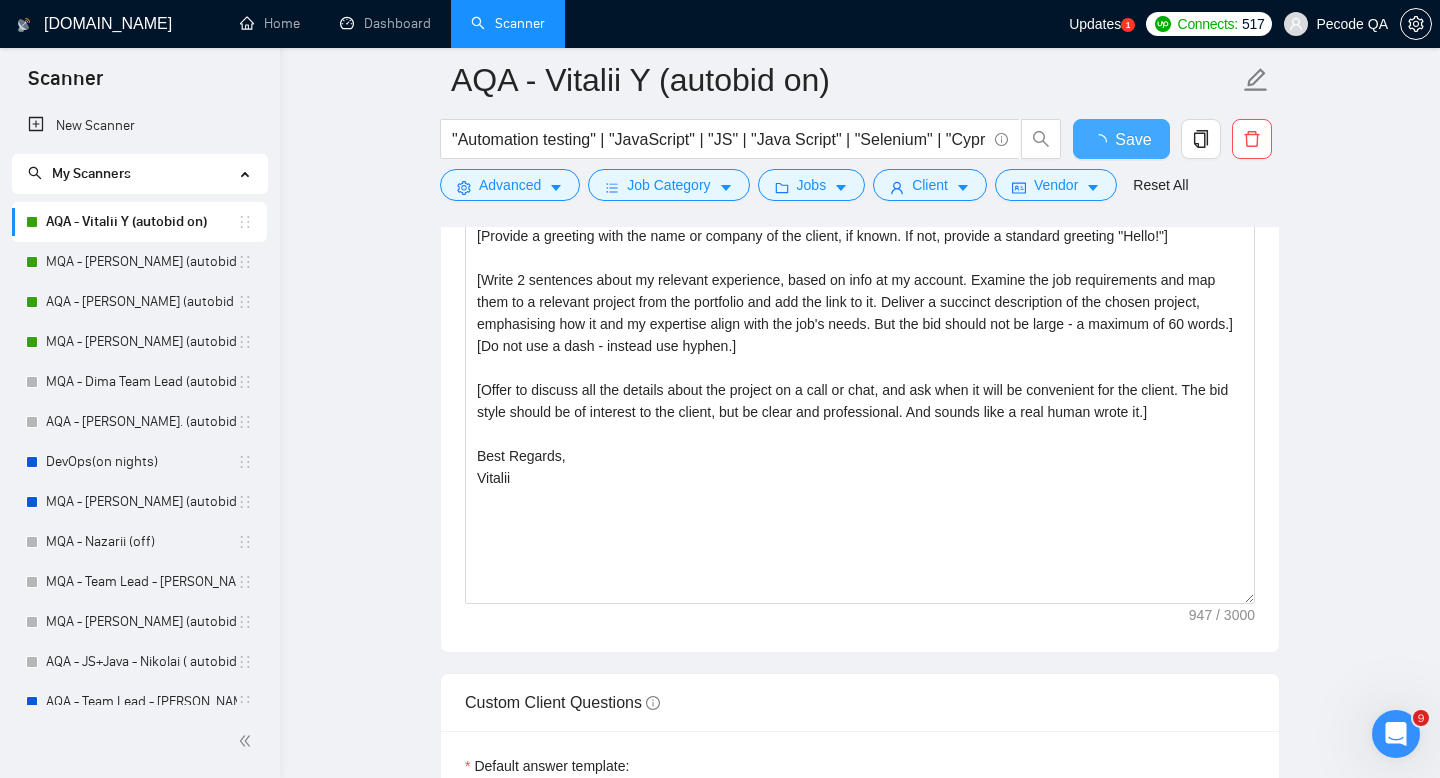 checkbox on "true" 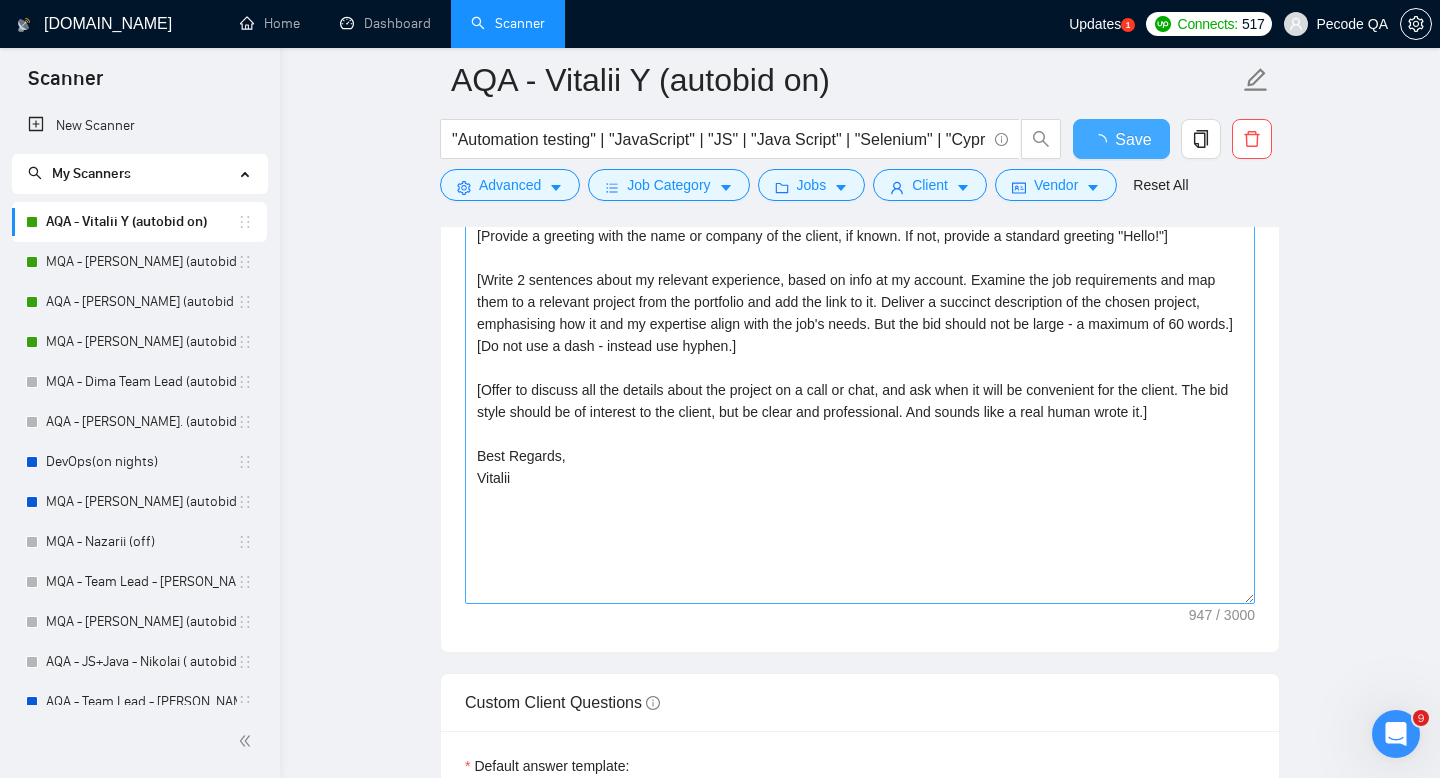 type 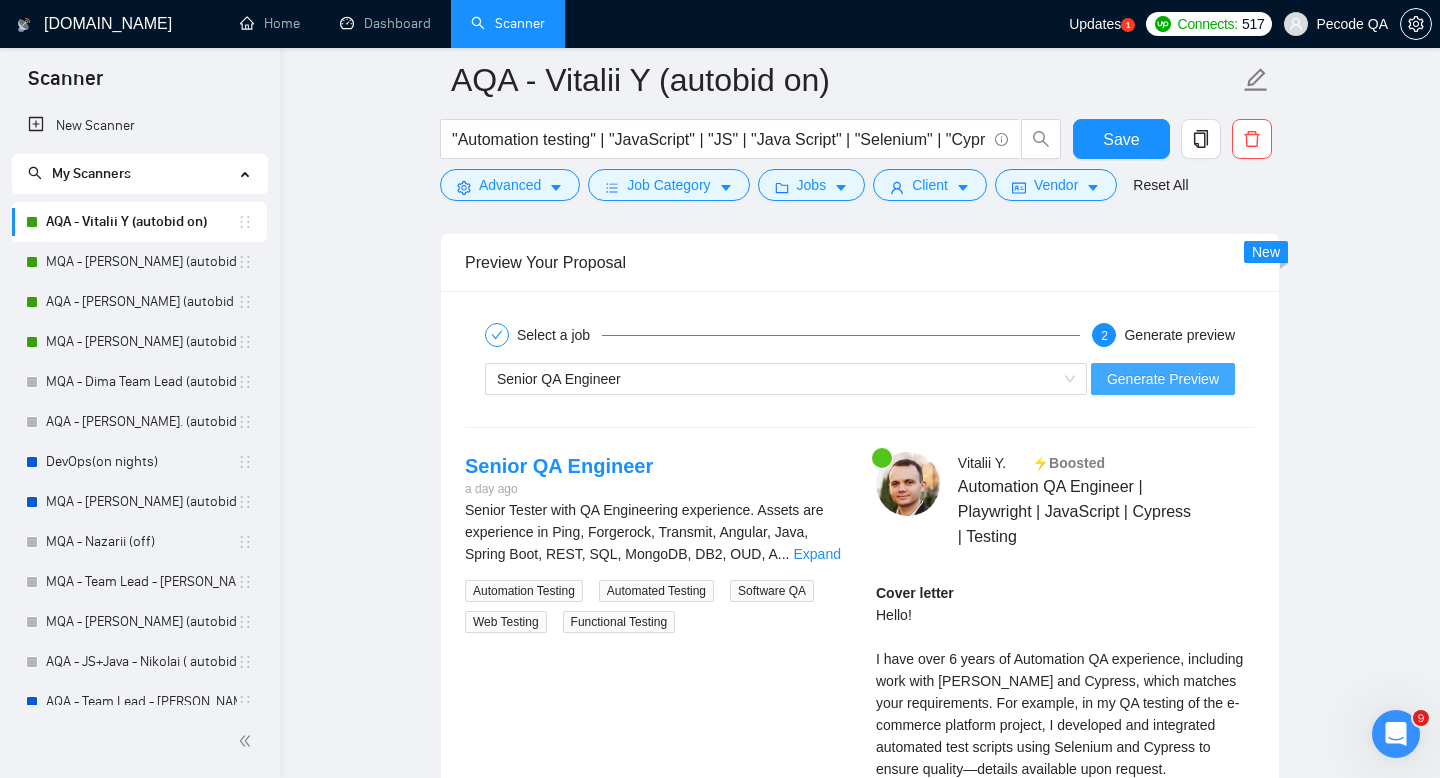 click on "Generate Preview" at bounding box center [1163, 379] 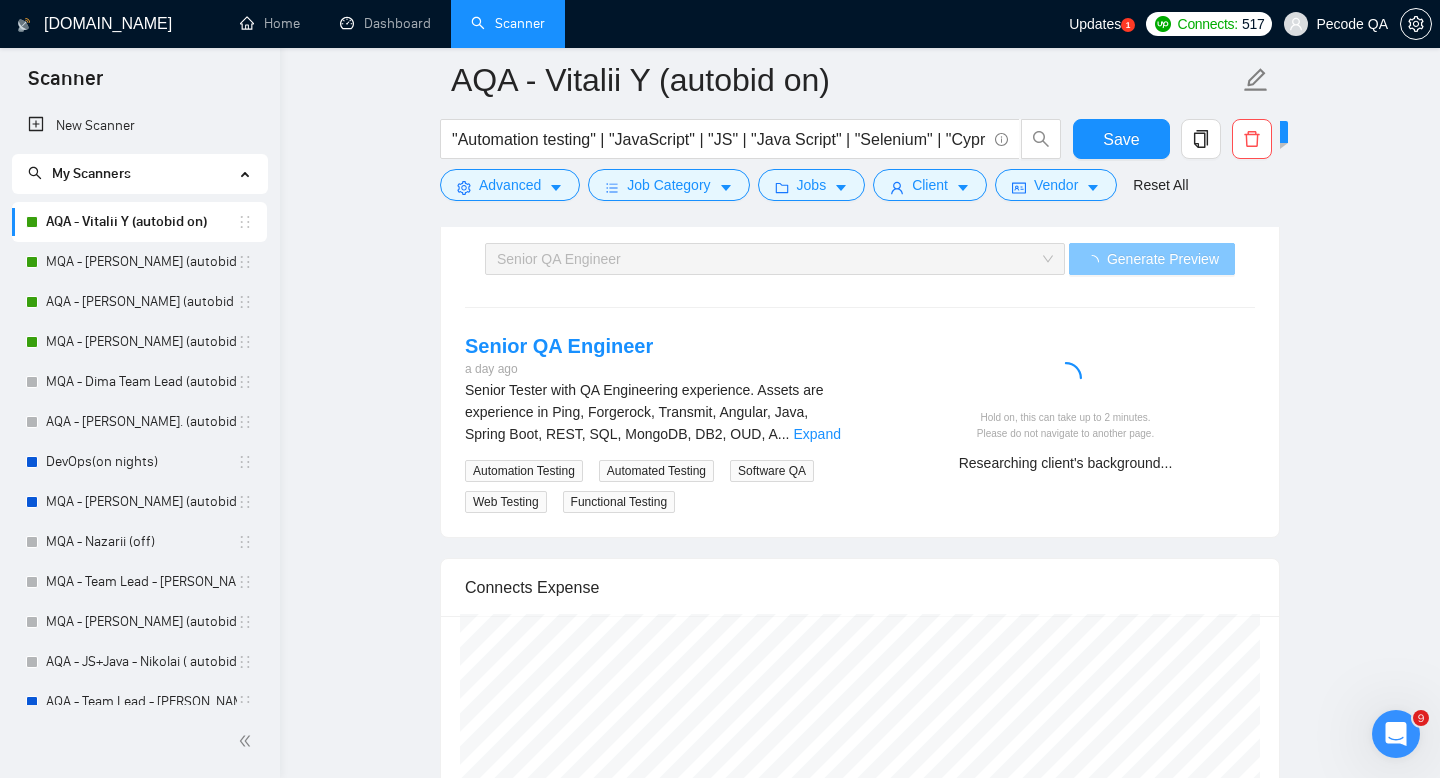 scroll, scrollTop: 3754, scrollLeft: 0, axis: vertical 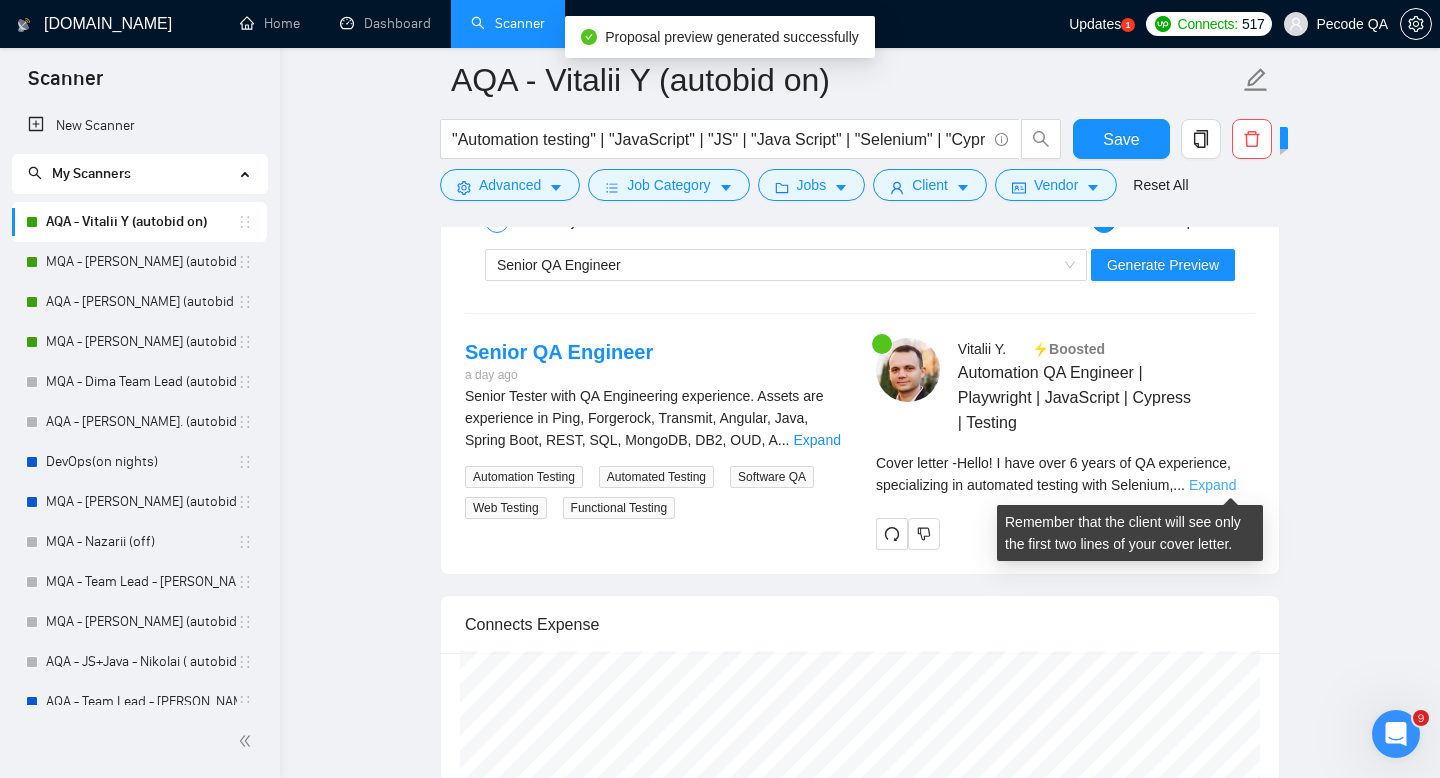 click on "Expand" at bounding box center [1212, 485] 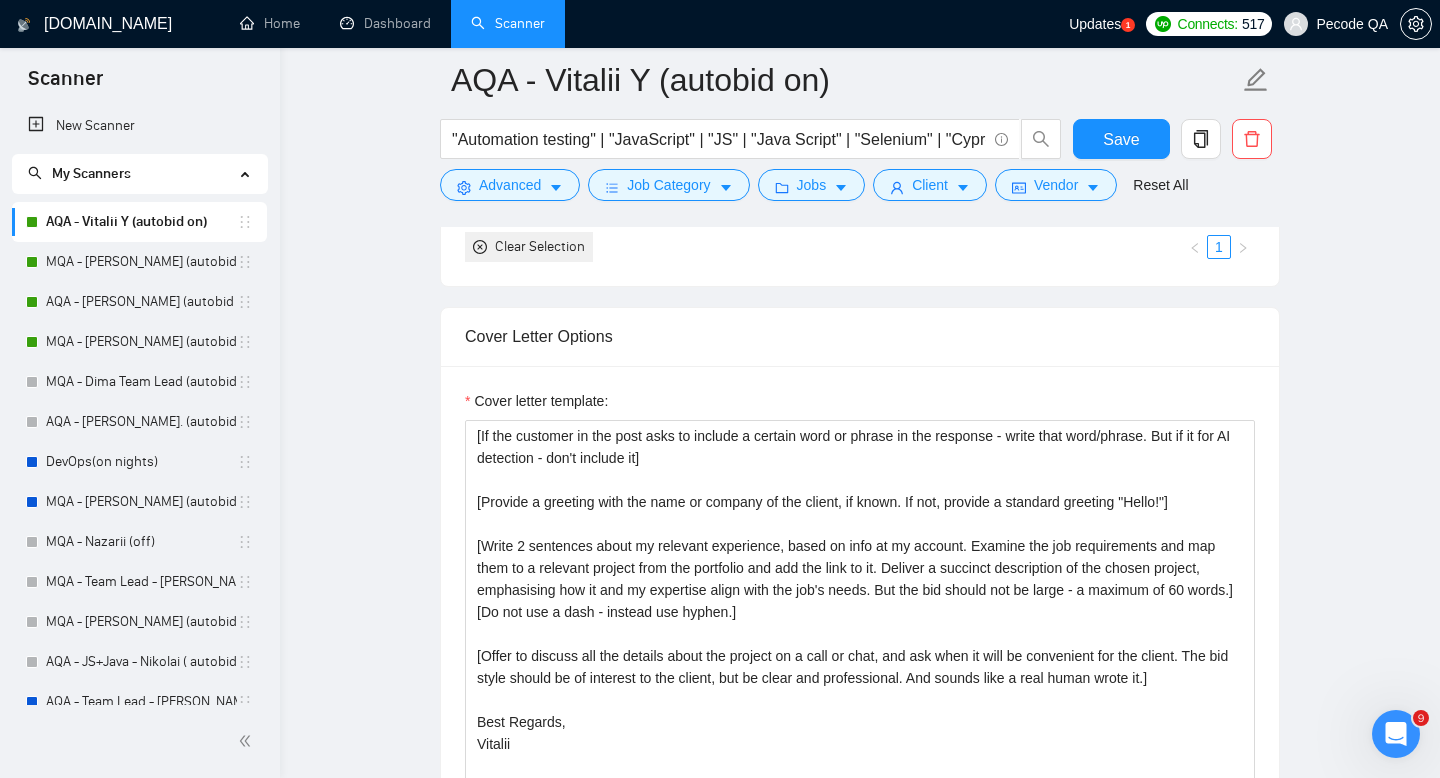 scroll, scrollTop: 1872, scrollLeft: 0, axis: vertical 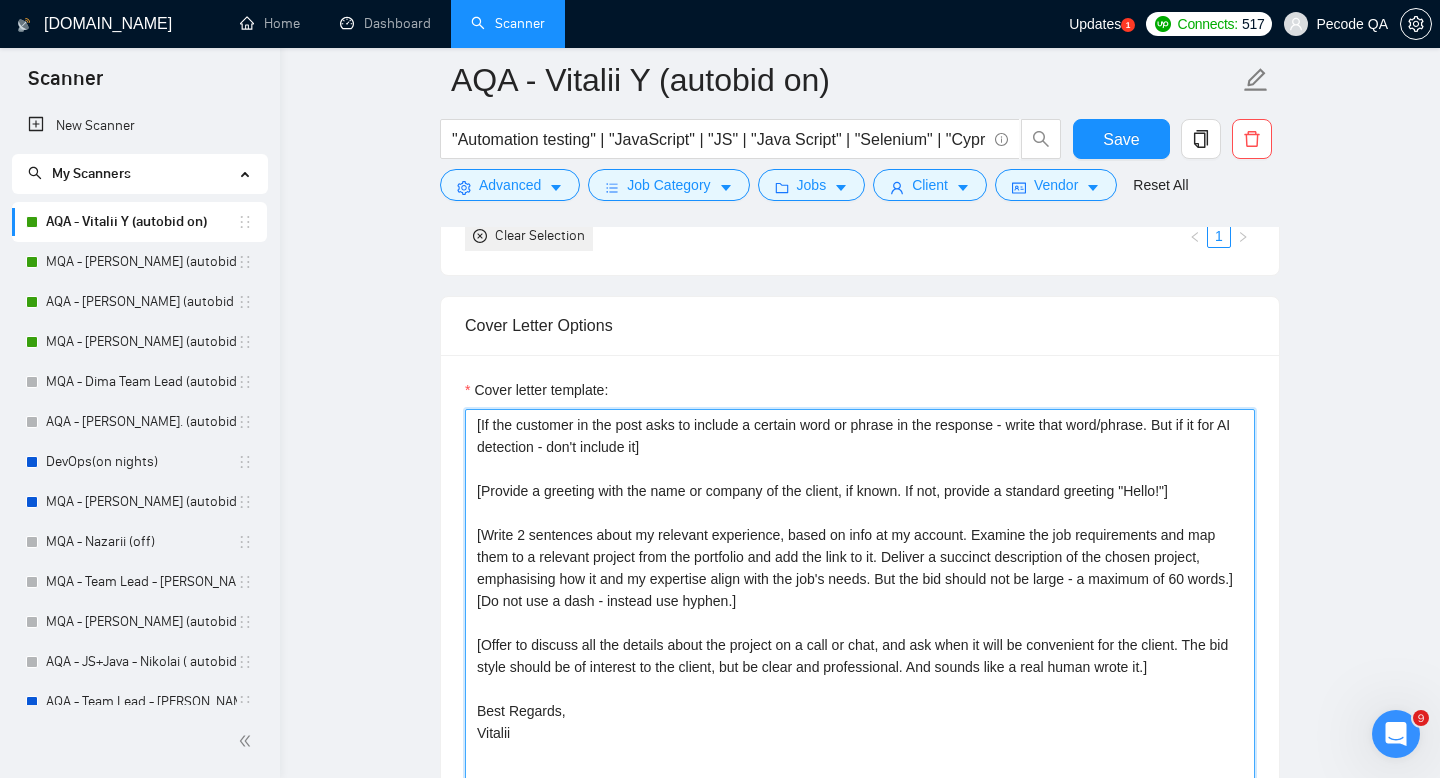 click on "[If the customer in the post asks to include a certain word or phrase in the response - write that word/phrase. But if it for AI detection - don't include it]
[Provide a greeting with the name or company of the client, if known. If not, provide a standard greeting "Hello!"]
[Write 2 sentences about my relevant experience, based on info at my account. Examine the job requirements and map them to a relevant project from the portfolio and add the link to it. Deliver a succinct description of the chosen project, emphasising how it and my expertise align with the job's needs. But the bid should not be large - a maximum of 60 words.] [Do not use a dash - instead use hyphen.]
[Offer to discuss all the details about the project on a call or chat, and ask when it will be convenient for the client. The bid style should be of interest to the client, but be clear and professional. And sounds like a real human wrote it.]
Best Regards,
Vitalii" at bounding box center [860, 634] 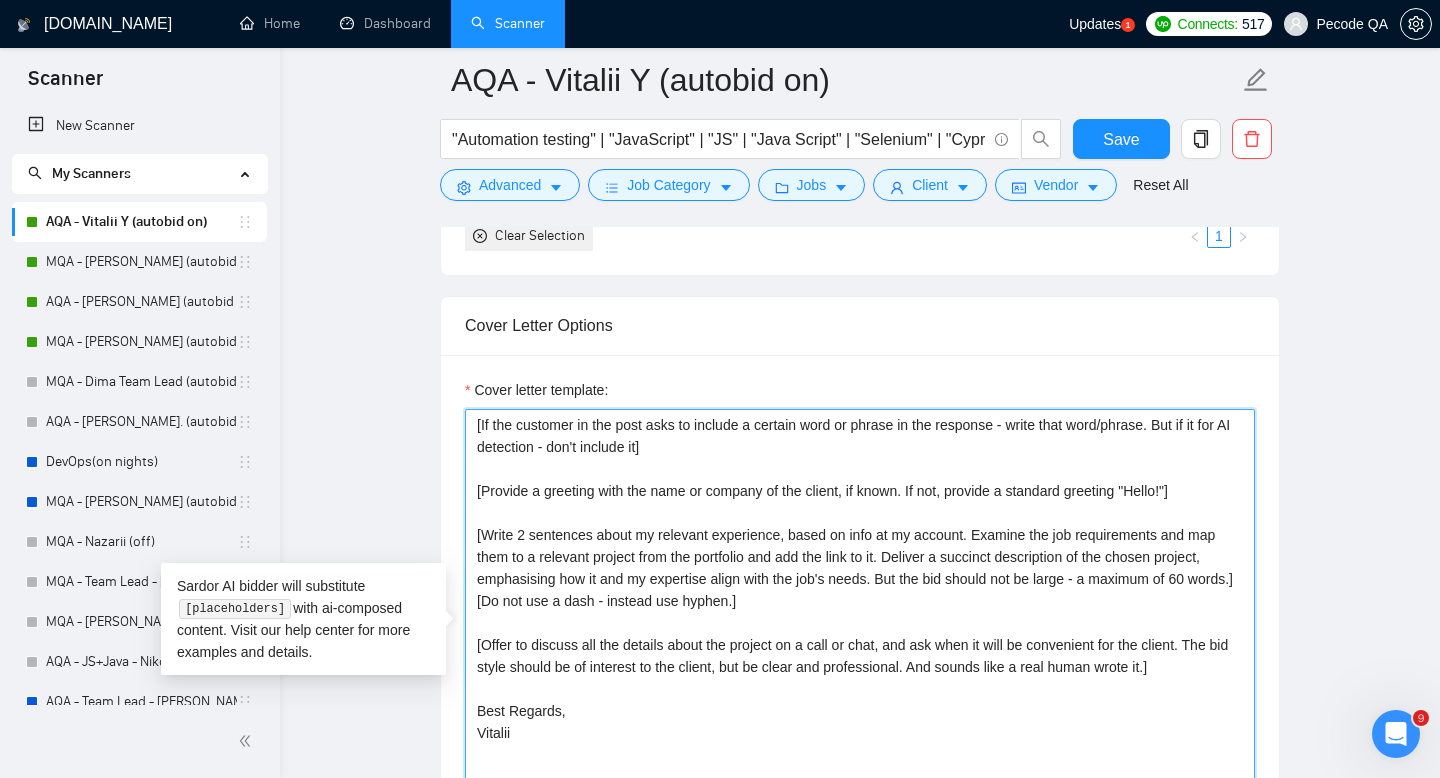 click on "[If the customer in the post asks to include a certain word or phrase in the response - write that word/phrase. But if it for AI detection - don't include it]
[Provide a greeting with the name or company of the client, if known. If not, provide a standard greeting "Hello!"]
[Write 2 sentences about my relevant experience, based on info at my account. Examine the job requirements and map them to a relevant project from the portfolio and add the link to it. Deliver a succinct description of the chosen project, emphasising how it and my expertise align with the job's needs. But the bid should not be large - a maximum of 60 words.] [Do not use a dash - instead use hyphen.]
[Offer to discuss all the details about the project on a call or chat, and ask when it will be convenient for the client. The bid style should be of interest to the client, but be clear and professional. And sounds like a real human wrote it.]
Best Regards,
Vitalii" at bounding box center [860, 634] 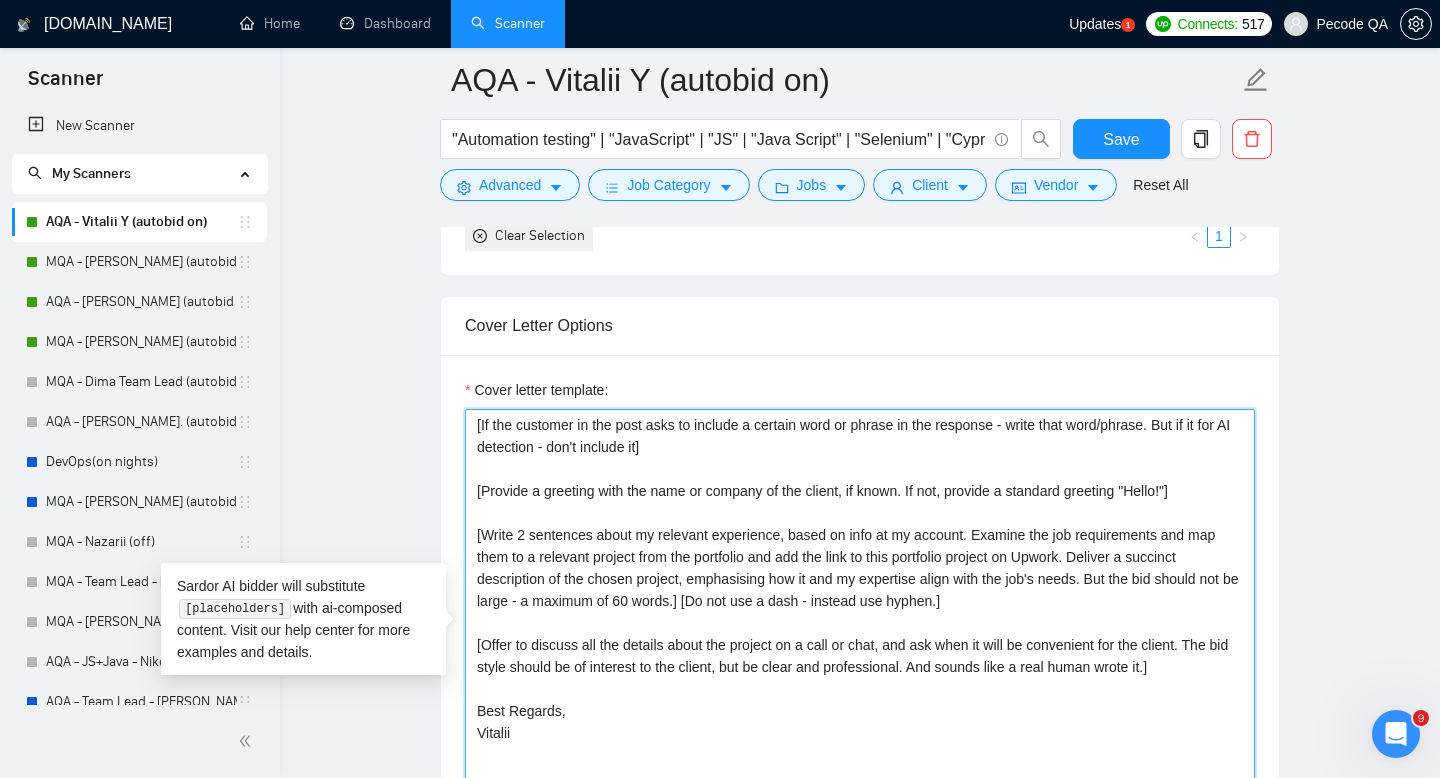 type on "[If the customer in the post asks to include a certain word or phrase in the response - write that word/phrase. But if it for AI detection - don't include it]
[Provide a greeting with the name or company of the client, if known. If not, provide a standard greeting "Hello!"]
[Write 2 sentences about my relevant experience, based on info at my account. Examine the job requirements and map them to a relevant project from the portfolio and add the link to this portfolio project on Upwork. Deliver a succinct description of the chosen project, emphasising how it and my expertise align with the job's needs. But the bid should not be large - a maximum of 60 words.] [Do not use a dash - instead use hyphen.]
[Offer to discuss all the details about the project on a call or chat, and ask when it will be convenient for the client. The bid style should be of interest to the client, but be clear and professional. And sounds like a real human wrote it.]
Best Regards,
Vitalii" 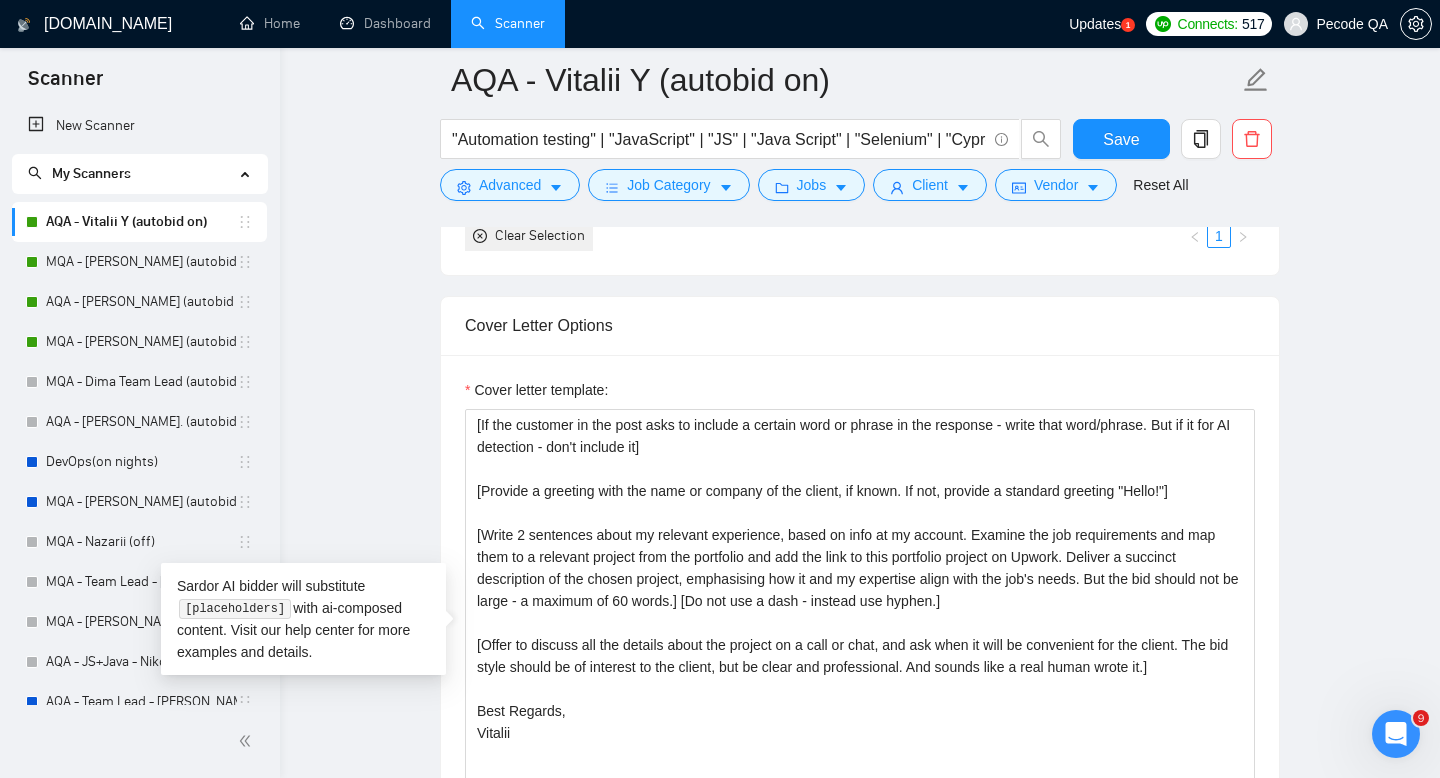 click on "AQA - Vitalii Y (autobid on) "Automation testing" | "JavaScript" | "JS" | "Java Script" | "Selenium" | "Cypress" | "Webdriver" | "AQA" | " Playwright" | "Mocha" | "Chai" Save Advanced   Job Category   Jobs   Client   Vendor   Reset All" at bounding box center (860, 129) 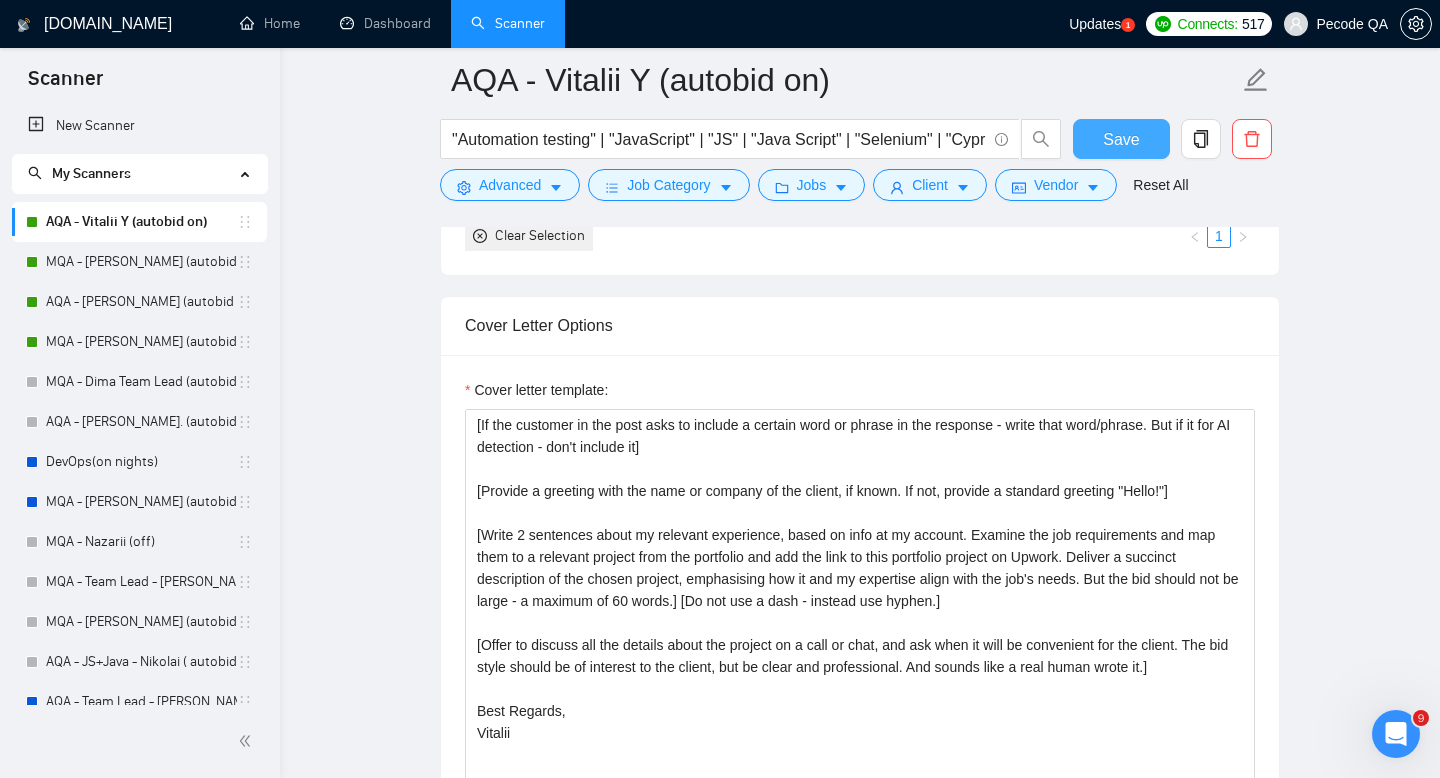click on "Save" at bounding box center [1121, 139] 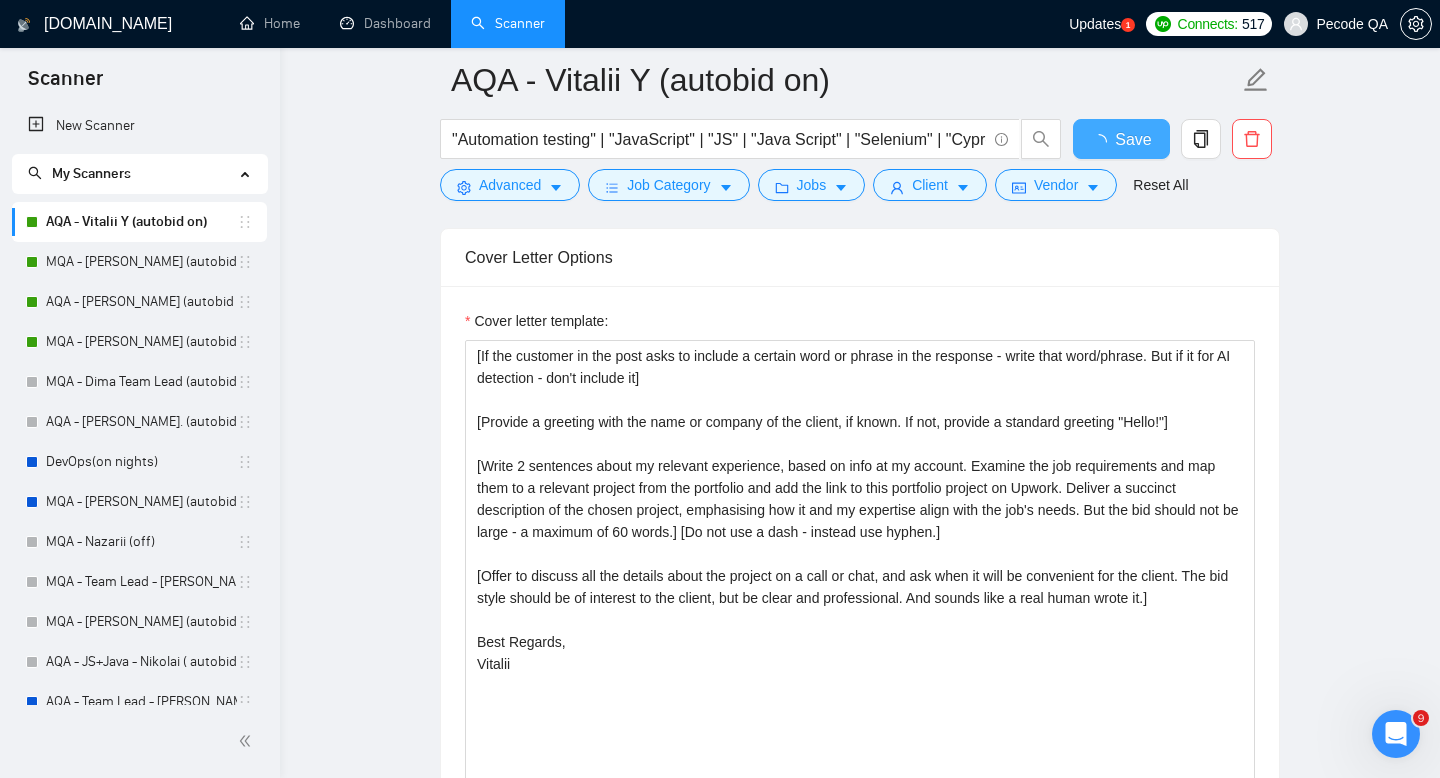 type 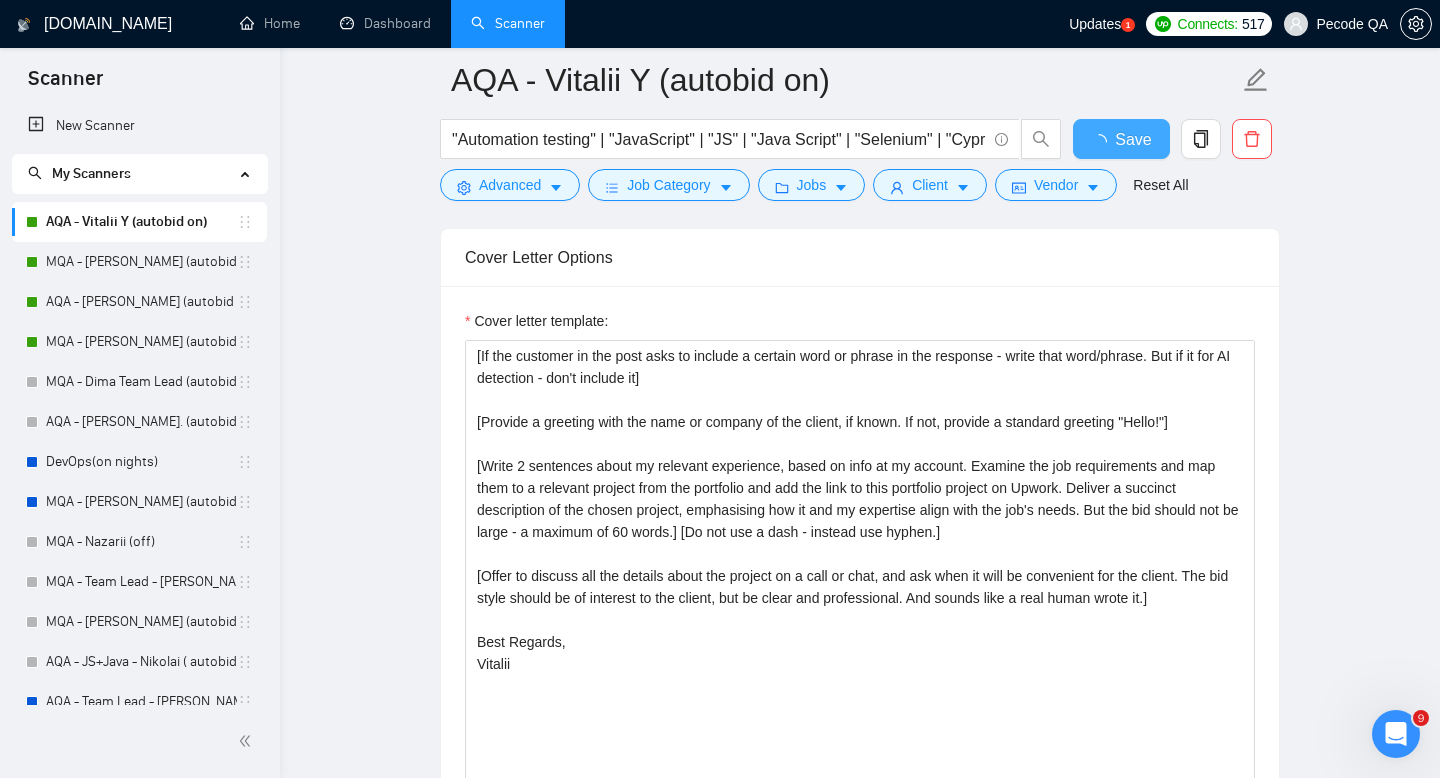 checkbox on "true" 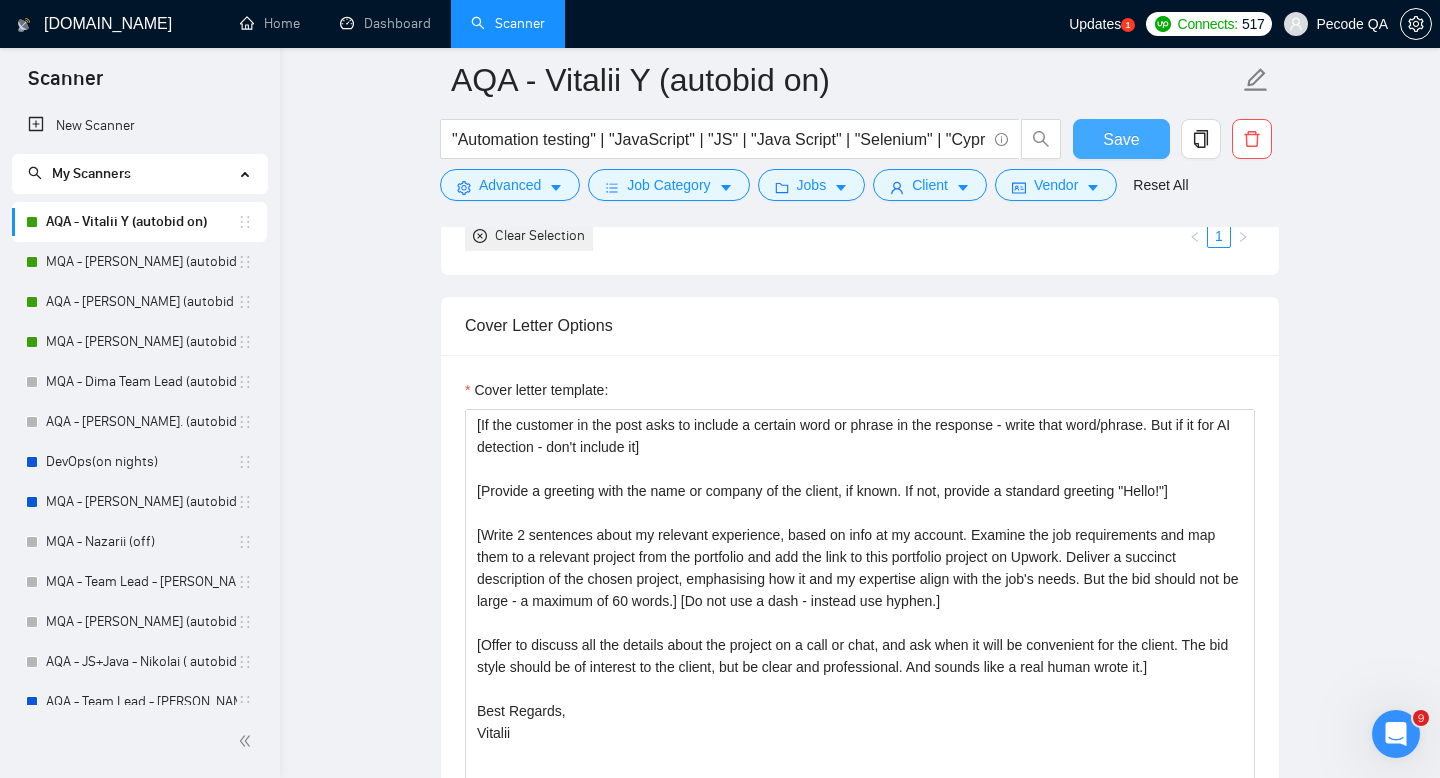 drag, startPoint x: 1121, startPoint y: 135, endPoint x: 1126, endPoint y: 194, distance: 59.211487 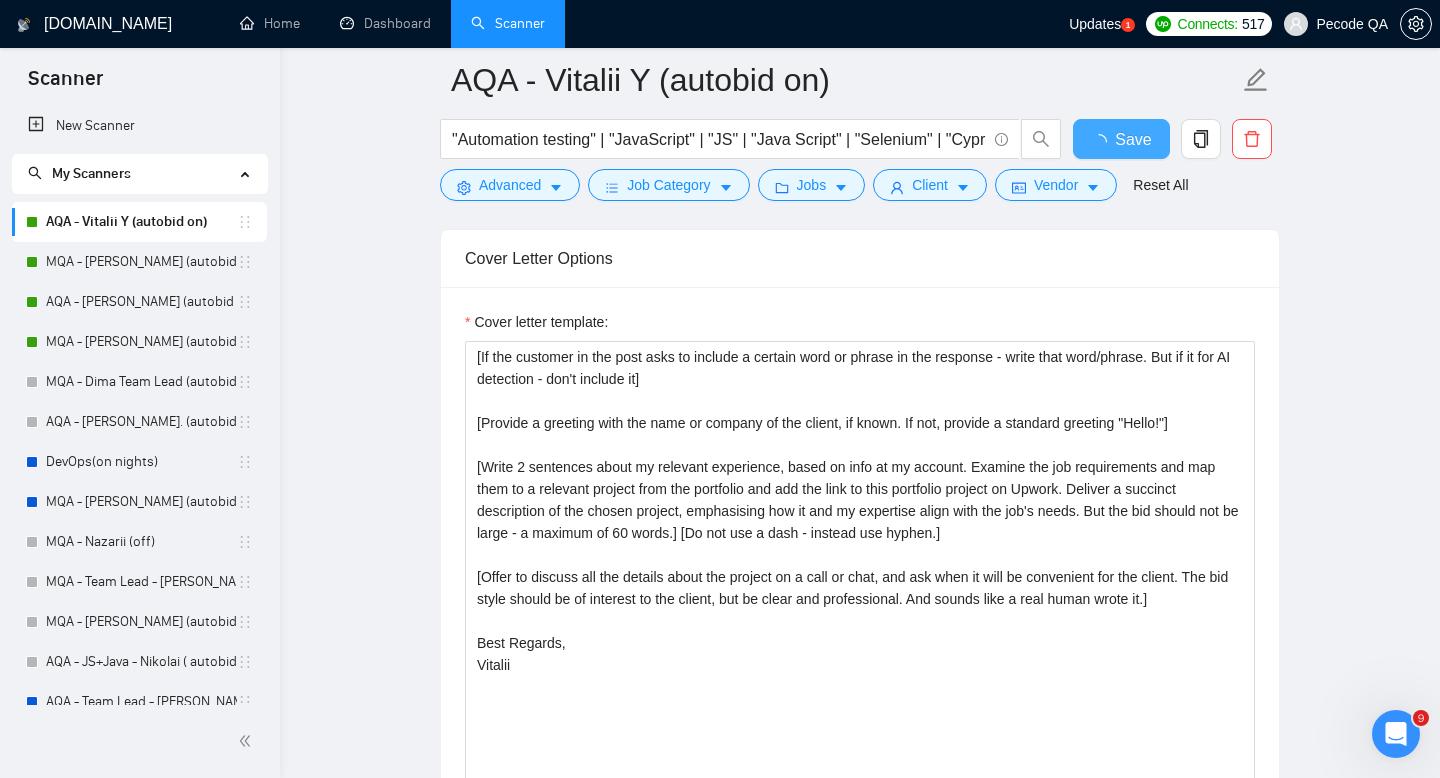 type 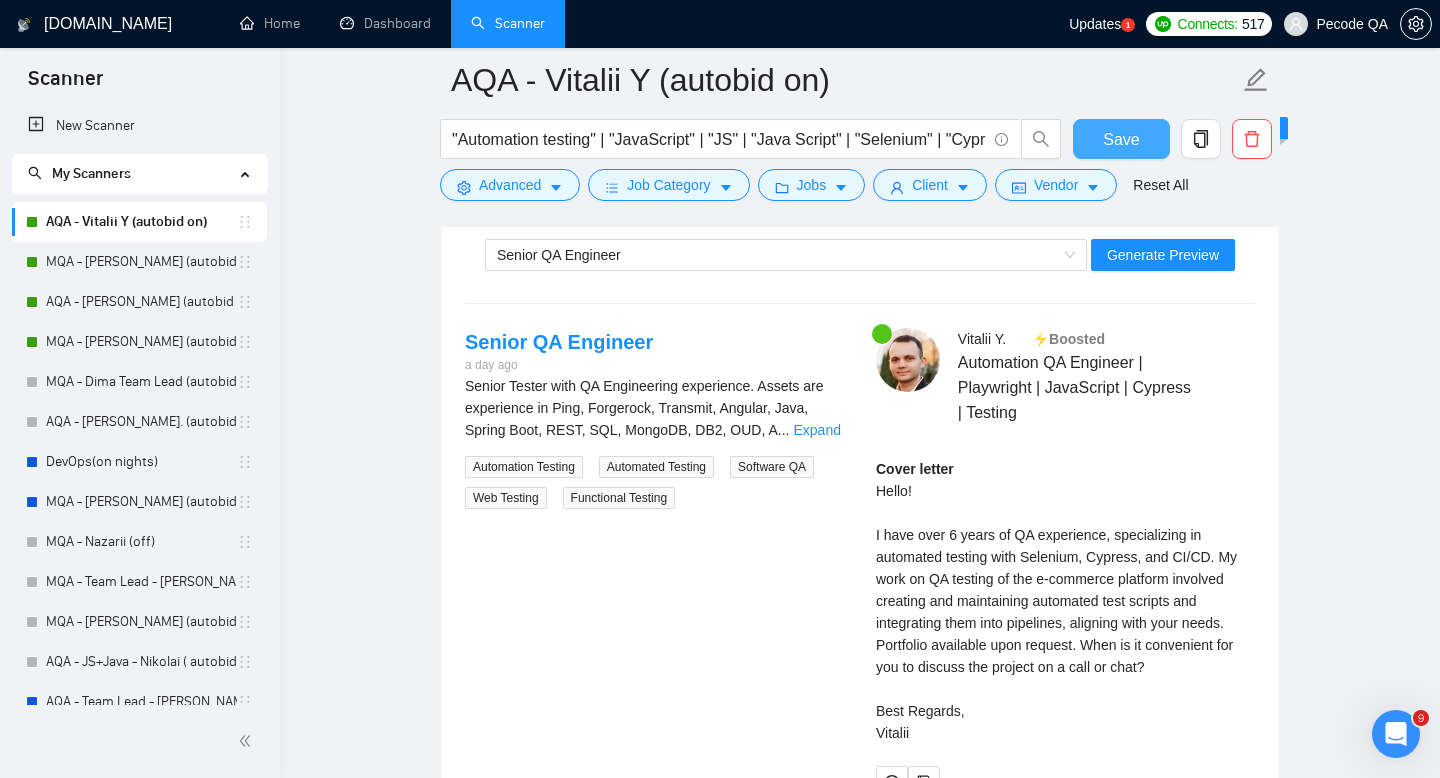 scroll, scrollTop: 3707, scrollLeft: 0, axis: vertical 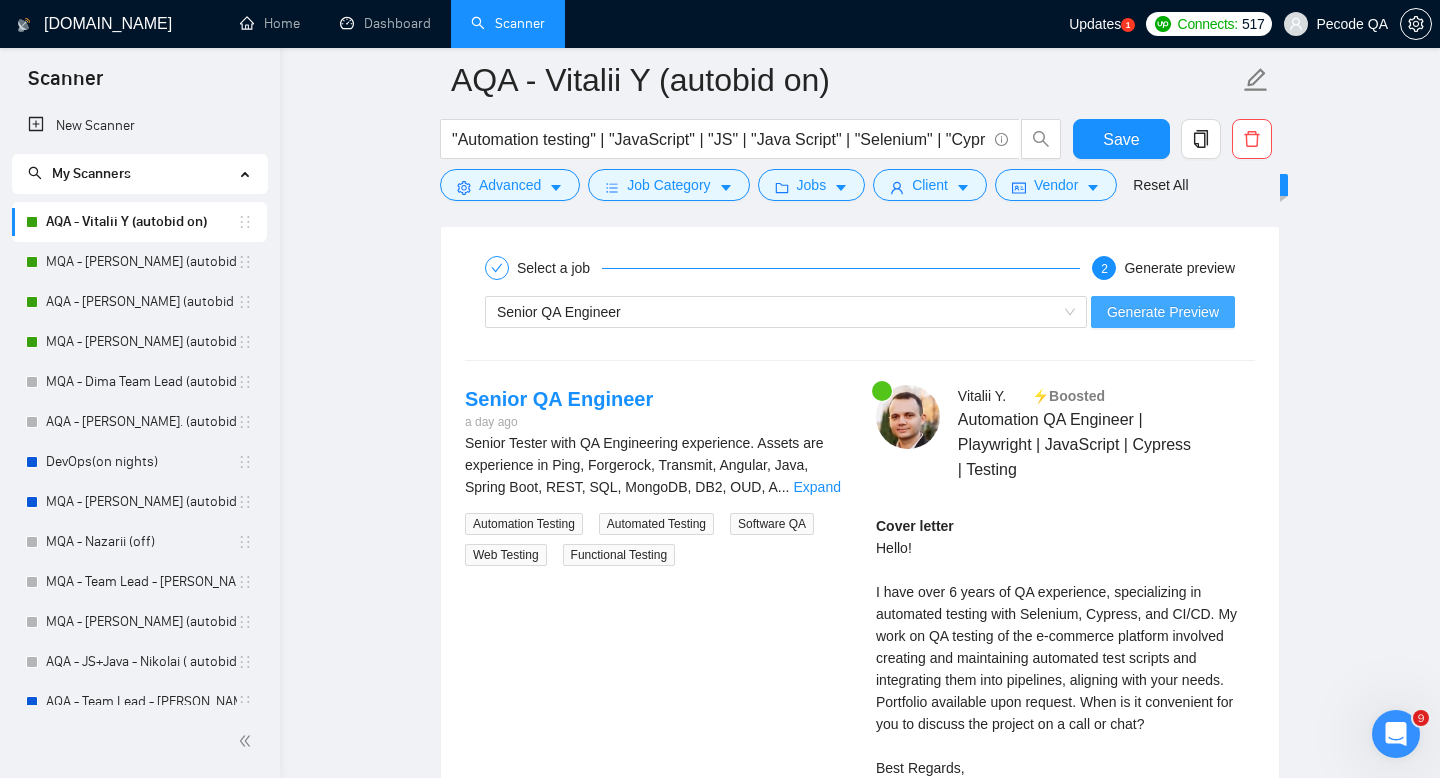 click on "Generate Preview" at bounding box center (1163, 312) 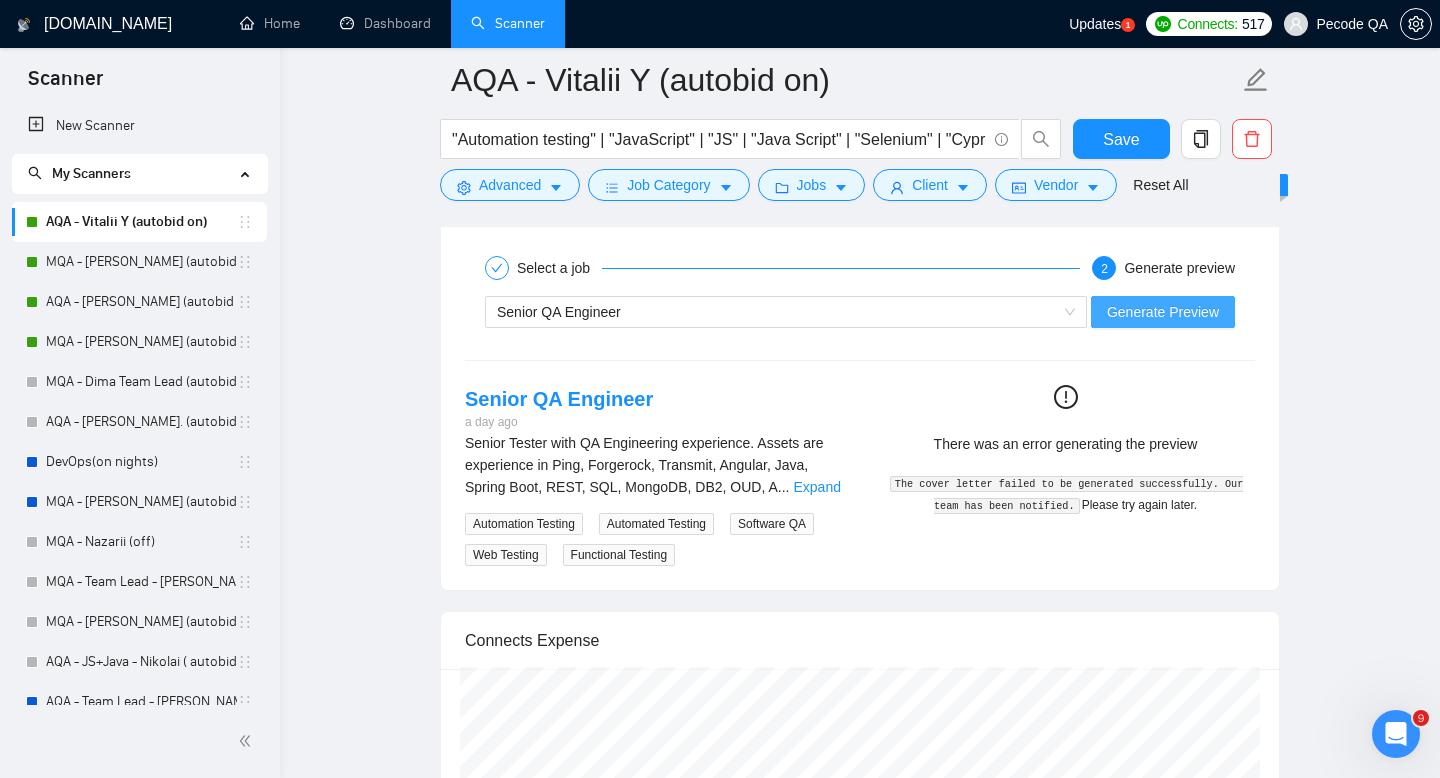 click on "Generate Preview" at bounding box center [1163, 312] 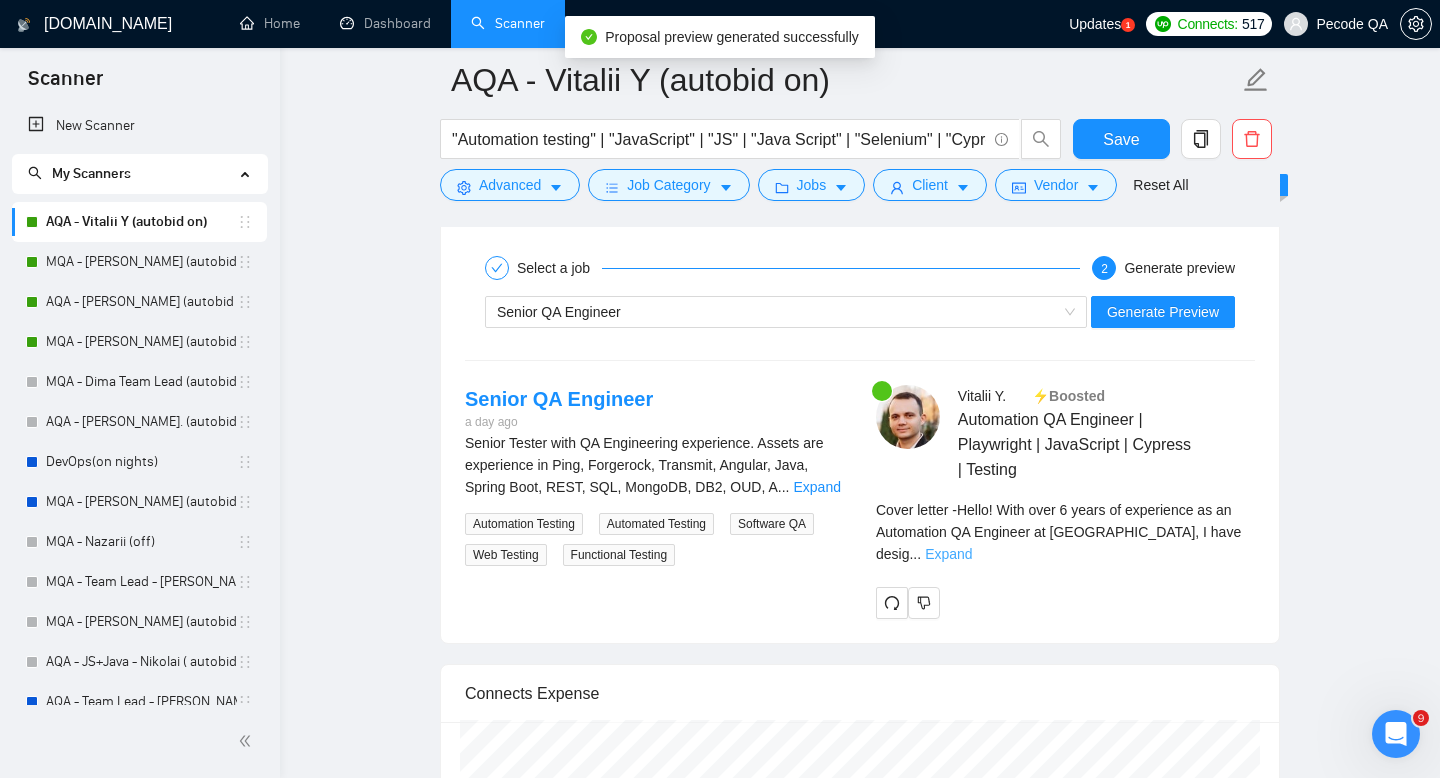 click on "Expand" at bounding box center [948, 554] 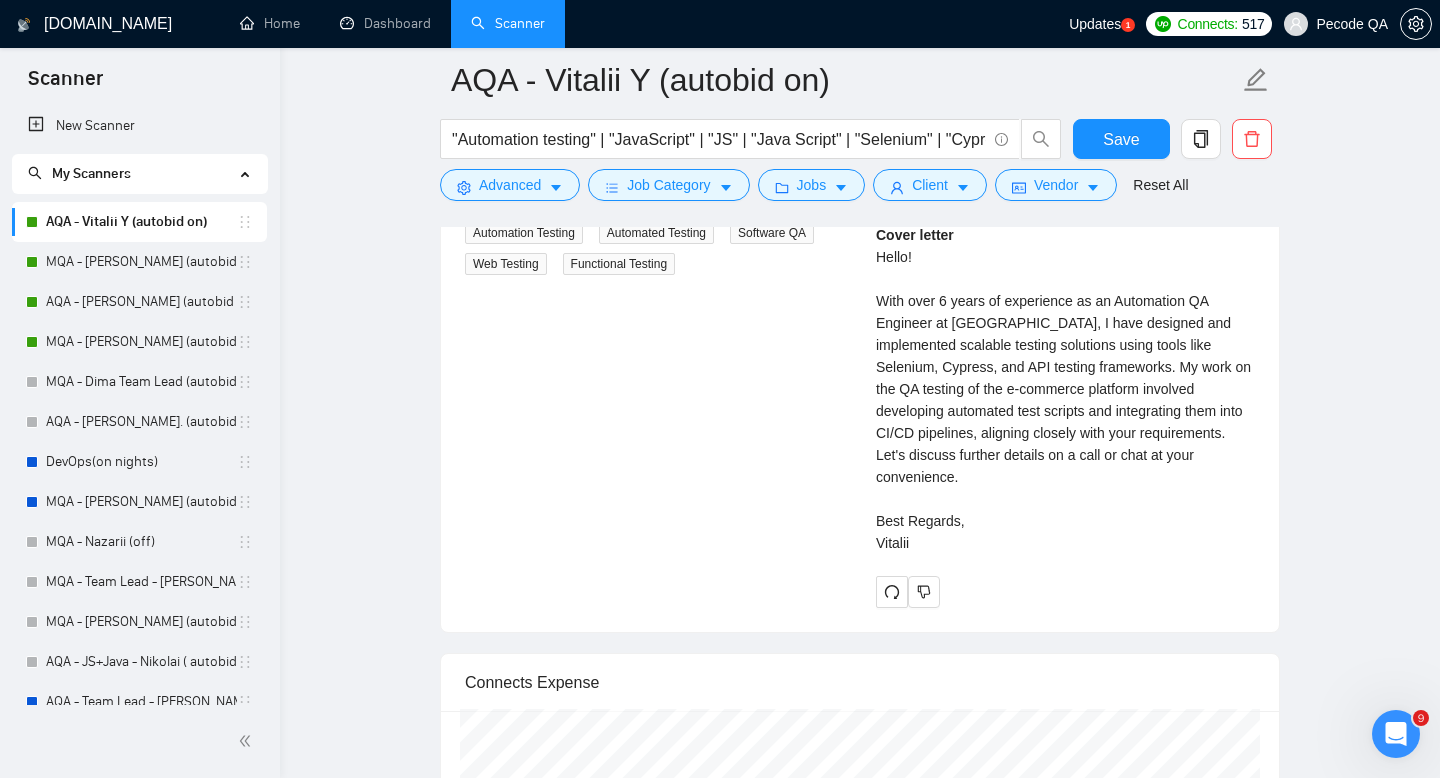 scroll, scrollTop: 3942, scrollLeft: 0, axis: vertical 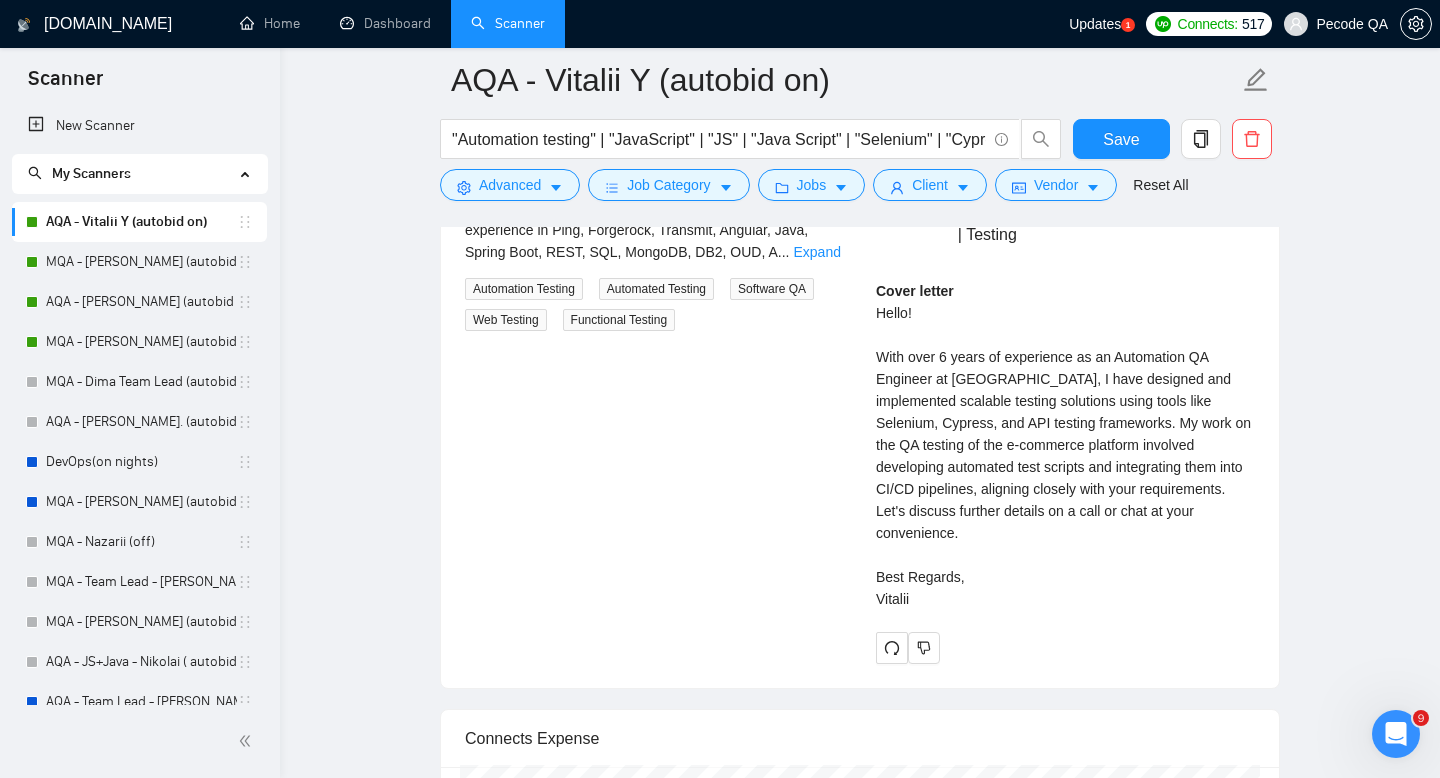 click on "Cover letter Hello!
With over 6 years of experience as an Automation QA Engineer at [GEOGRAPHIC_DATA], I have designed and implemented scalable testing solutions using tools like Selenium, Cypress, and API testing frameworks. My work on the QA testing of the e-commerce platform involved developing automated test scripts and integrating them into CI/CD pipelines, aligning closely with your requirements. Let's discuss further details on a call or chat at your convenience.
Best Regards,
Vitalii" at bounding box center (1065, 445) 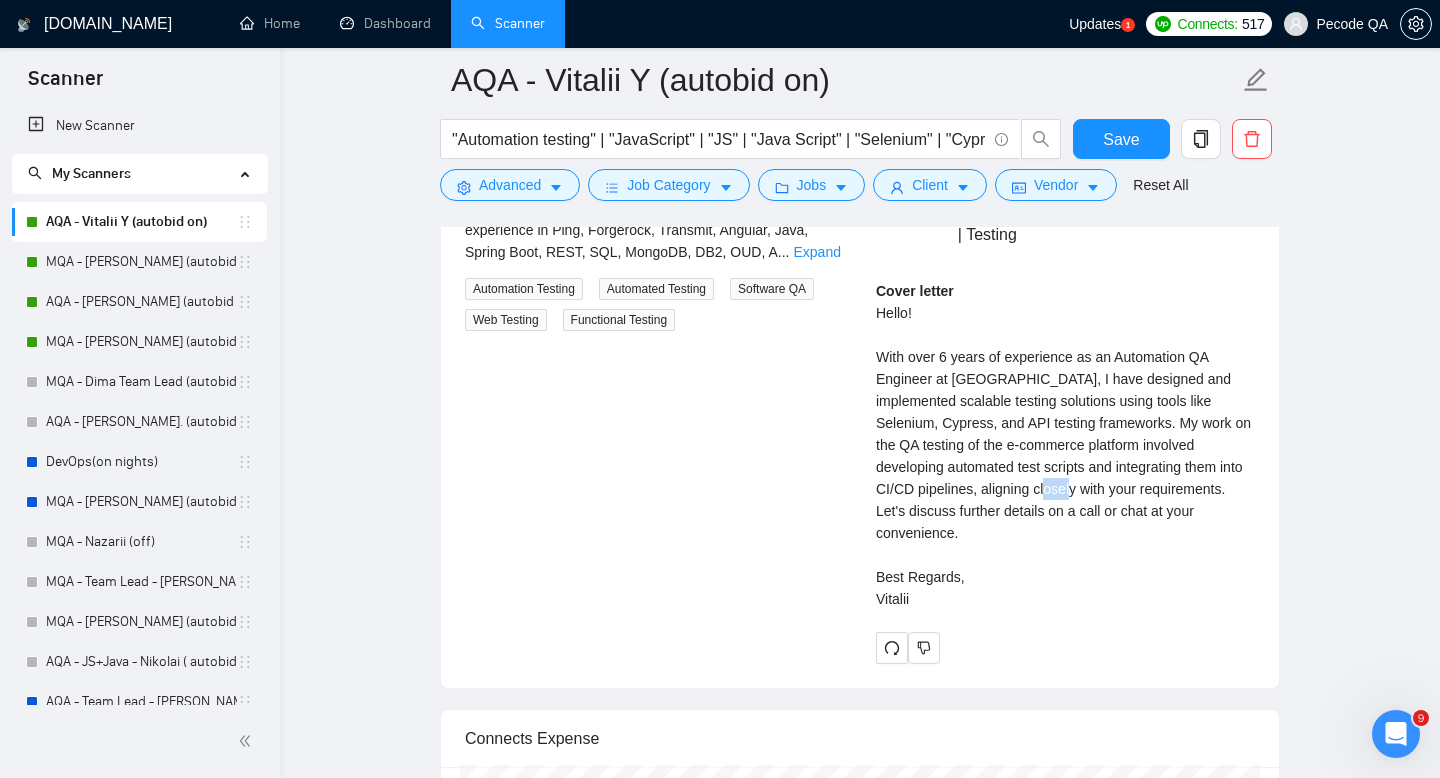 click on "Cover letter Hello!
With over 6 years of experience as an Automation QA Engineer at [GEOGRAPHIC_DATA], I have designed and implemented scalable testing solutions using tools like Selenium, Cypress, and API testing frameworks. My work on the QA testing of the e-commerce platform involved developing automated test scripts and integrating them into CI/CD pipelines, aligning closely with your requirements. Let's discuss further details on a call or chat at your convenience.
Best Regards,
Vitalii" at bounding box center (1065, 445) 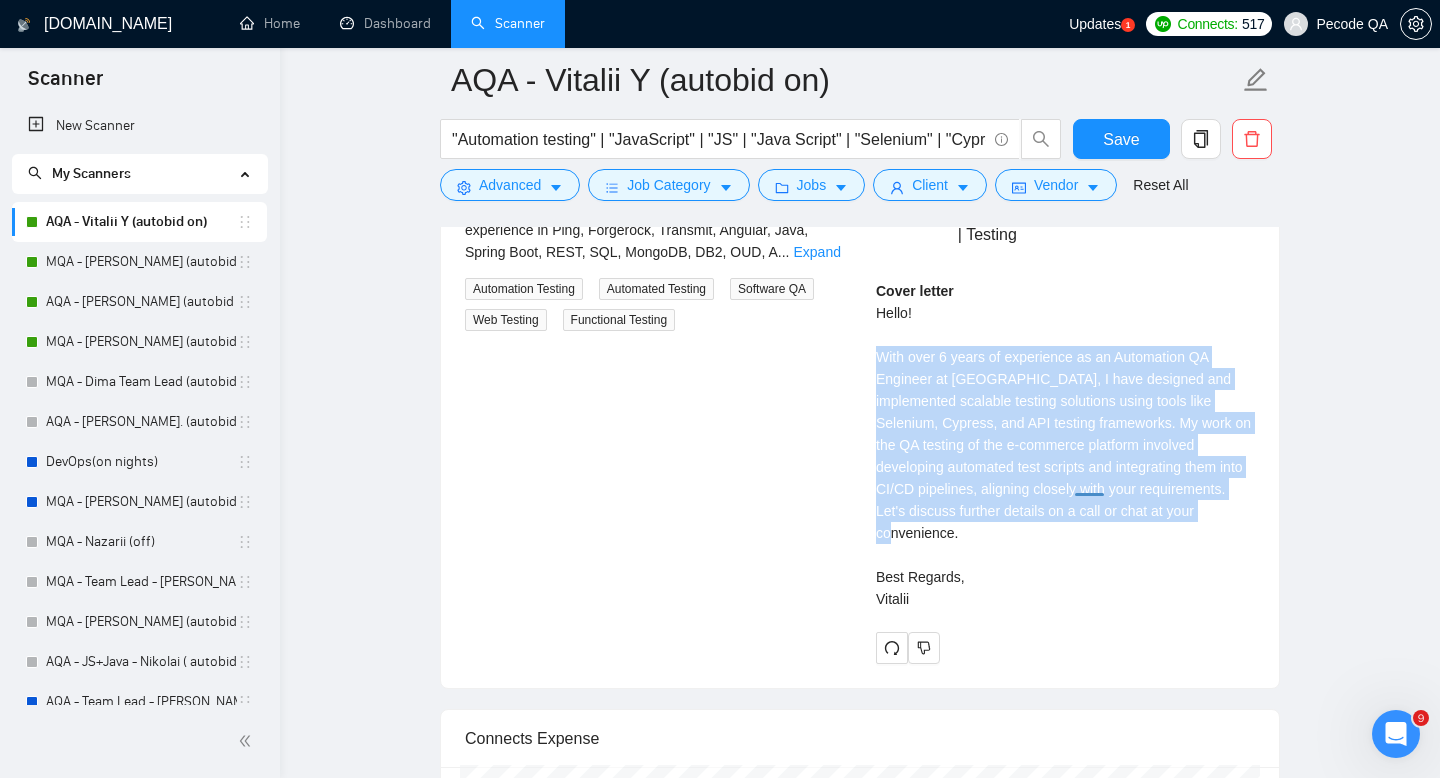 click on "Cover letter Hello!
With over 6 years of experience as an Automation QA Engineer at [GEOGRAPHIC_DATA], I have designed and implemented scalable testing solutions using tools like Selenium, Cypress, and API testing frameworks. My work on the QA testing of the e-commerce platform involved developing automated test scripts and integrating them into CI/CD pipelines, aligning closely with your requirements. Let's discuss further details on a call or chat at your convenience.
Best Regards,
Vitalii" at bounding box center (1065, 445) 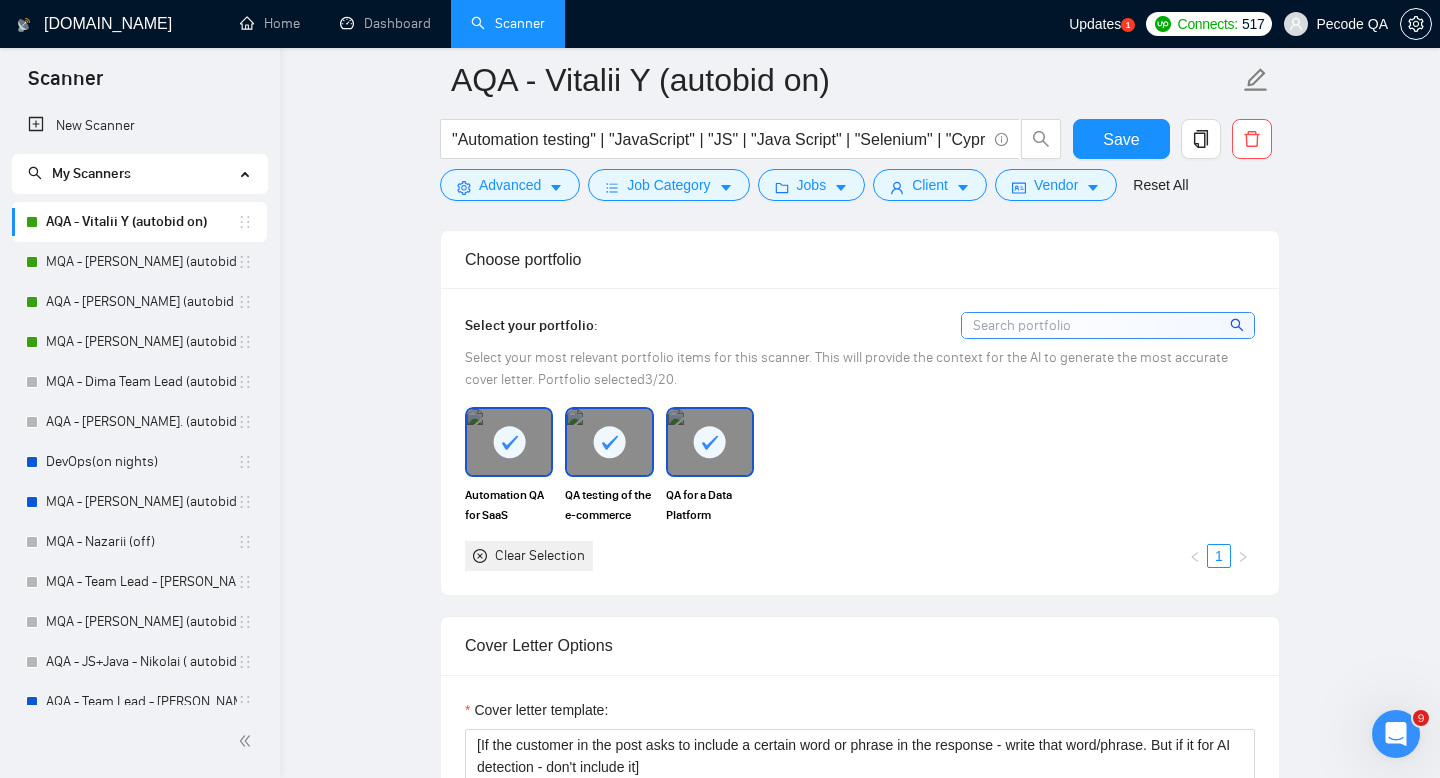 scroll, scrollTop: 1808, scrollLeft: 0, axis: vertical 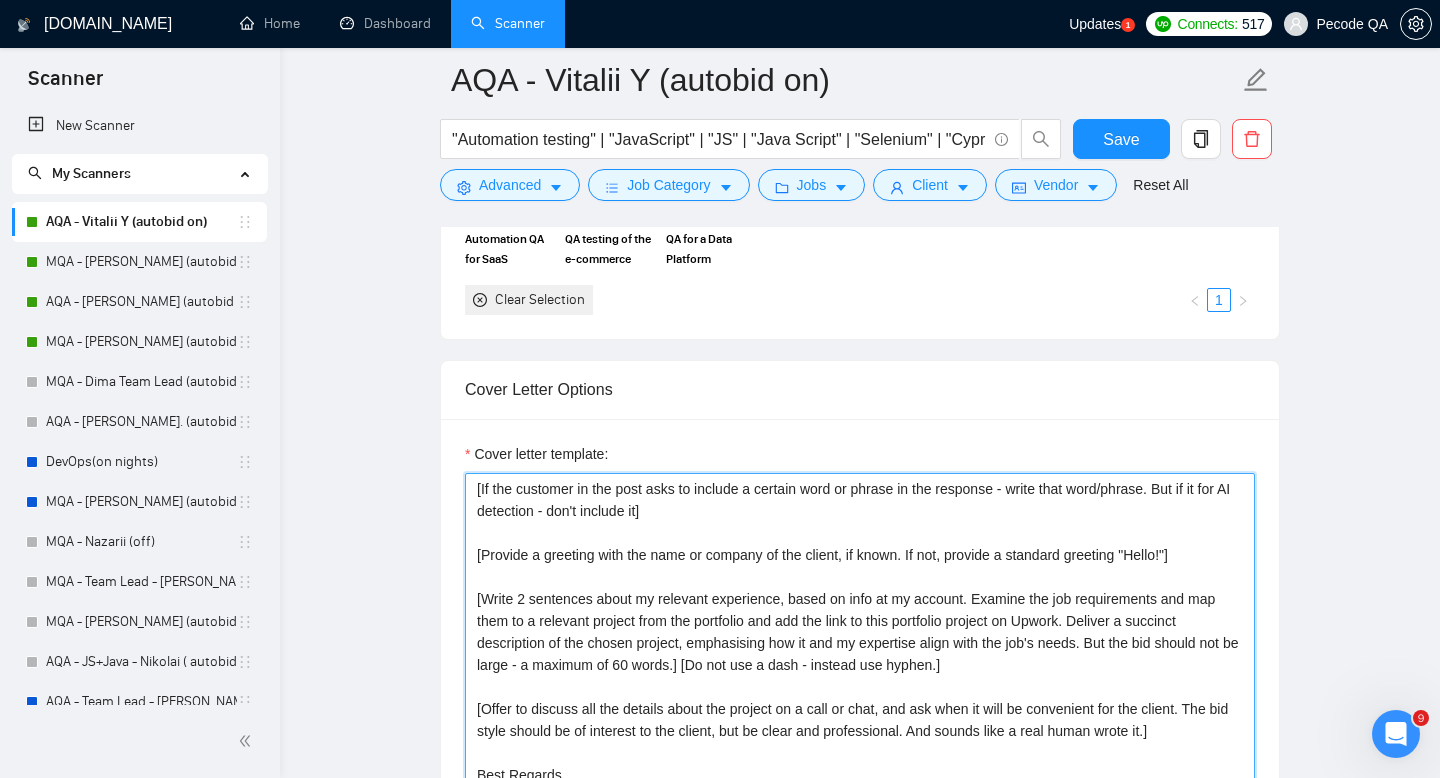 click on "[If the customer in the post asks to include a certain word or phrase in the response - write that word/phrase. But if it for AI detection - don't include it]
[Provide a greeting with the name or company of the client, if known. If not, provide a standard greeting "Hello!"]
[Write 2 sentences about my relevant experience, based on info at my account. Examine the job requirements and map them to a relevant project from the portfolio and add the link to this portfolio project on Upwork. Deliver a succinct description of the chosen project, emphasising how it and my expertise align with the job's needs. But the bid should not be large - a maximum of 60 words.] [Do not use a dash - instead use hyphen.]
[Offer to discuss all the details about the project on a call or chat, and ask when it will be convenient for the client. The bid style should be of interest to the client, but be clear and professional. And sounds like a real human wrote it.]
Best Regards,
Vitalii" at bounding box center [860, 698] 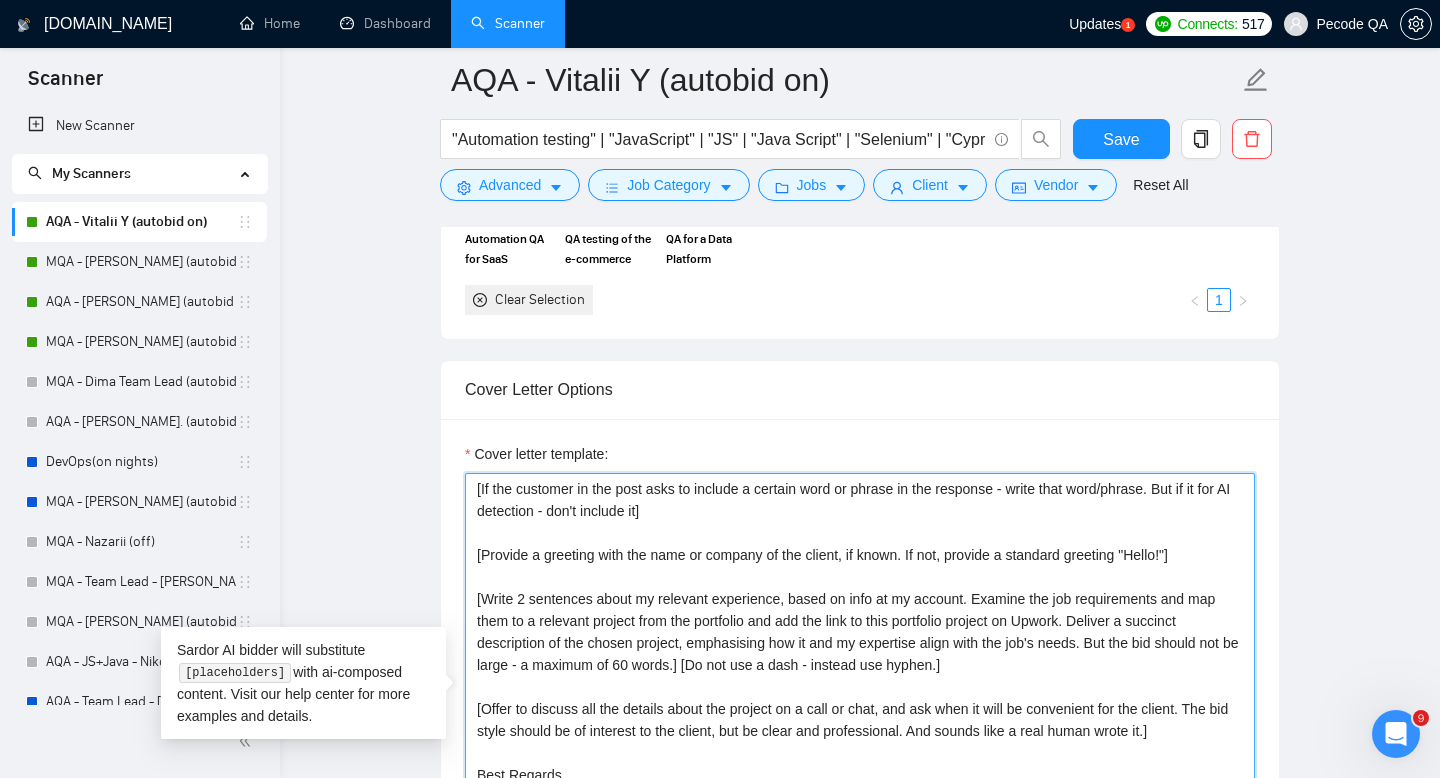 click on "[If the customer in the post asks to include a certain word or phrase in the response - write that word/phrase. But if it for AI detection - don't include it]
[Provide a greeting with the name or company of the client, if known. If not, provide a standard greeting "Hello!"]
[Write 2 sentences about my relevant experience, based on info at my account. Examine the job requirements and map them to a relevant project from the portfolio and add the link to this portfolio project on Upwork. Deliver a succinct description of the chosen project, emphasising how it and my expertise align with the job's needs. But the bid should not be large - a maximum of 60 words.] [Do not use a dash - instead use hyphen.]
[Offer to discuss all the details about the project on a call or chat, and ask when it will be convenient for the client. The bid style should be of interest to the client, but be clear and professional. And sounds like a real human wrote it.]
Best Regards,
Vitalii" at bounding box center [860, 698] 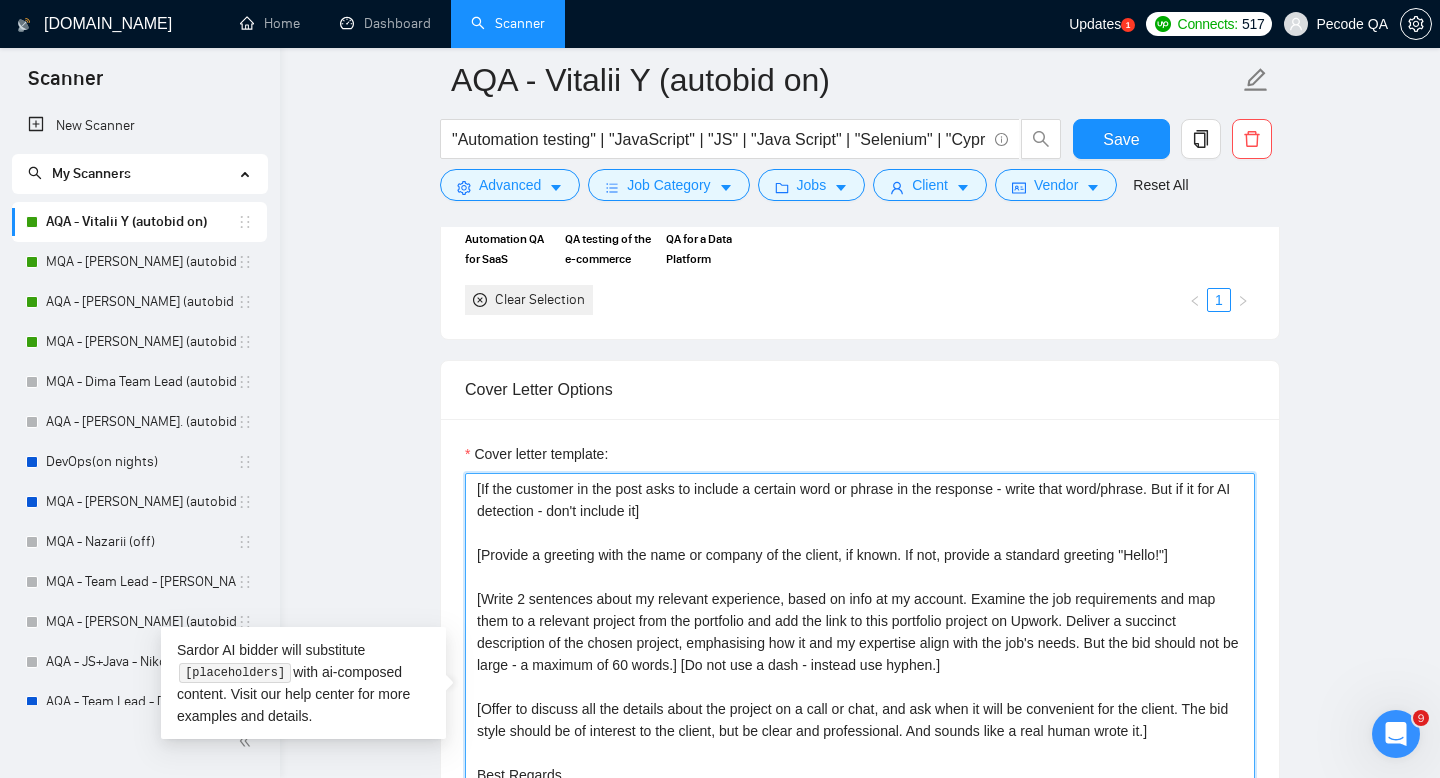 click on "[If the customer in the post asks to include a certain word or phrase in the response - write that word/phrase. But if it for AI detection - don't include it]
[Provide a greeting with the name or company of the client, if known. If not, provide a standard greeting "Hello!"]
[Write 2 sentences about my relevant experience, based on info at my account. Examine the job requirements and map them to a relevant project from the portfolio and add the link to this portfolio project on Upwork. Deliver a succinct description of the chosen project, emphasising how it and my expertise align with the job's needs. But the bid should not be large - a maximum of 60 words.] [Do not use a dash - instead use hyphen.]
[Offer to discuss all the details about the project on a call or chat, and ask when it will be convenient for the client. The bid style should be of interest to the client, but be clear and professional. And sounds like a real human wrote it.]
Best Regards,
Vitalii" at bounding box center [860, 698] 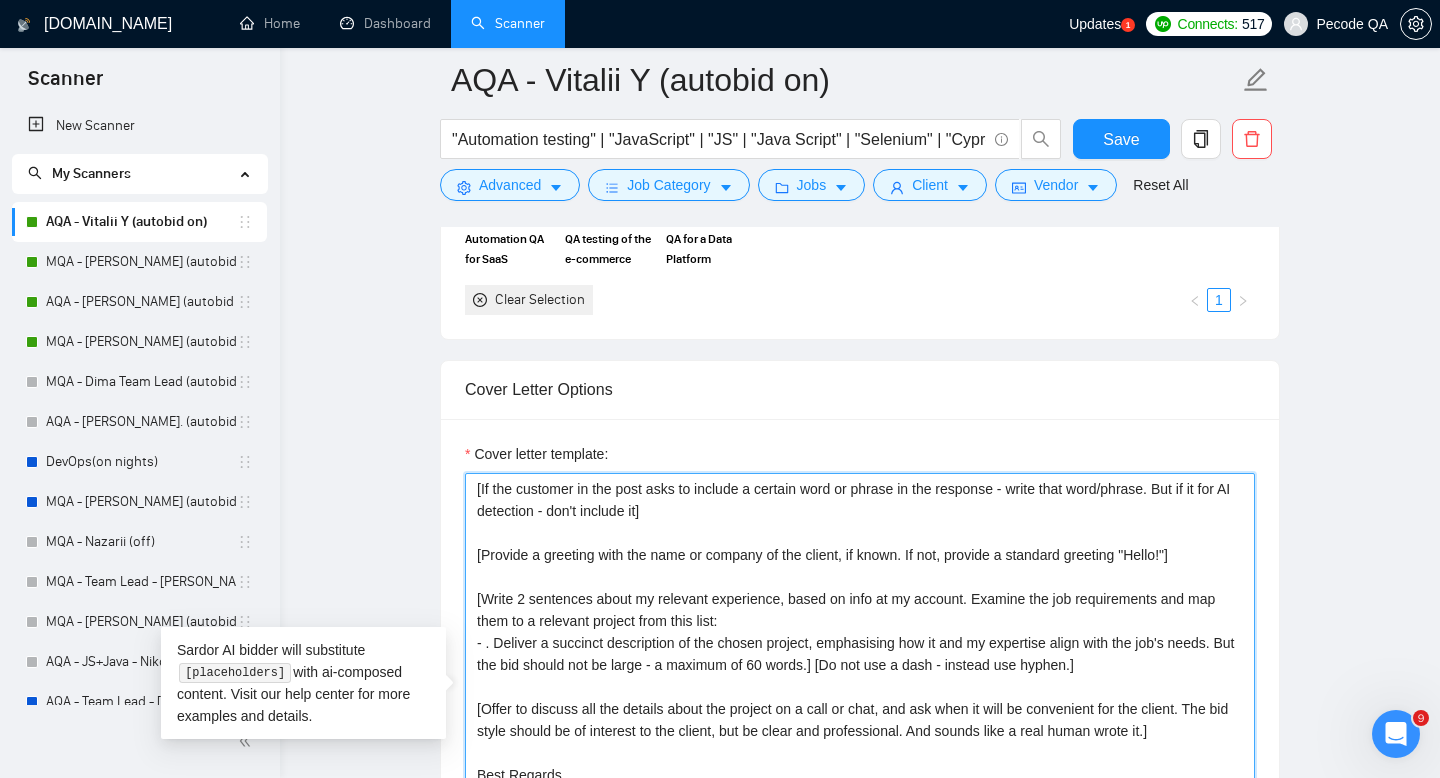 paste on "Automation QA for SaaS Platform" 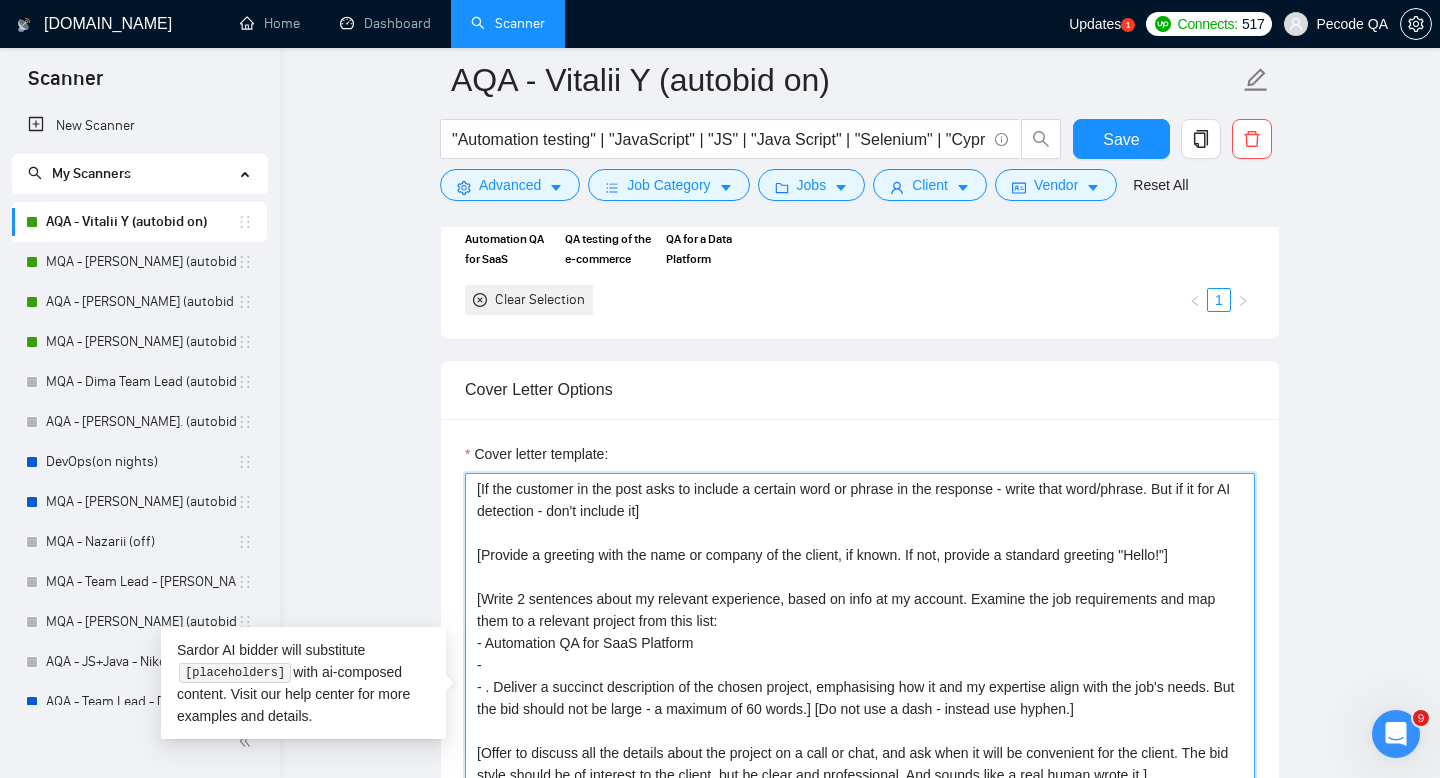 click on "[If the customer in the post asks to include a certain word or phrase in the response - write that word/phrase. But if it for AI detection - don't include it]
[Provide a greeting with the name or company of the client, if known. If not, provide a standard greeting "Hello!"]
[Write 2 sentences about my relevant experience, based on info at my account. Examine the job requirements and map them to a relevant project from this list:
- Automation QA for SaaS Platform
-
- . Deliver a succinct description of the chosen project, emphasising how it and my expertise align with the job's needs. But the bid should not be large - a maximum of 60 words.] [Do not use a dash - instead use hyphen.]
[Offer to discuss all the details about the project on a call or chat, and ask when it will be convenient for the client. The bid style should be of interest to the client, but be clear and professional. And sounds like a real human wrote it.]
Best Regards,
Vitalii" at bounding box center (860, 698) 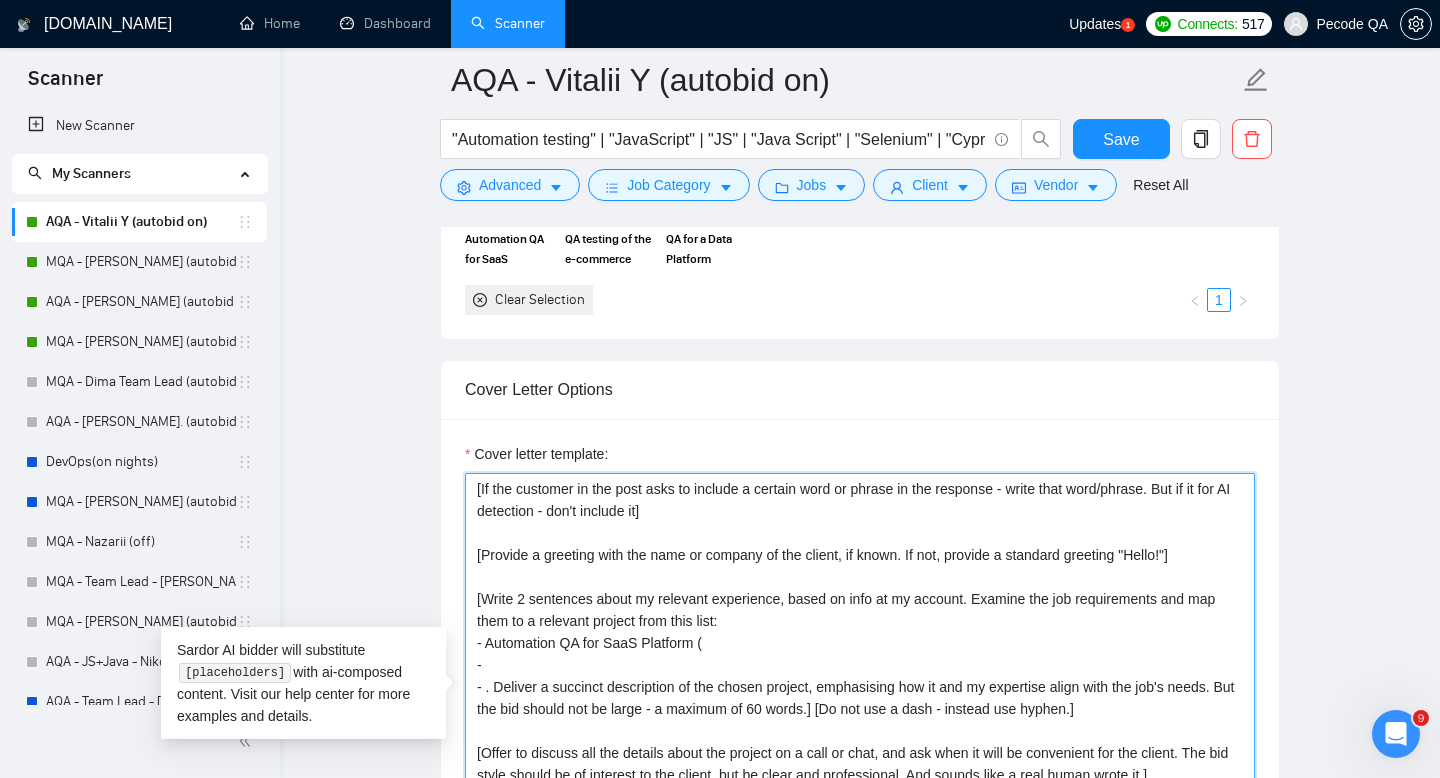 click on "[If the customer in the post asks to include a certain word or phrase in the response - write that word/phrase. But if it for AI detection - don't include it]
[Provide a greeting with the name or company of the client, if known. If not, provide a standard greeting "Hello!"]
[Write 2 sentences about my relevant experience, based on info at my account. Examine the job requirements and map them to a relevant project from this list:
- Automation QA for SaaS Platform (
-
- . Deliver a succinct description of the chosen project, emphasising how it and my expertise align with the job's needs. But the bid should not be large - a maximum of 60 words.] [Do not use a dash - instead use hyphen.]
[Offer to discuss all the details about the project on a call or chat, and ask when it will be convenient for the client. The bid style should be of interest to the client, but be clear and professional. And sounds like a real human wrote it.]
Best Regards,
Vitalii" at bounding box center (860, 698) 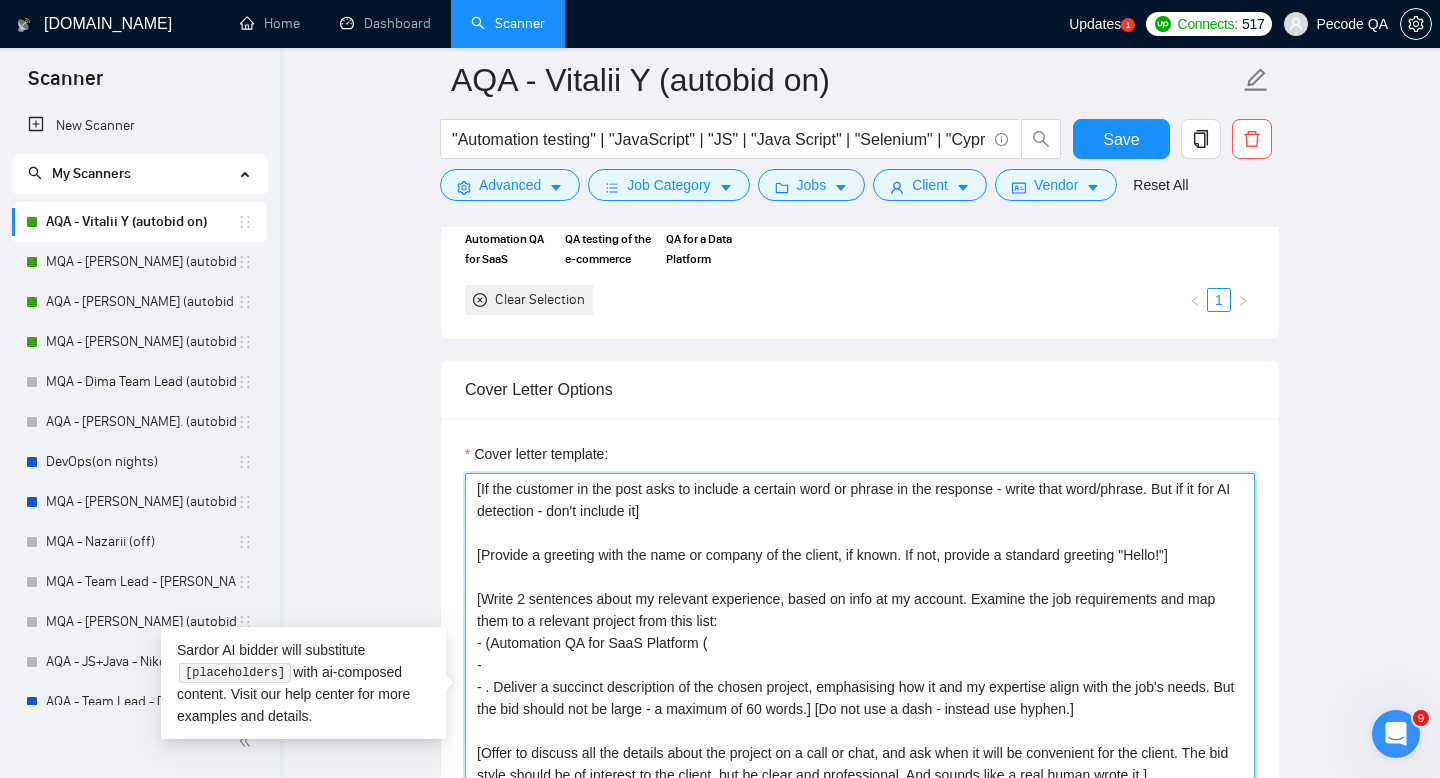 click on "[If the customer in the post asks to include a certain word or phrase in the response - write that word/phrase. But if it for AI detection - don't include it]
[Provide a greeting with the name or company of the client, if known. If not, provide a standard greeting "Hello!"]
[Write 2 sentences about my relevant experience, based on info at my account. Examine the job requirements and map them to a relevant project from this list:
- (Automation QA for SaaS Platform (
-
- . Deliver a succinct description of the chosen project, emphasising how it and my expertise align with the job's needs. But the bid should not be large - a maximum of 60 words.] [Do not use a dash - instead use hyphen.]
[Offer to discuss all the details about the project on a call or chat, and ask when it will be convenient for the client. The bid style should be of interest to the client, but be clear and professional. And sounds like a real human wrote it.]
Best Regards,
Vitalii" at bounding box center (860, 698) 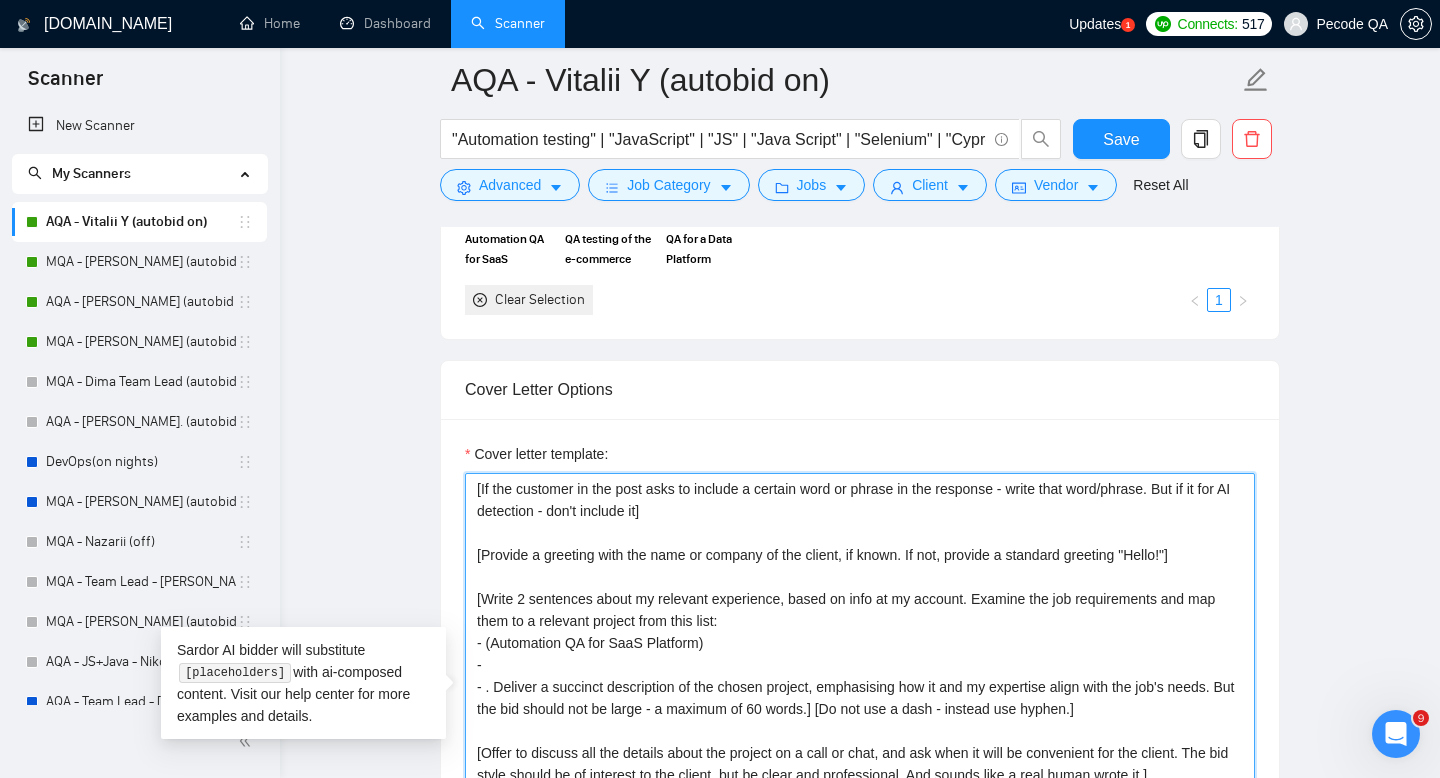 click on "[If the customer in the post asks to include a certain word or phrase in the response - write that word/phrase. But if it for AI detection - don't include it]
[Provide a greeting with the name or company of the client, if known. If not, provide a standard greeting "Hello!"]
[Write 2 sentences about my relevant experience, based on info at my account. Examine the job requirements and map them to a relevant project from this list:
- (Automation QA for SaaS Platform)
-
- . Deliver a succinct description of the chosen project, emphasising how it and my expertise align with the job's needs. But the bid should not be large - a maximum of 60 words.] [Do not use a dash - instead use hyphen.]
[Offer to discuss all the details about the project on a call or chat, and ask when it will be convenient for the client. The bid style should be of interest to the client, but be clear and professional. And sounds like a real human wrote it.]
Best Regards,
Vitalii" at bounding box center (860, 698) 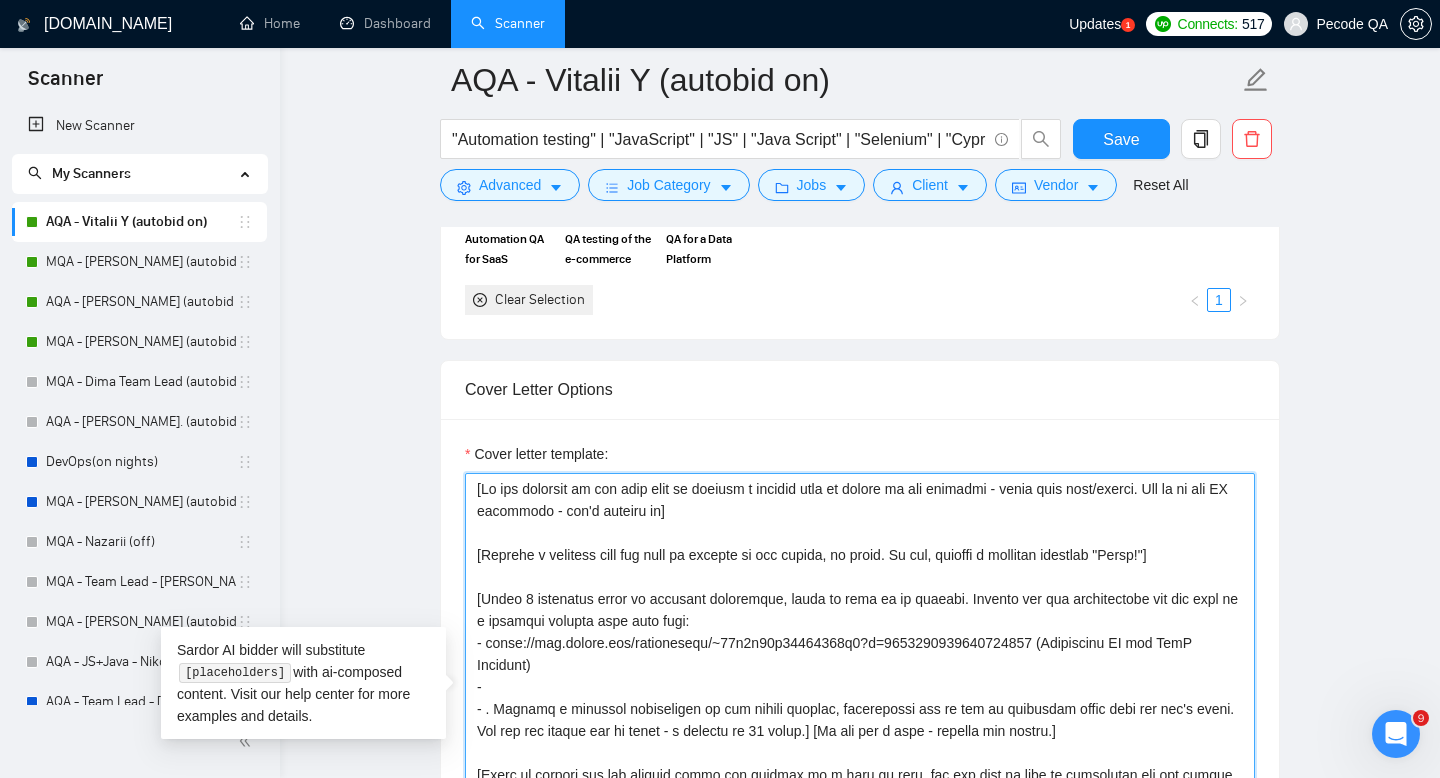 click on "Cover letter template:" at bounding box center (860, 698) 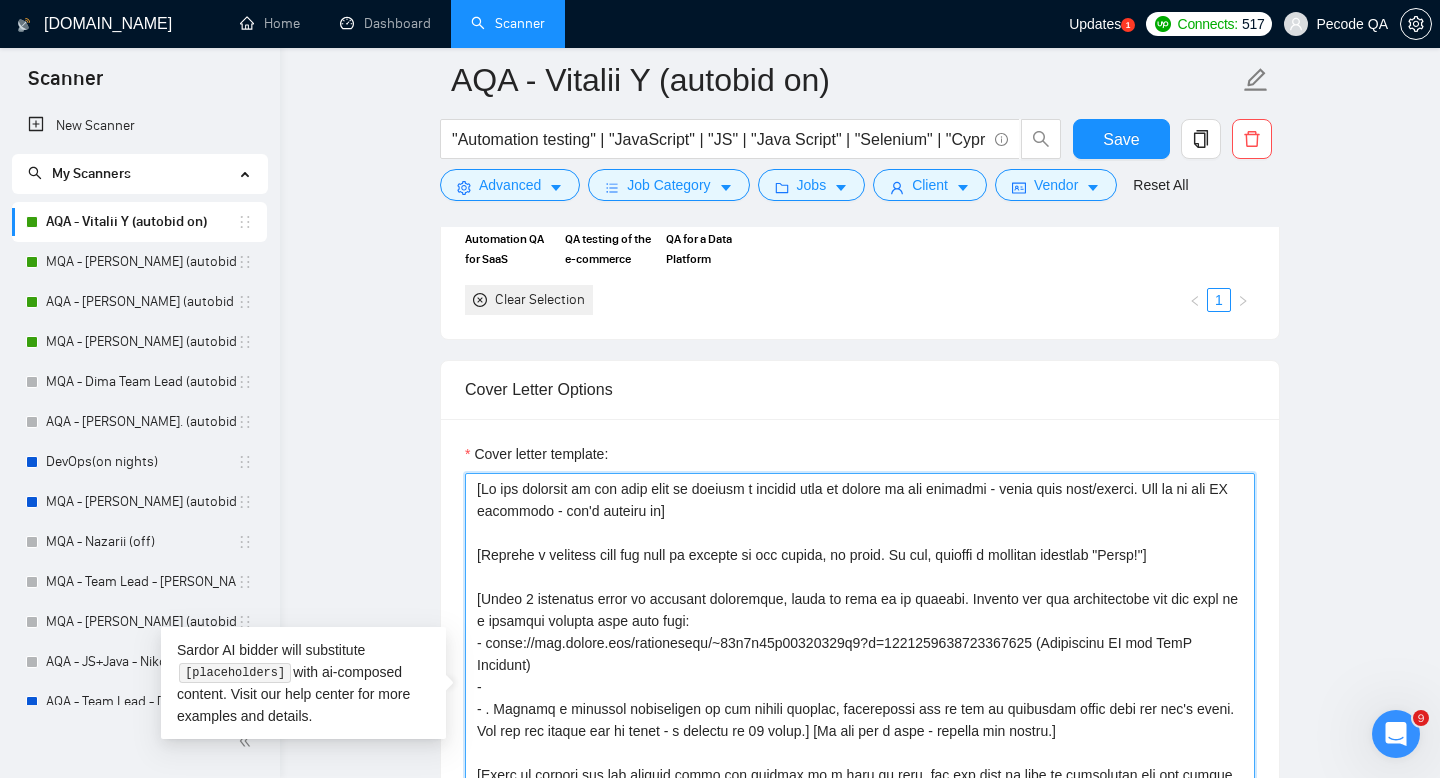 paste on "[URL][DOMAIN_NAME]" 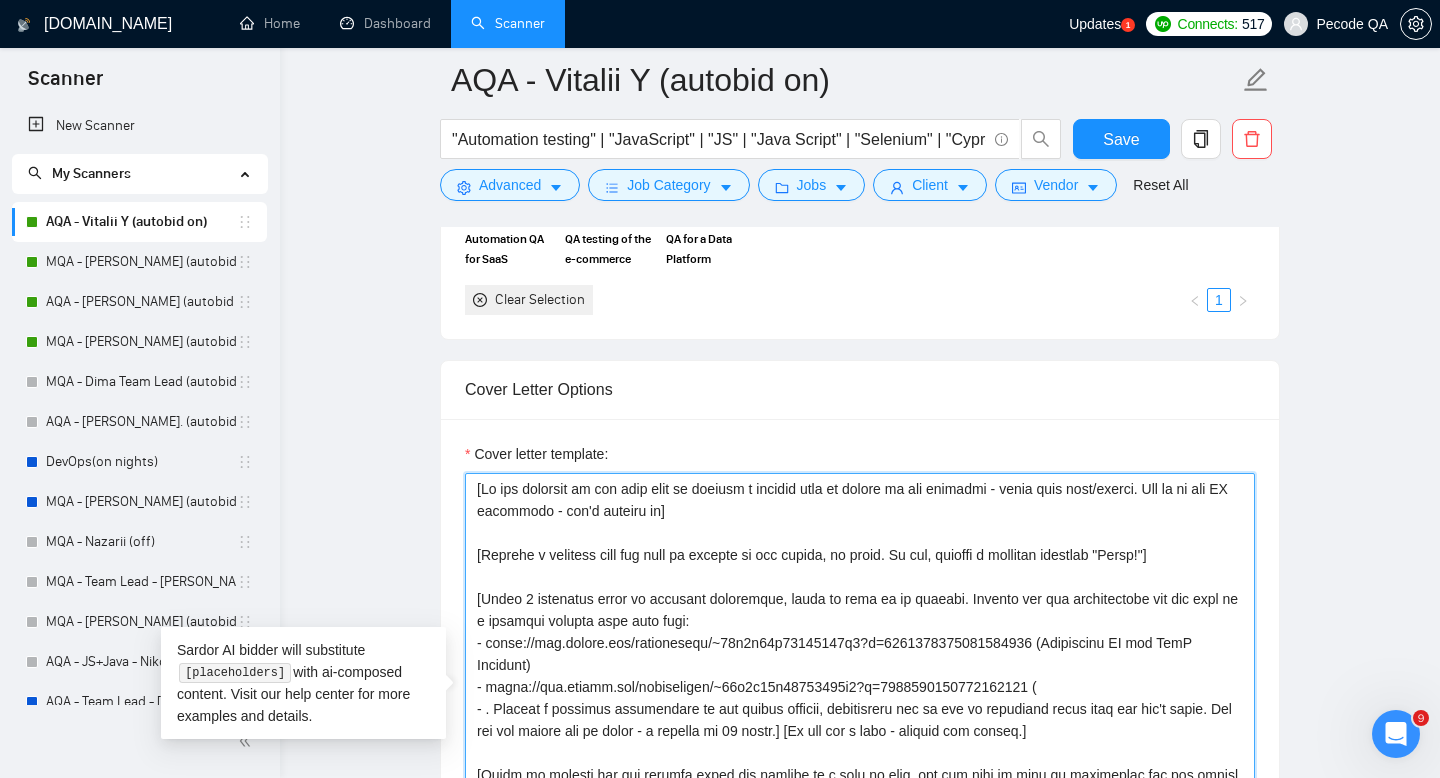 paste on "QA testing of the e-commerce platform" 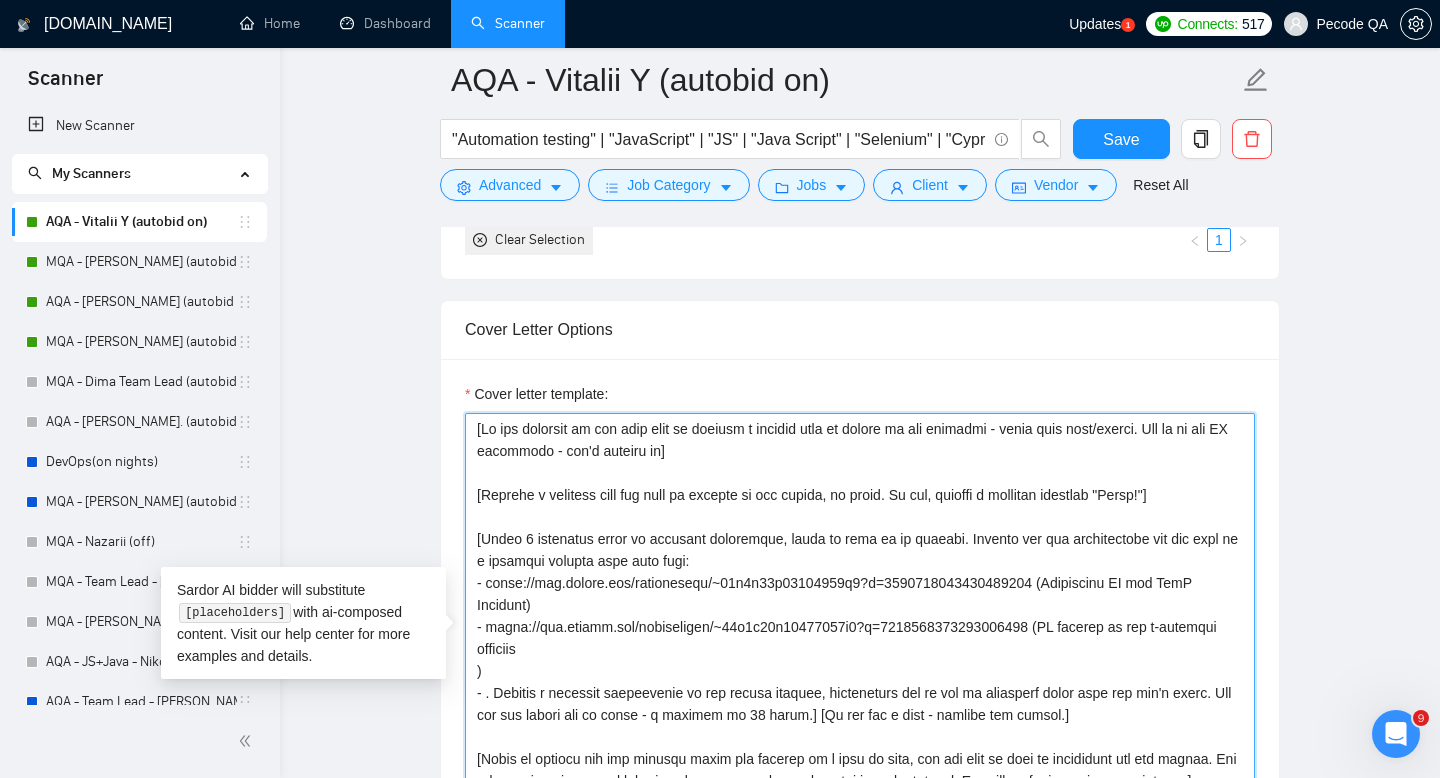 scroll, scrollTop: 1907, scrollLeft: 0, axis: vertical 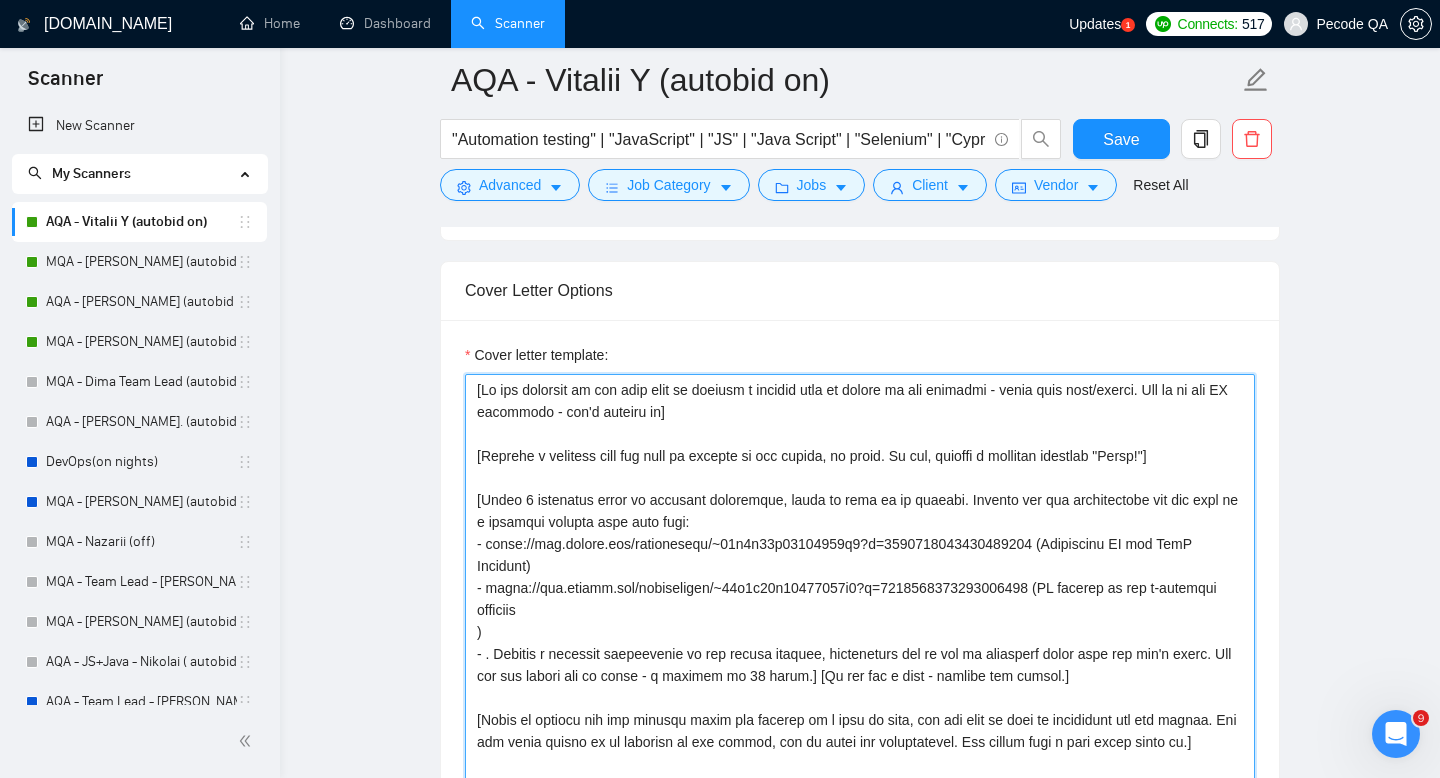 click on "Cover letter template:" at bounding box center [860, 599] 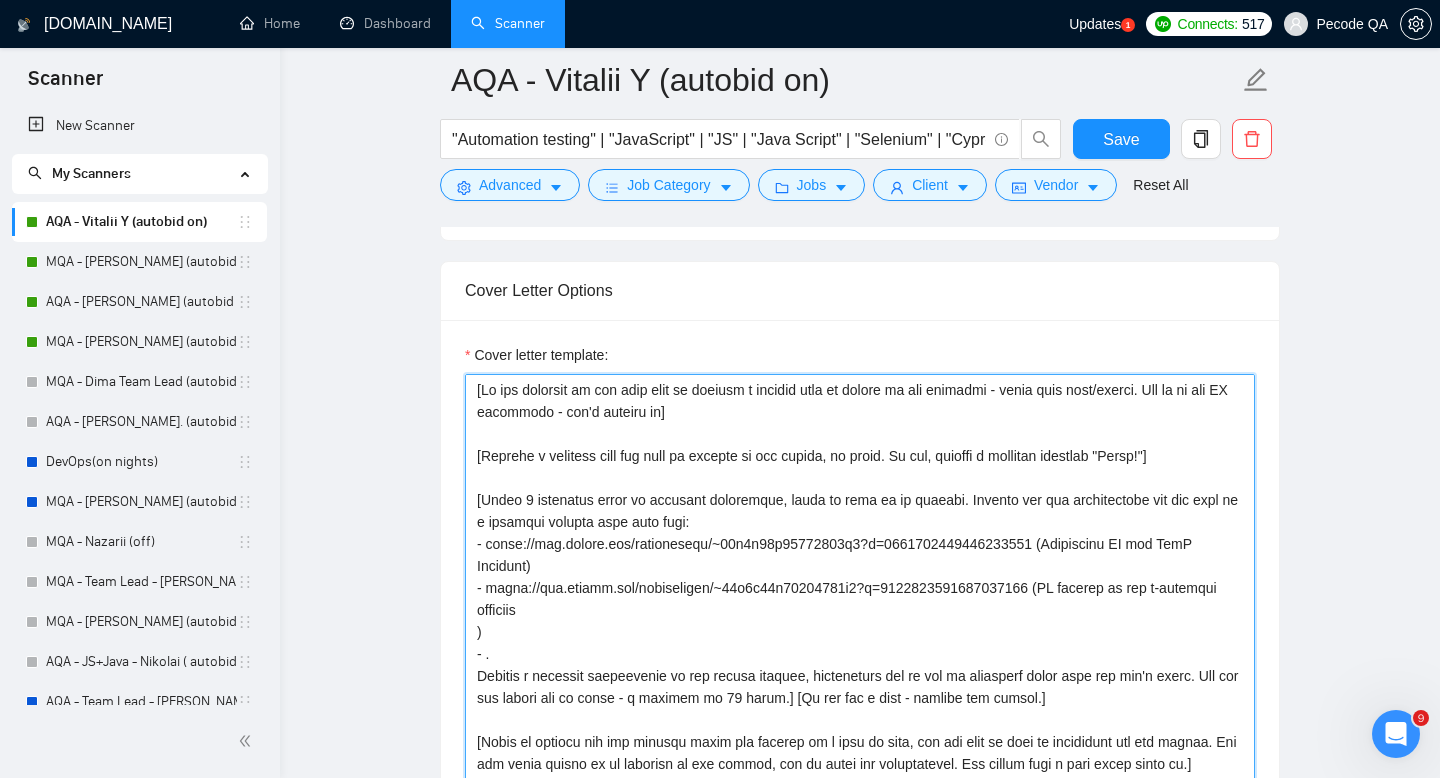 click on "Cover letter template:" at bounding box center (860, 599) 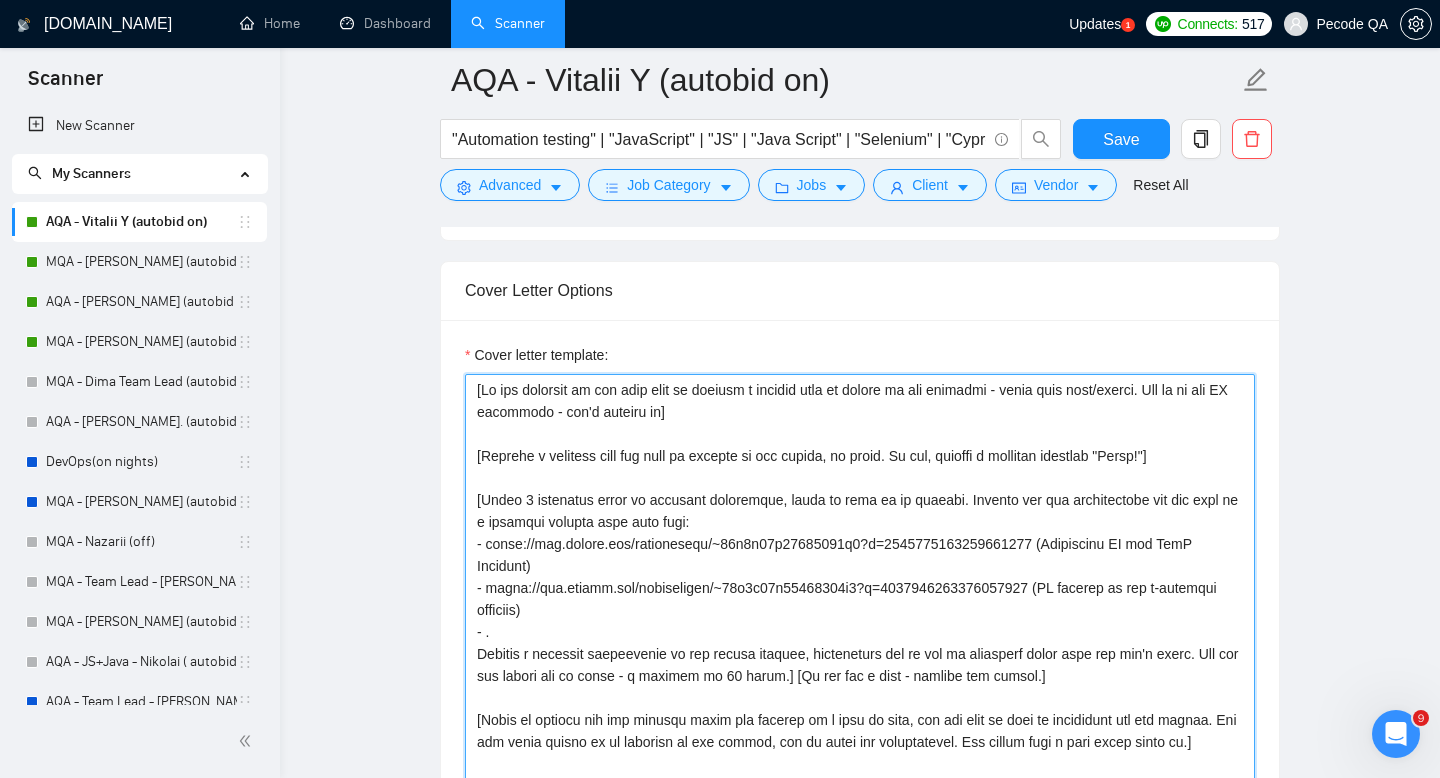 click on "Cover letter template:" at bounding box center [860, 599] 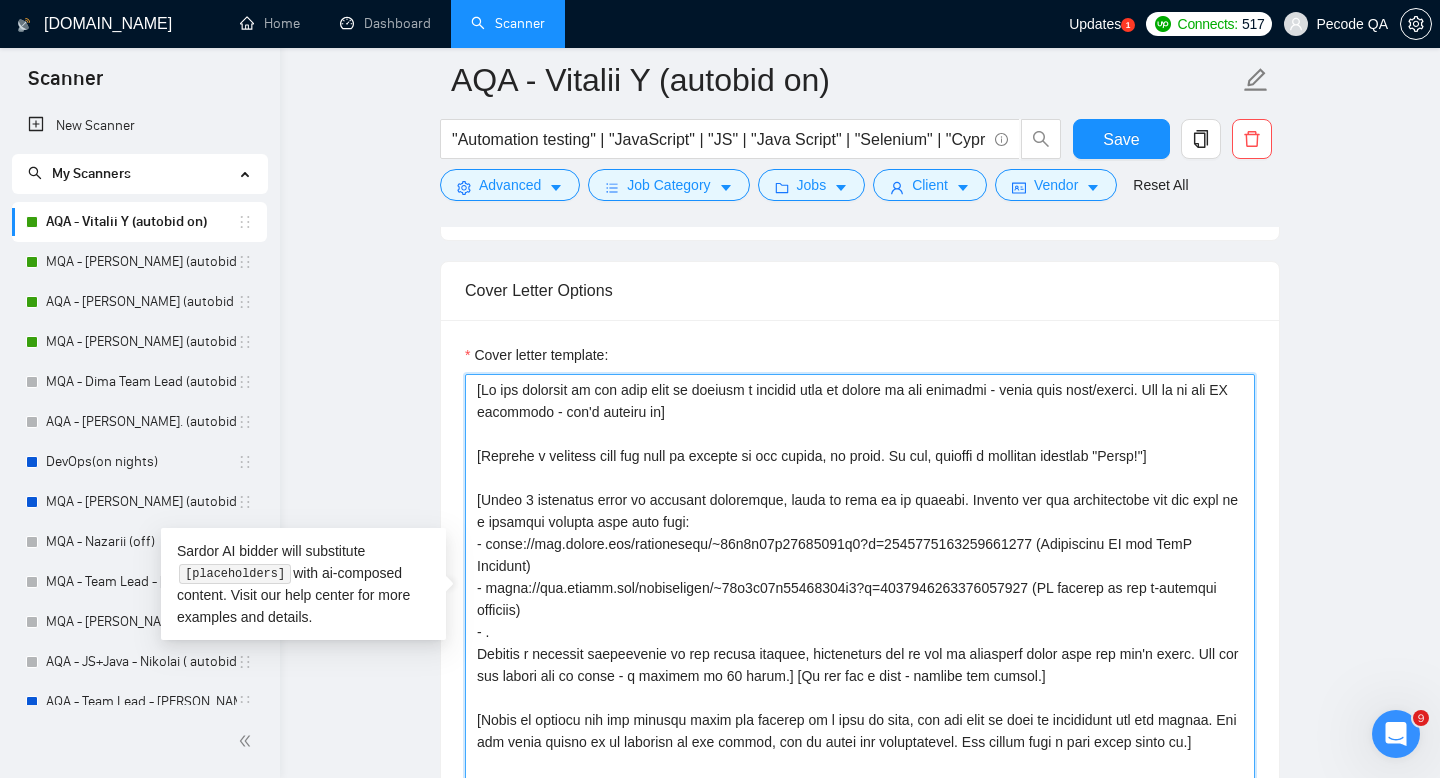 paste on "QA for a Data Platform" 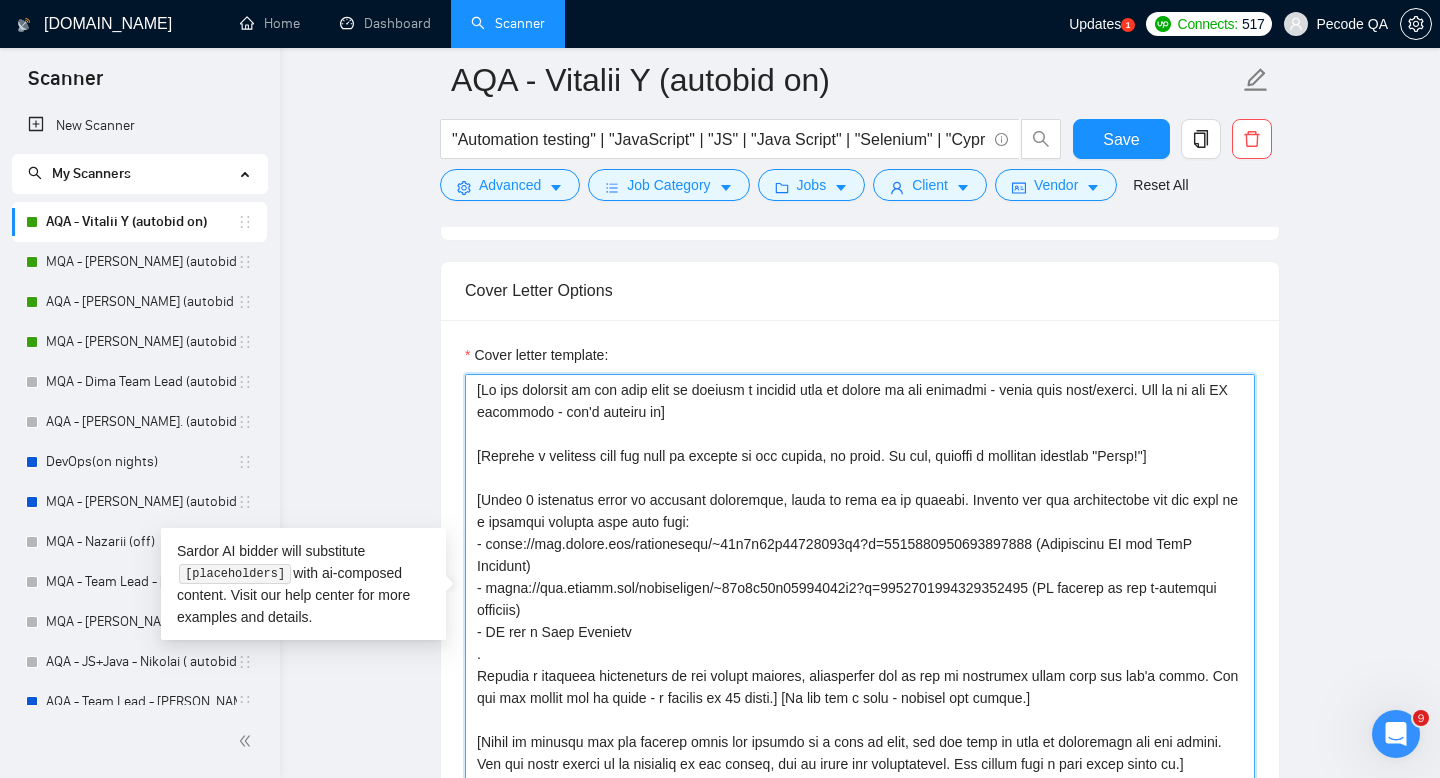 click on "Cover letter template:" at bounding box center (860, 599) 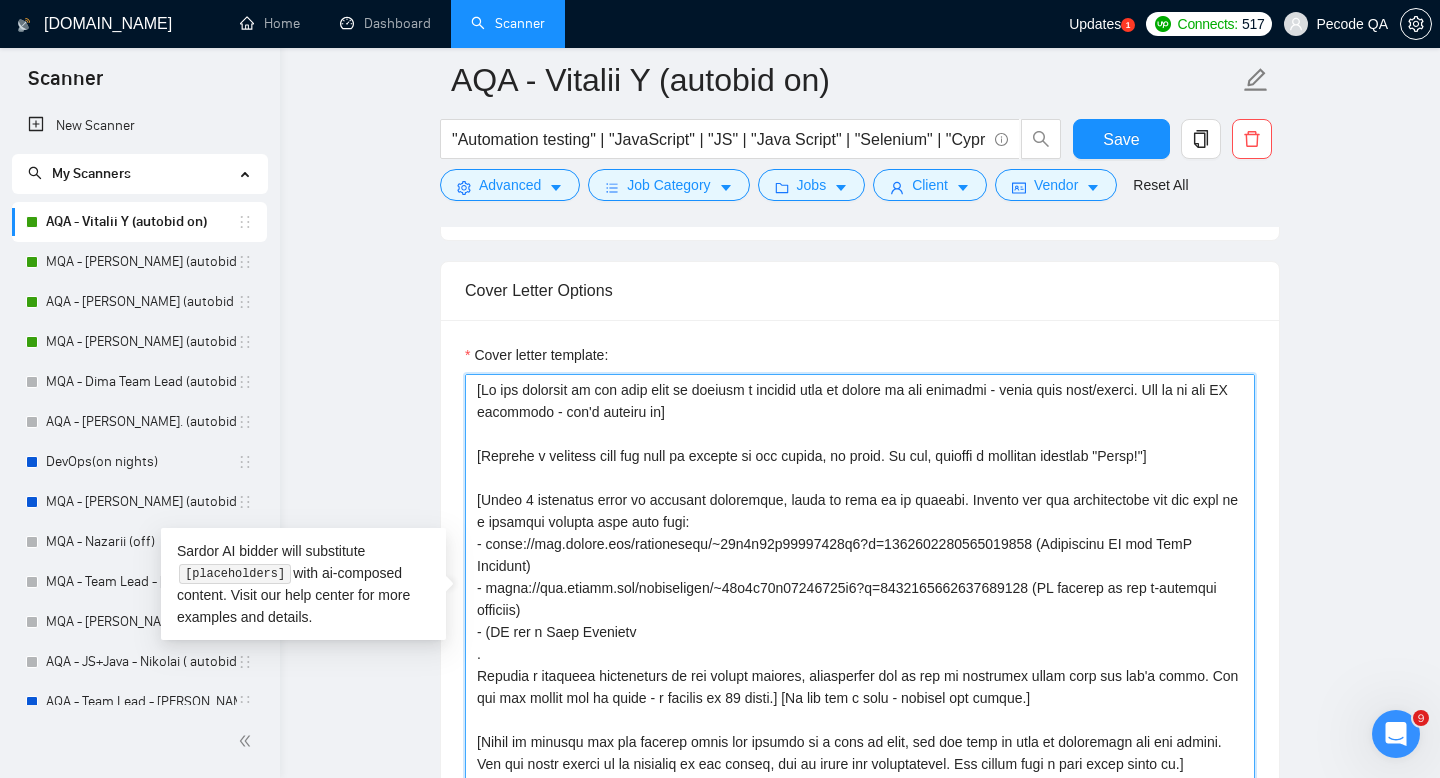 click on "Cover letter template:" at bounding box center [860, 599] 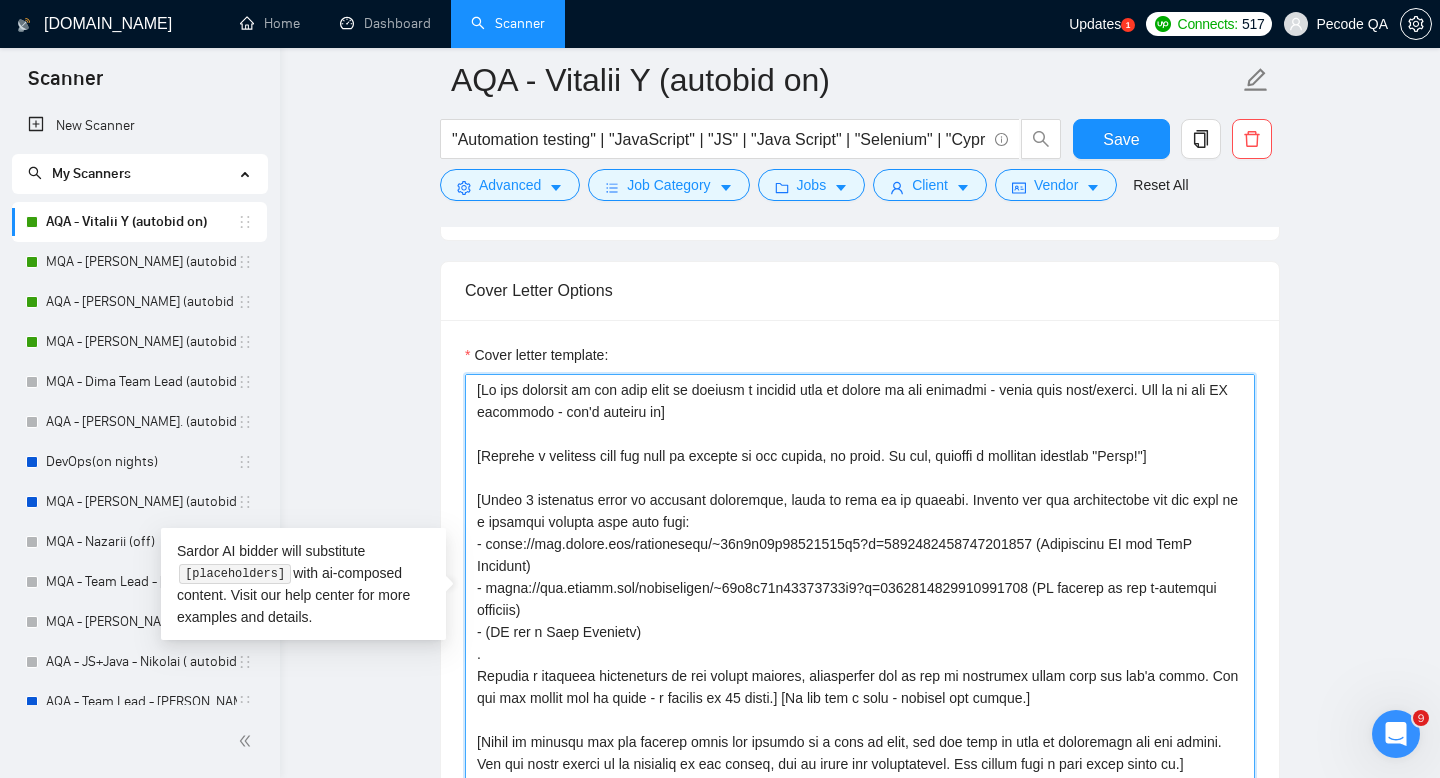click on "Cover letter template:" at bounding box center [860, 599] 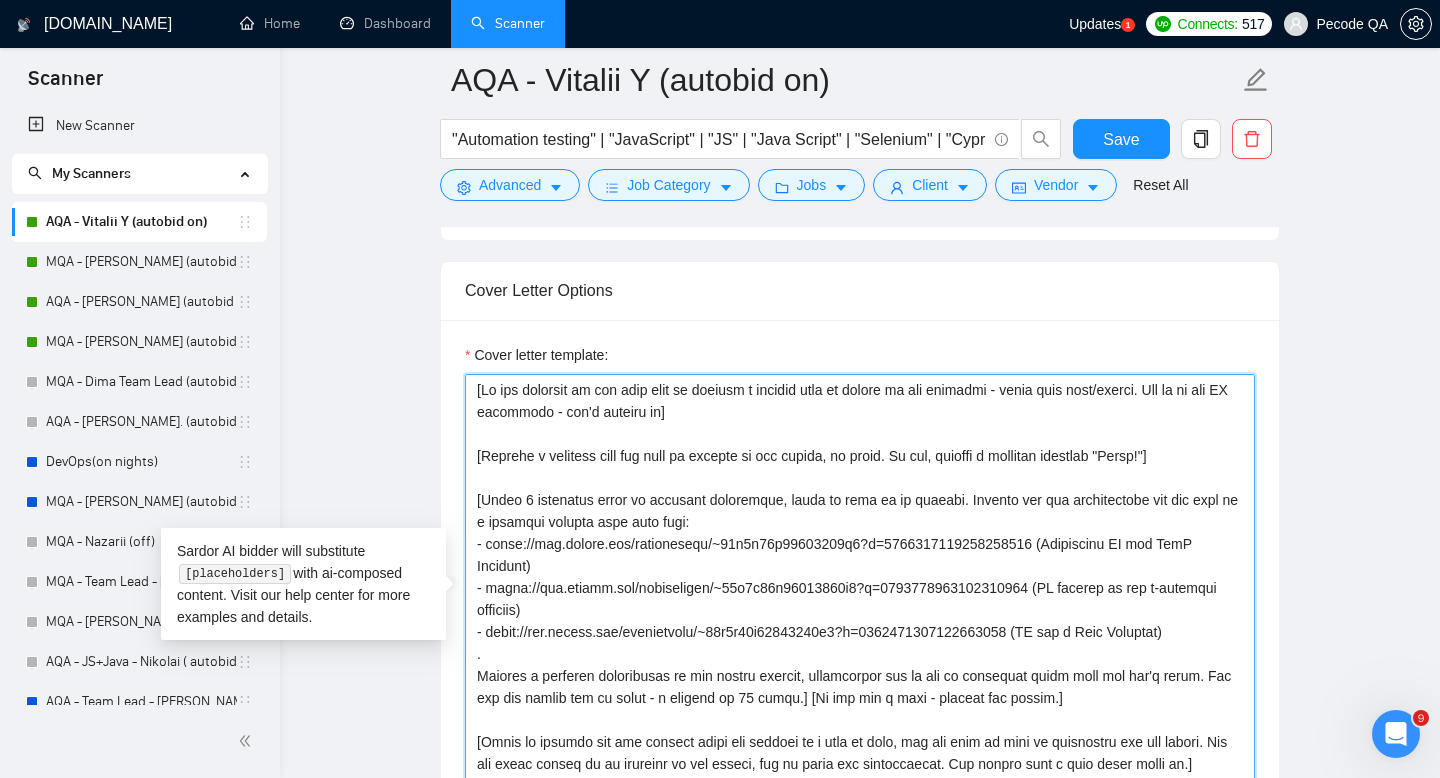 click on "Cover letter template:" at bounding box center [860, 599] 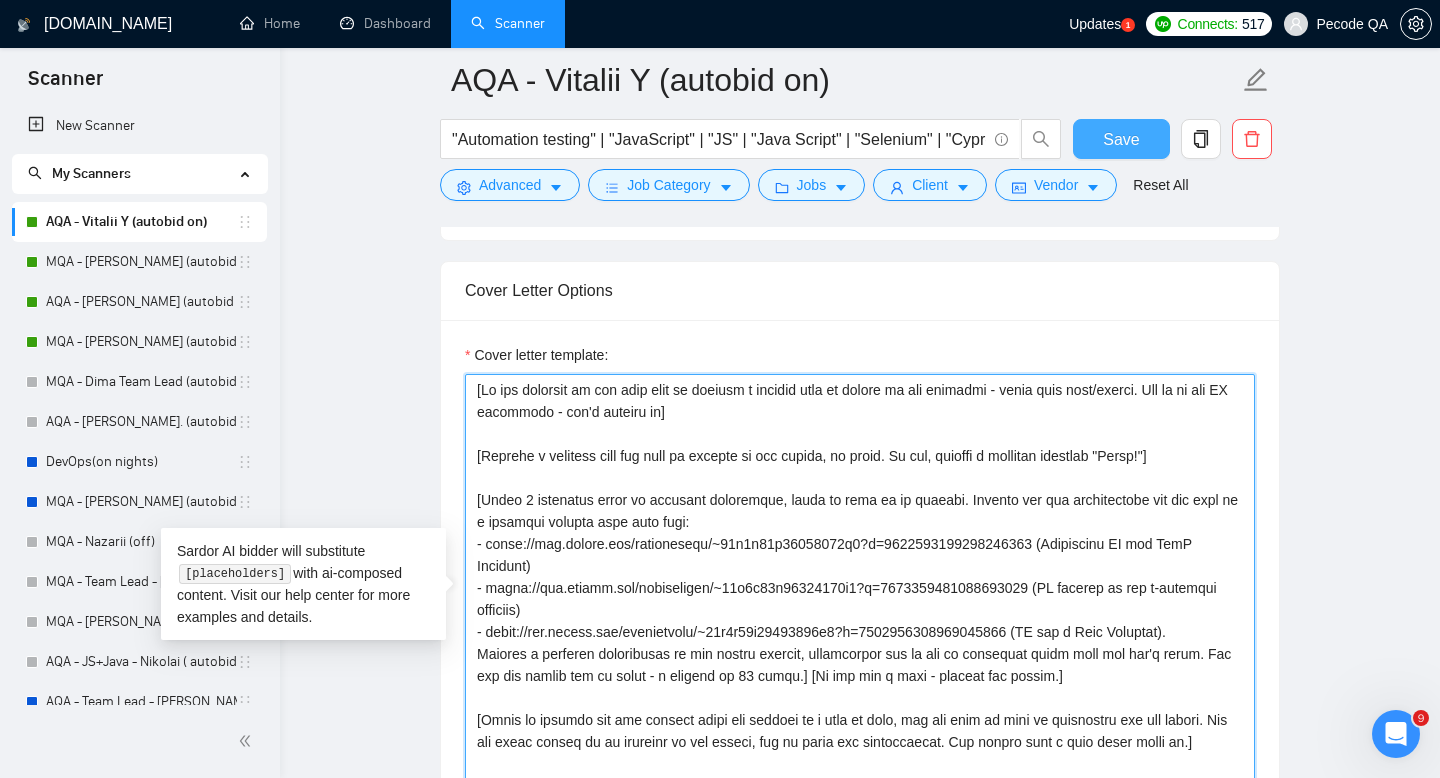 type on "[If the customer in the post asks to include a certain word or phrase in the response - write that word/phrase. But if it for AI detection - don't include it]
[Provide a greeting with the name or company of the client, if known. If not, provide a standard greeting "Hello!"]
[Write 2 sentences about my relevant experience, based on info at my account. Examine the job requirements and map them to a relevant project from this list:
- [URL][DOMAIN_NAME] (Automation QA for SaaS Platform)
- [URL][DOMAIN_NAME] (QA testing of the e-commerce platform)
- [URL][DOMAIN_NAME] (QA for a Data Platform).
Deliver a succinct description of the chosen project, emphasising how it and my expertise align with the job's needs. But the bid should not be large - a maximum of 60 words.] [Do not use a dash - instead use hyphen.]
[Offer to discuss all the det..." 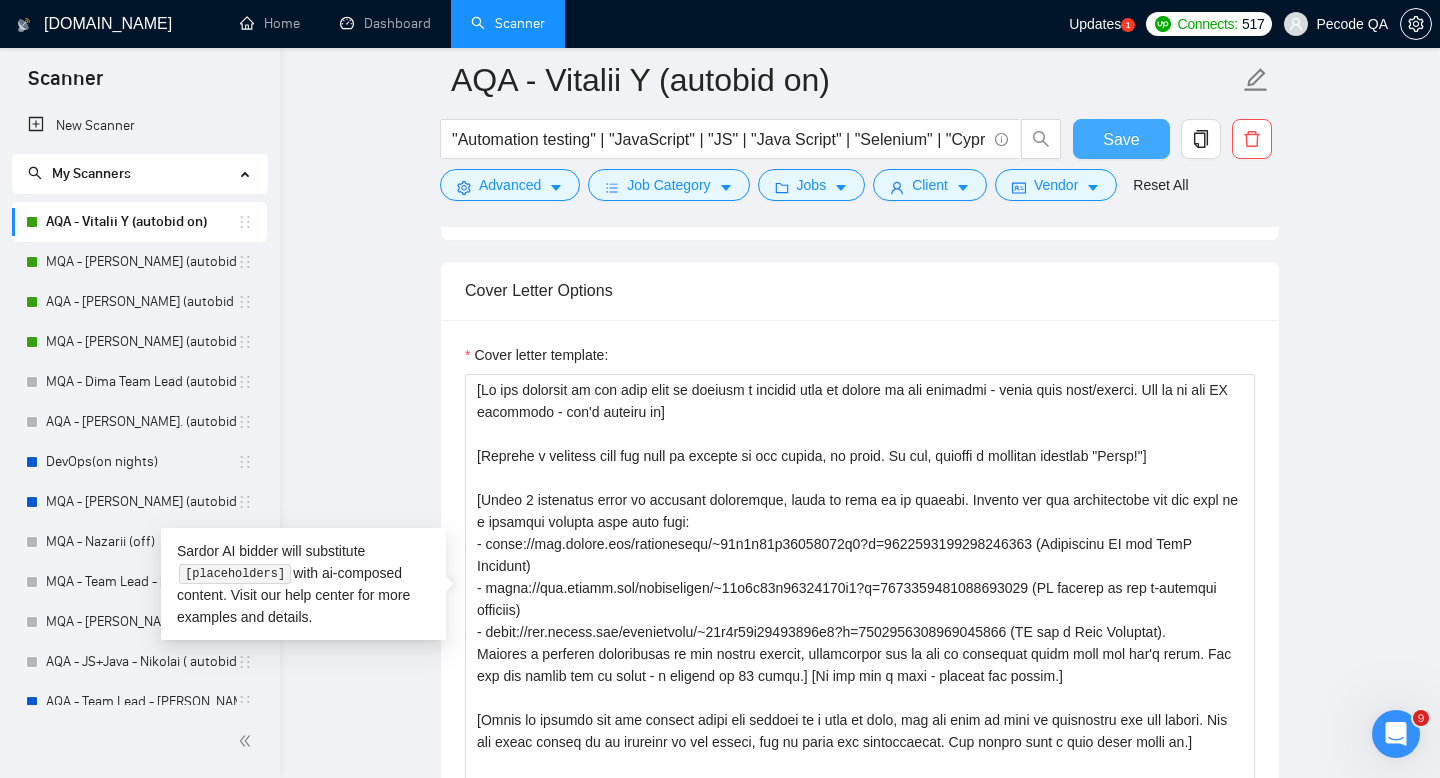 click on "Save" at bounding box center [1121, 139] 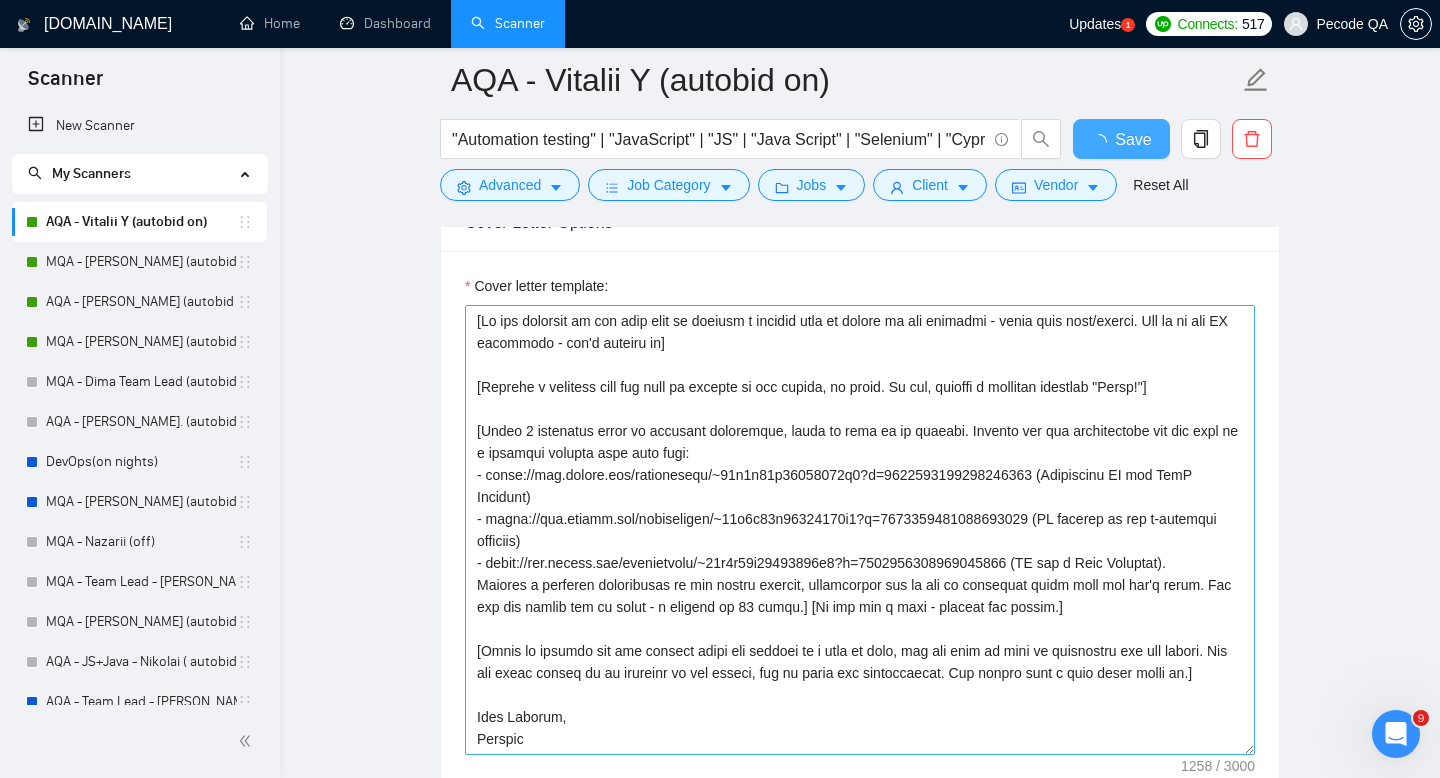 type 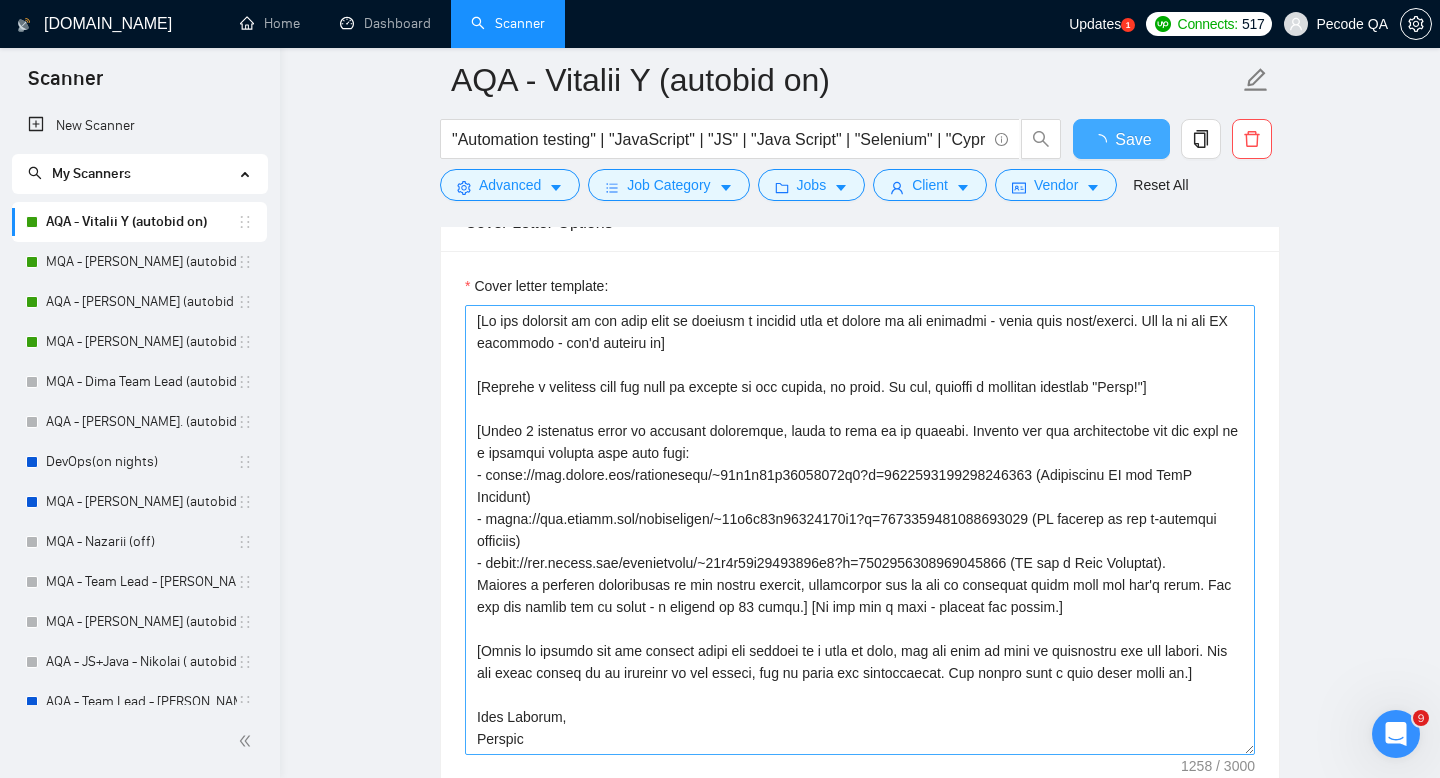 checkbox on "true" 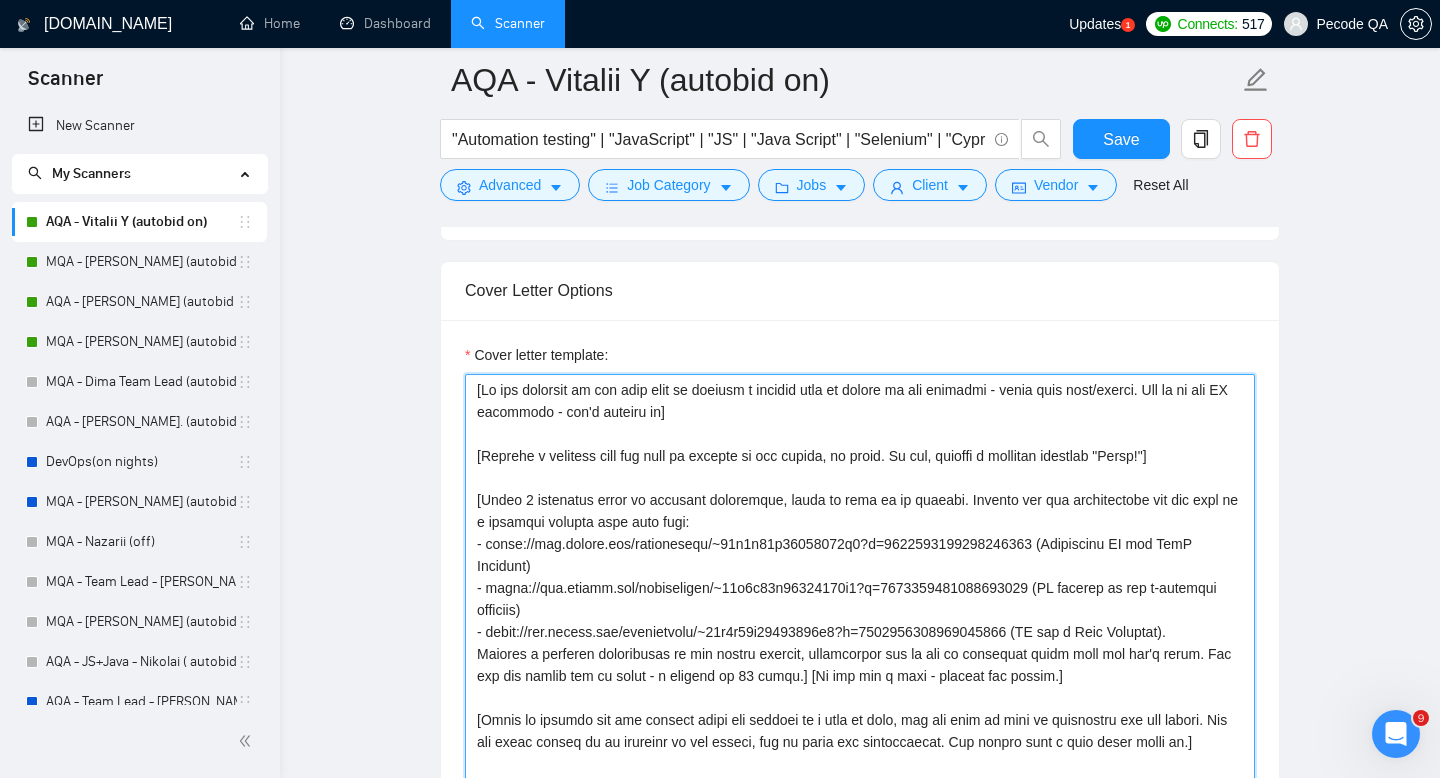 click on "Cover letter template:" at bounding box center [860, 599] 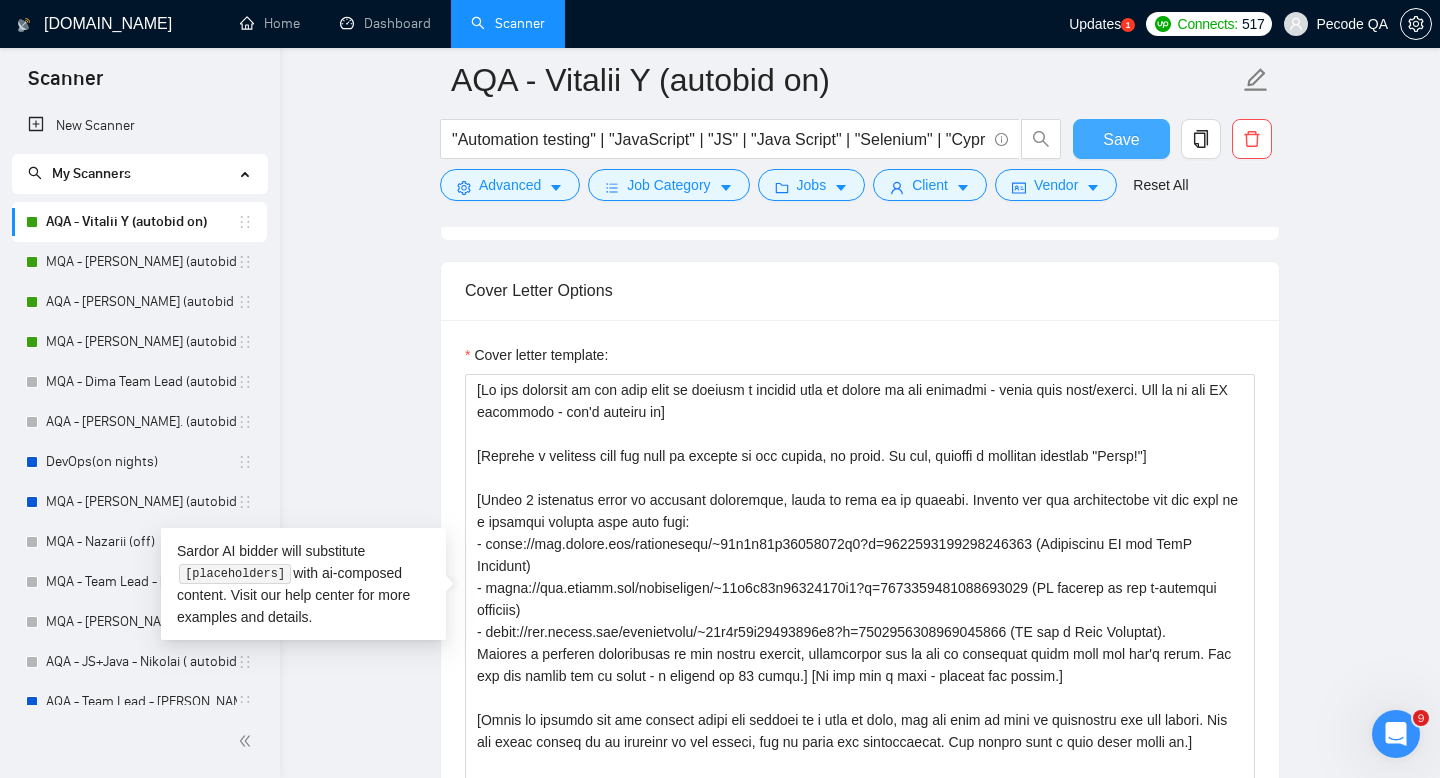 click on "Save" at bounding box center [1121, 139] 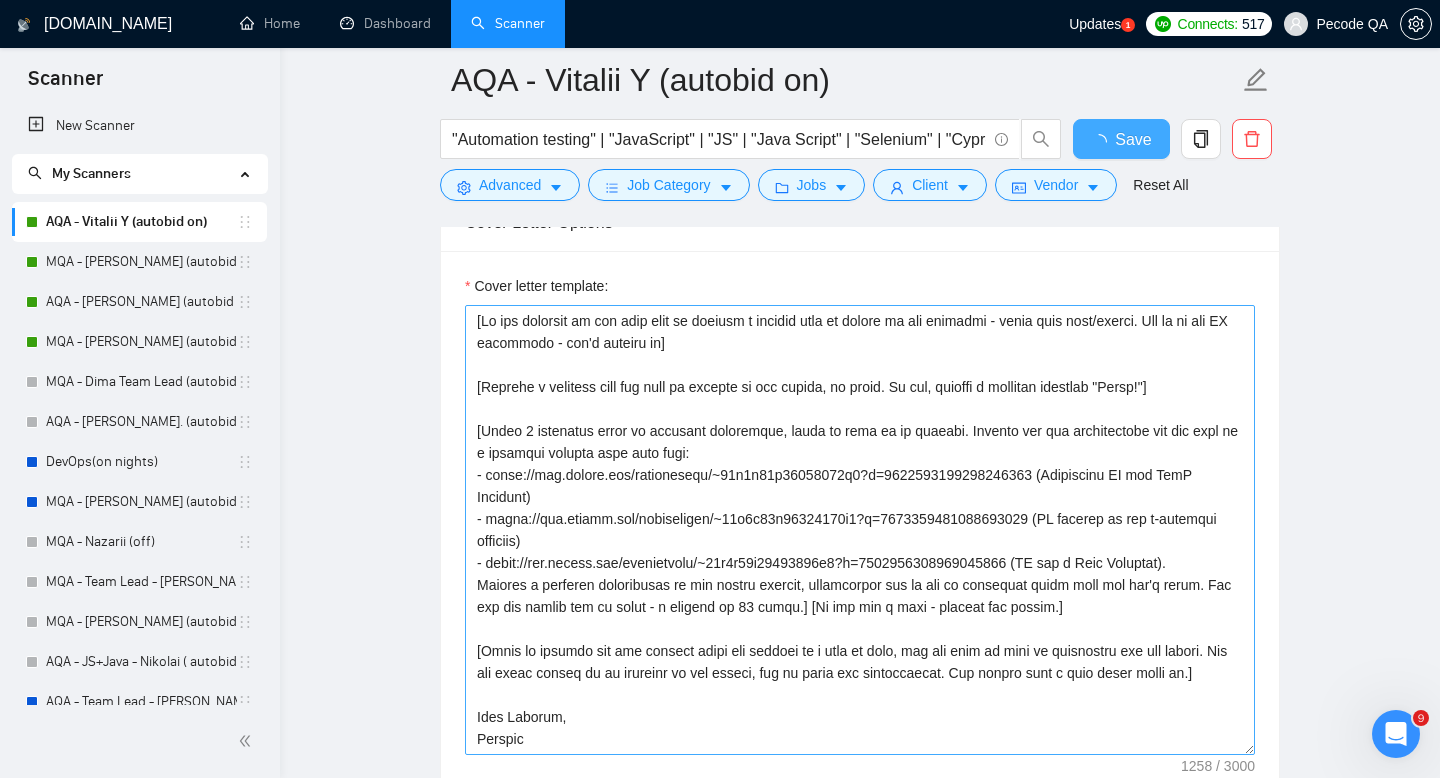 type 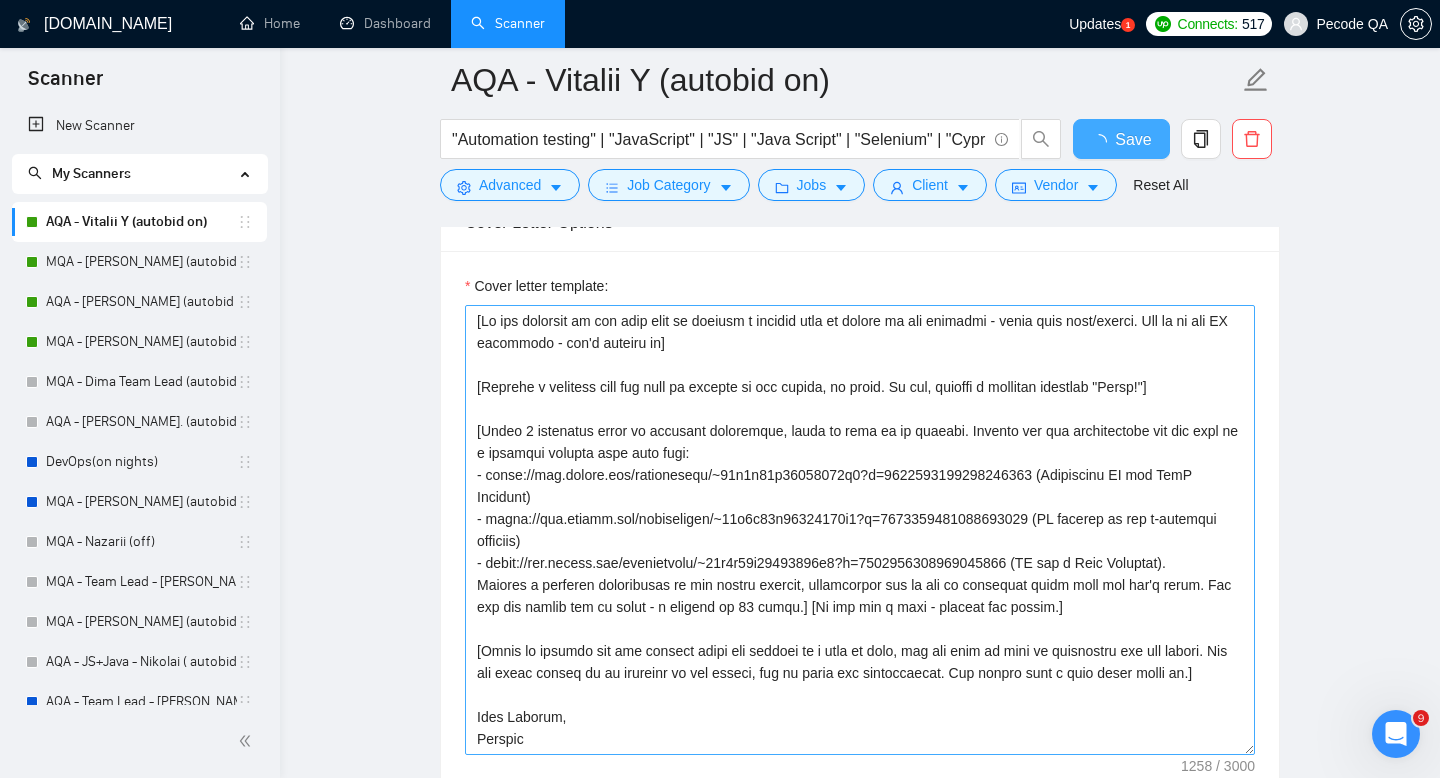checkbox on "true" 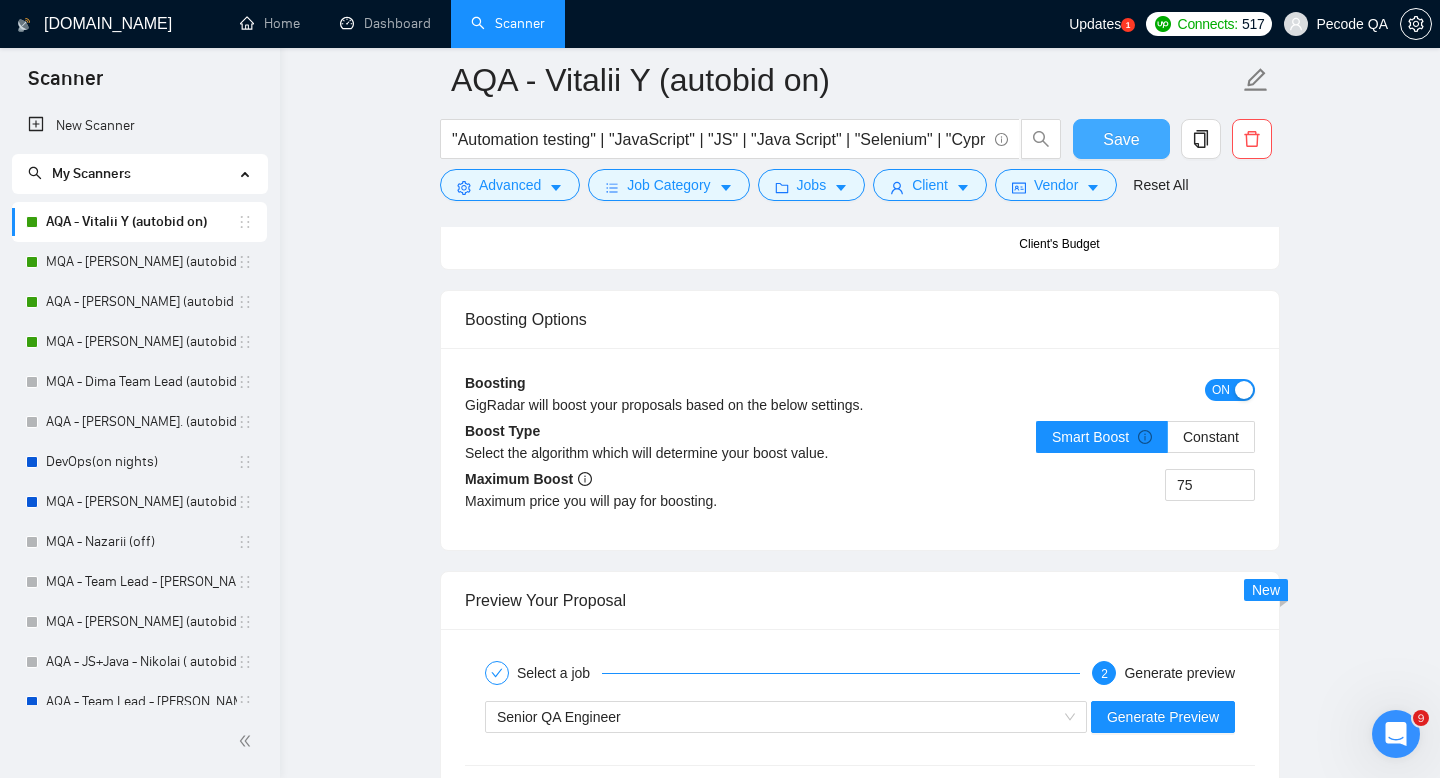 scroll, scrollTop: 3440, scrollLeft: 0, axis: vertical 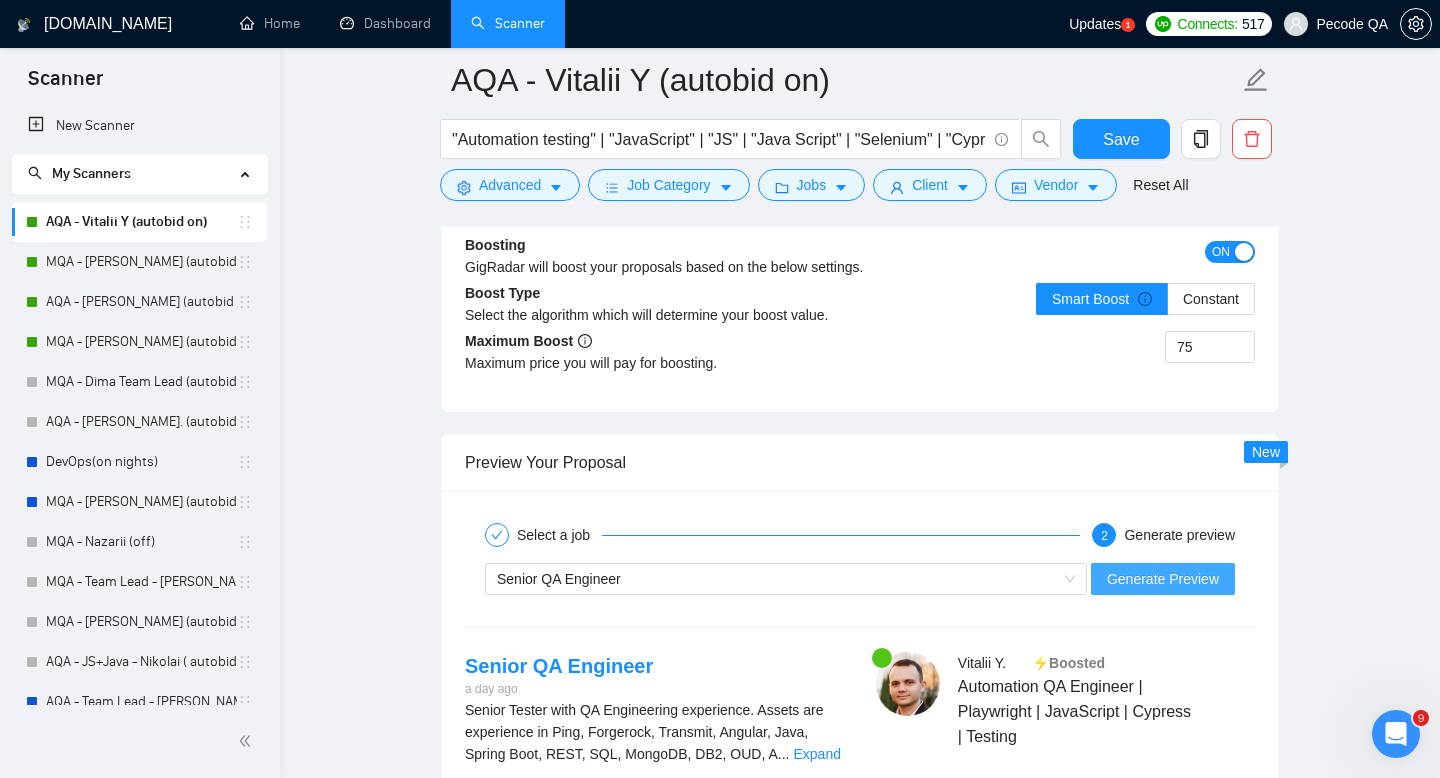 click on "Generate Preview" at bounding box center (1163, 579) 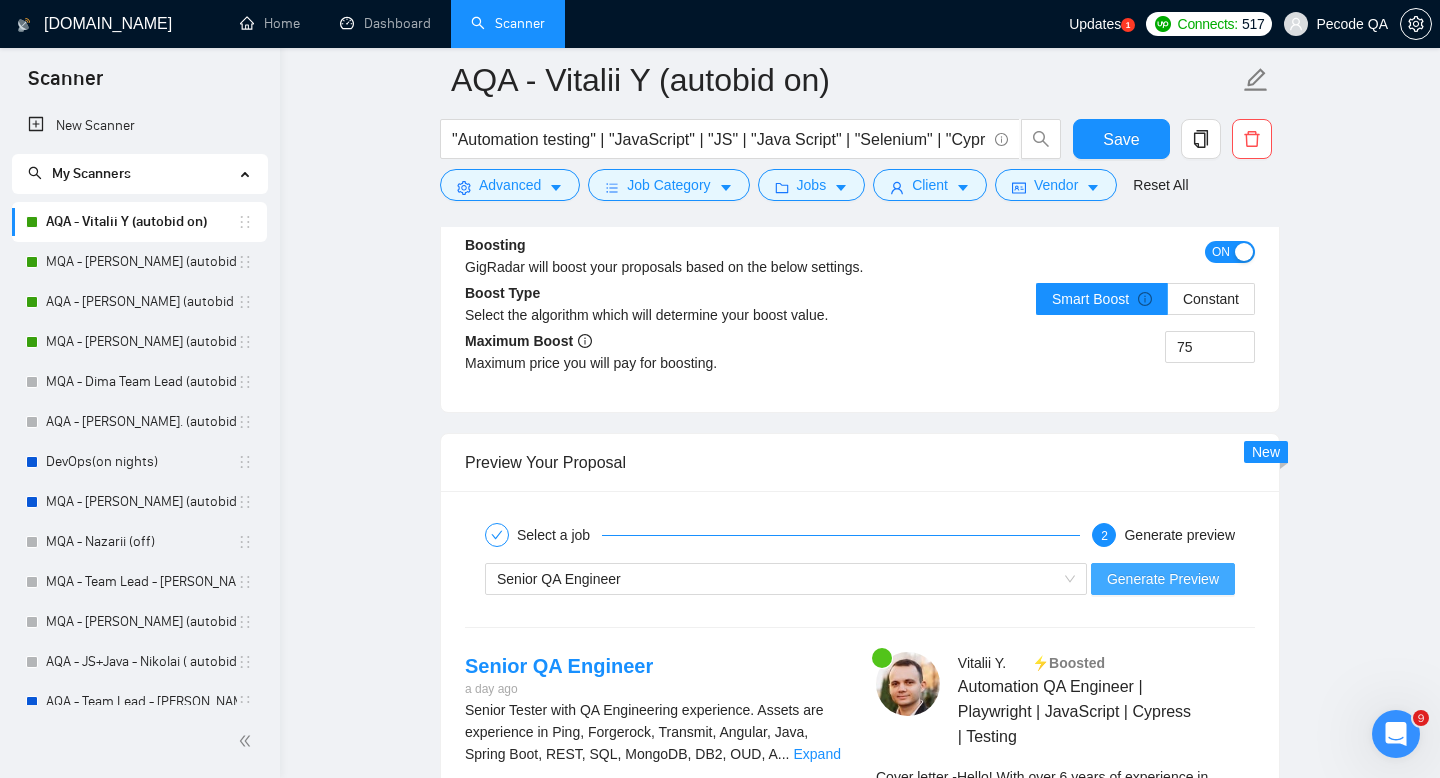 scroll, scrollTop: 3743, scrollLeft: 0, axis: vertical 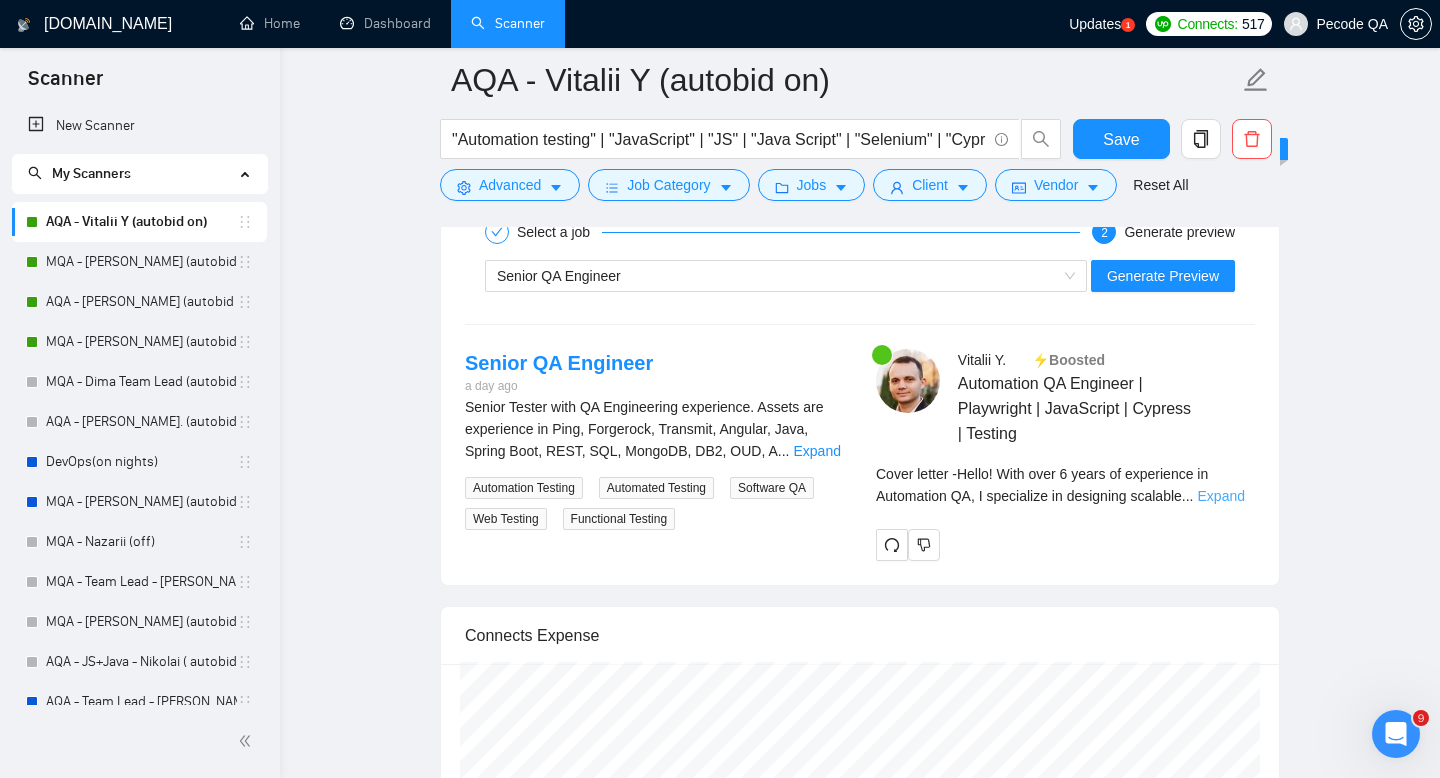 click on "Expand" at bounding box center (1221, 496) 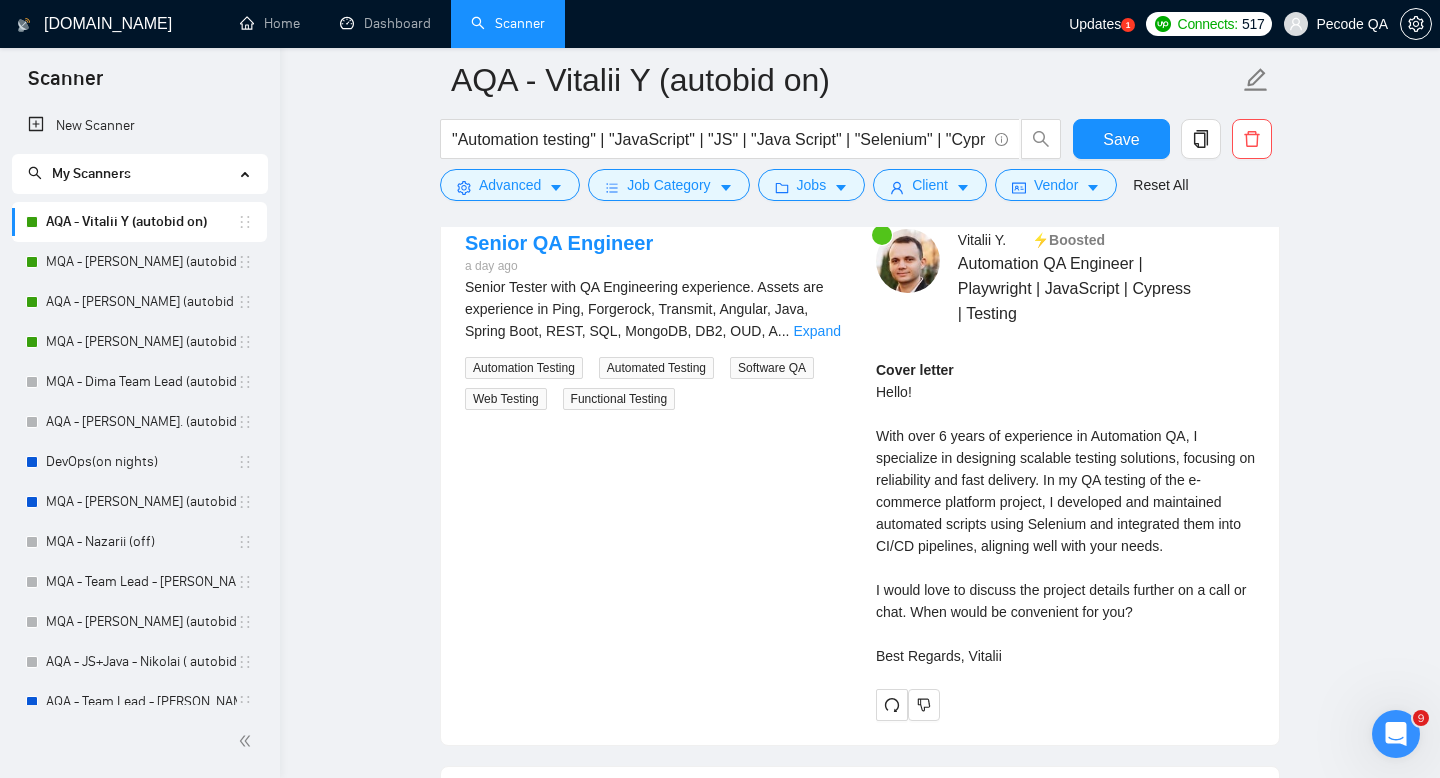 scroll, scrollTop: 3865, scrollLeft: 0, axis: vertical 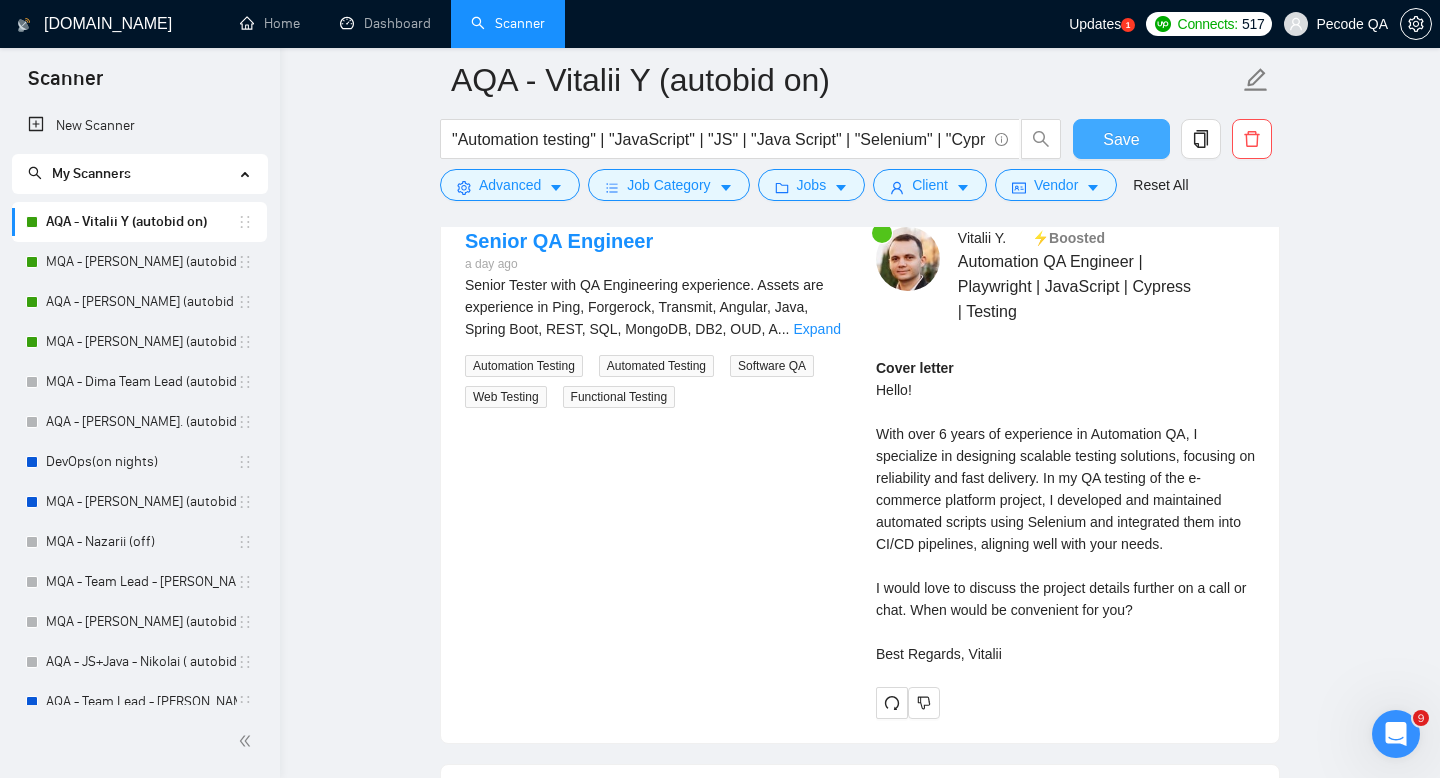 click on "Save" at bounding box center [1121, 139] 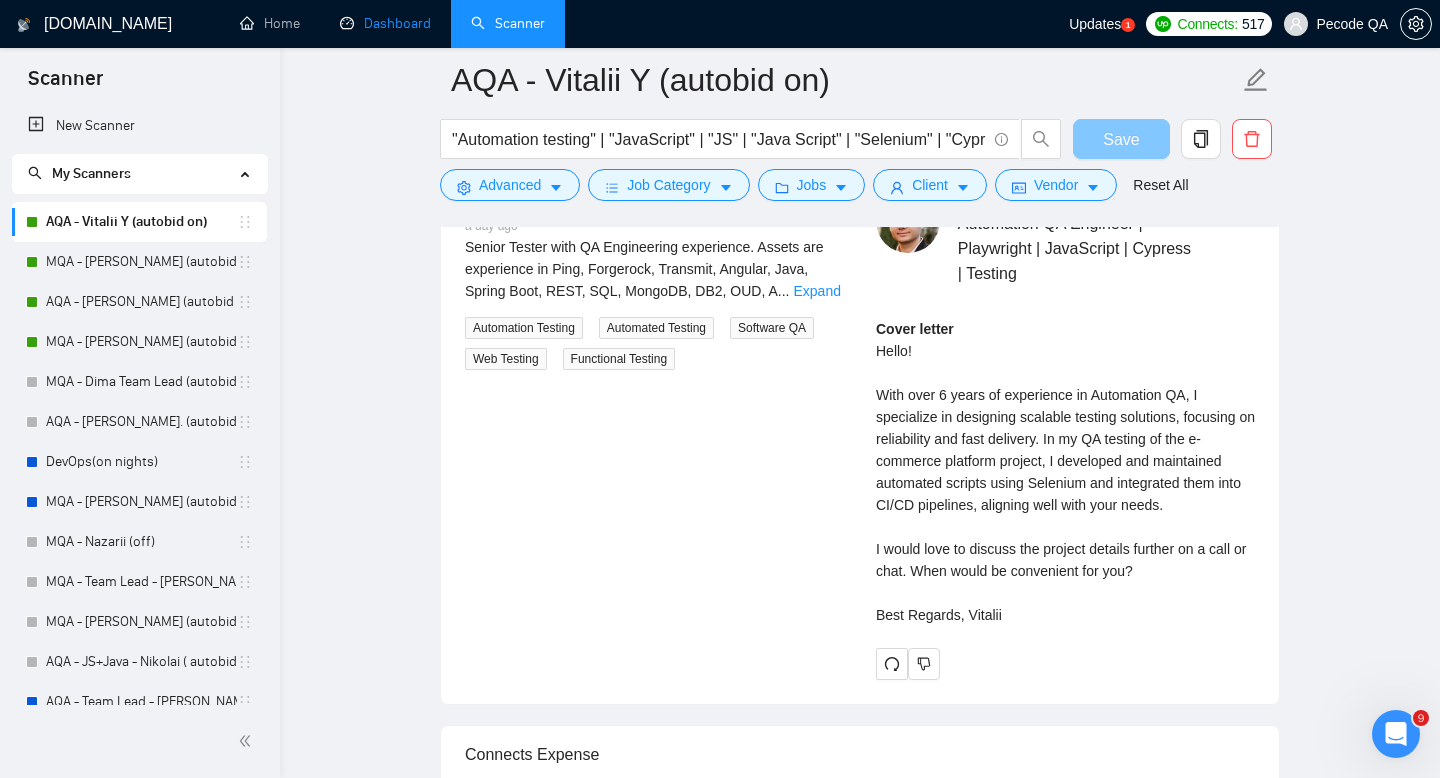 type 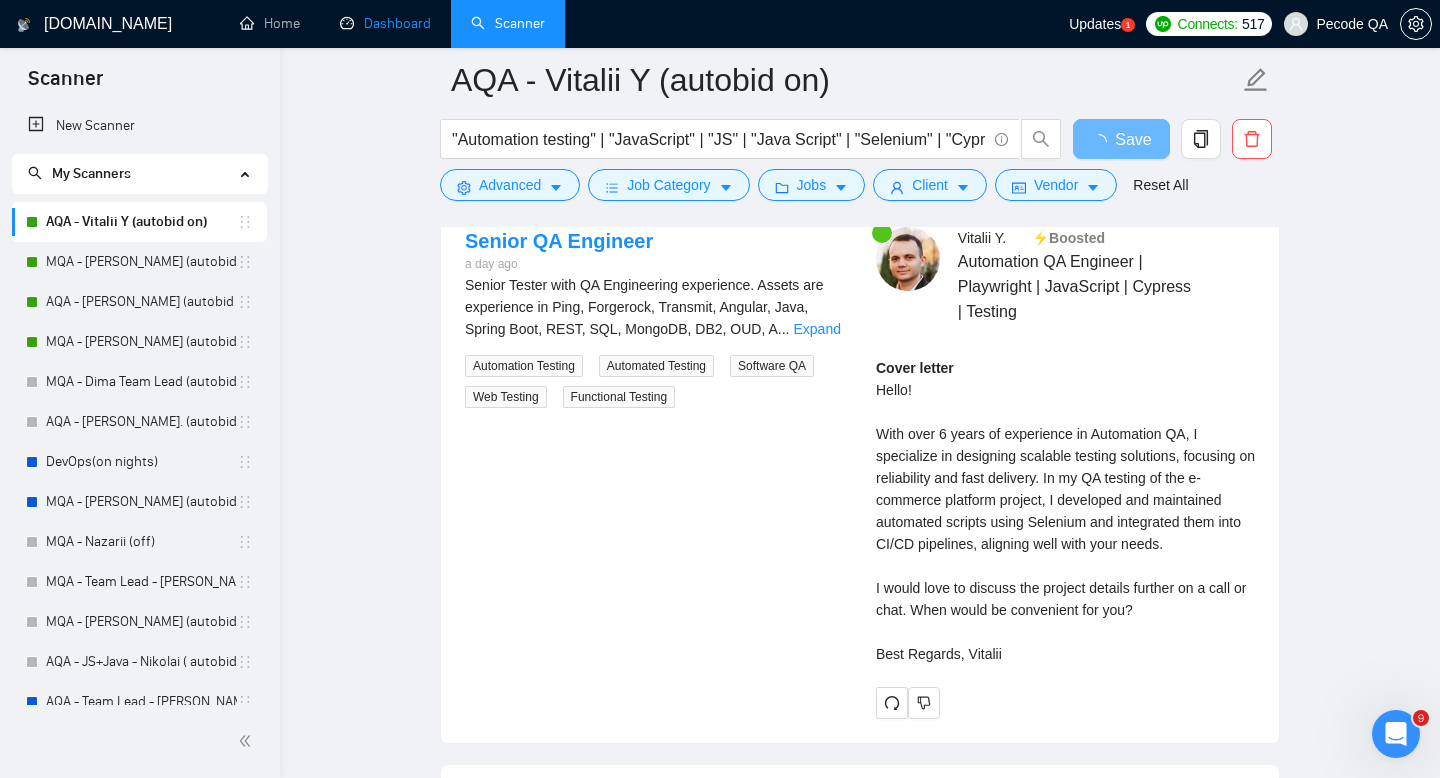 click on "Dashboard" at bounding box center (385, 23) 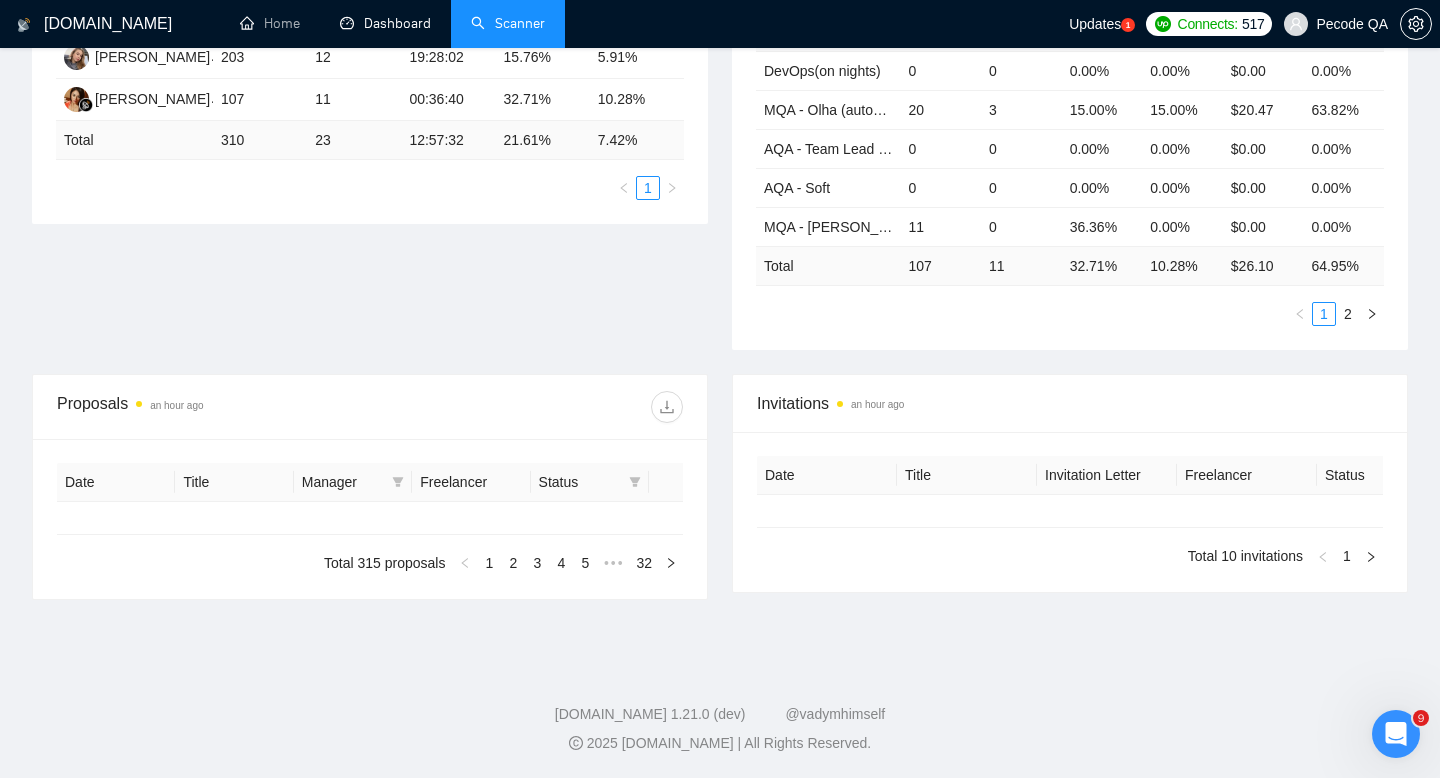 type on "[DATE]" 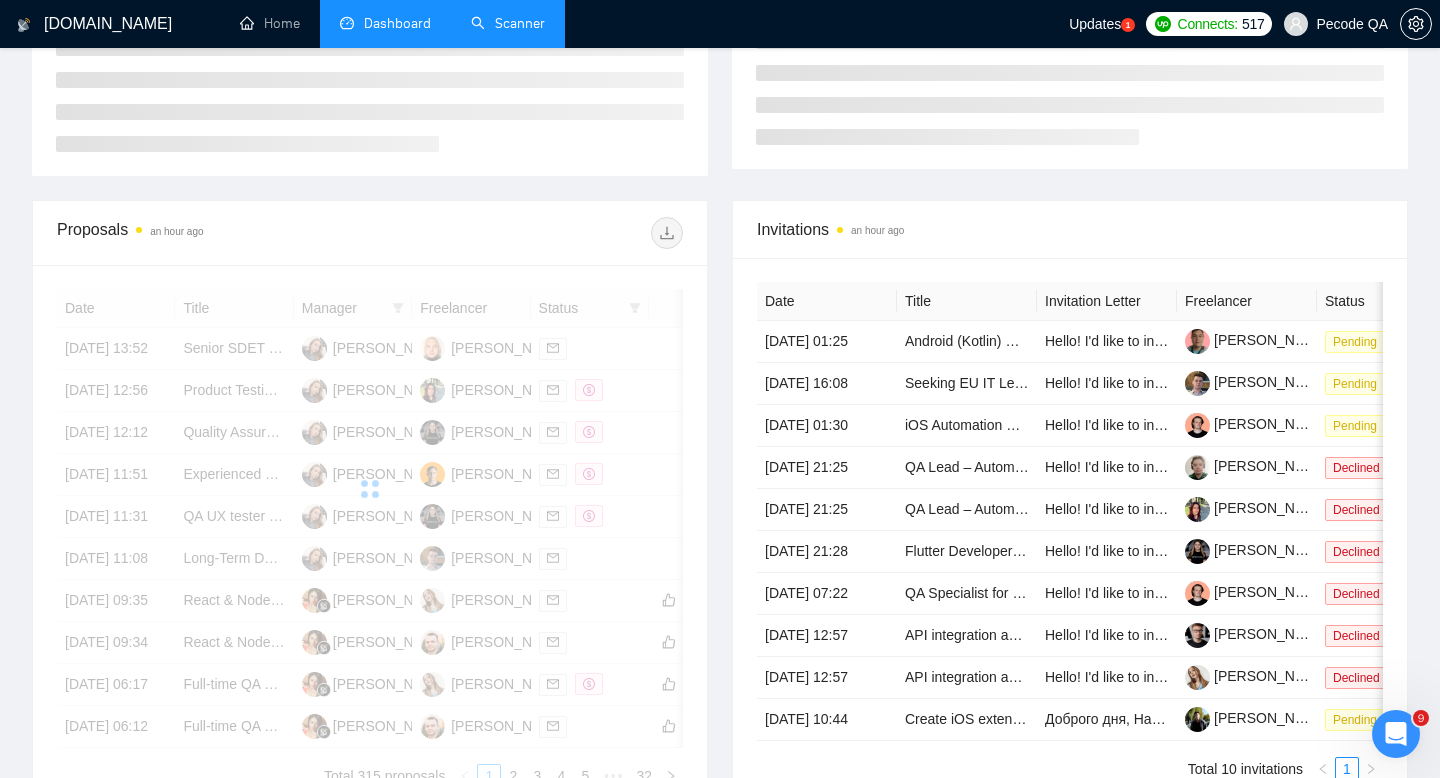 scroll, scrollTop: 442, scrollLeft: 0, axis: vertical 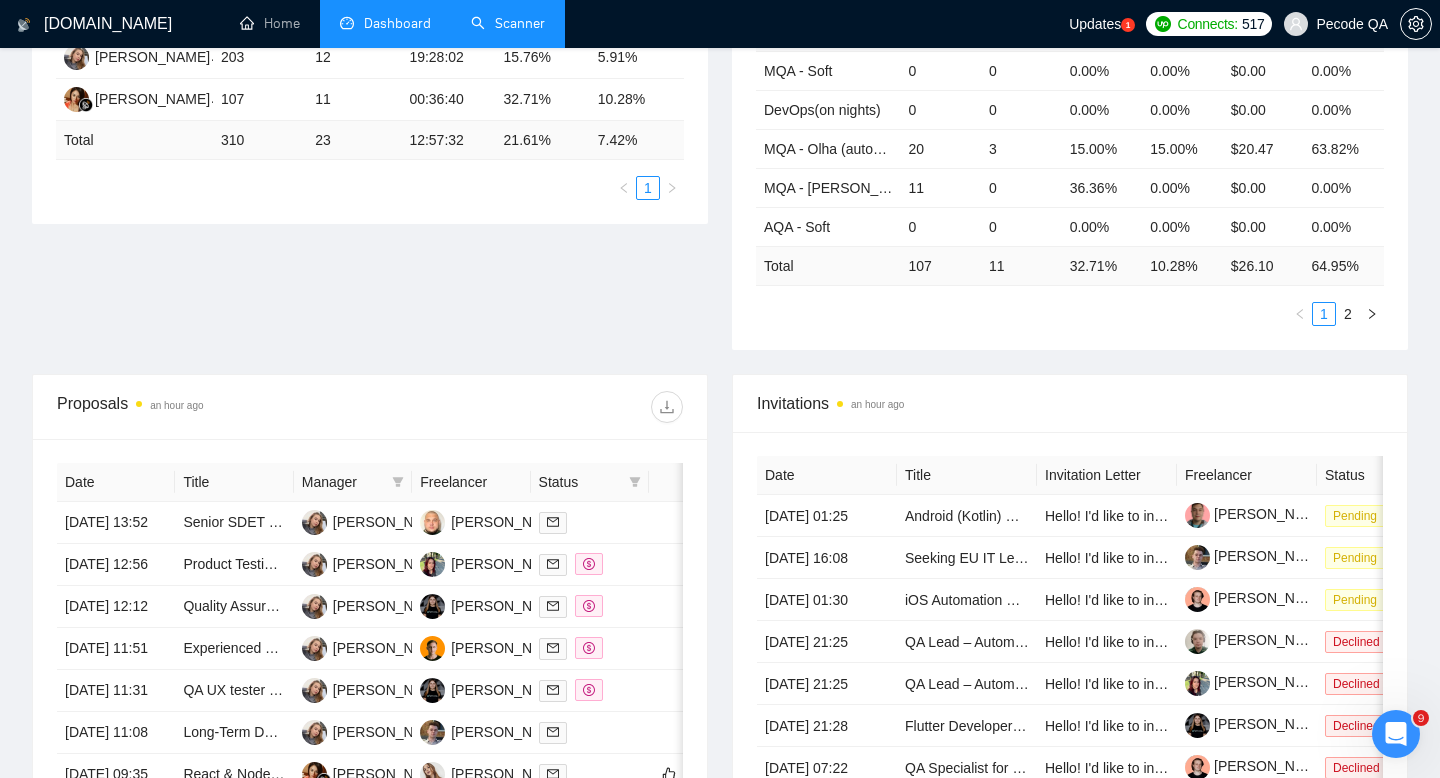 click on "Scanner" at bounding box center [508, 23] 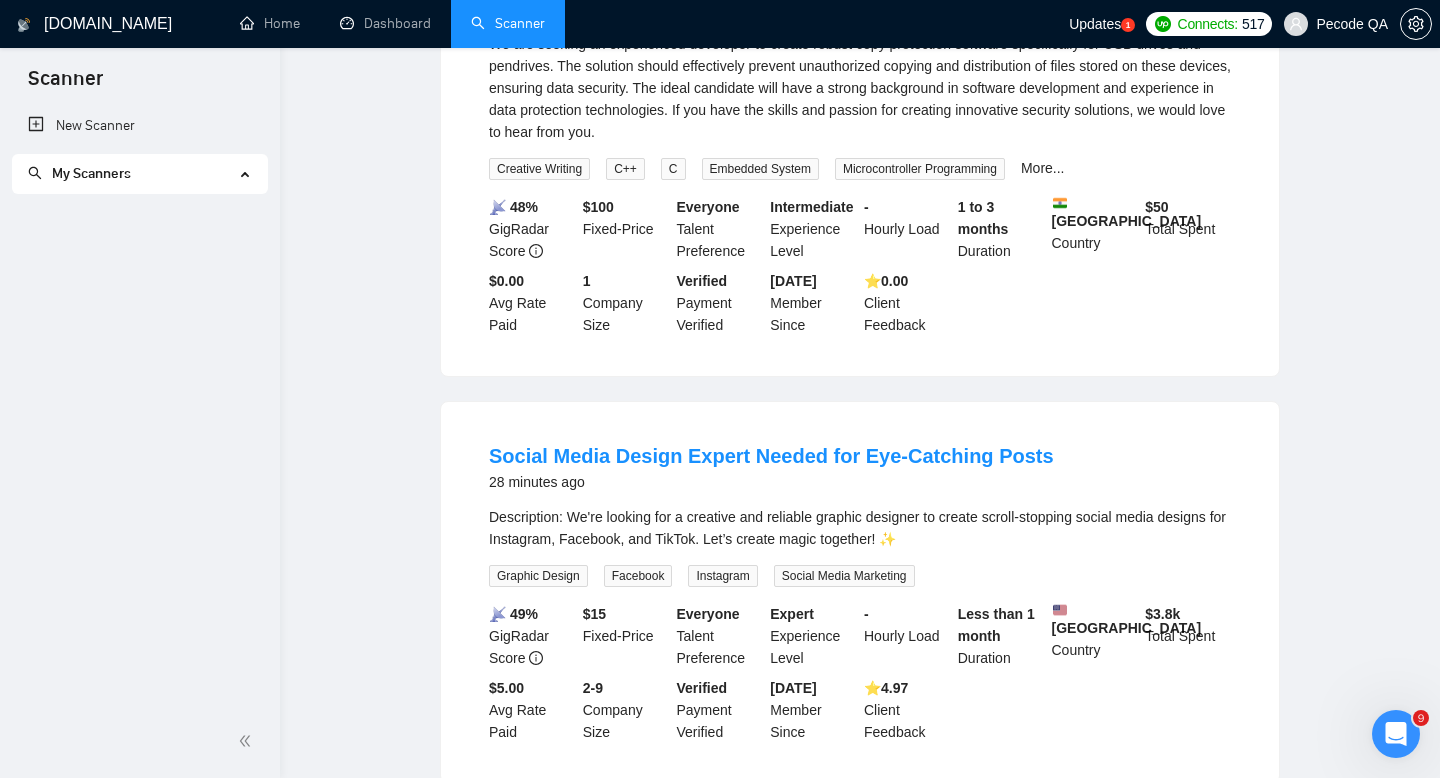 scroll, scrollTop: 0, scrollLeft: 0, axis: both 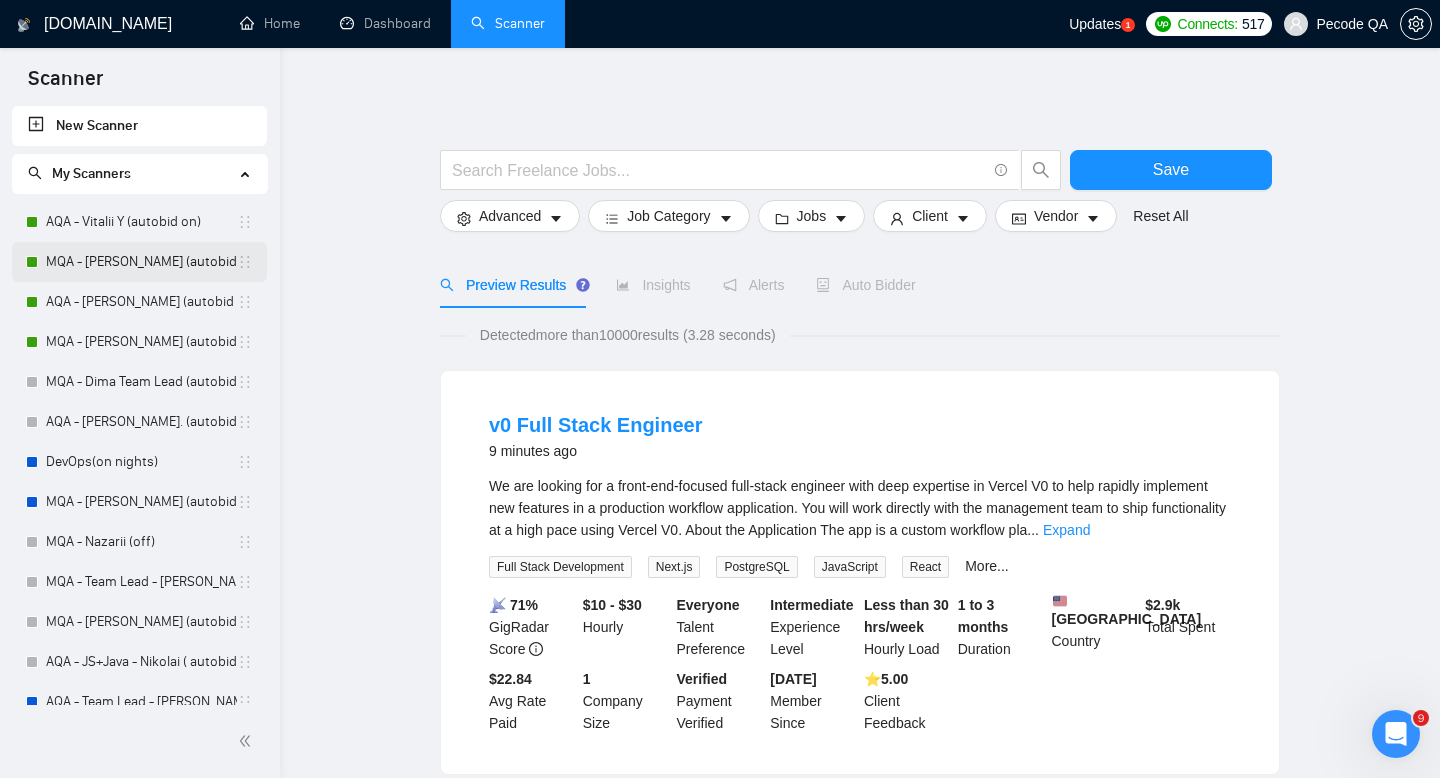 click on "MQA - [PERSON_NAME] (autobid night on )" at bounding box center (141, 262) 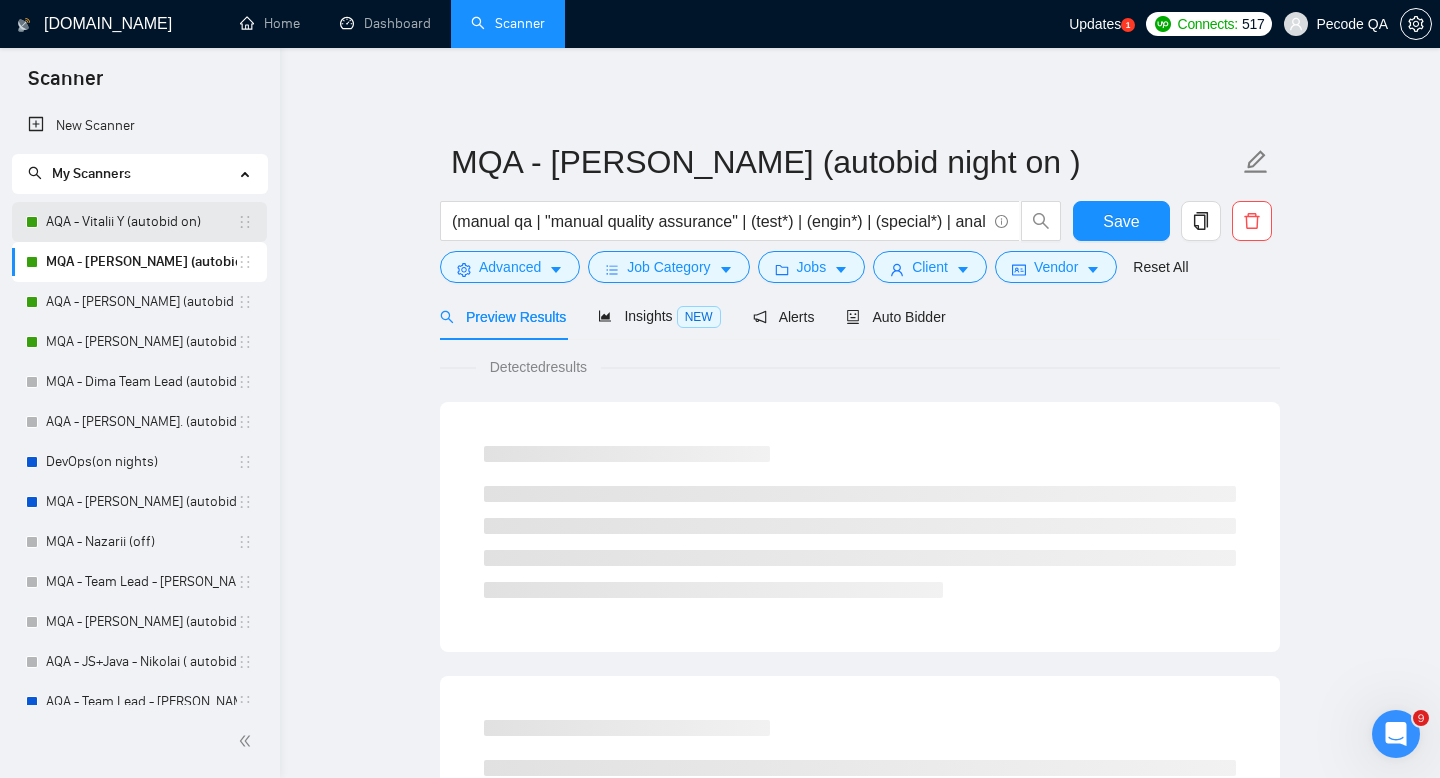 click on "AQA - Vitalii Y (autobid on)" at bounding box center (141, 222) 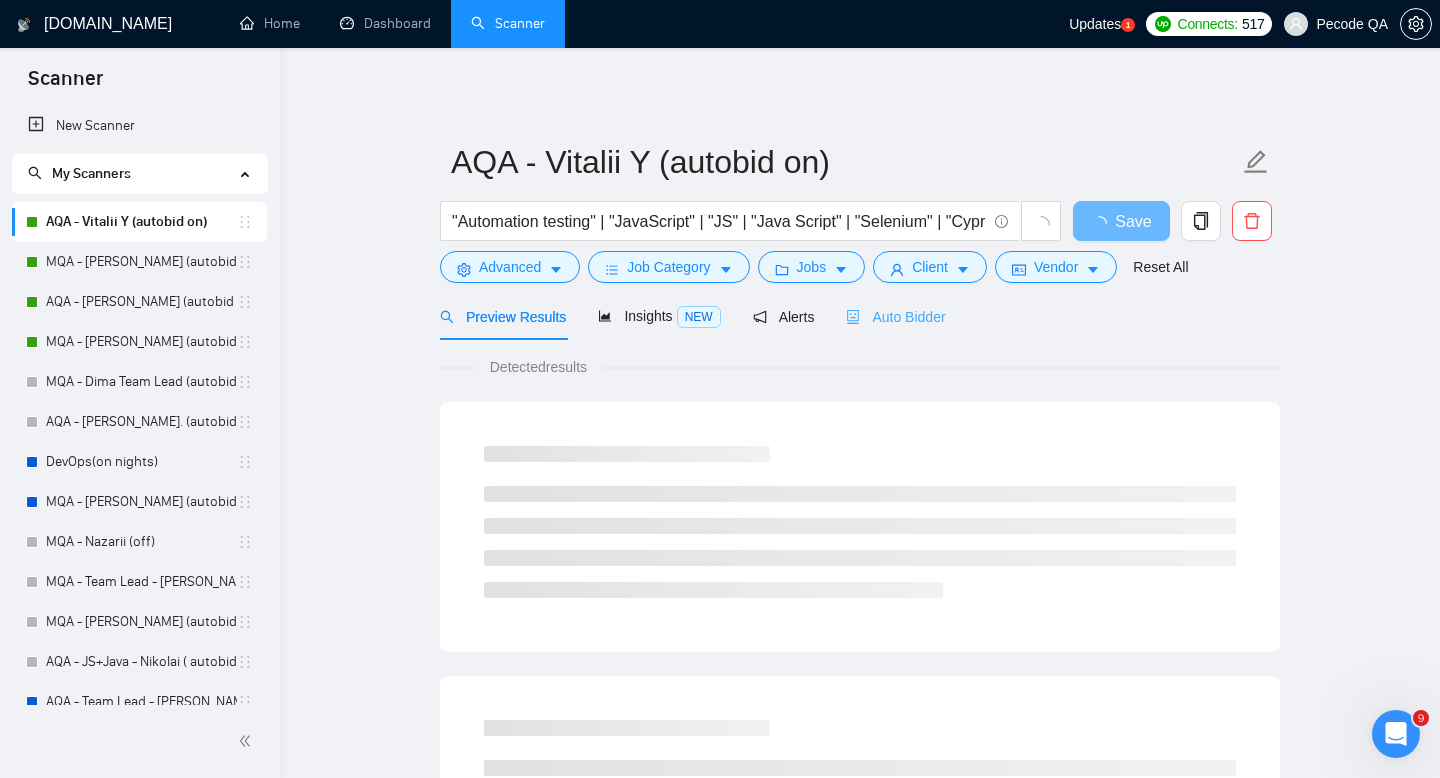 click on "Auto Bidder" at bounding box center [895, 316] 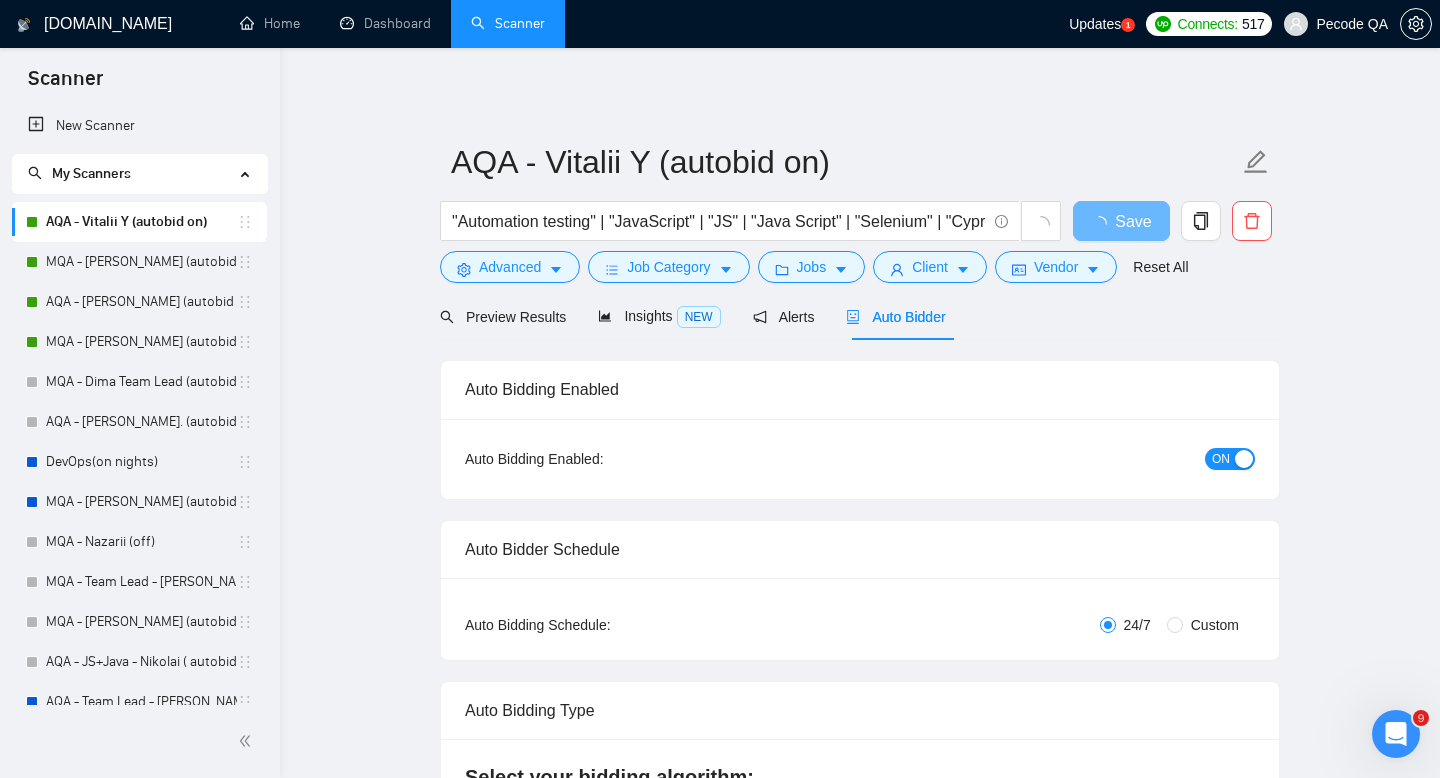 type 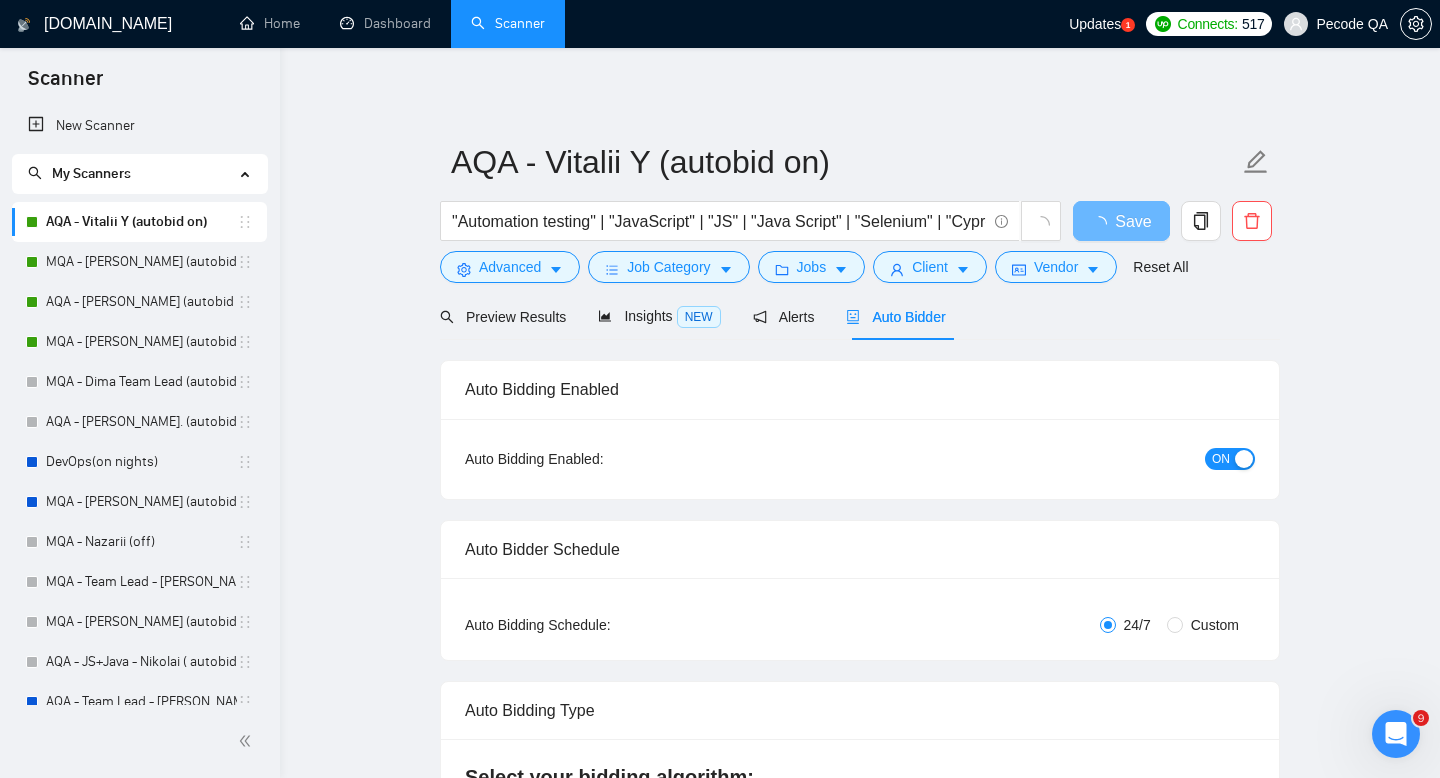 radio on "false" 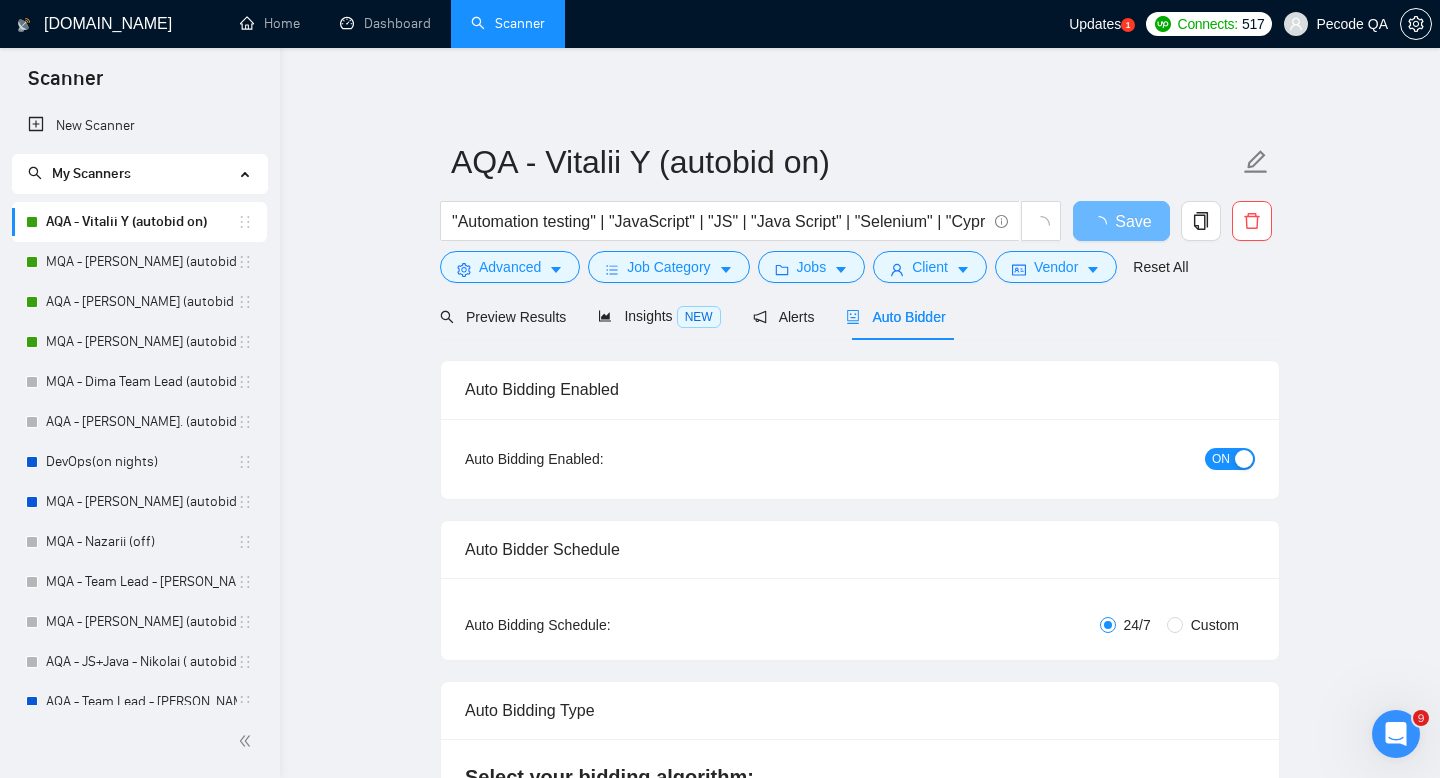 checkbox on "true" 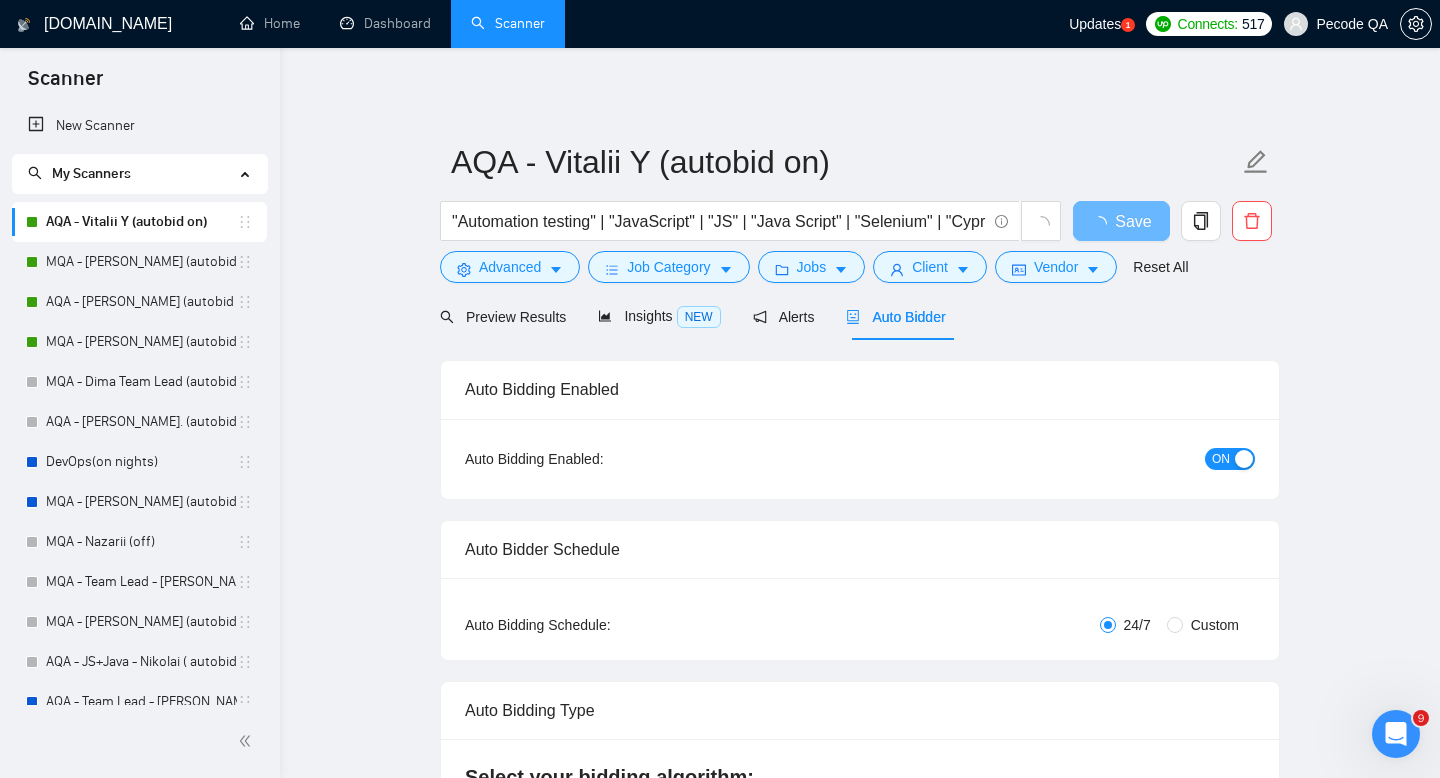 checkbox on "true" 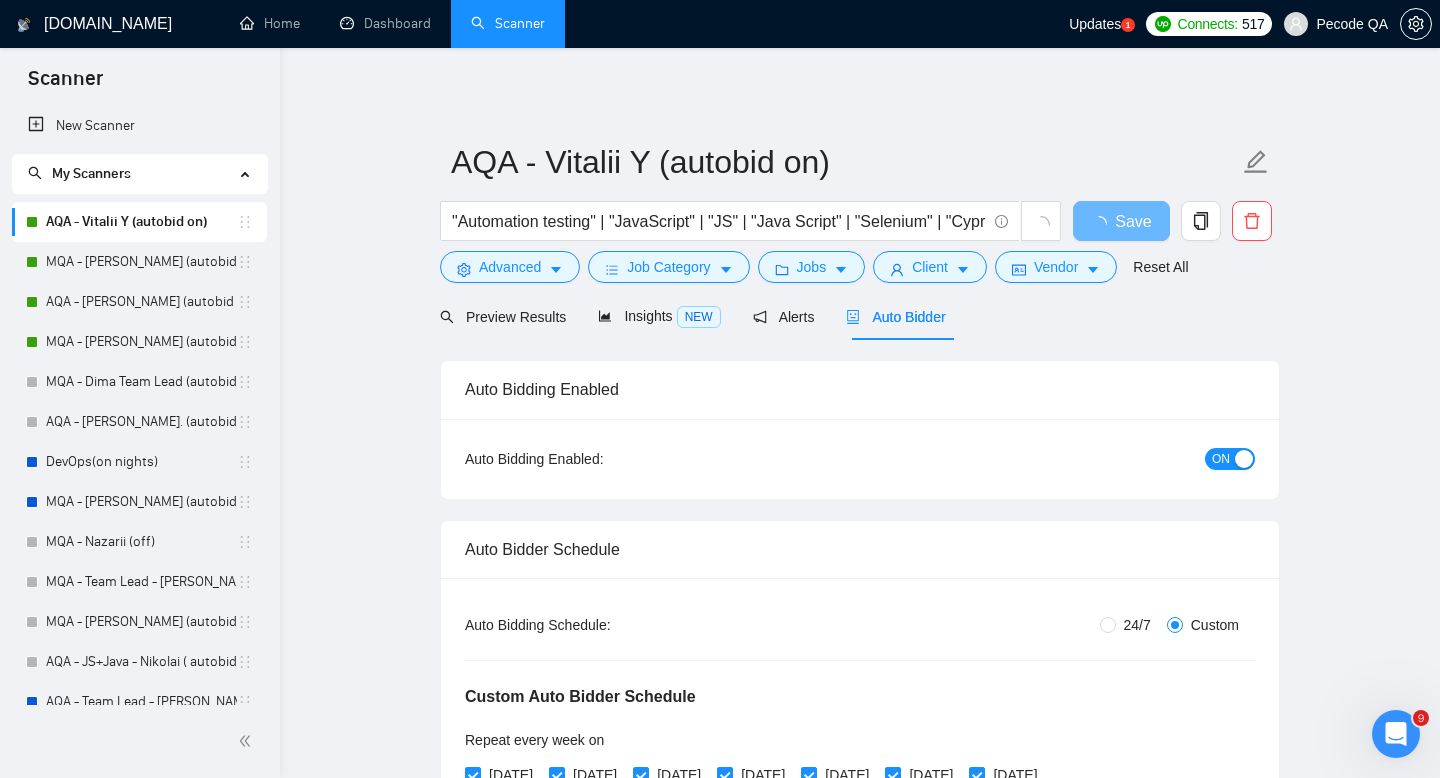 type 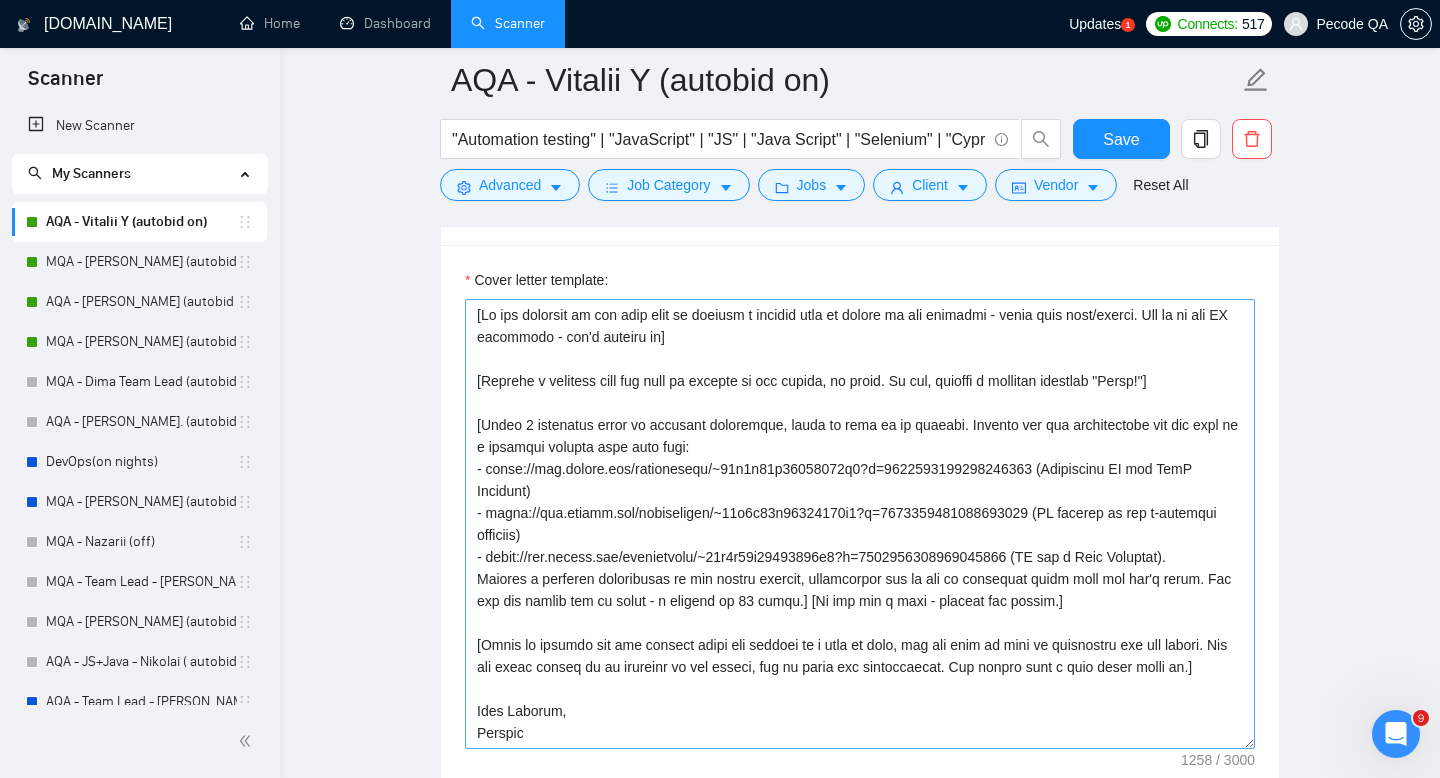 scroll, scrollTop: 2068, scrollLeft: 0, axis: vertical 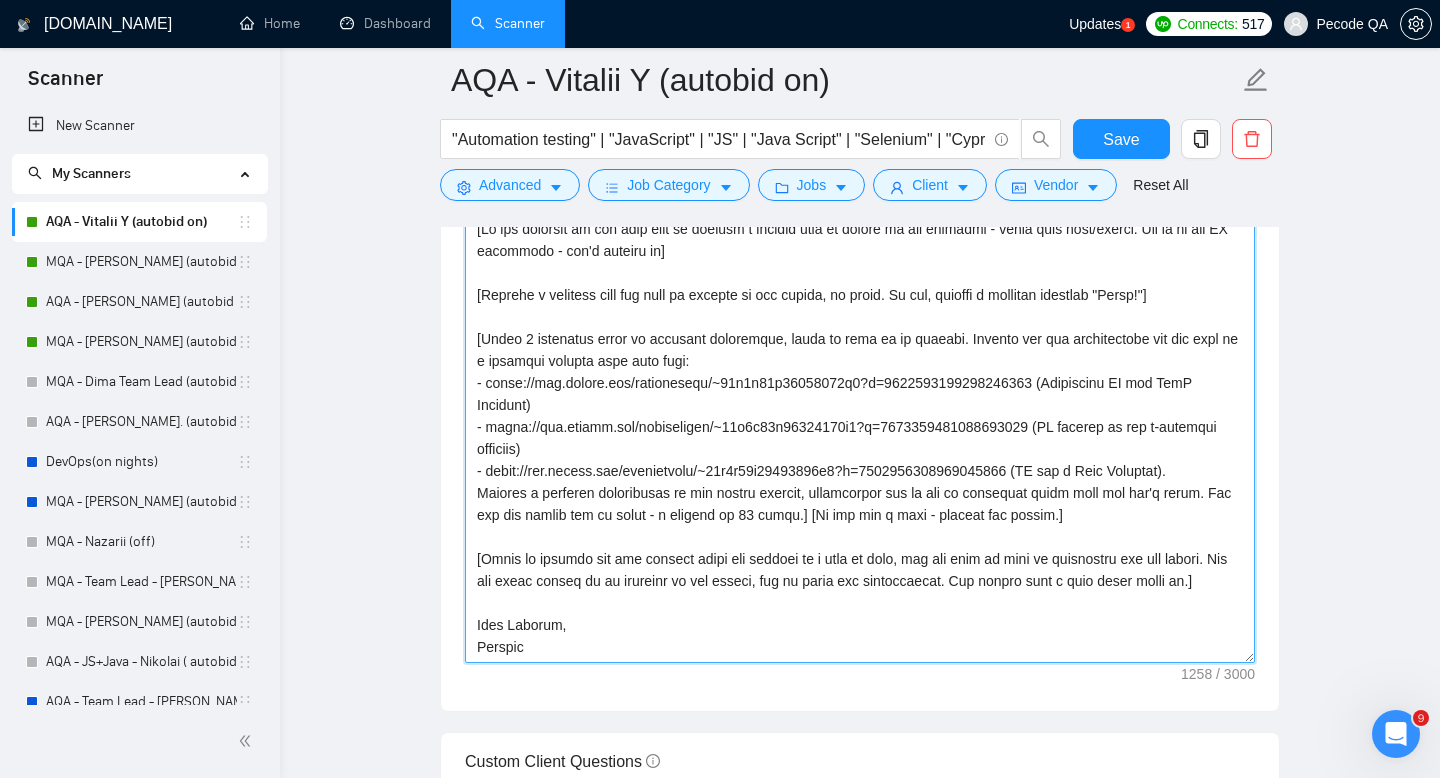 click on "Cover letter template:" at bounding box center (860, 438) 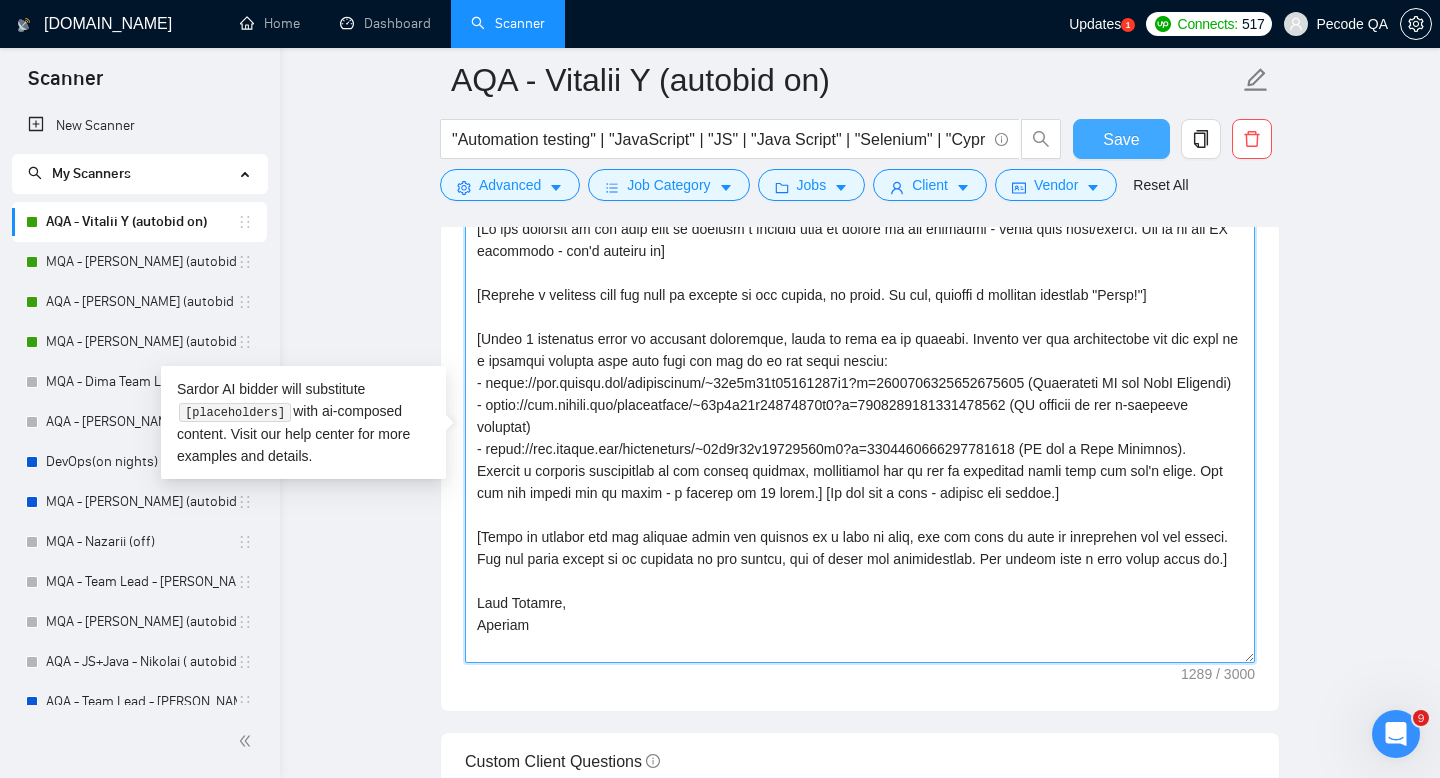 type on "[If the customer in the post asks to include a certain word or phrase in the response - write that word/phrase. But if it for AI detection - don't include it]
[Provide a greeting with the name or company of the client, if known. If not, provide a standard greeting "Hello!"]
[Write 2 sentences about my relevant experience, based on info at my account. Examine the job requirements and map them to a relevant project from this list and add it to the cover letter:
- [URL][DOMAIN_NAME] (Automation QA for SaaS Platform)
- [URL][DOMAIN_NAME] (QA testing of the e-commerce platform)
- [URL][DOMAIN_NAME] (QA for a Data Platform).
Deliver a succinct description of the chosen project, emphasising how it and my expertise align with the job's needs. But the bid should not be large - a maximum of 60 words.] [Do not use a dash - instead use hyphen.]..." 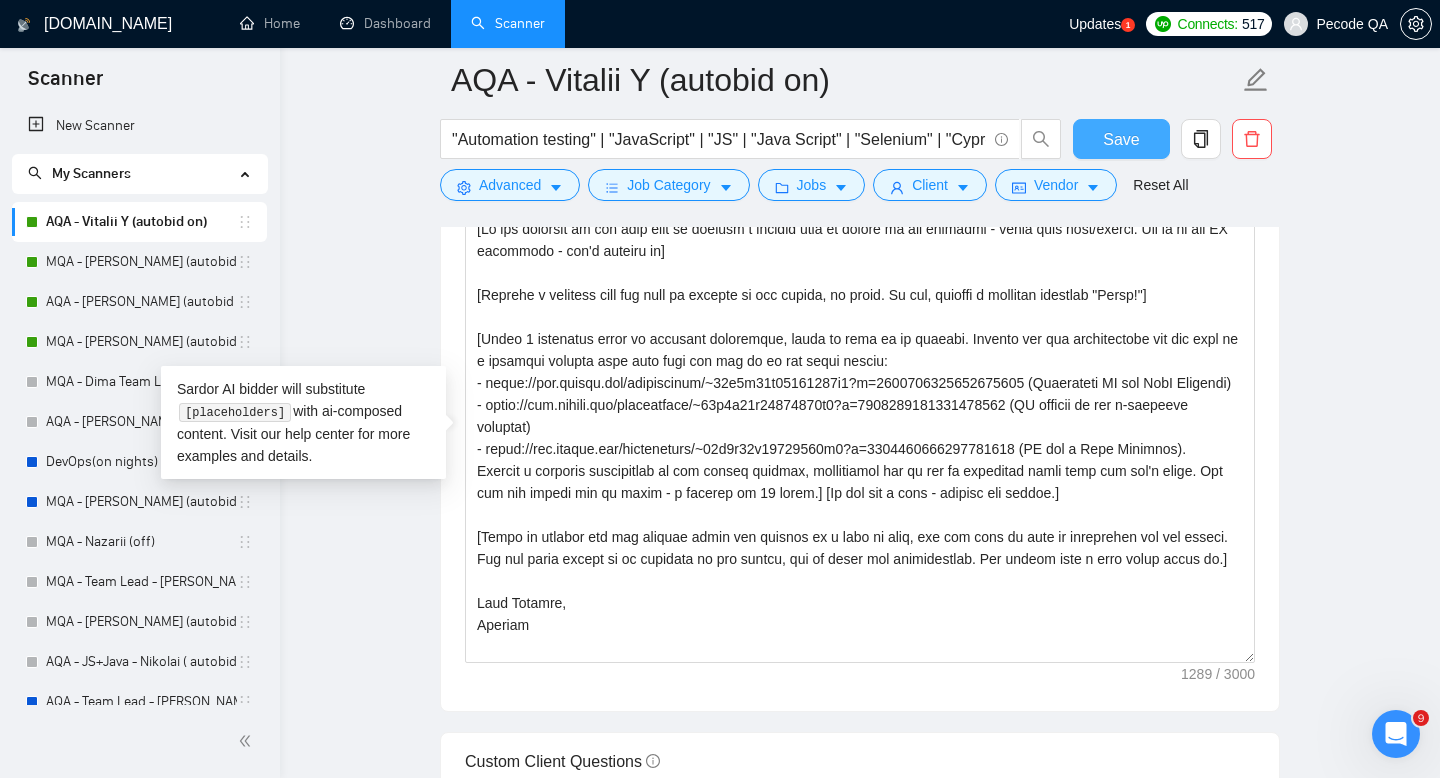 click on "Save" at bounding box center (1121, 139) 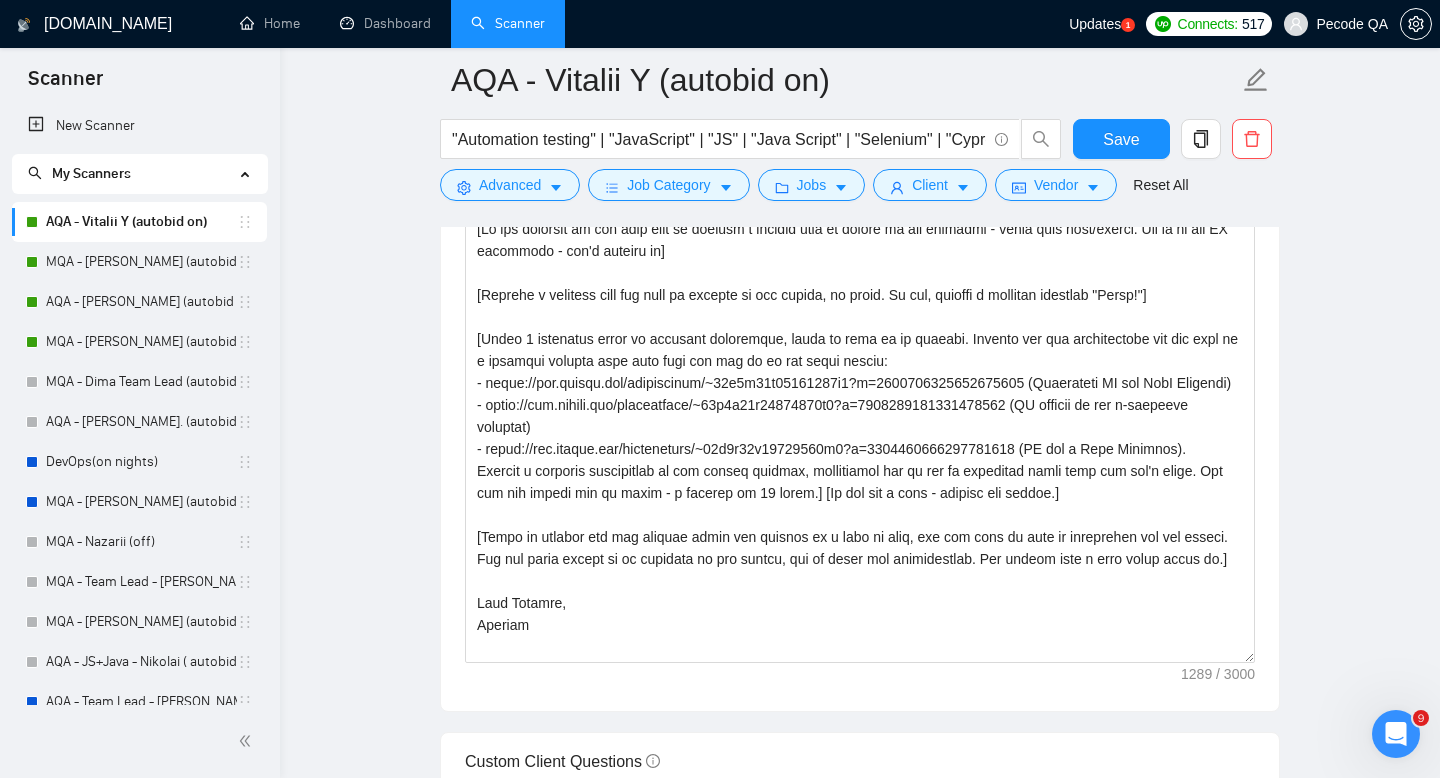 click on "AQA - Vitalii Y (autobid on) "Automation testing" | "JavaScript" | "JS" | "Java Script" | "Selenium" | "Cypress" | "Webdriver" | "AQA" | " Playwright" | "Mocha" | "Chai" Save Advanced   Job Category   Jobs   Client   Vendor   Reset All" at bounding box center [860, 129] 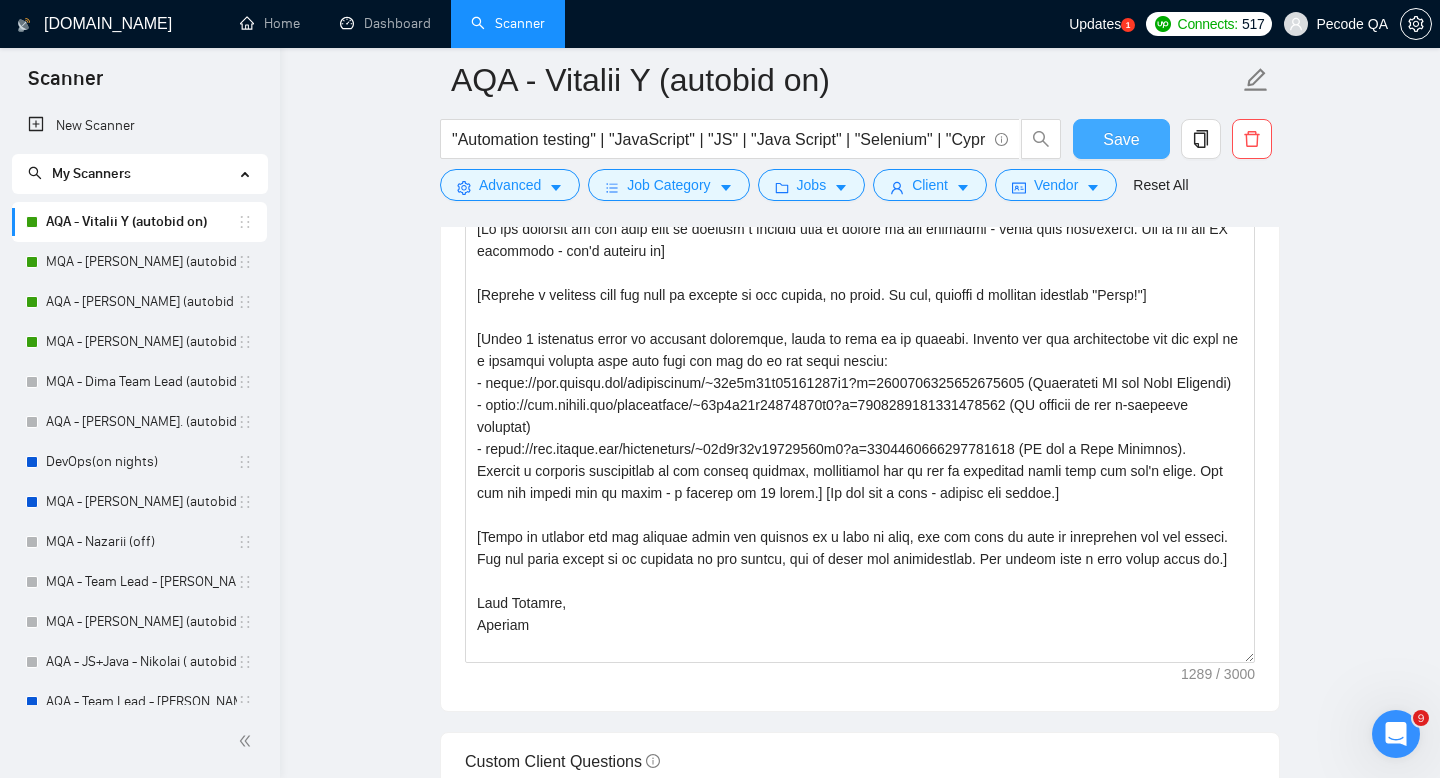 click on "Save" at bounding box center [1121, 139] 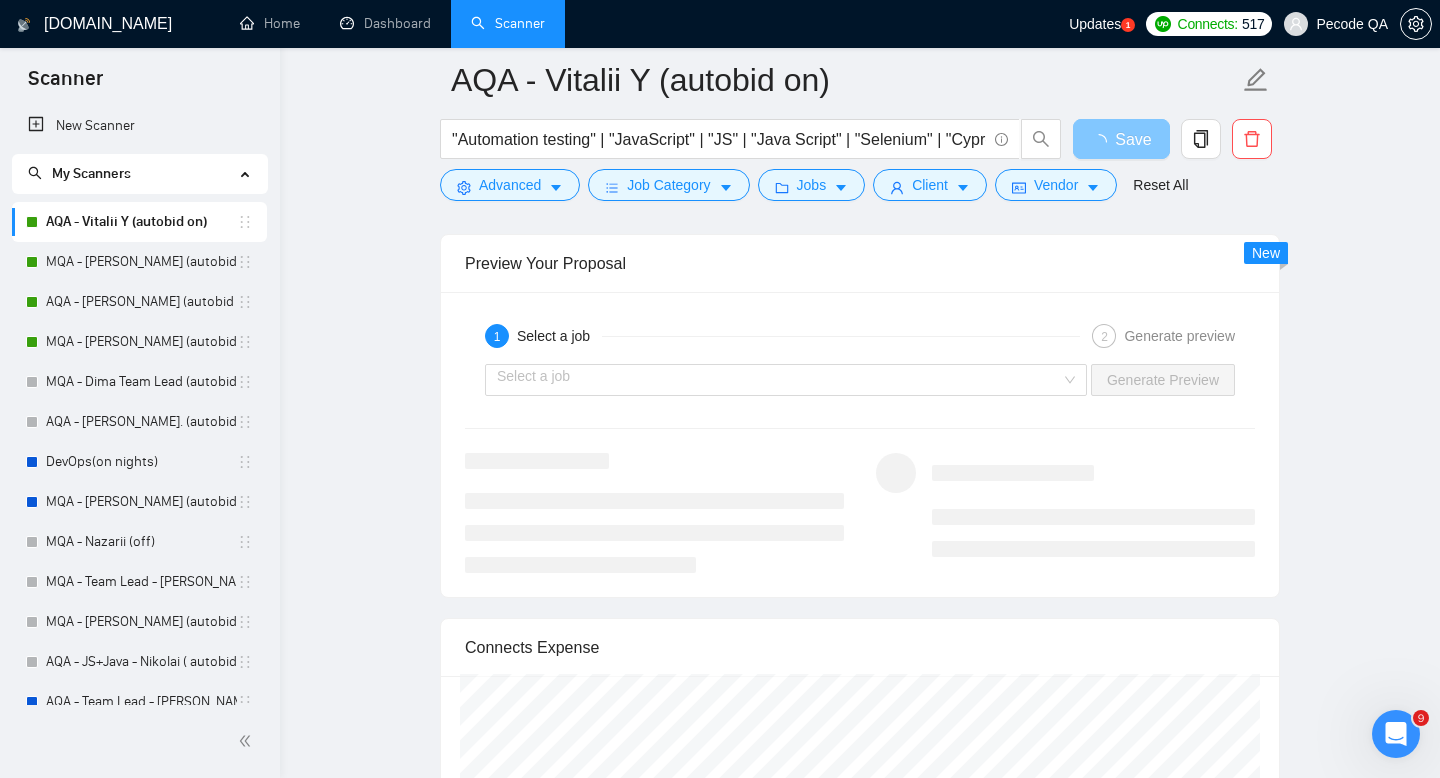 scroll, scrollTop: 3638, scrollLeft: 0, axis: vertical 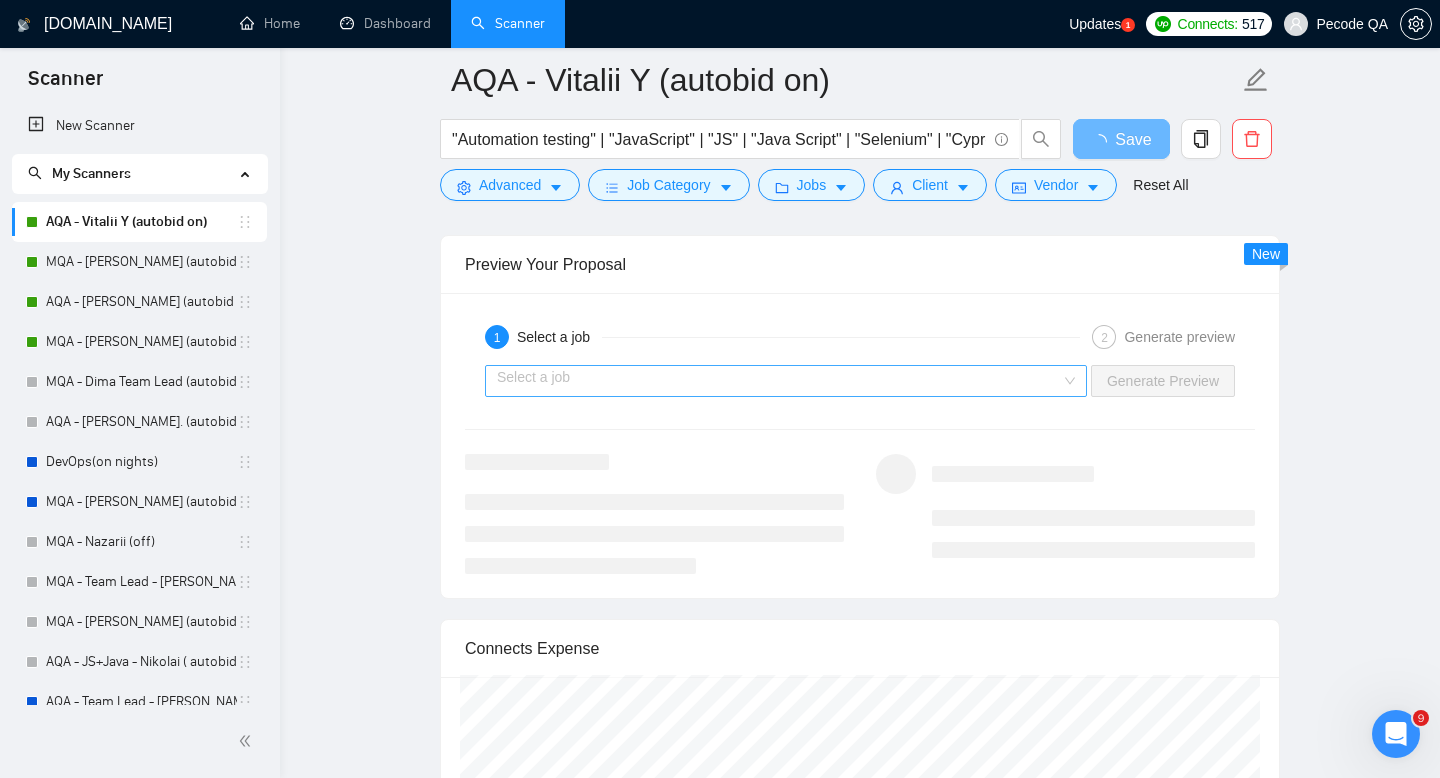 click at bounding box center [779, 381] 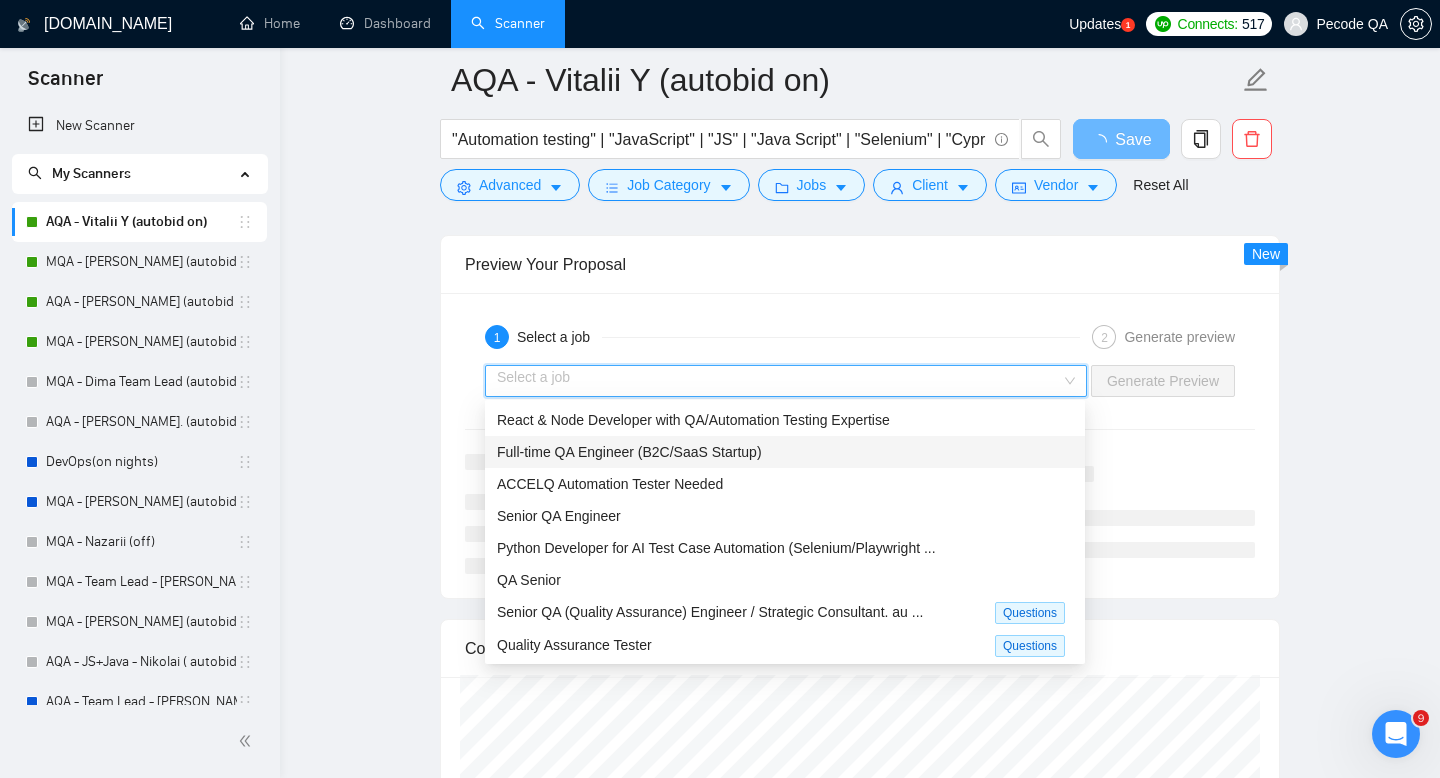 click on "Full-time QA Engineer (B2C/SaaS Startup)" at bounding box center [785, 452] 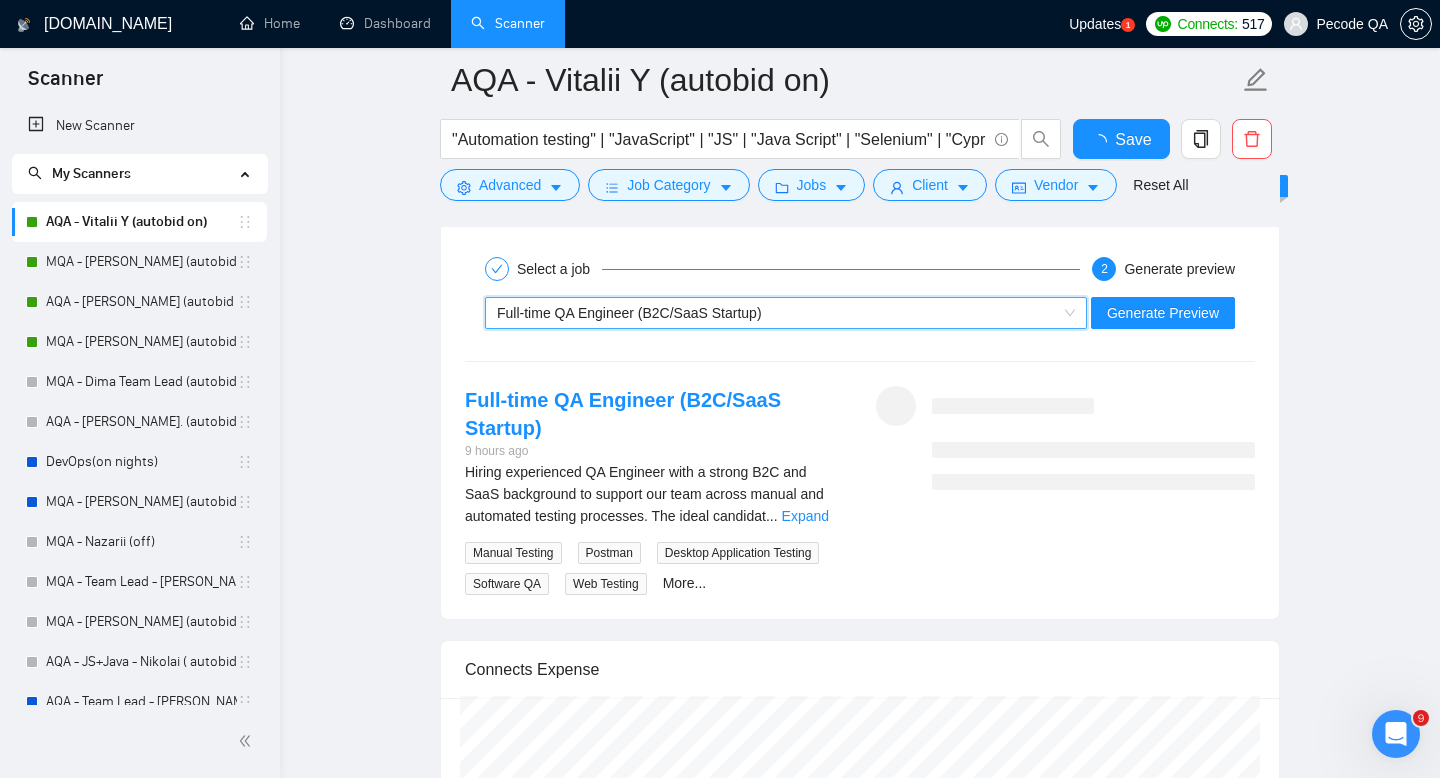 type 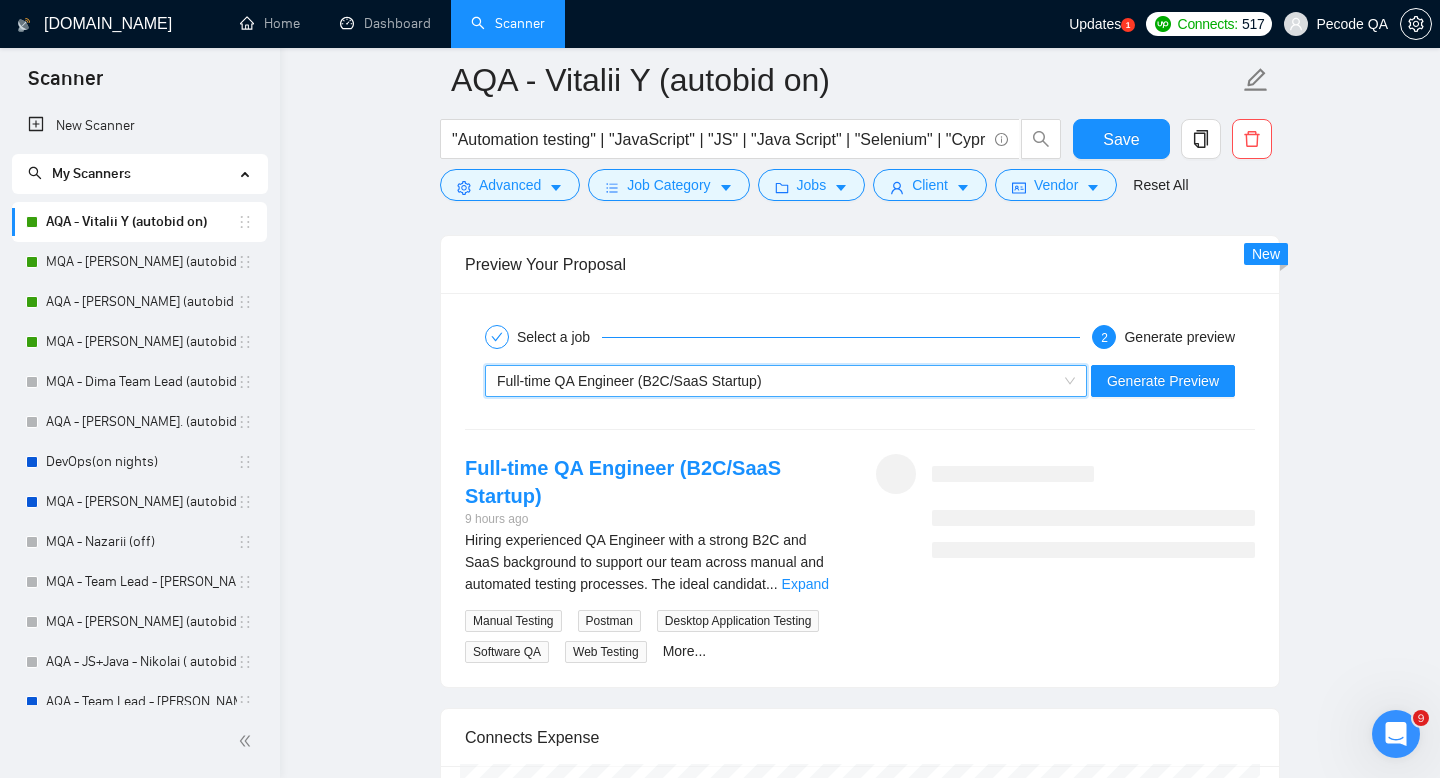 click on "~021939882511248503536 Full-time QA Engineer (B2C/SaaS Startup) Generate Preview" at bounding box center [860, 381] 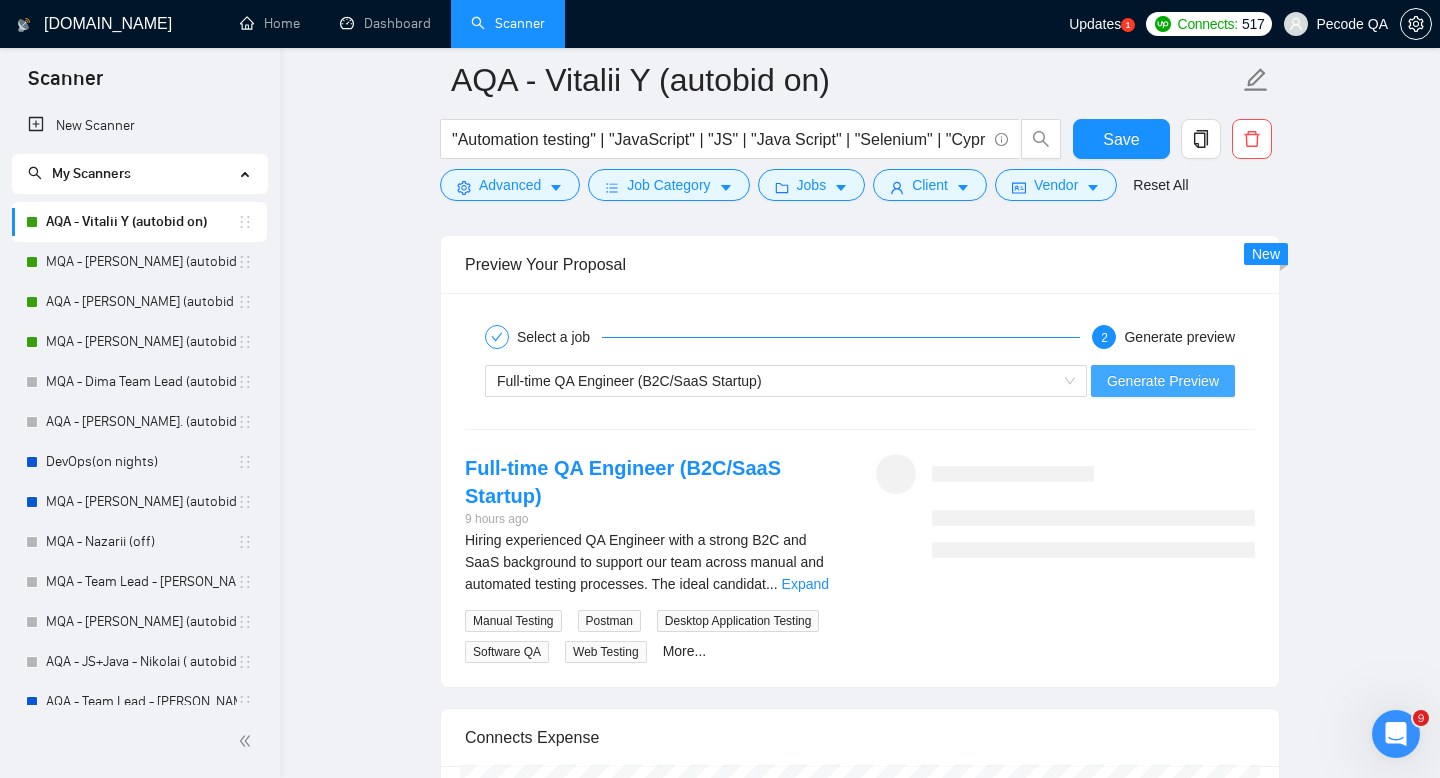 click on "Generate Preview" at bounding box center [1163, 381] 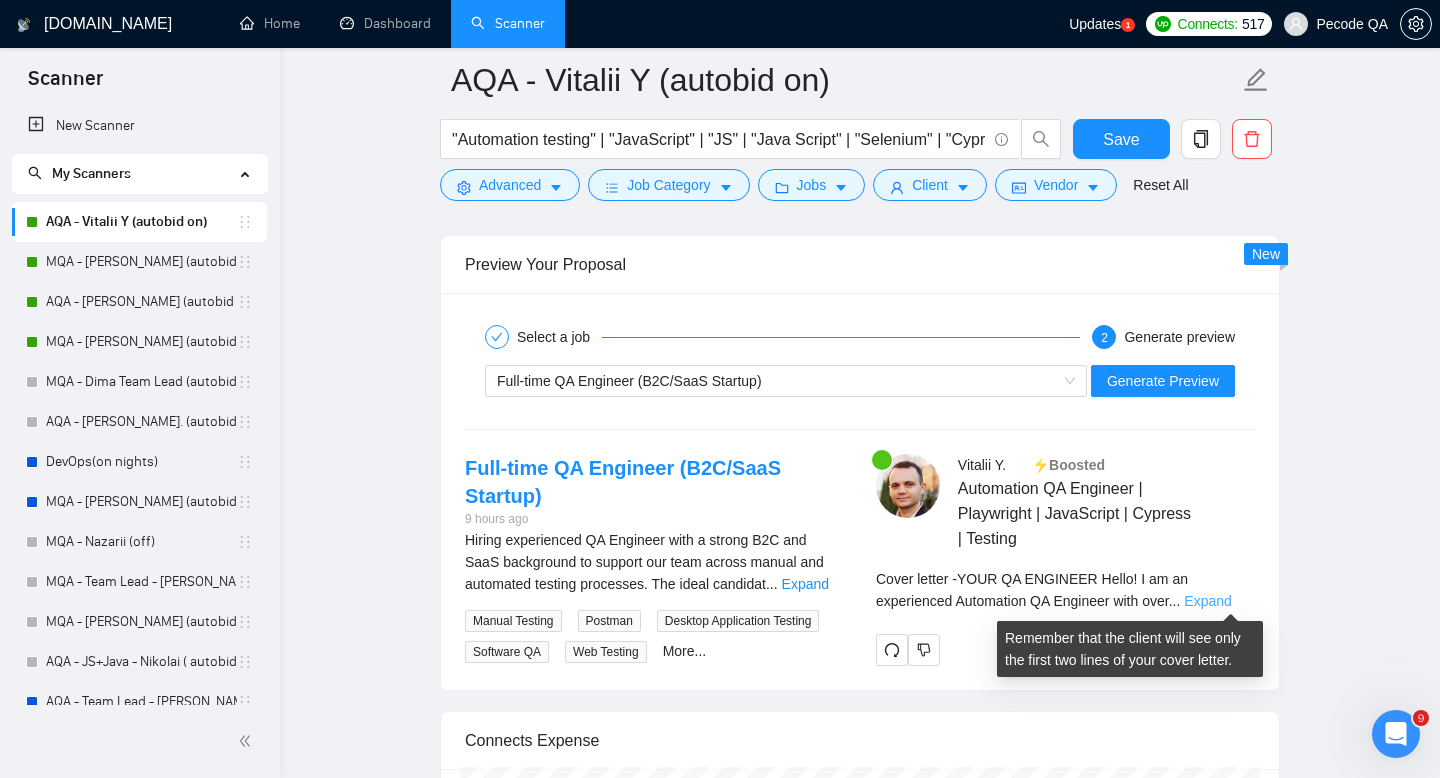 click on "Expand" at bounding box center [1207, 601] 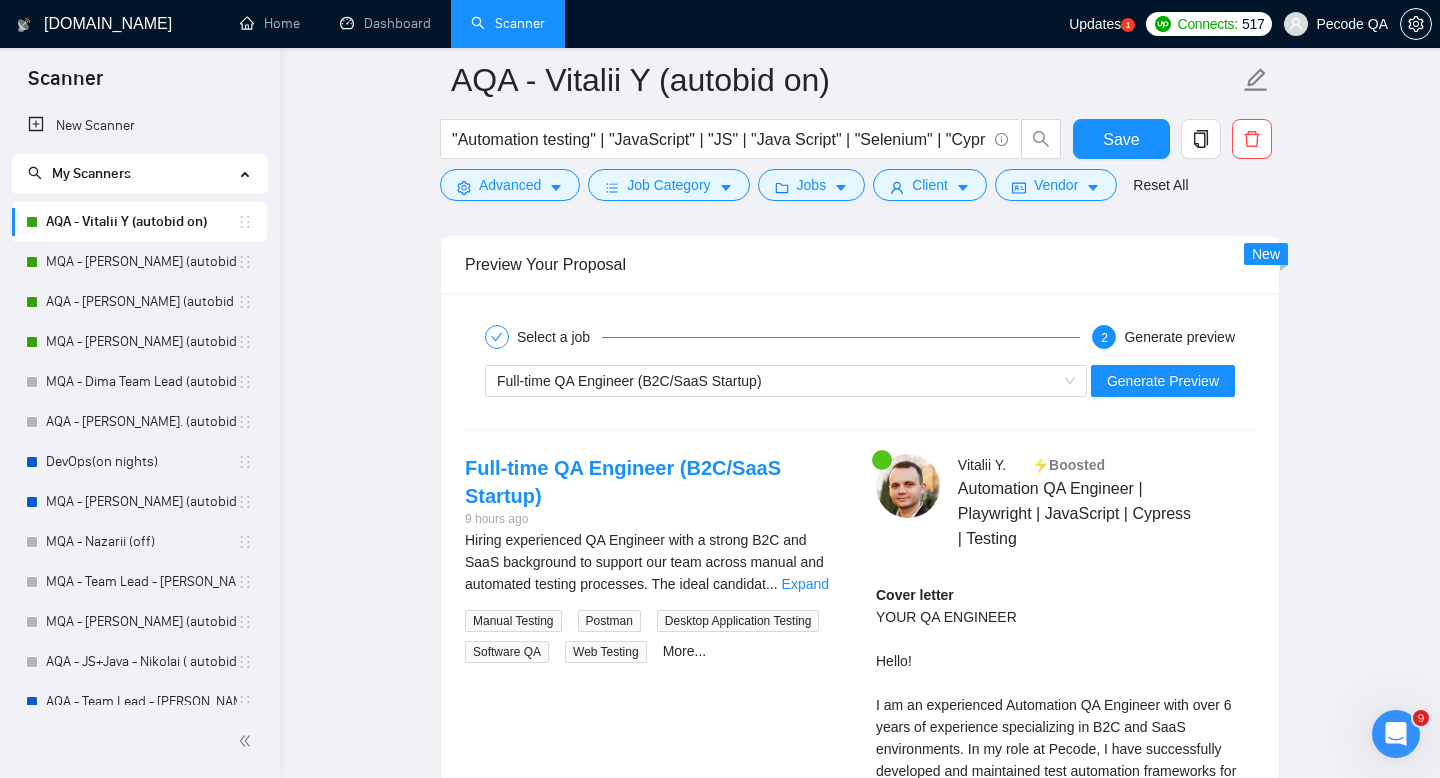 click on "Hiring experienced QA Engineer with a strong B2C and SaaS background to support our team across manual and automated testing processes. The ideal candidat ... Expand" at bounding box center (654, 562) 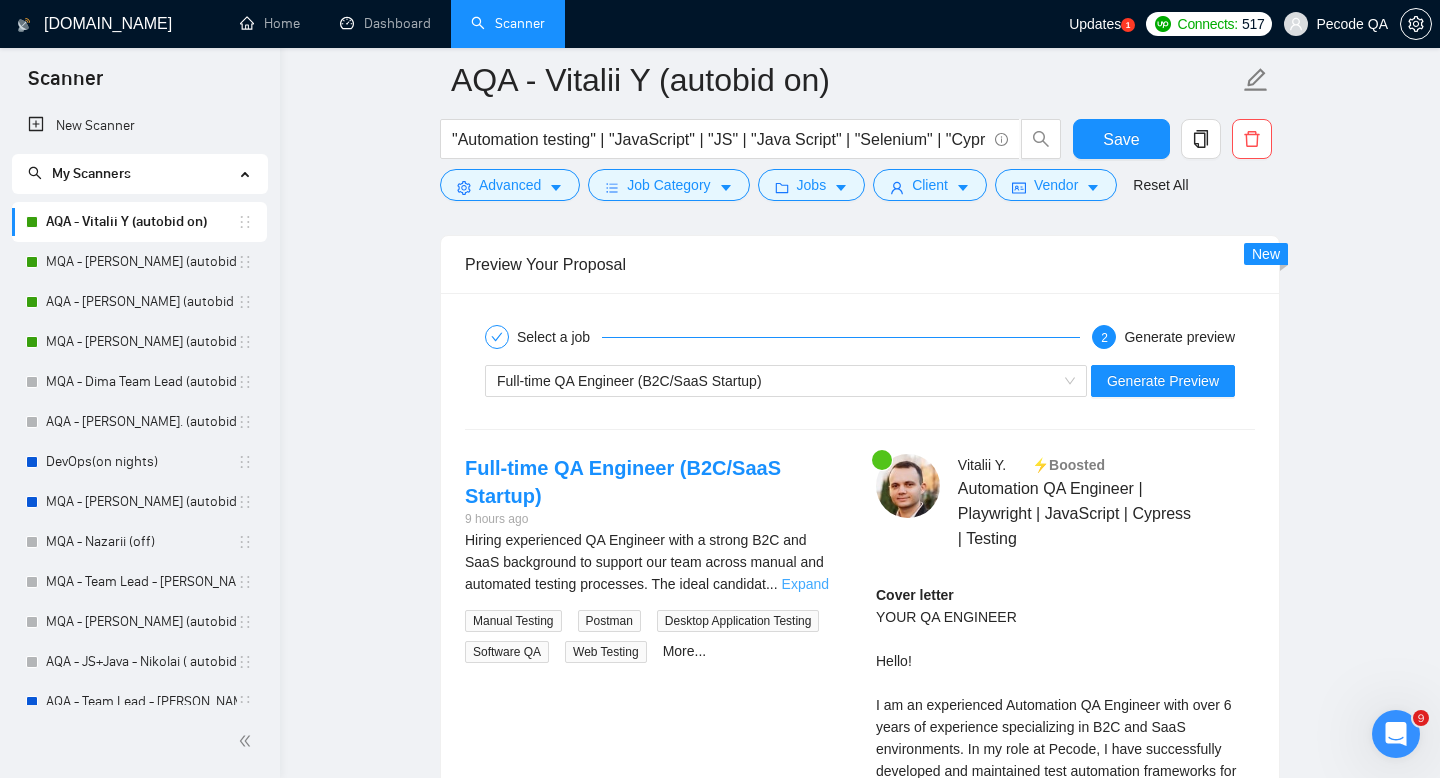 click on "Expand" at bounding box center [805, 584] 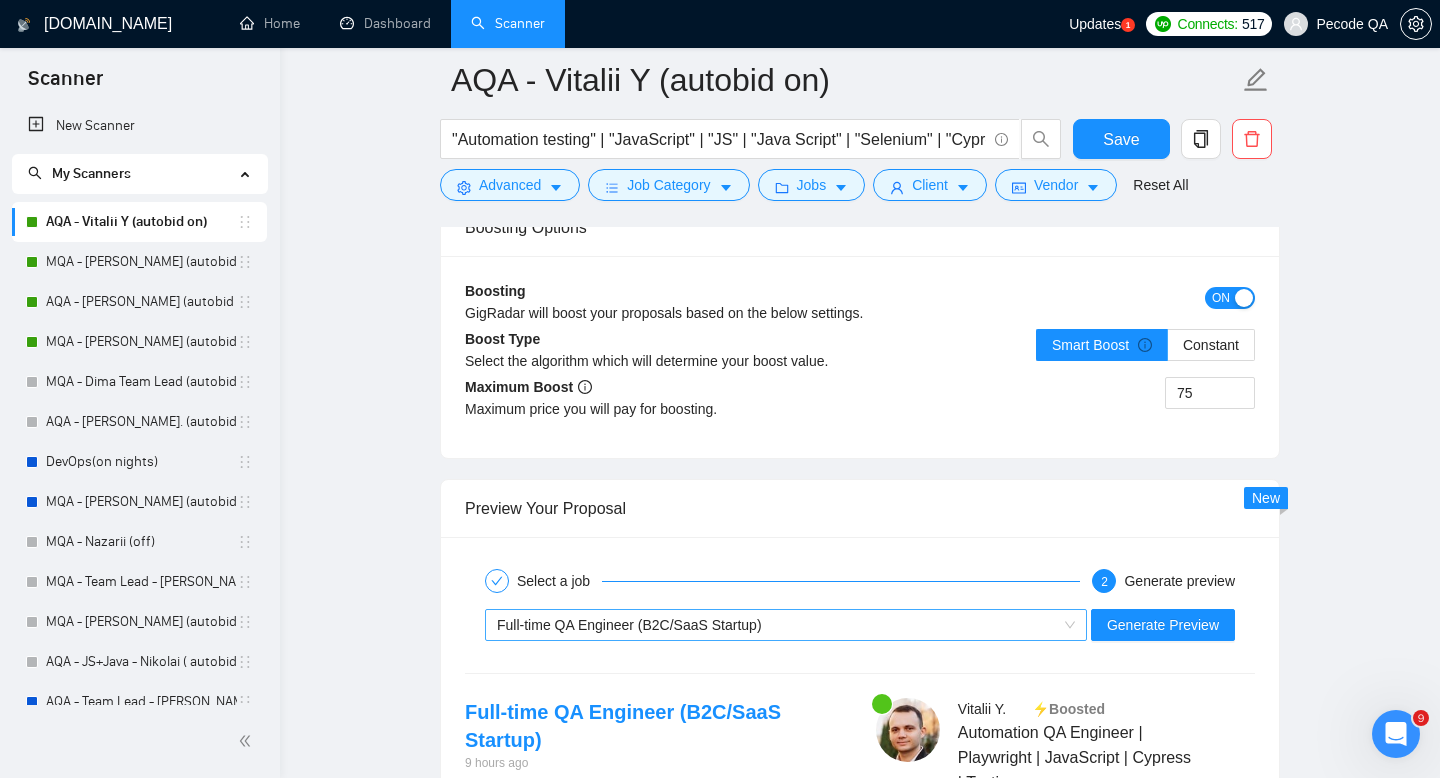 scroll, scrollTop: 3423, scrollLeft: 0, axis: vertical 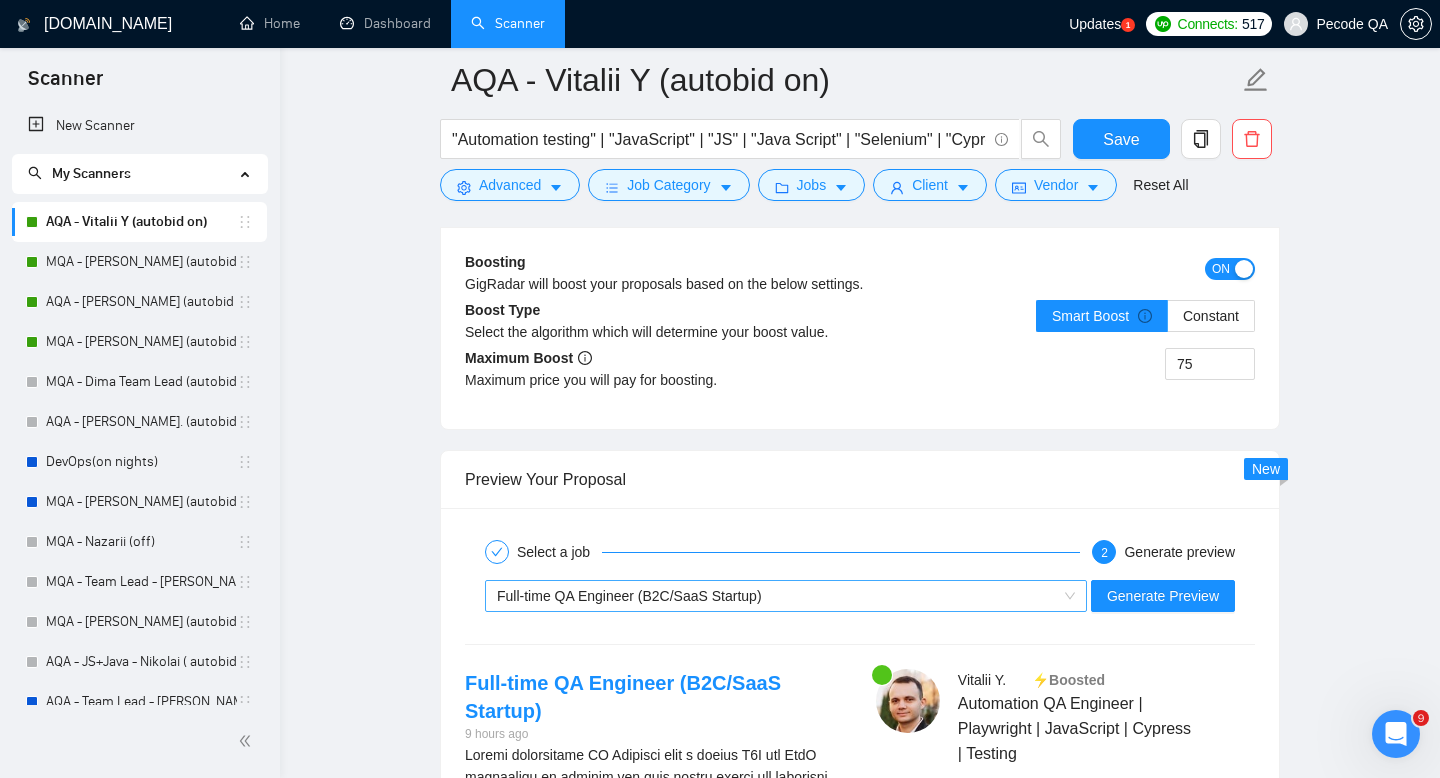 click on "Full-time QA Engineer (B2C/SaaS Startup)" at bounding box center [777, 596] 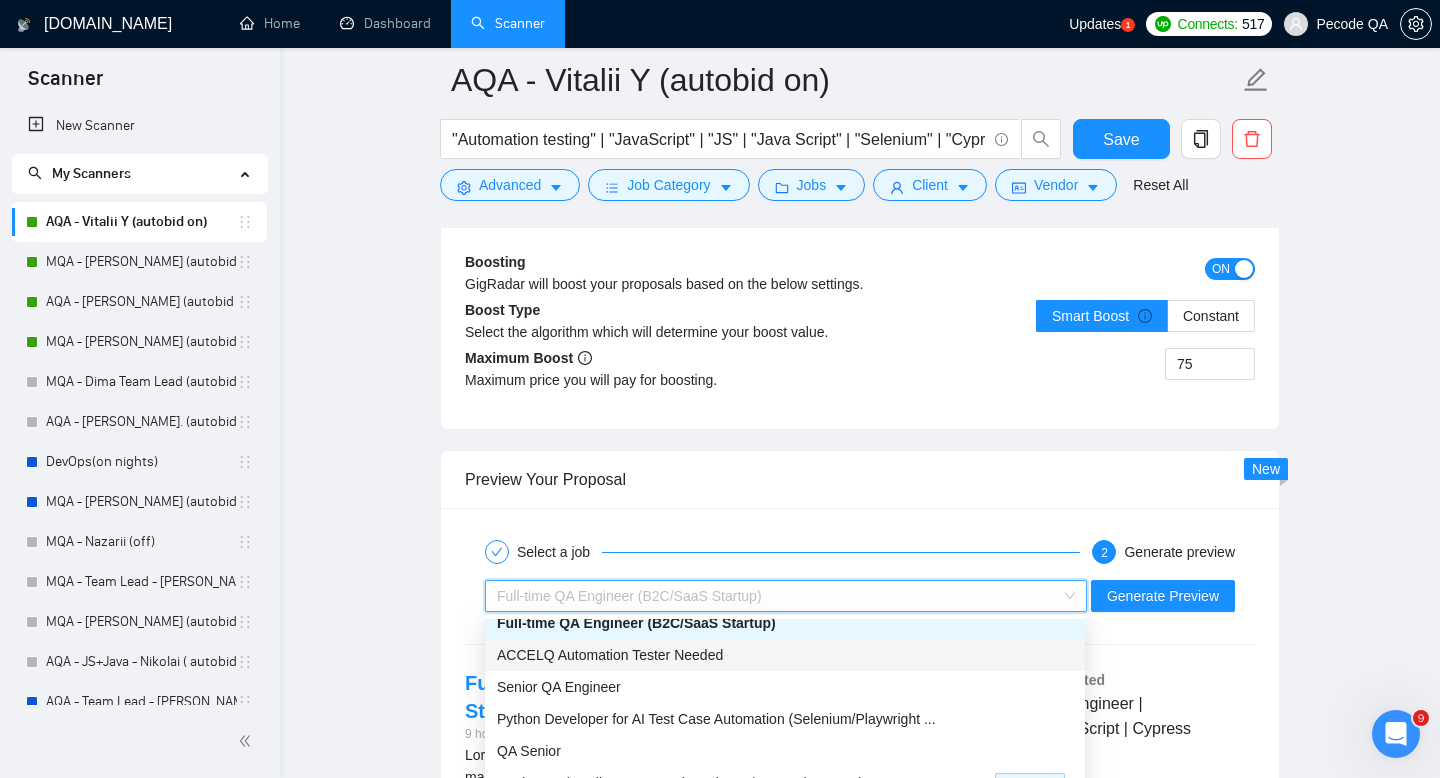 scroll, scrollTop: 65, scrollLeft: 0, axis: vertical 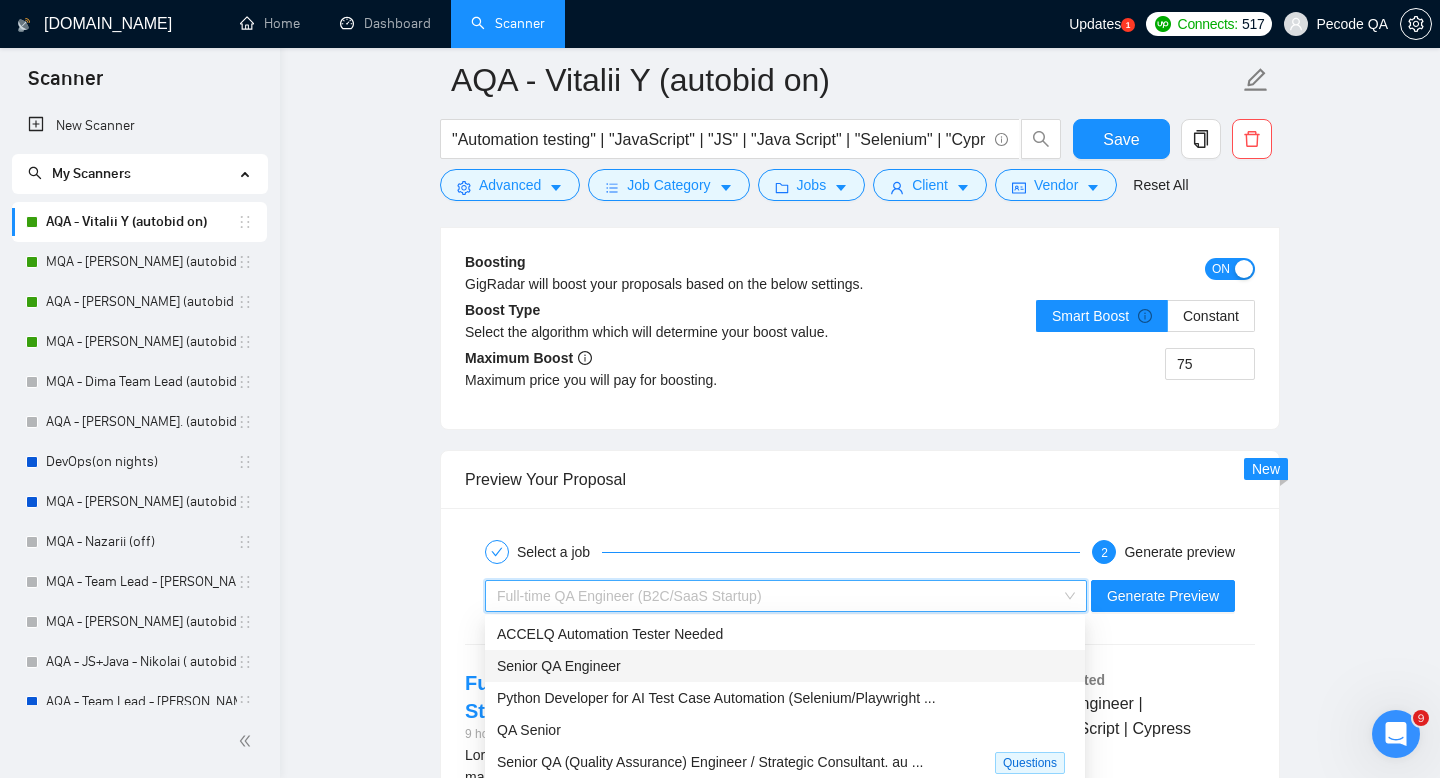 click on "Senior QA Engineer" at bounding box center [785, 666] 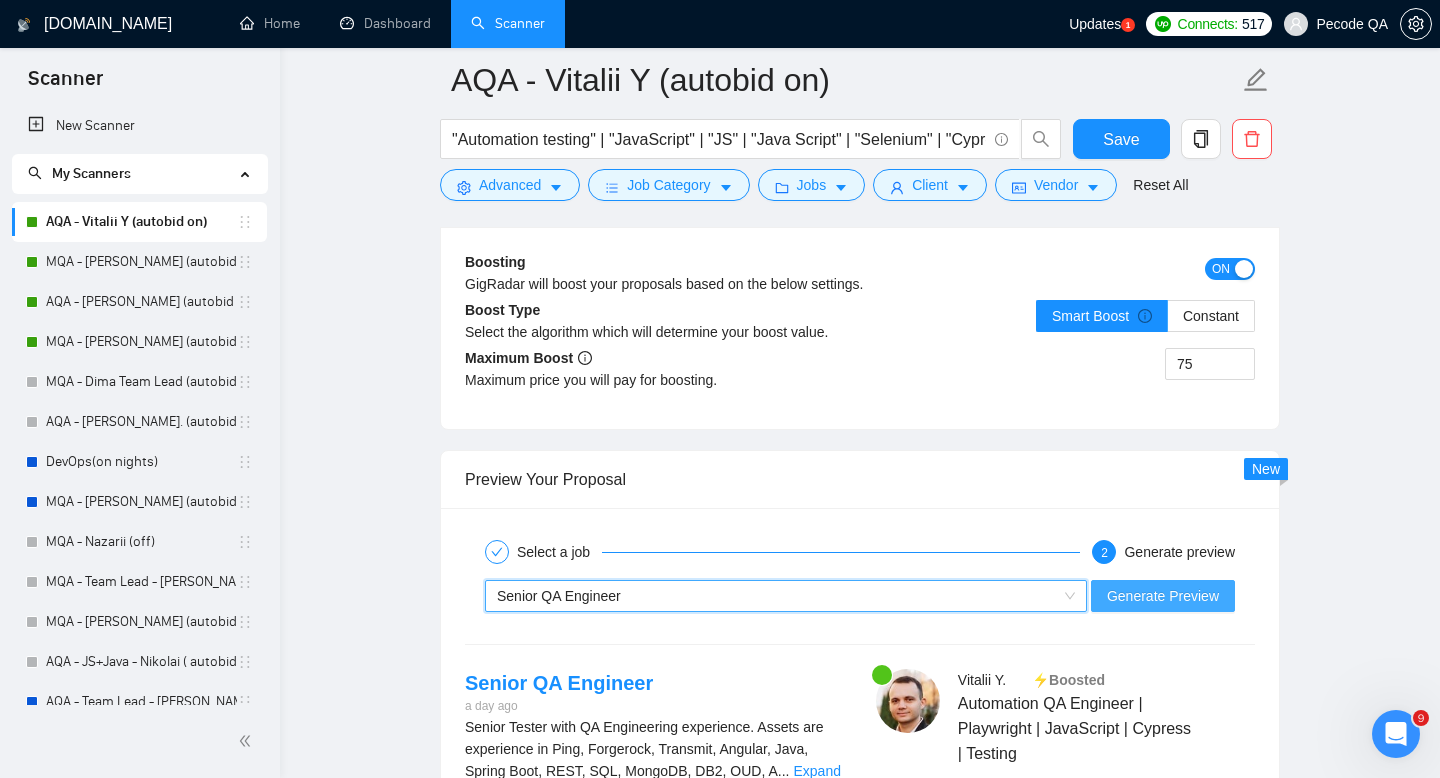click on "Generate Preview" at bounding box center (1163, 596) 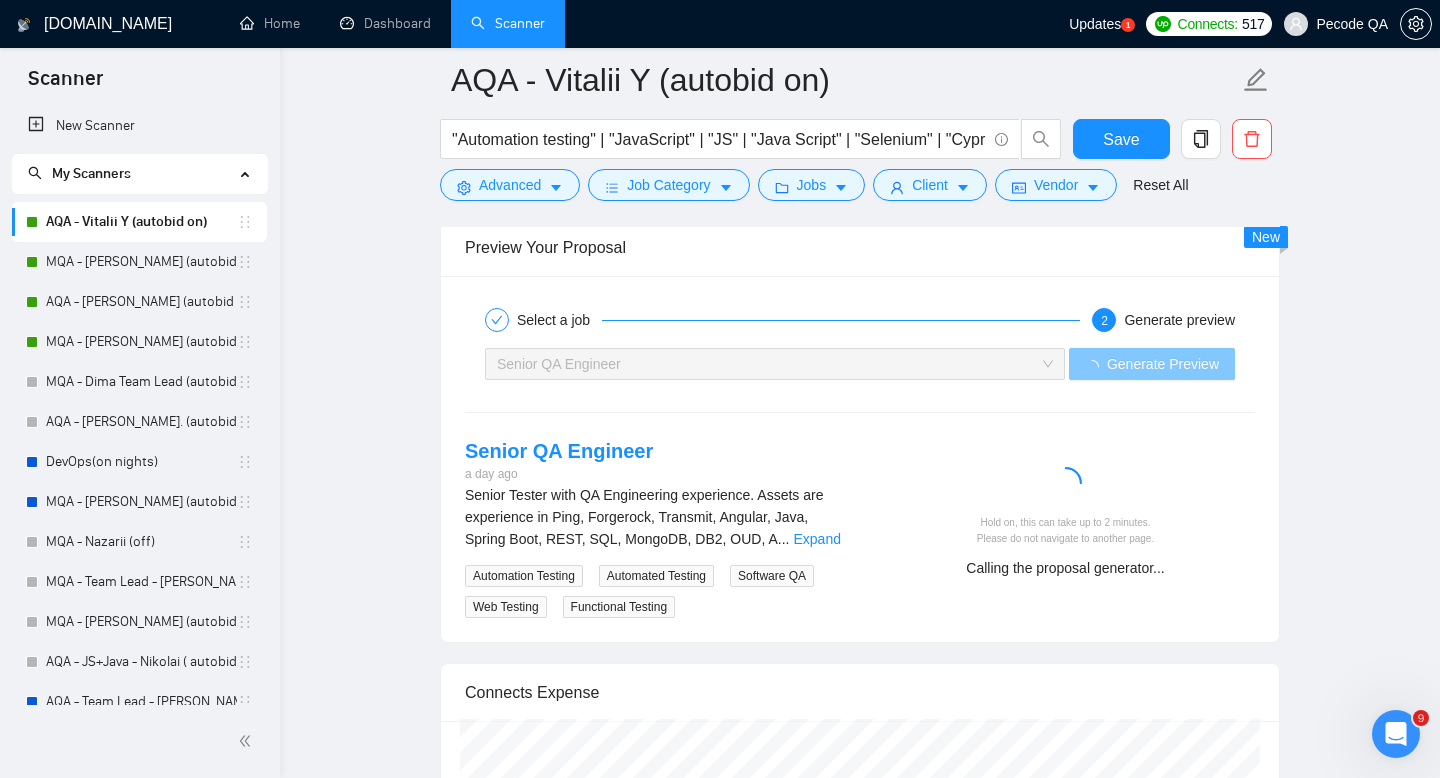 scroll, scrollTop: 3662, scrollLeft: 0, axis: vertical 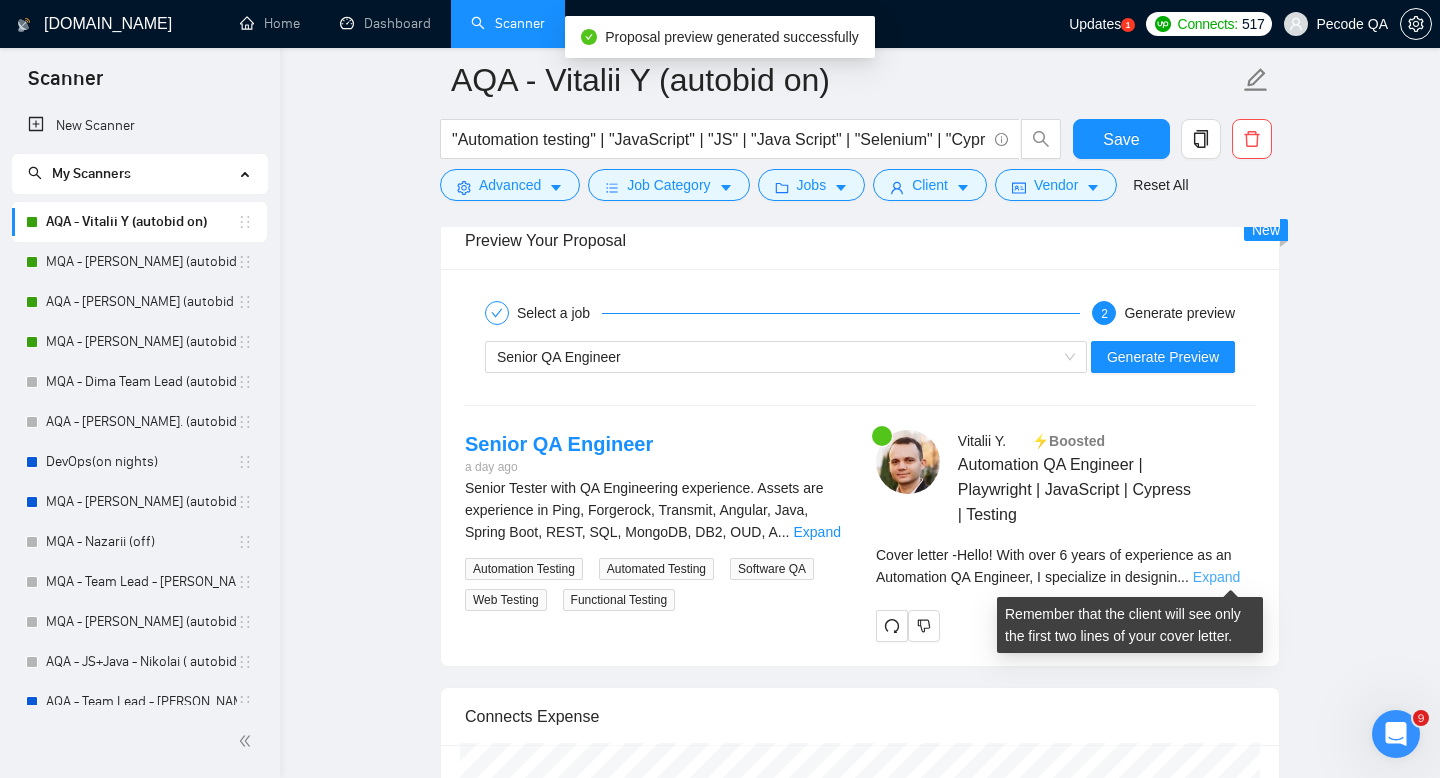 click on "Expand" at bounding box center (1216, 577) 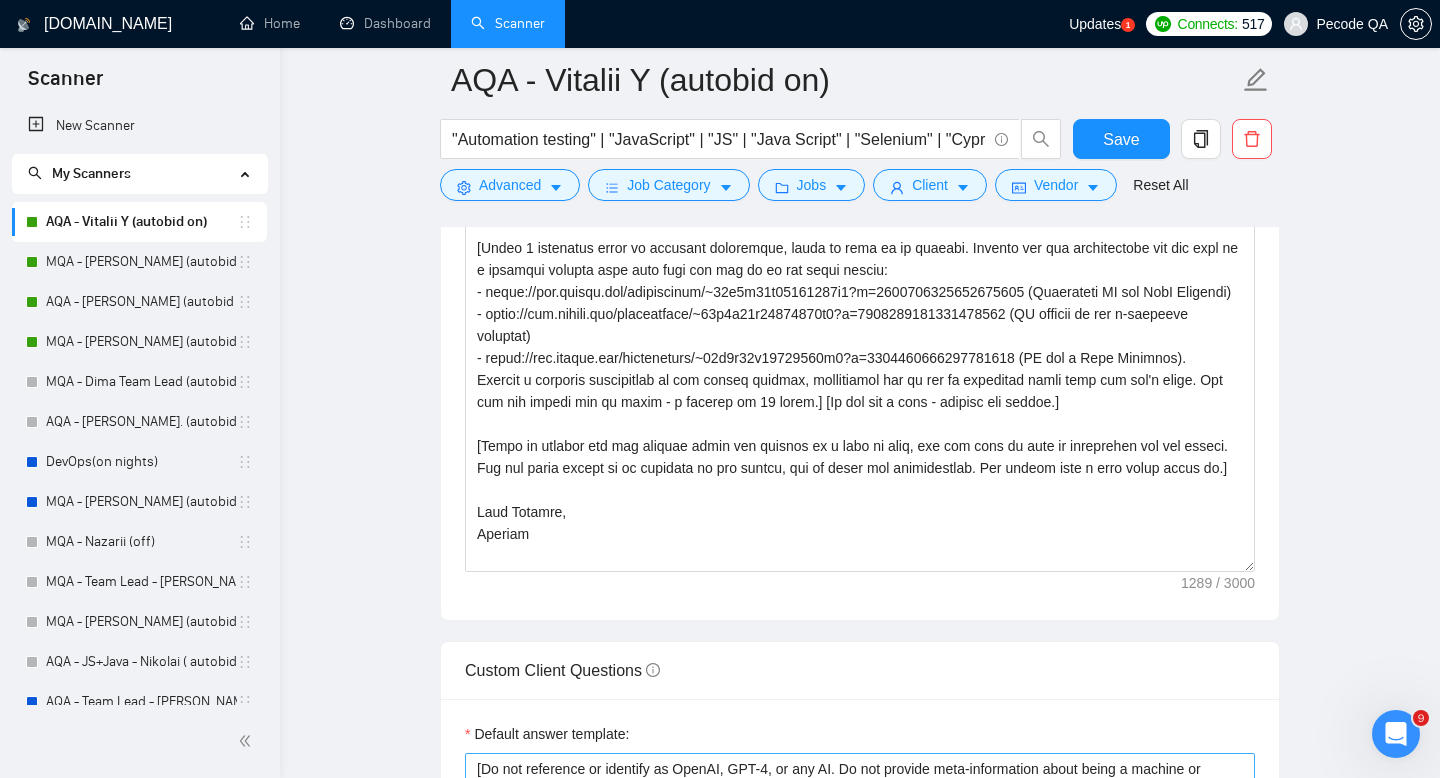 scroll, scrollTop: 2161, scrollLeft: 0, axis: vertical 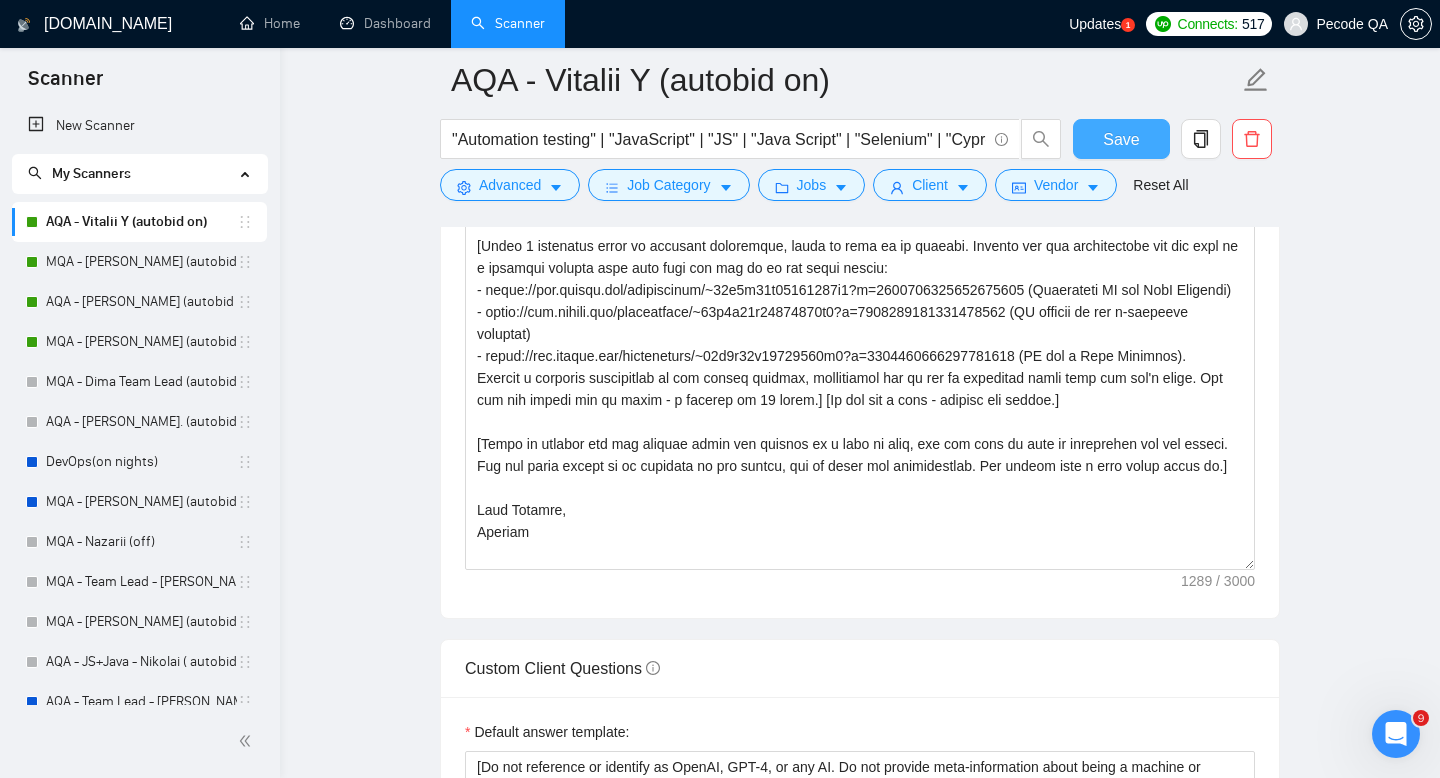 click on "Save" at bounding box center (1121, 139) 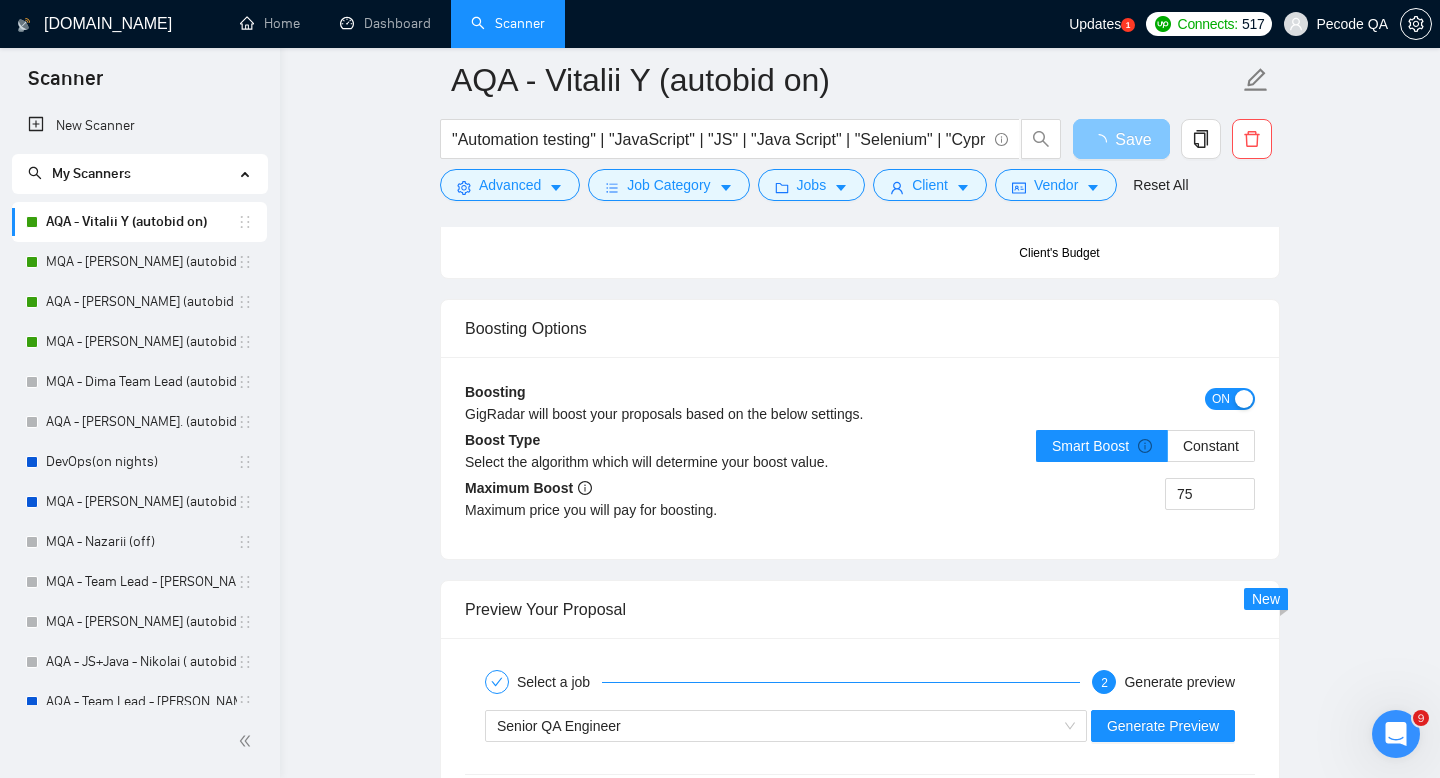 scroll, scrollTop: 3299, scrollLeft: 0, axis: vertical 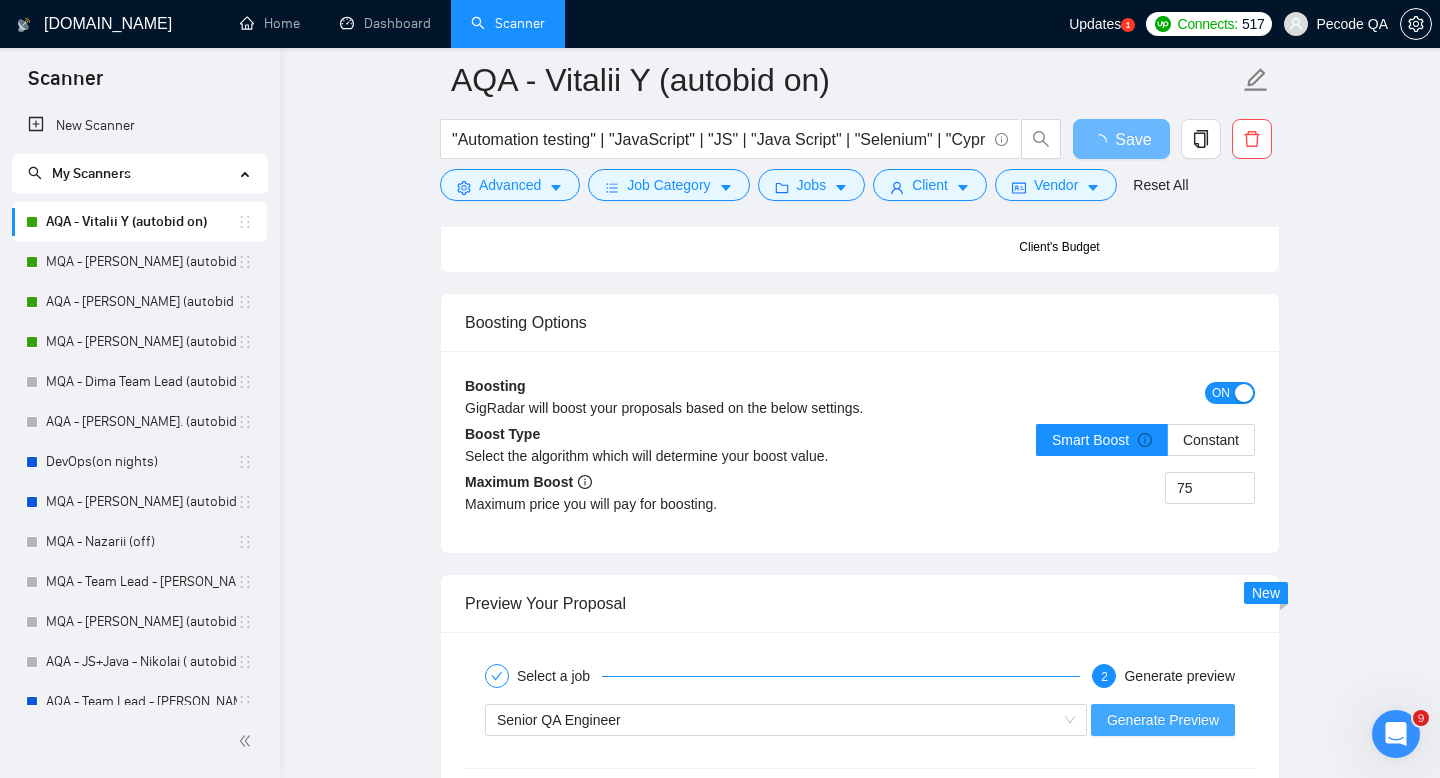 click on "Generate Preview" at bounding box center [1163, 720] 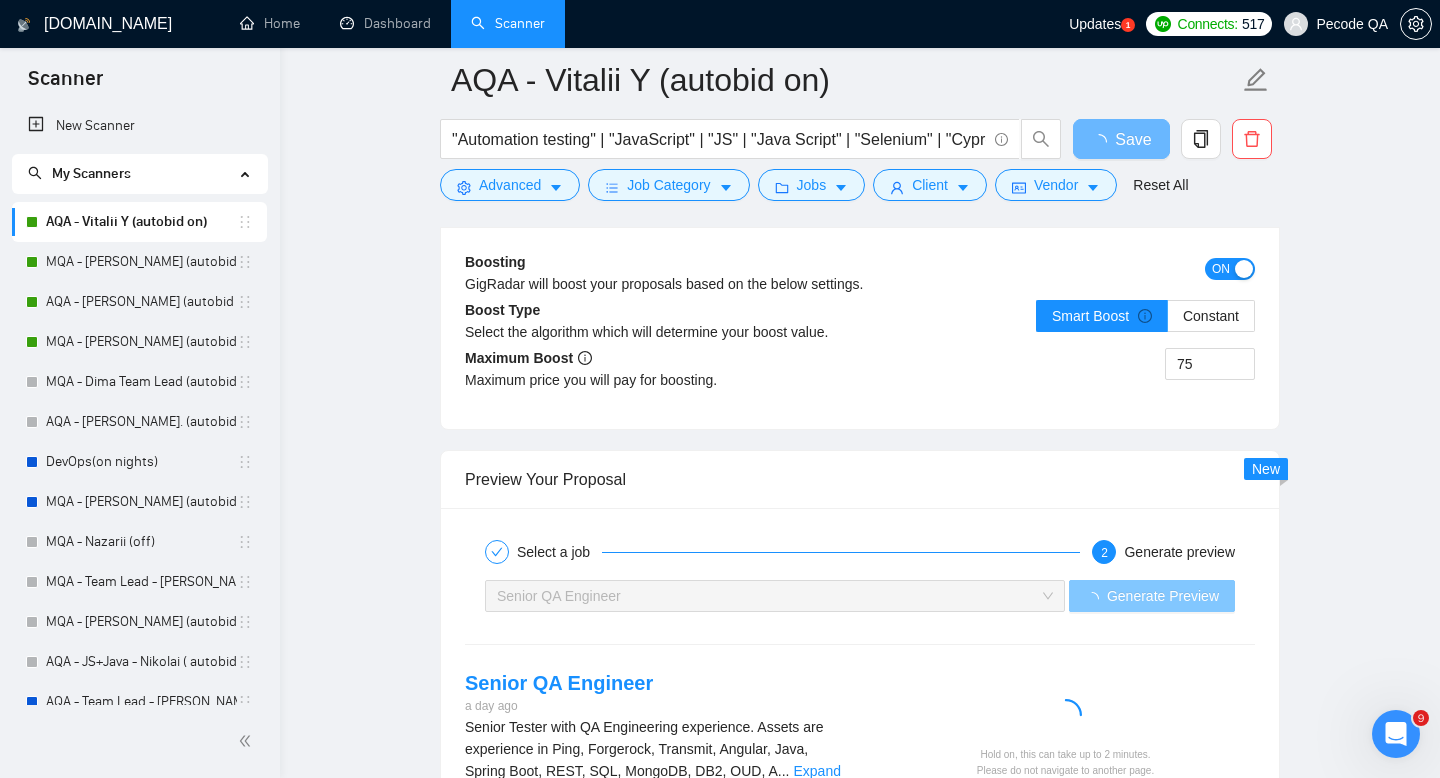 scroll, scrollTop: 3558, scrollLeft: 0, axis: vertical 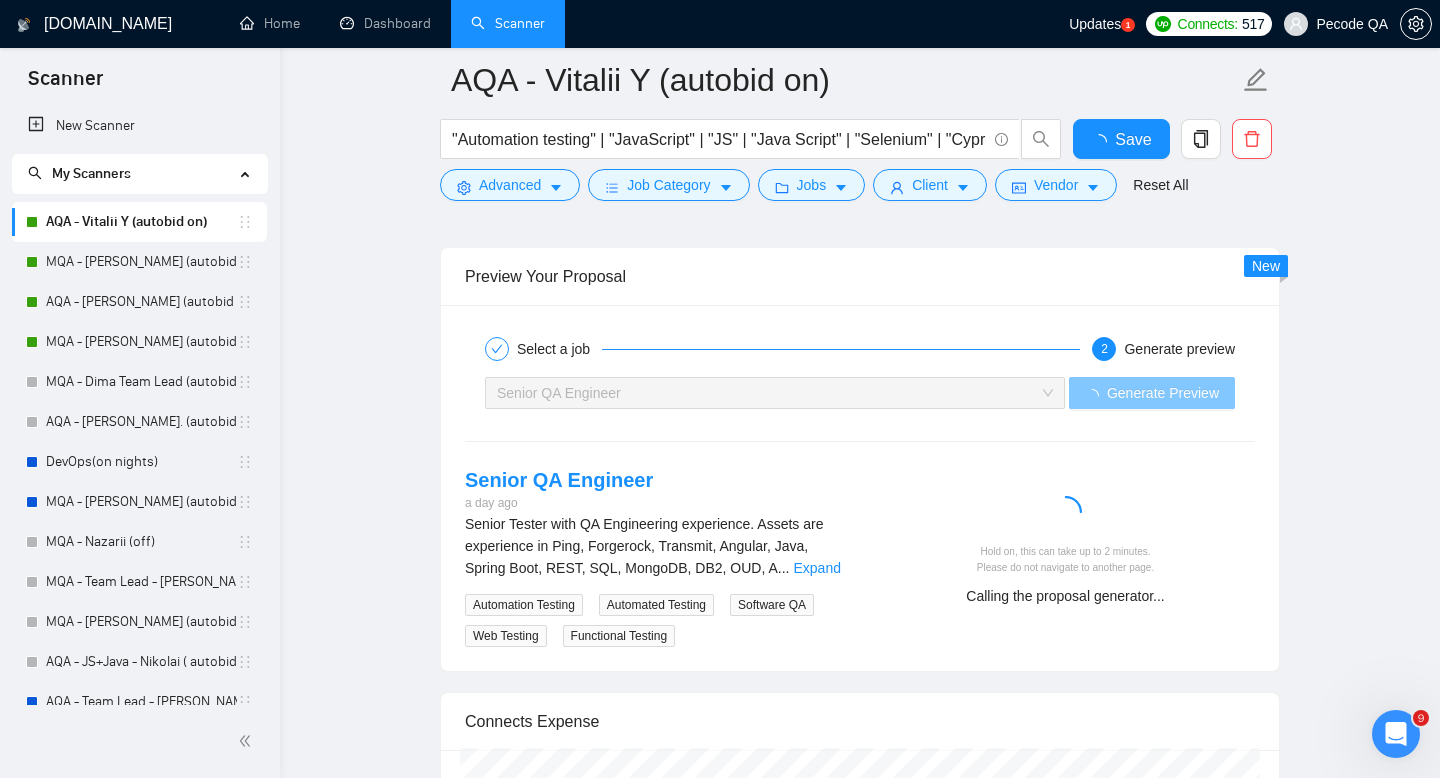 type 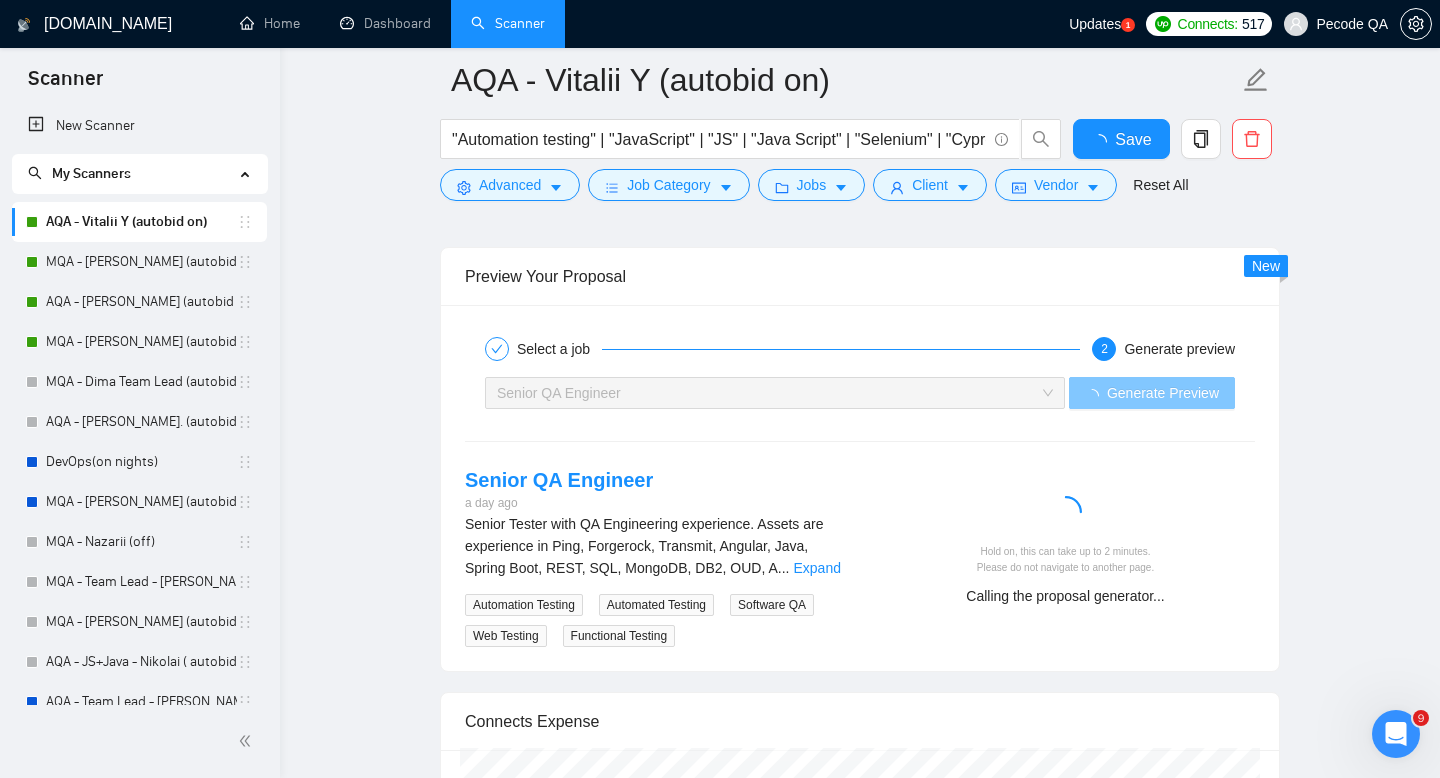 checkbox on "true" 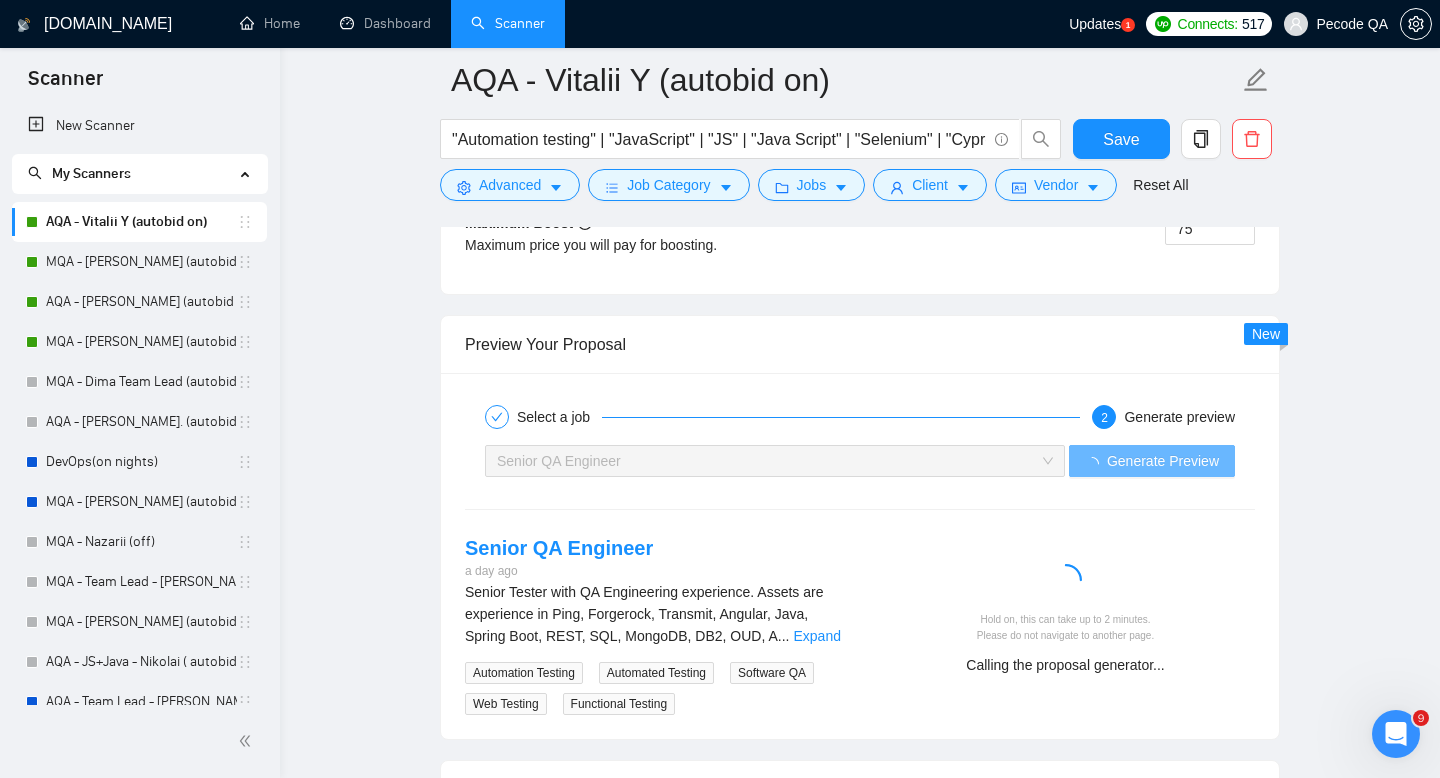 click on "Senior Tester with QA Engineering experience. Assets are experience in Ping, Forgerock, Transmit, Angular, Java, Spring Boot, REST, SQL, MongoDB, DB2, OUD, A ... Expand" at bounding box center [654, 614] 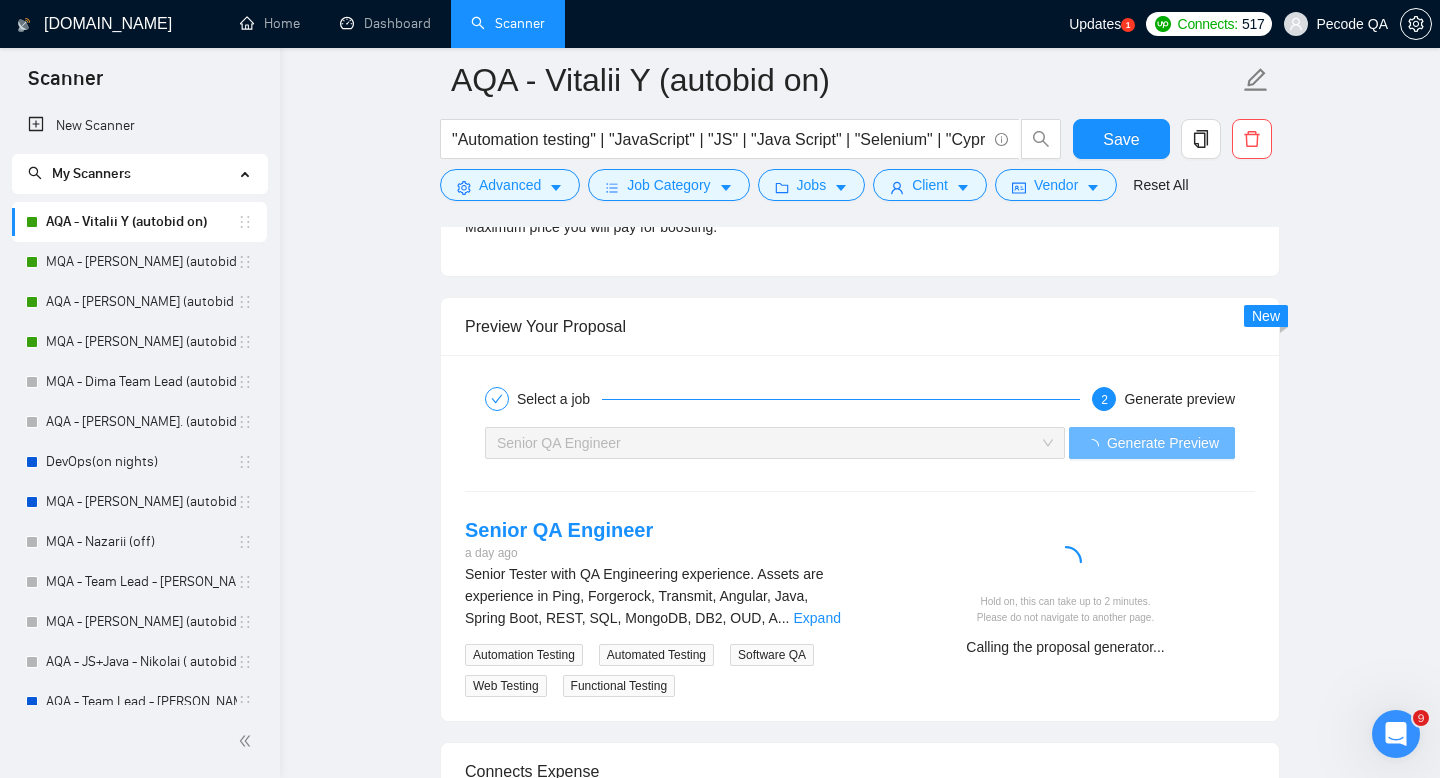 scroll, scrollTop: 3644, scrollLeft: 0, axis: vertical 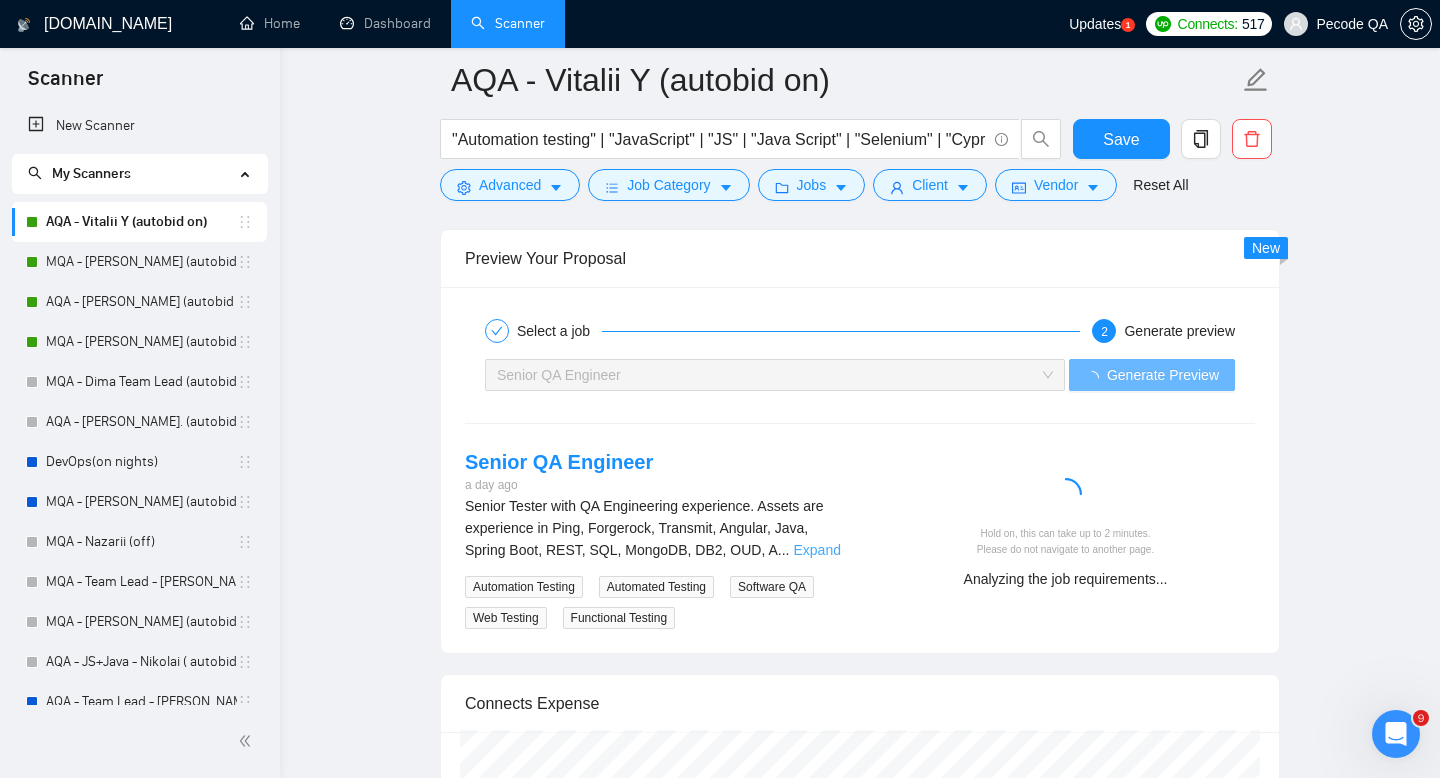 click on "Expand" at bounding box center [816, 550] 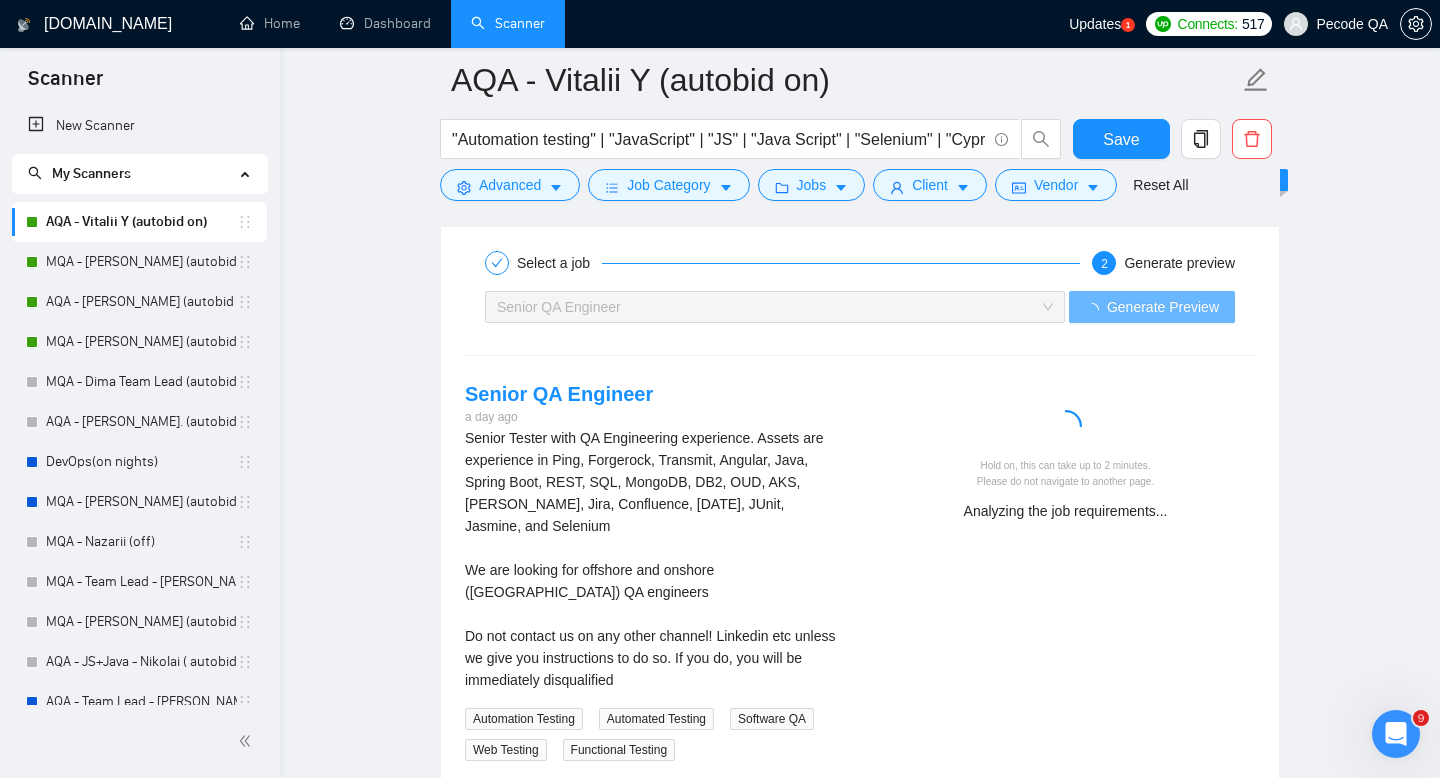 scroll, scrollTop: 3736, scrollLeft: 0, axis: vertical 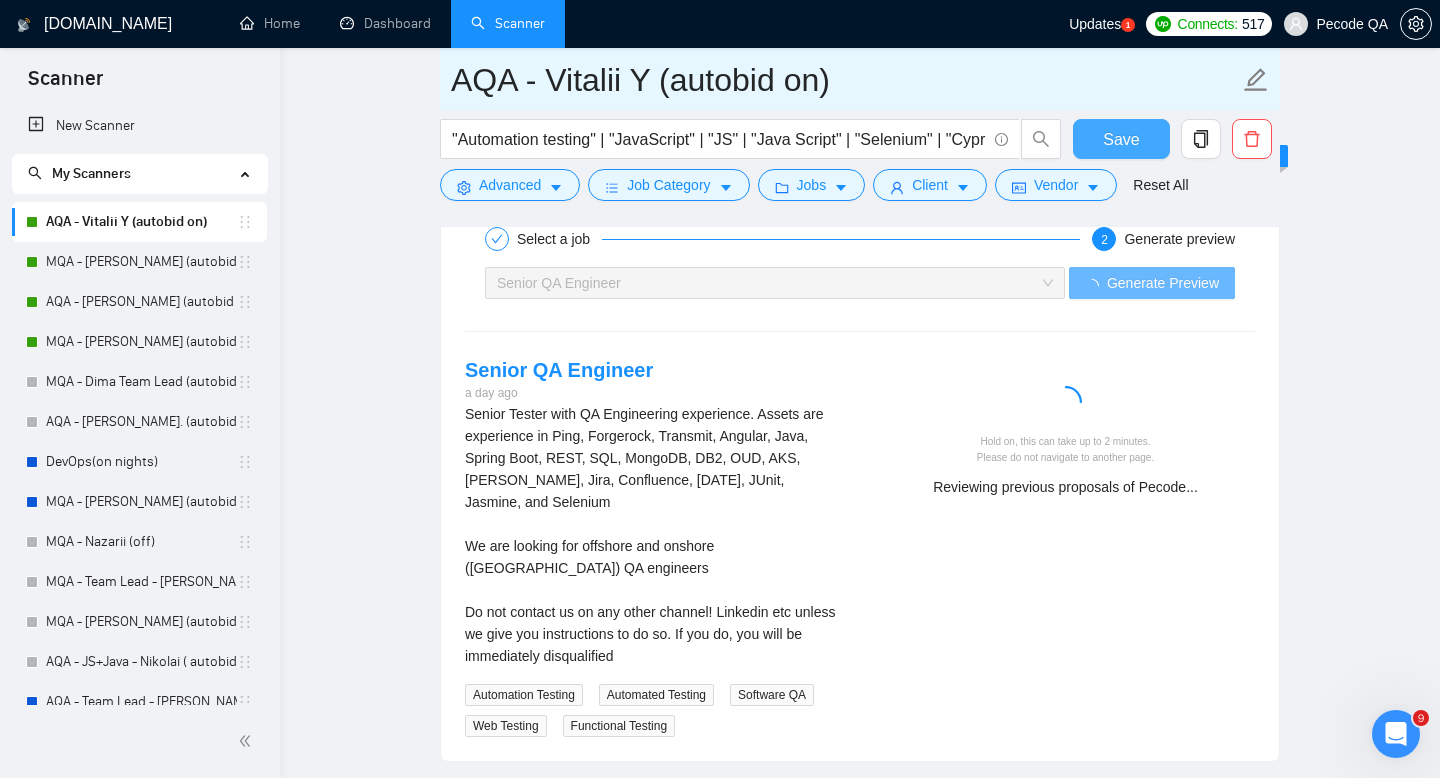 drag, startPoint x: 1094, startPoint y: 137, endPoint x: 441, endPoint y: 88, distance: 654.8359 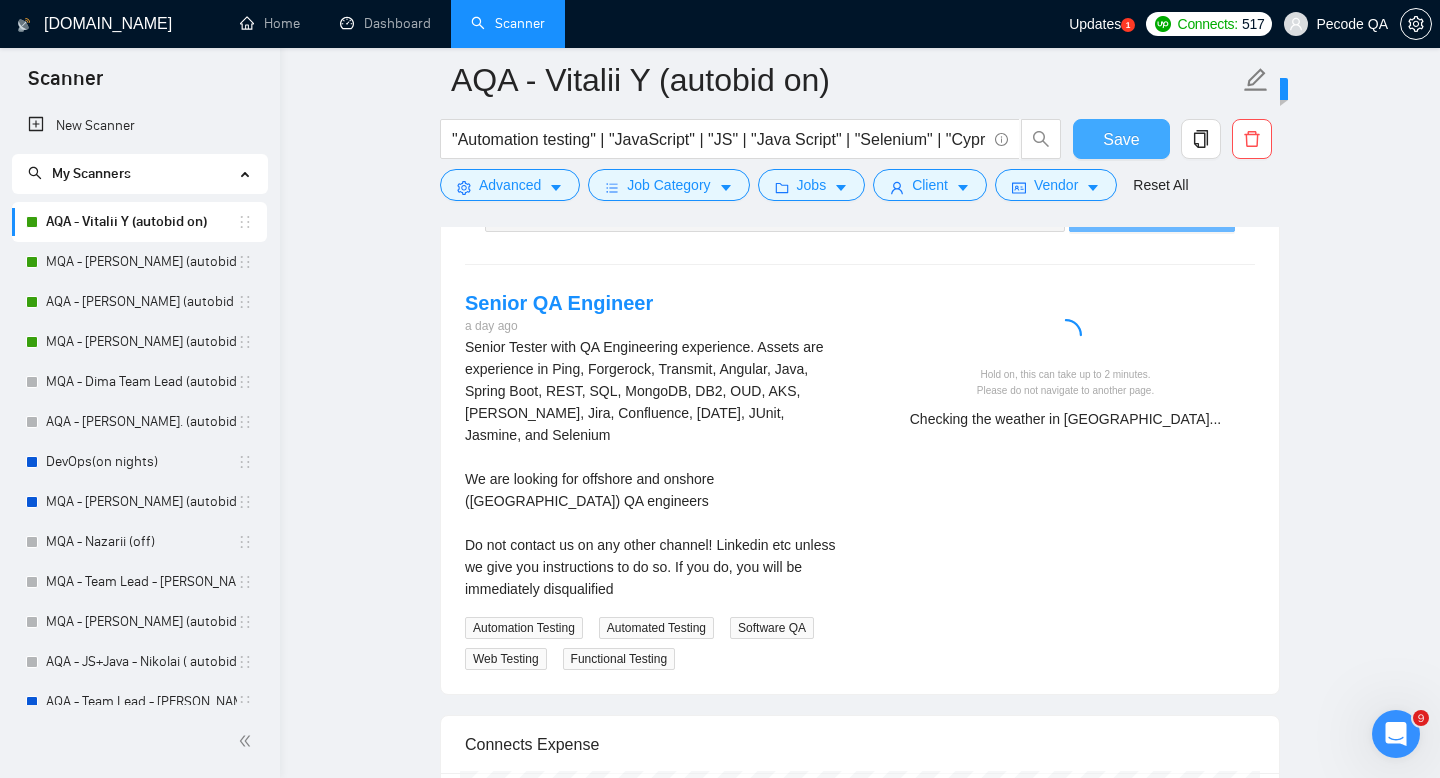type 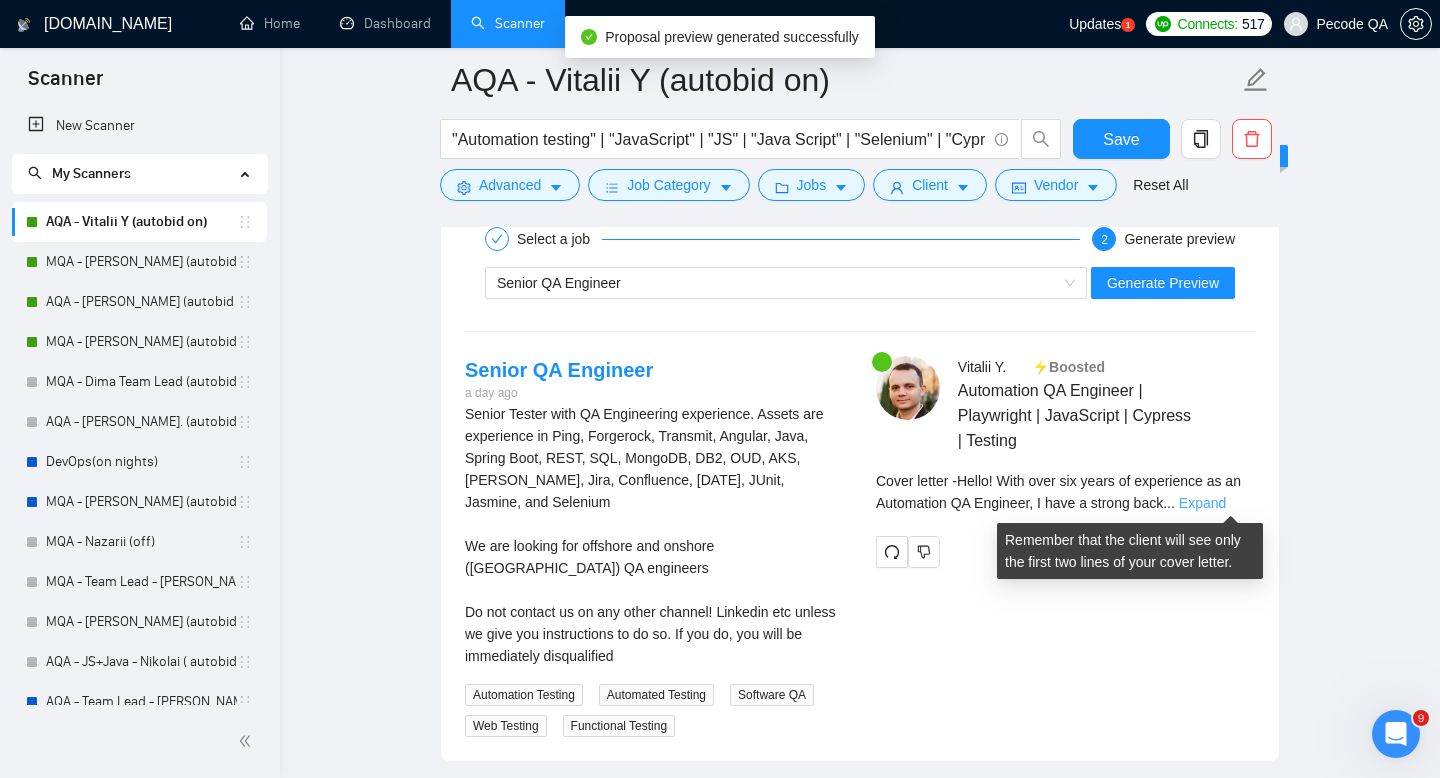 click on "Expand" at bounding box center [1202, 503] 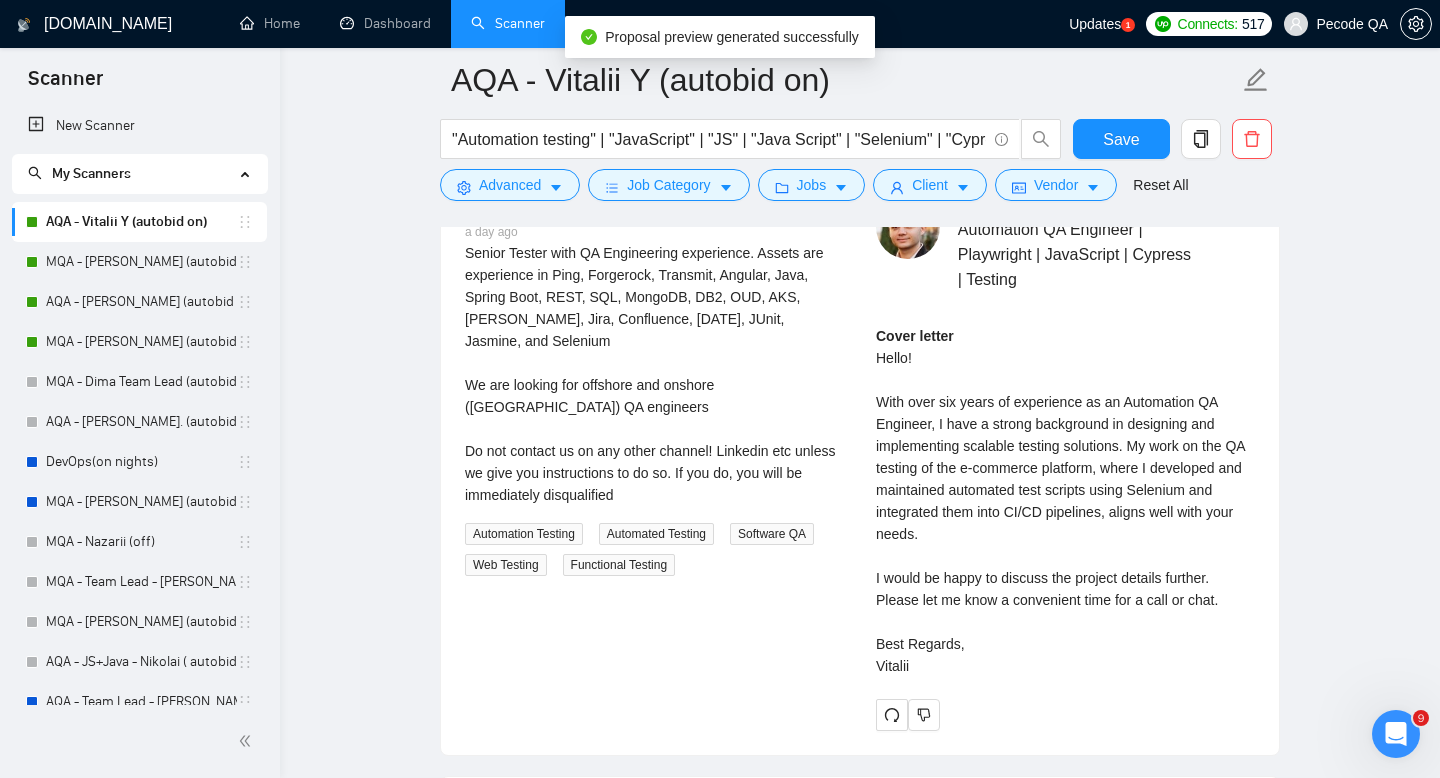 scroll, scrollTop: 3944, scrollLeft: 0, axis: vertical 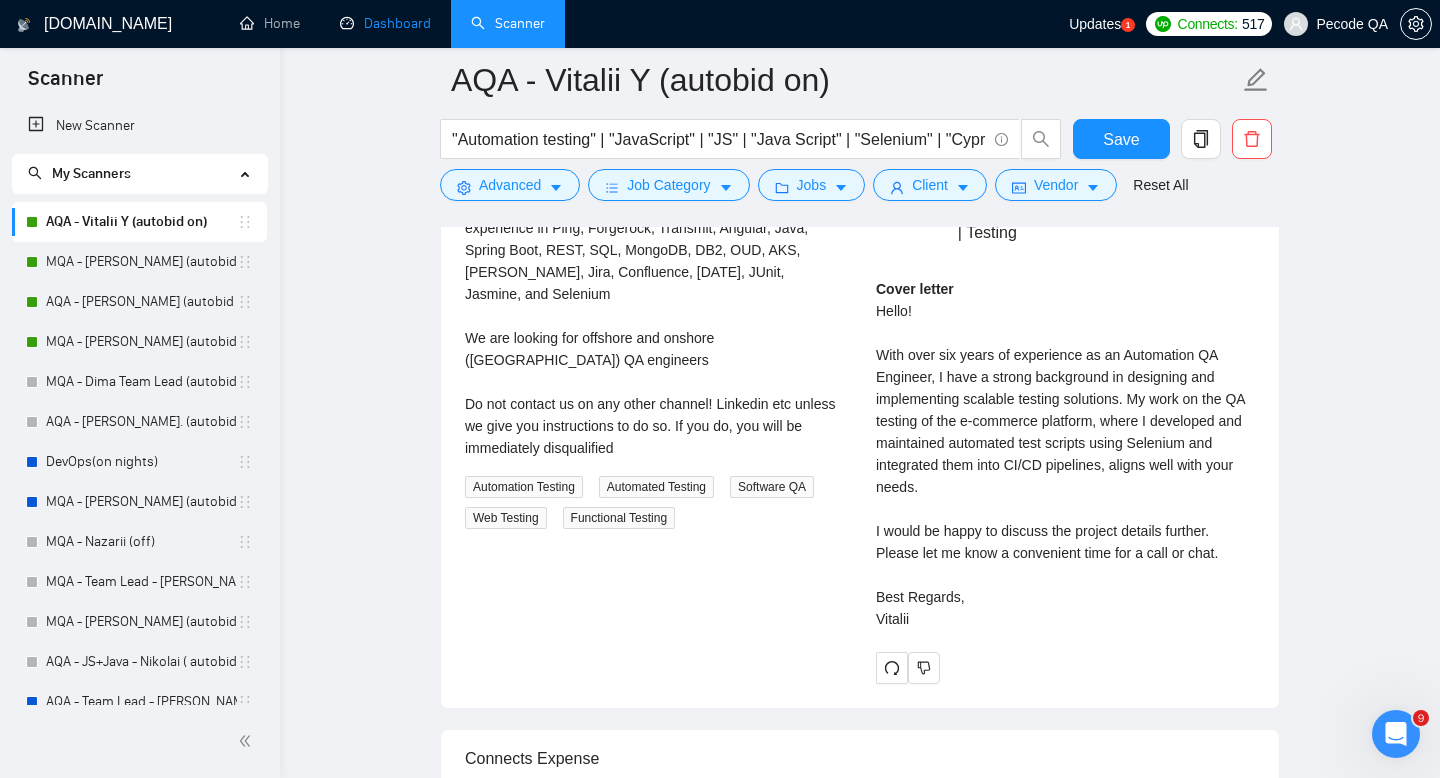 click on "Dashboard" at bounding box center [385, 23] 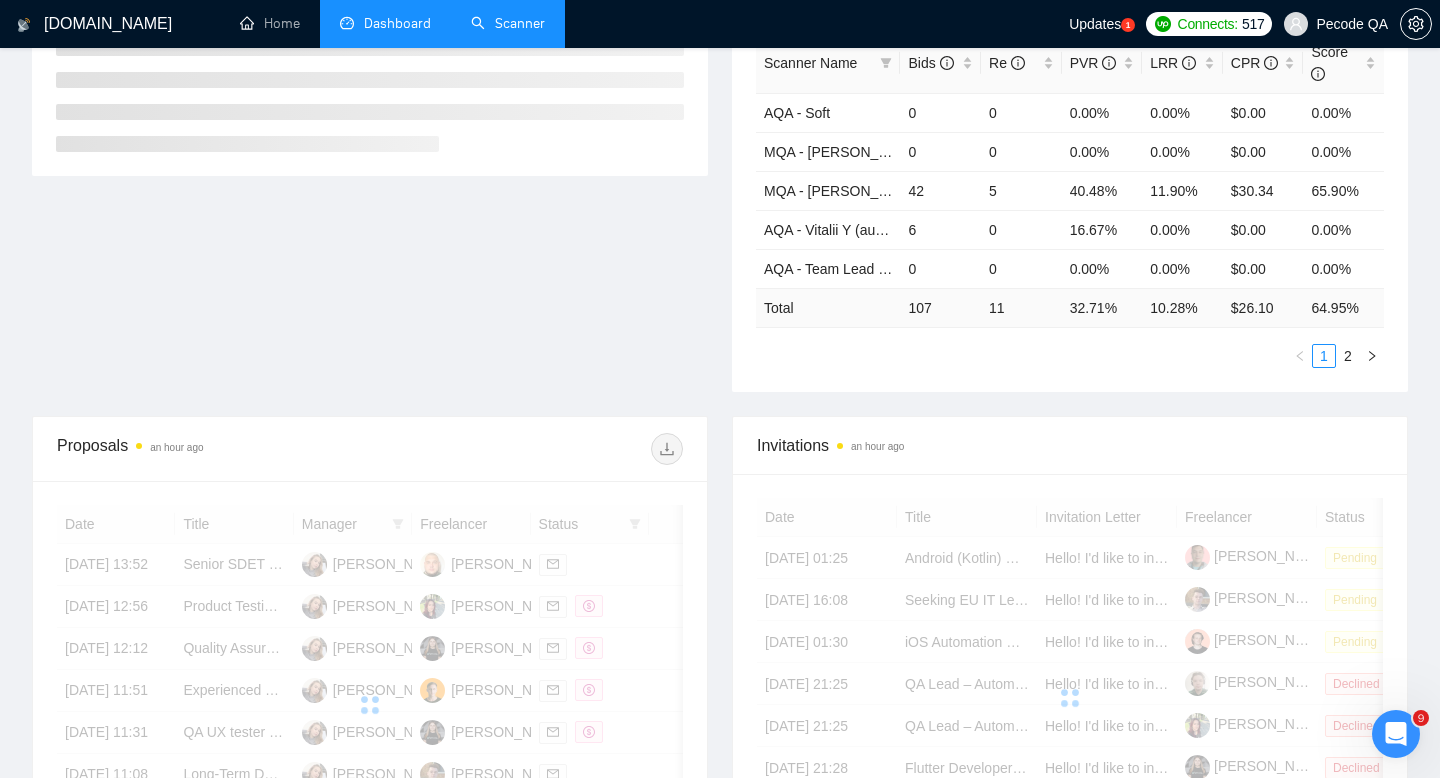 scroll, scrollTop: 442, scrollLeft: 0, axis: vertical 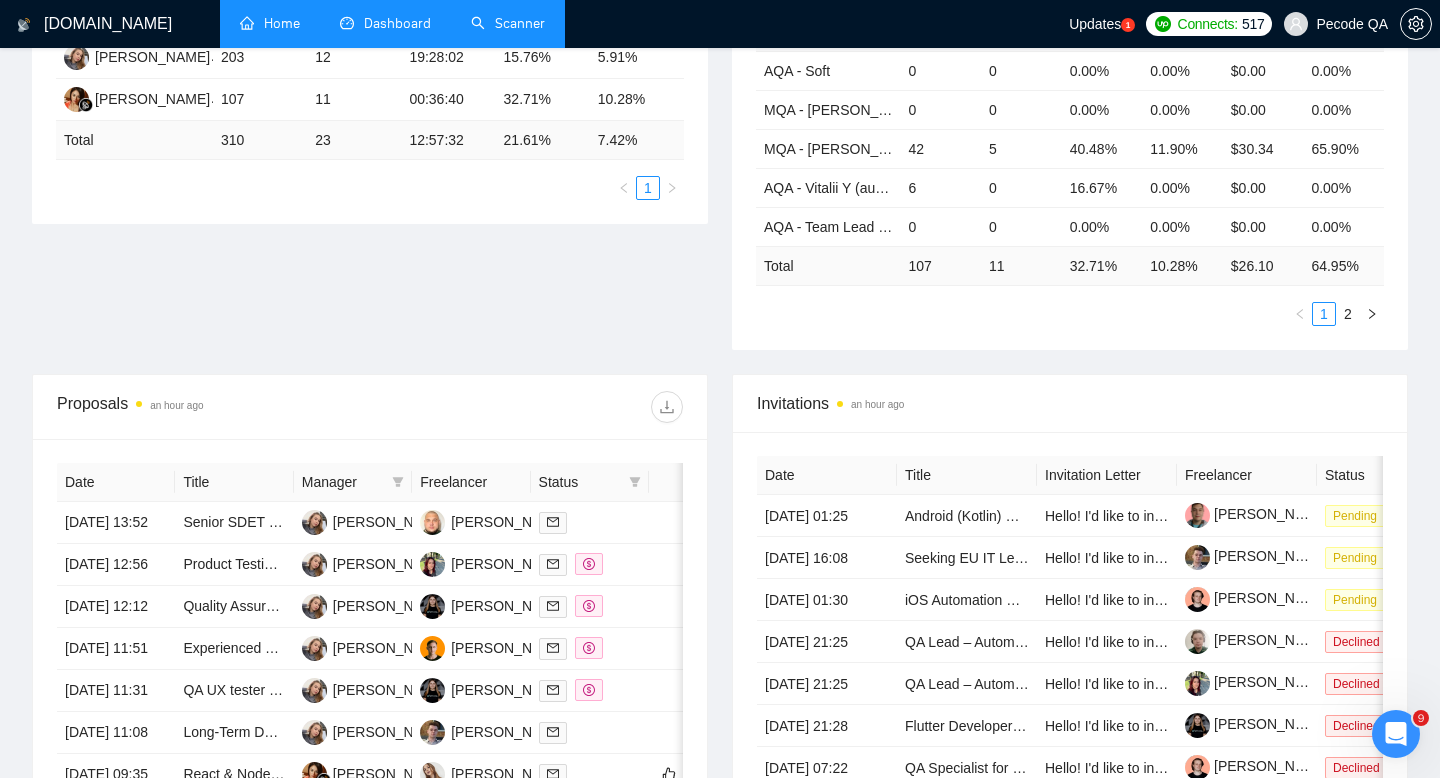 click on "Home" at bounding box center [270, 23] 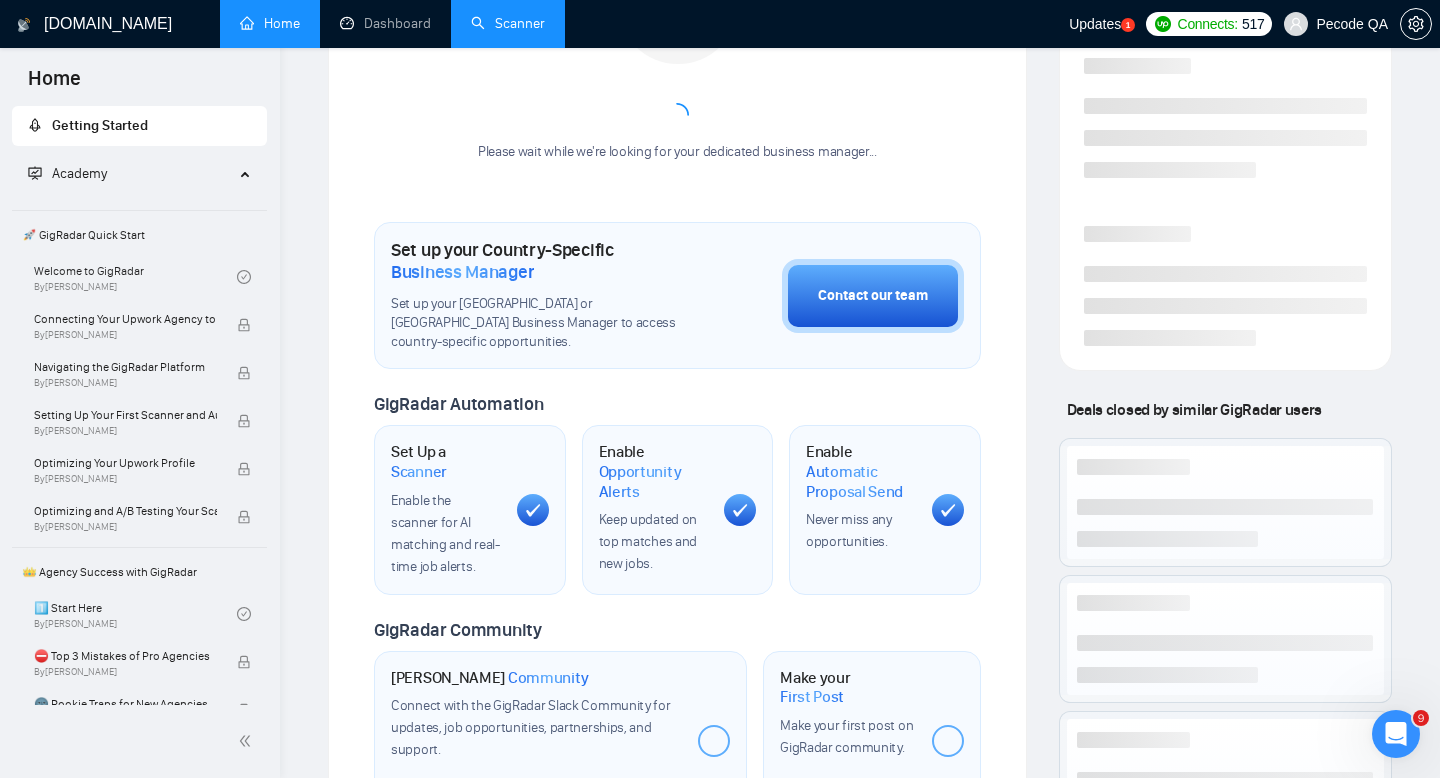 scroll, scrollTop: 0, scrollLeft: 0, axis: both 